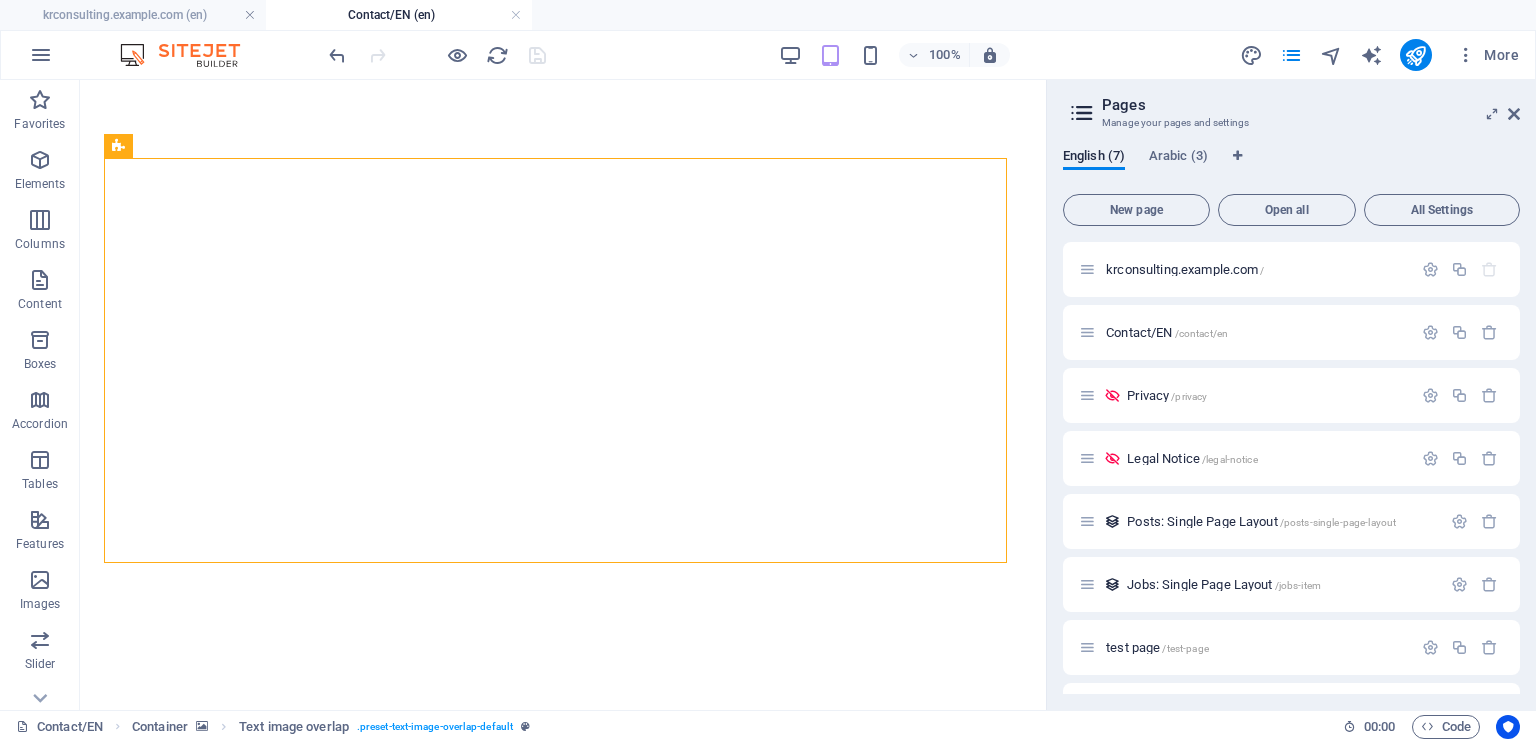 click on "Arabic (3)" at bounding box center [1178, 158] 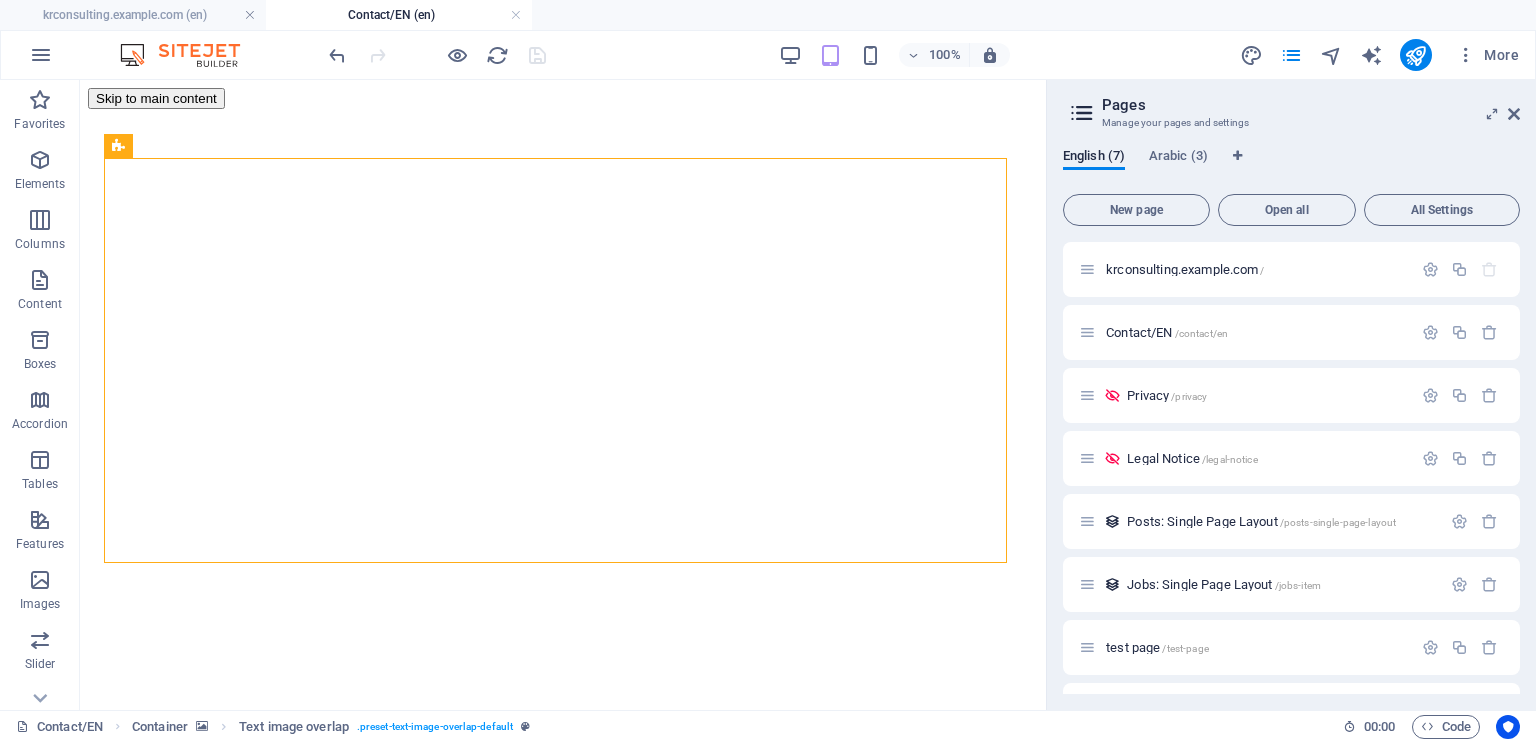 scroll, scrollTop: 0, scrollLeft: 0, axis: both 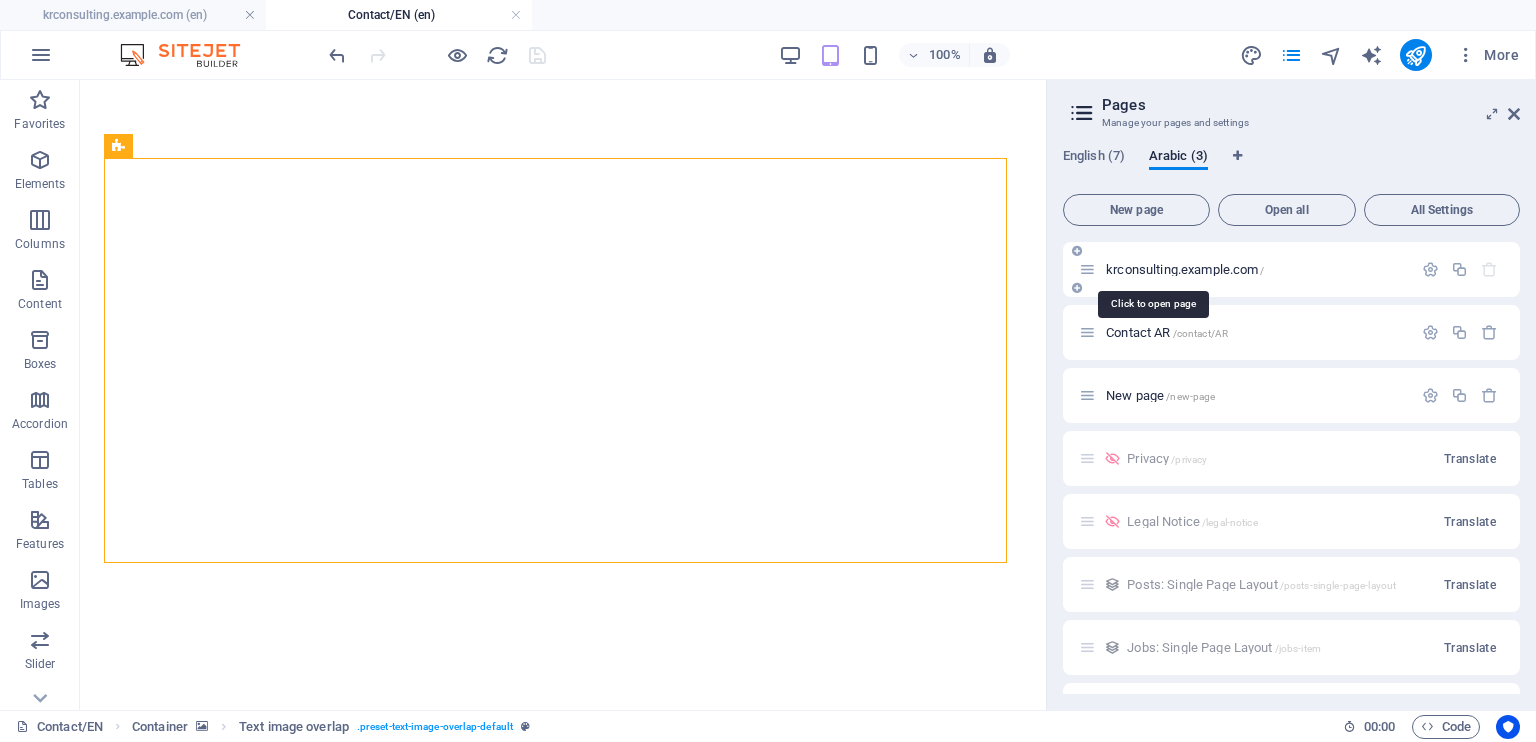 click on "krconsulting.example.com /" at bounding box center [1185, 269] 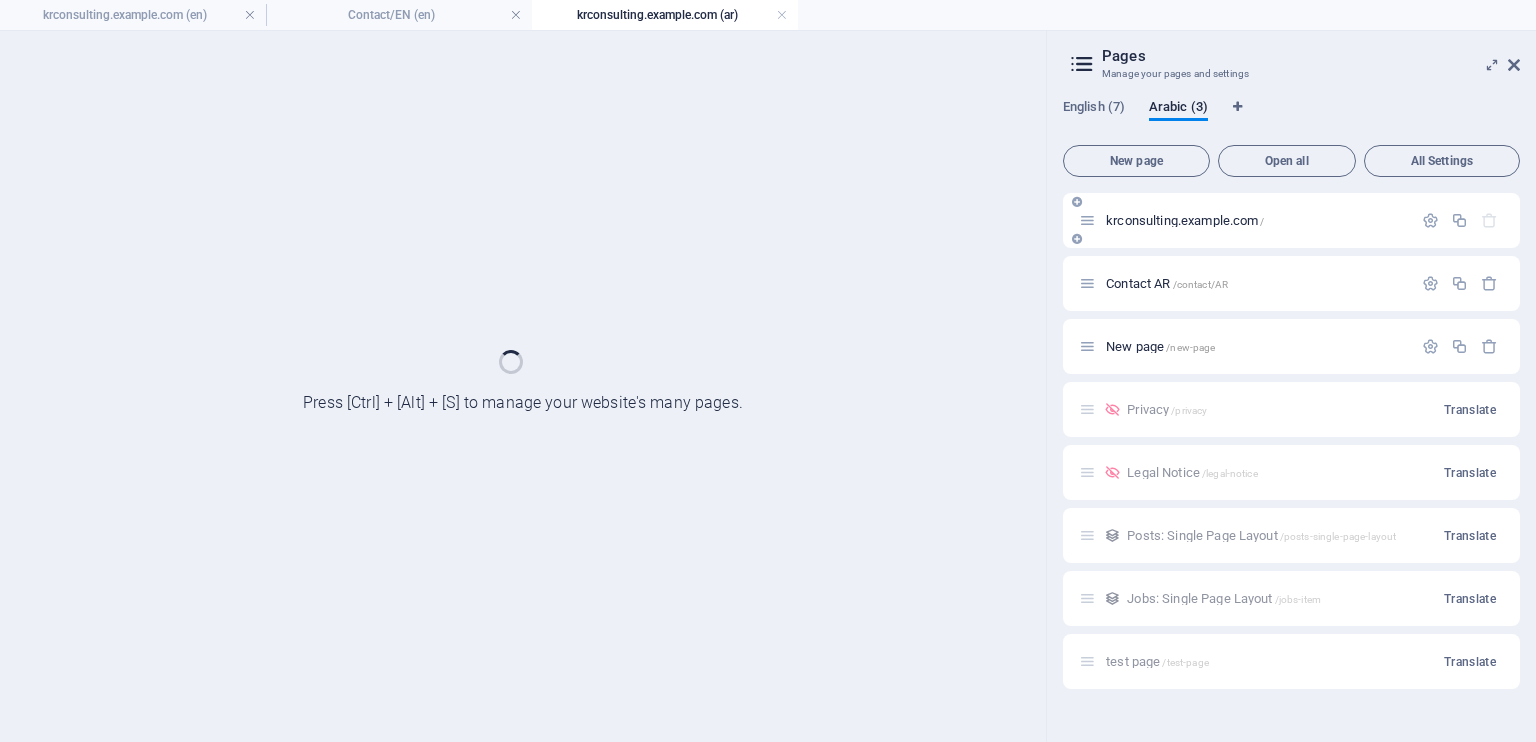 scroll, scrollTop: 0, scrollLeft: 0, axis: both 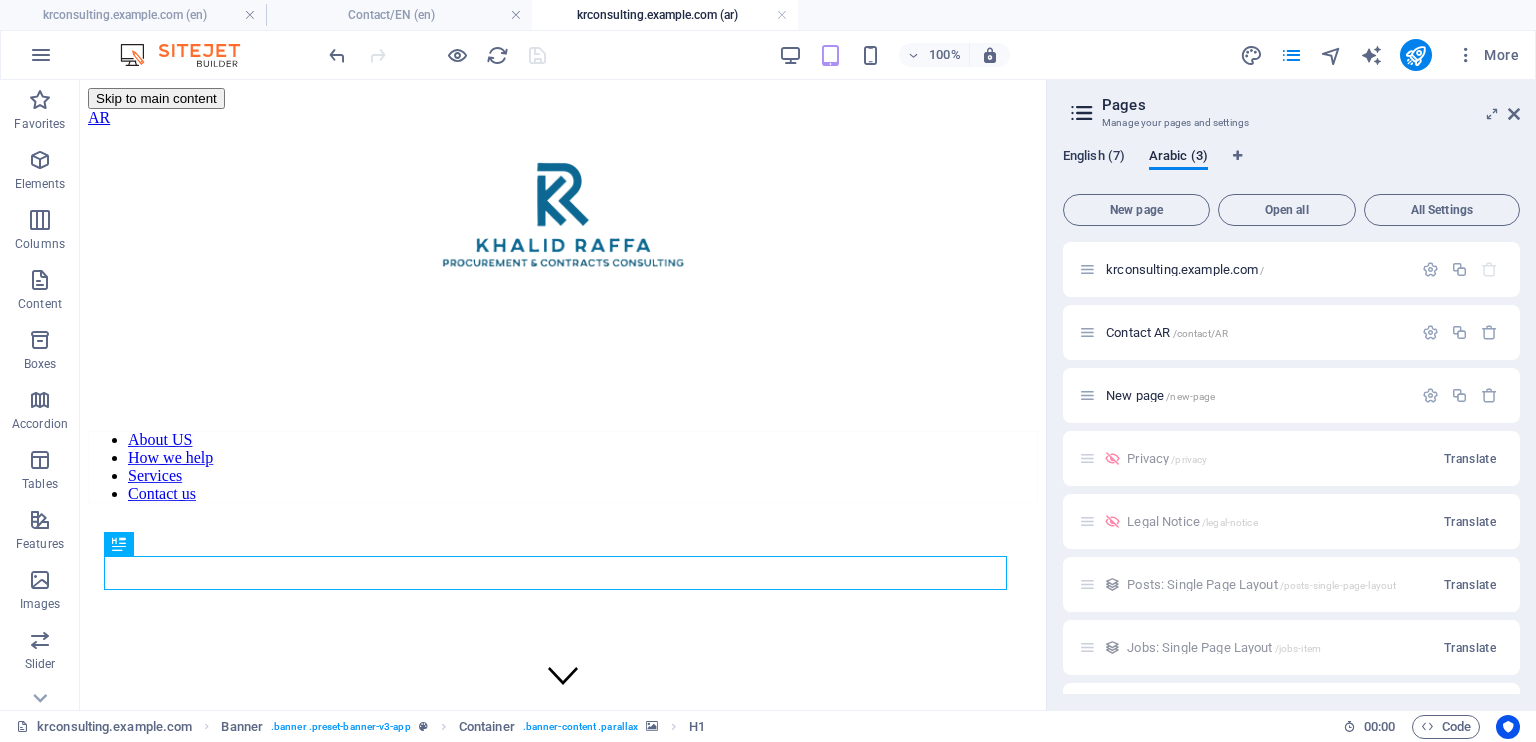 click on "English (7)" at bounding box center (1094, 158) 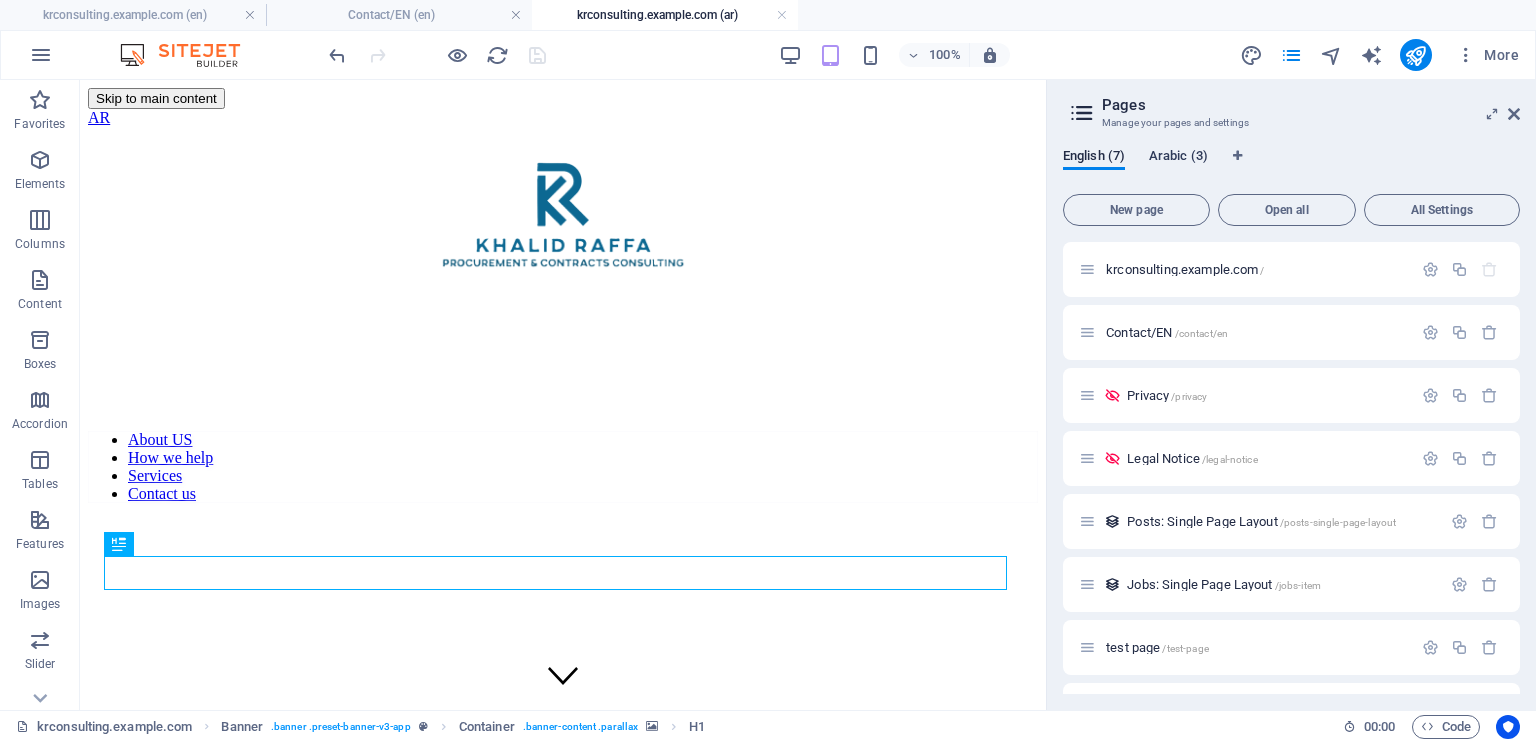 click on "Arabic (3)" at bounding box center (1178, 158) 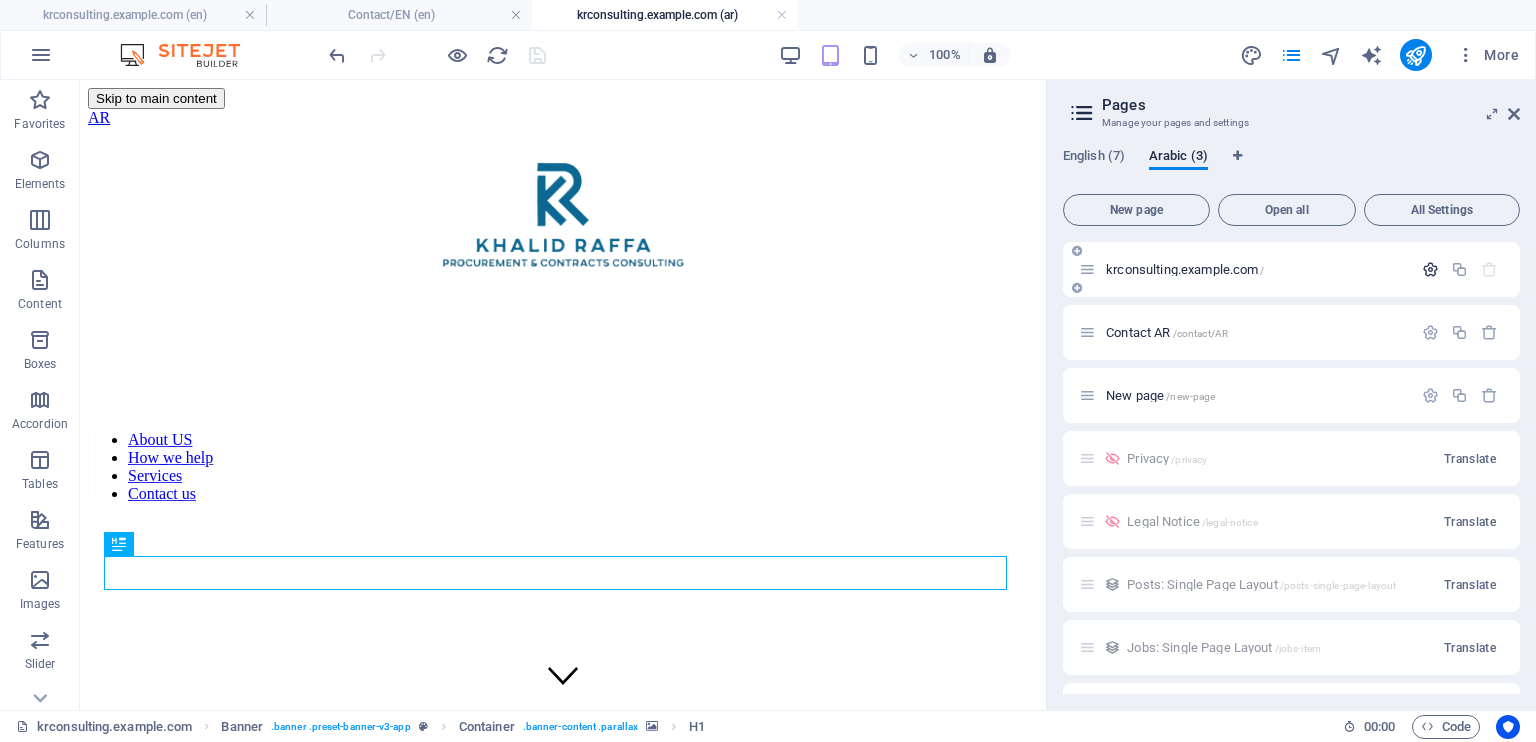 click at bounding box center (1430, 269) 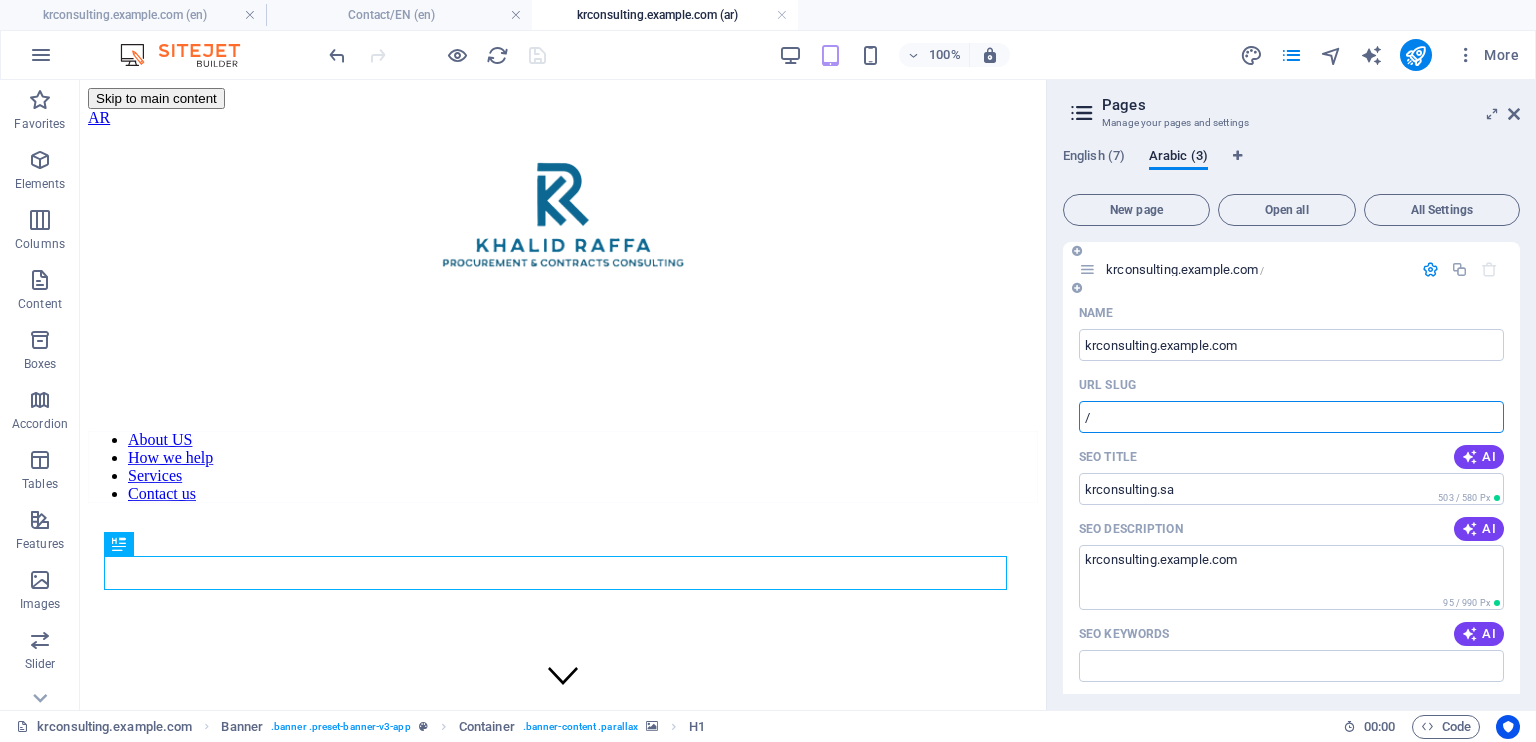 click on "/" at bounding box center (1291, 417) 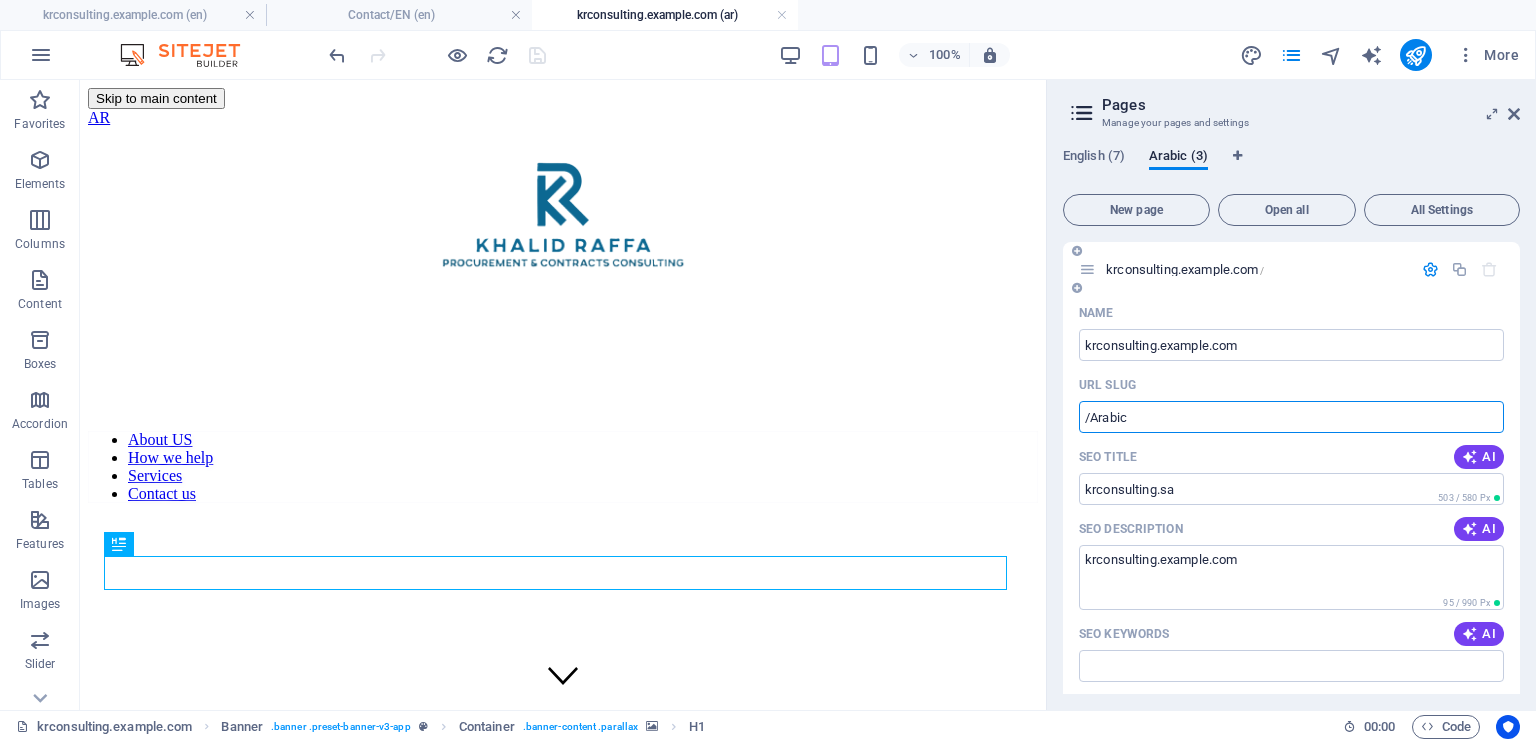 type on "/Arabic" 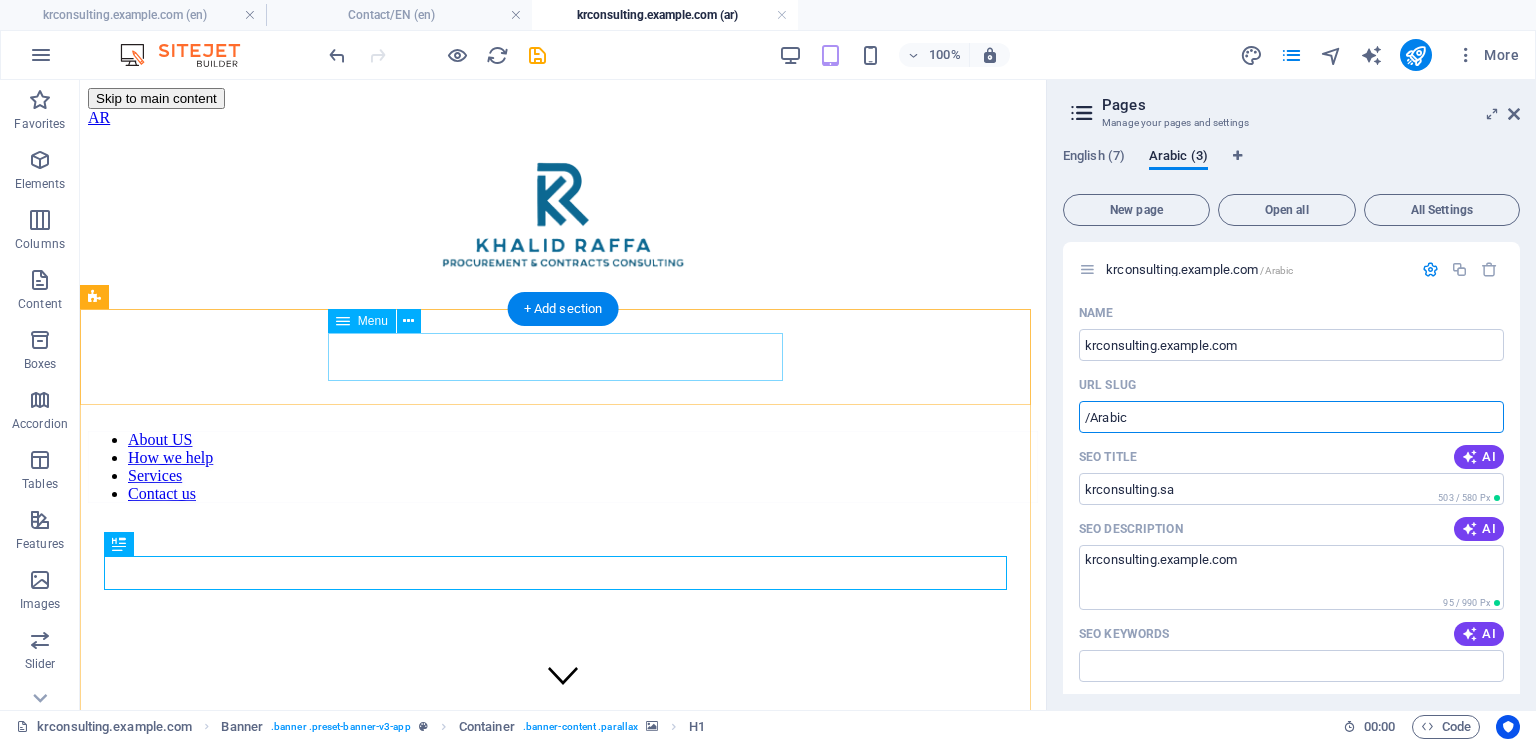 click on "About US  How we help Services Contact us" at bounding box center (563, 467) 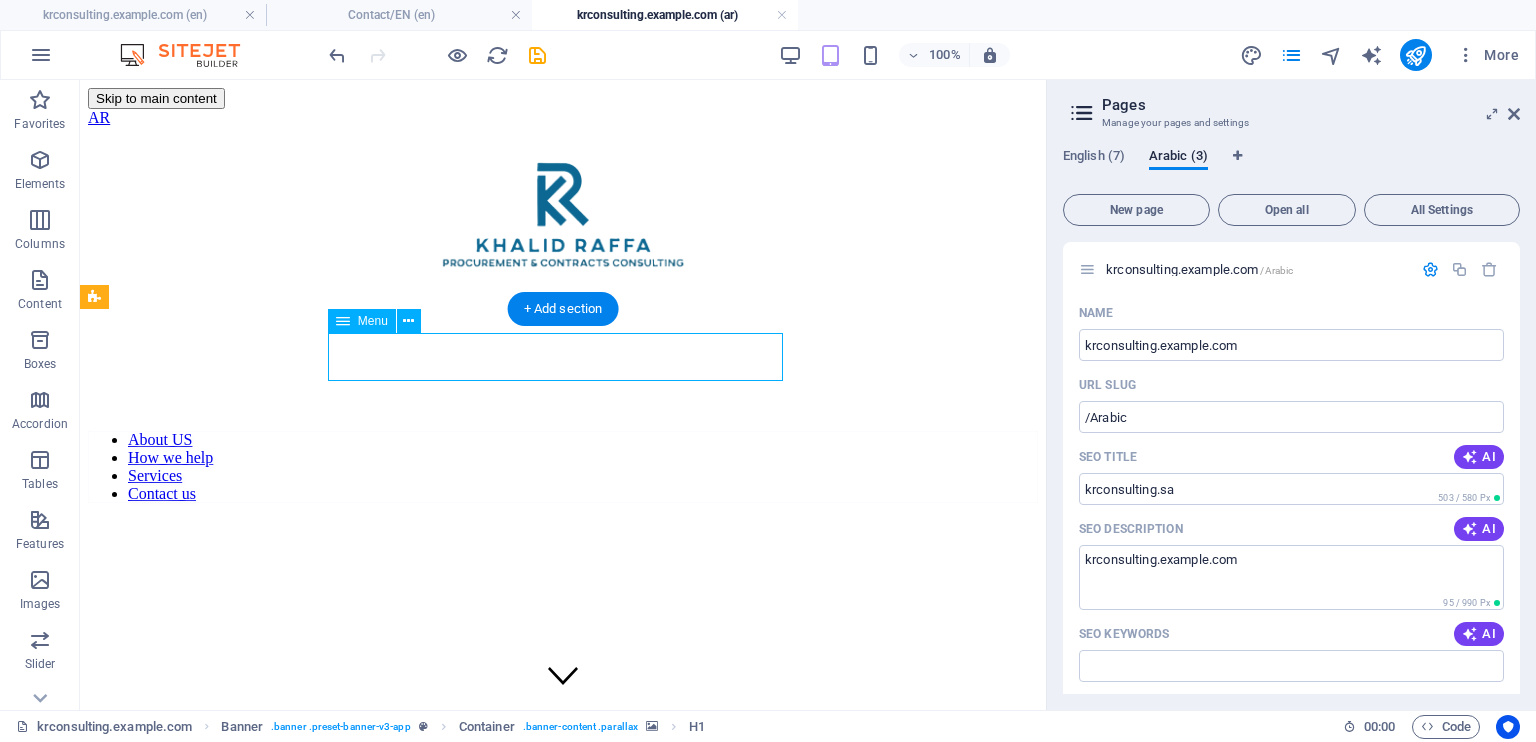 click on "About US  How we help Services Contact us" at bounding box center [563, 467] 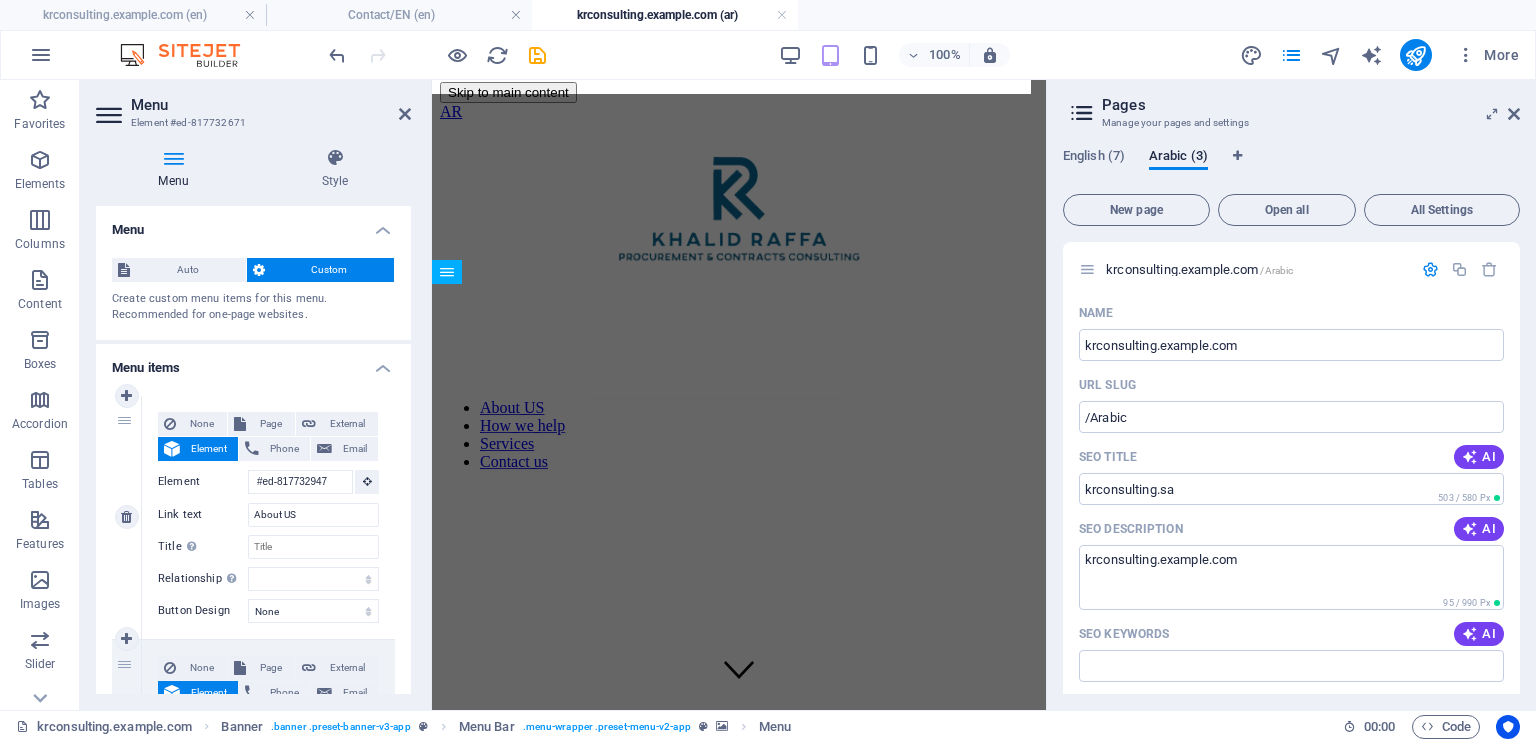 scroll, scrollTop: 0, scrollLeft: 0, axis: both 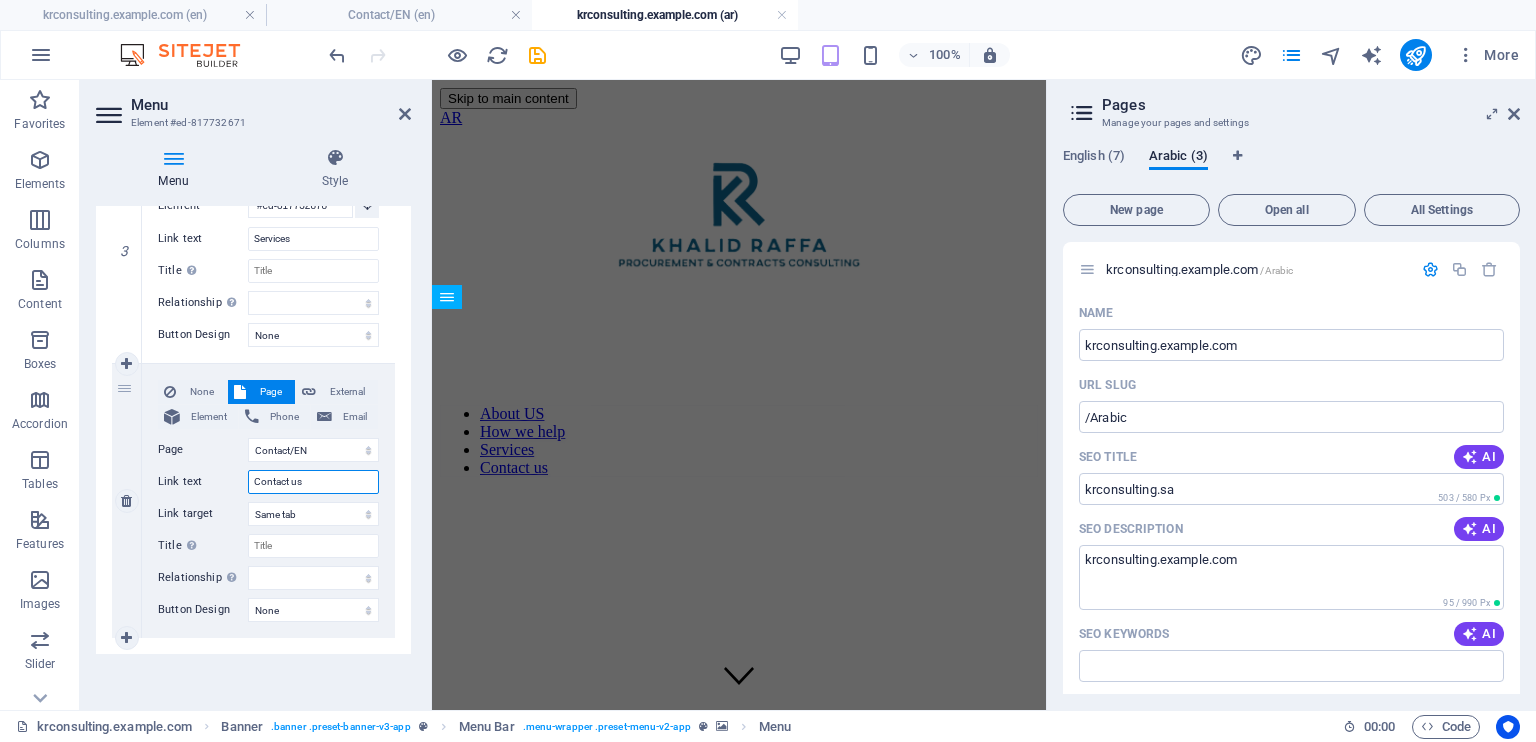 drag, startPoint x: 319, startPoint y: 477, endPoint x: 223, endPoint y: 477, distance: 96 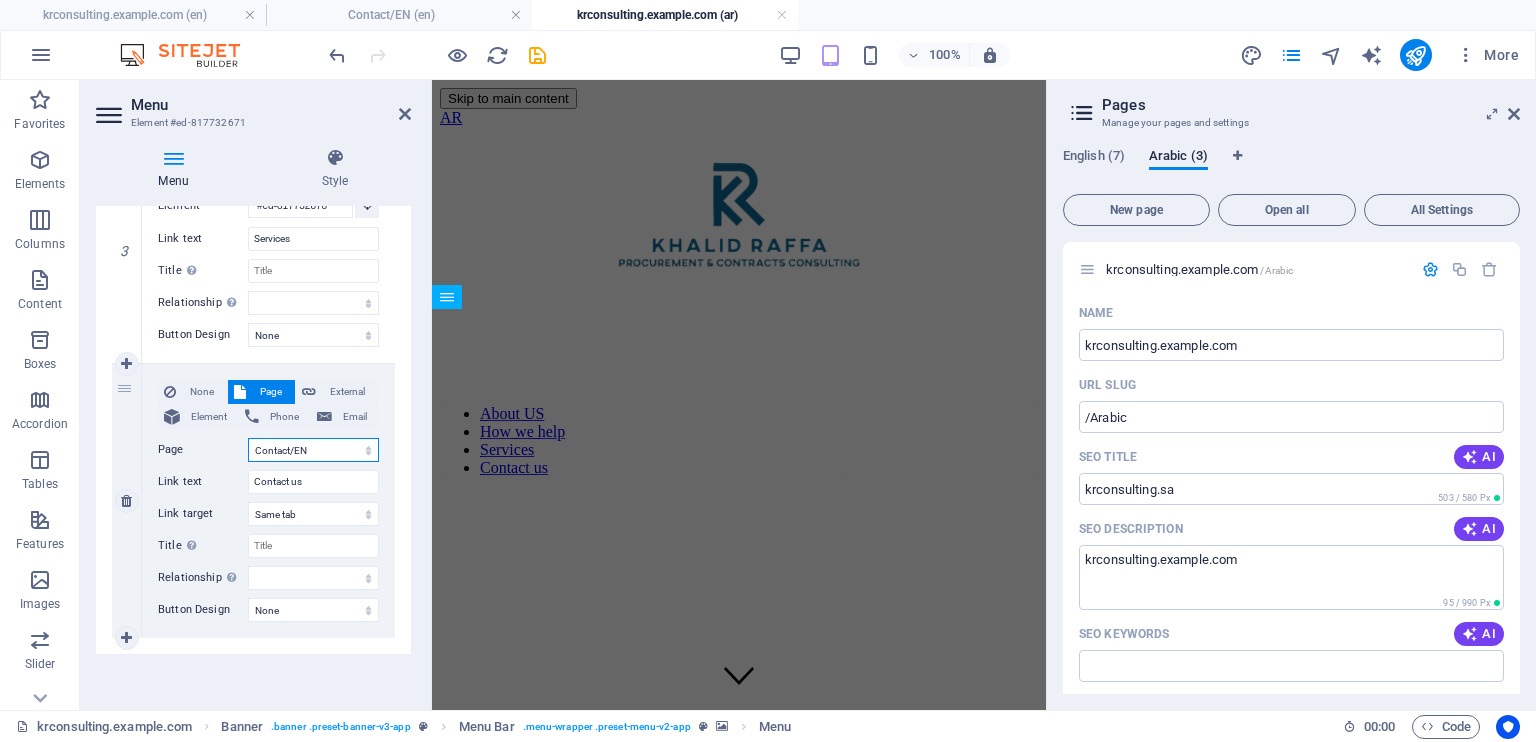 click on "krconsulting.example.com Contact/EN Privacy Legal Notice test page krconsulting.example.com Contact AR New page" at bounding box center (313, 450) 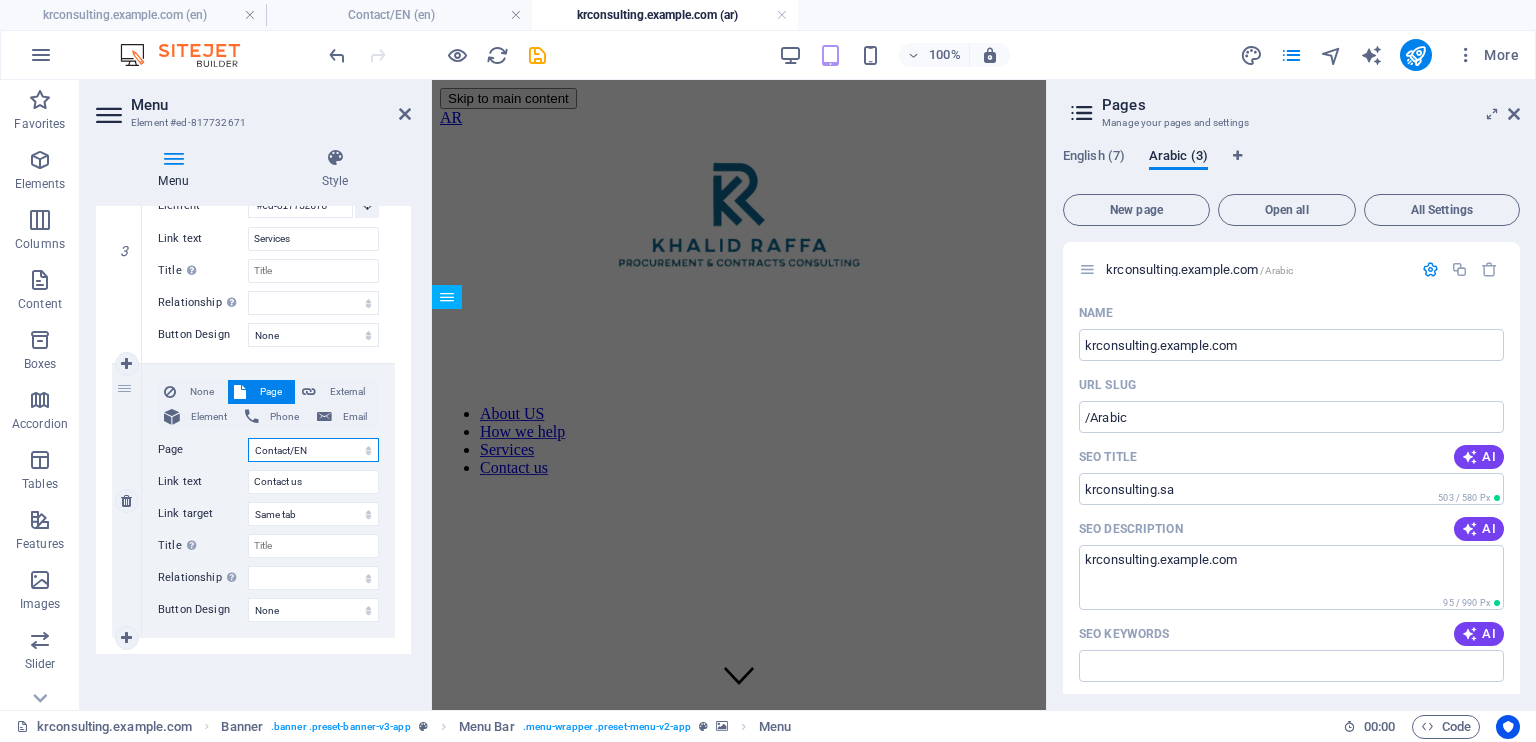 click on "krconsulting.example.com Contact/EN Privacy Legal Notice test page krconsulting.example.com Contact AR New page" at bounding box center [313, 450] 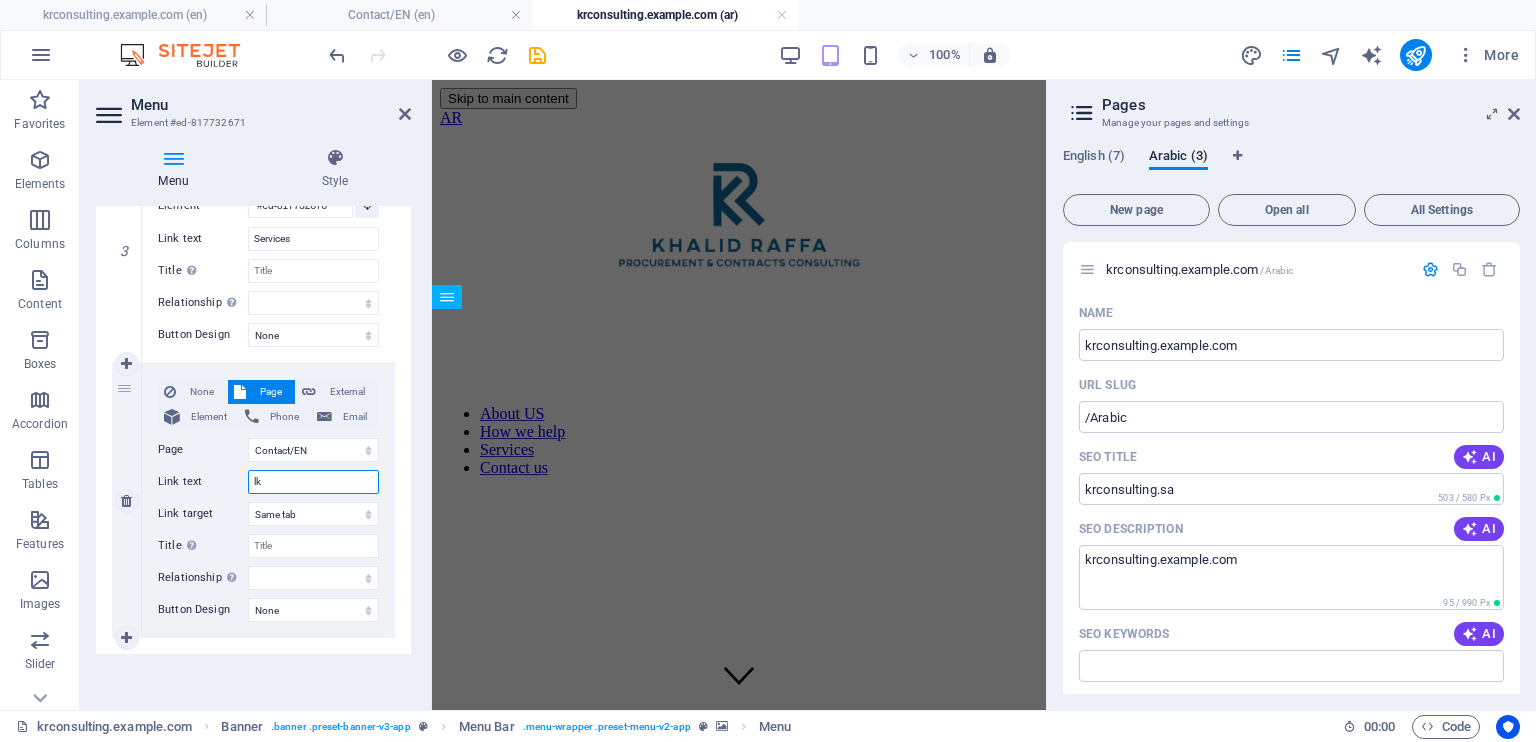 type on "lk" 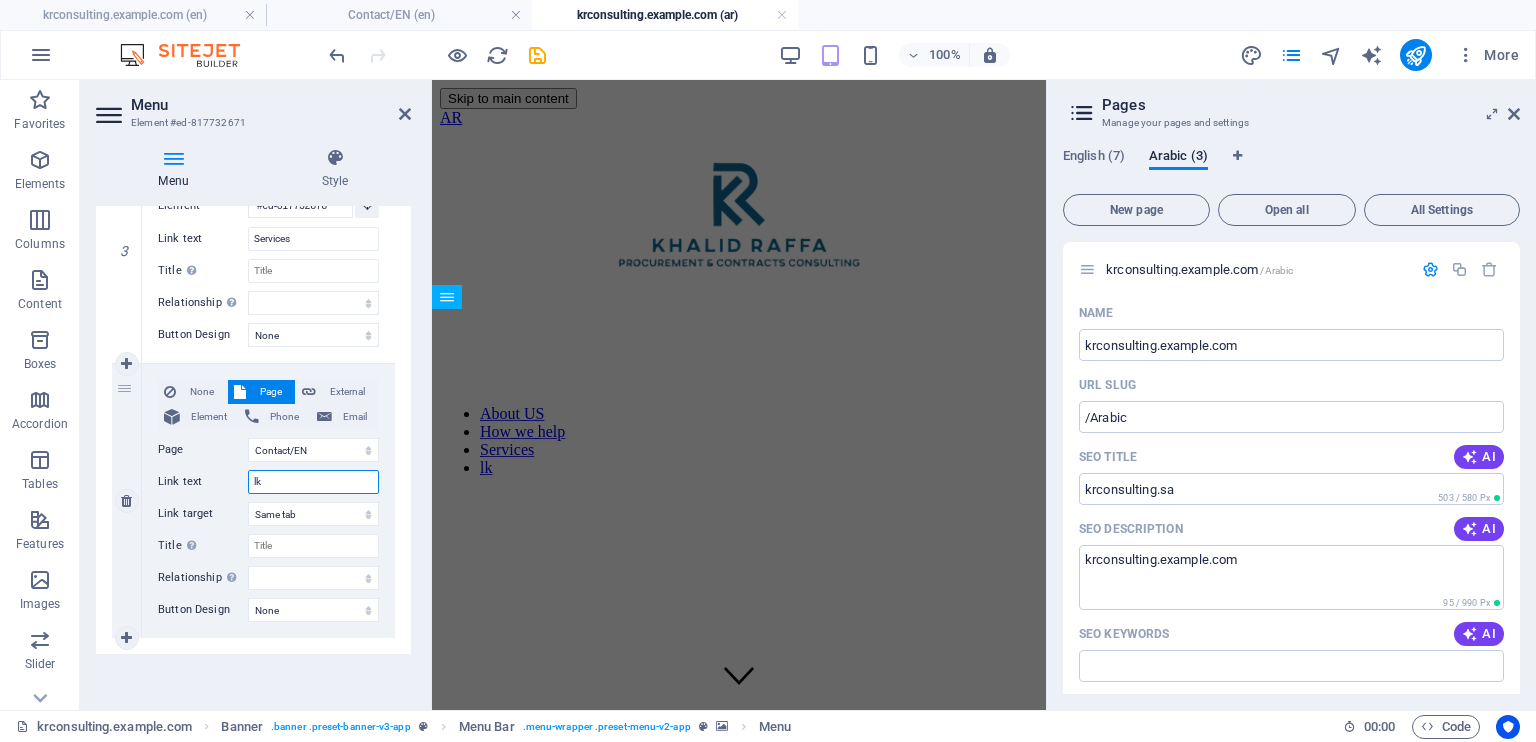 type on "l" 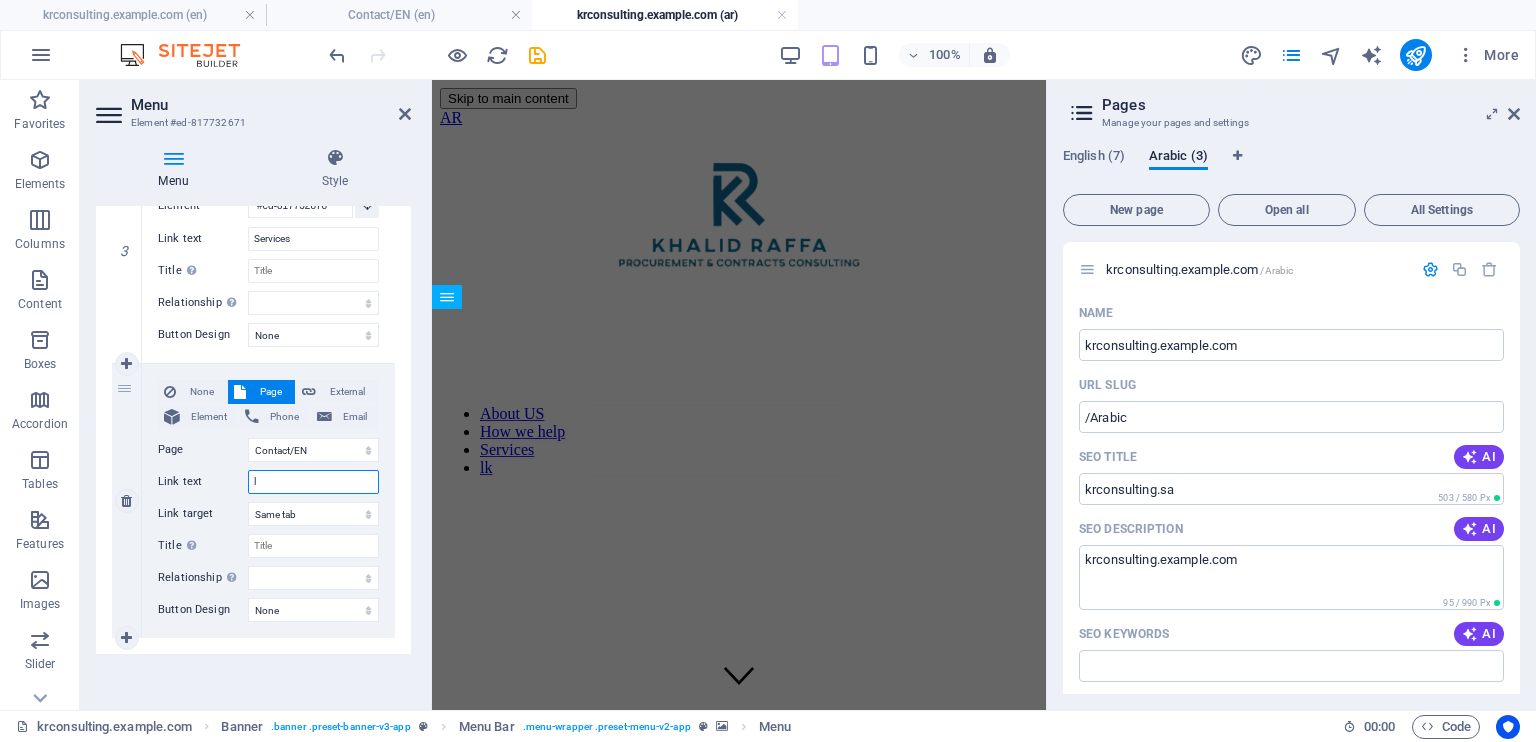 type 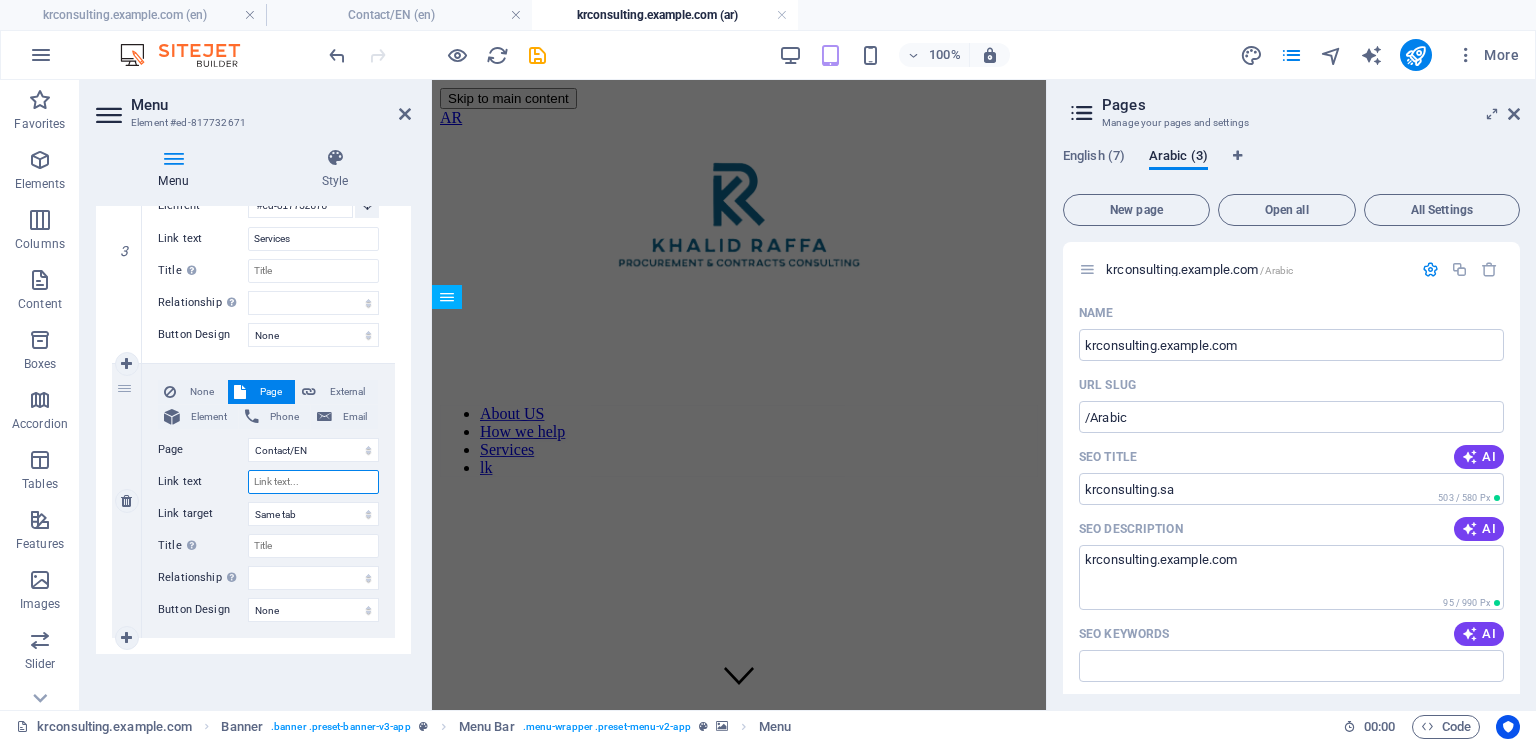 select 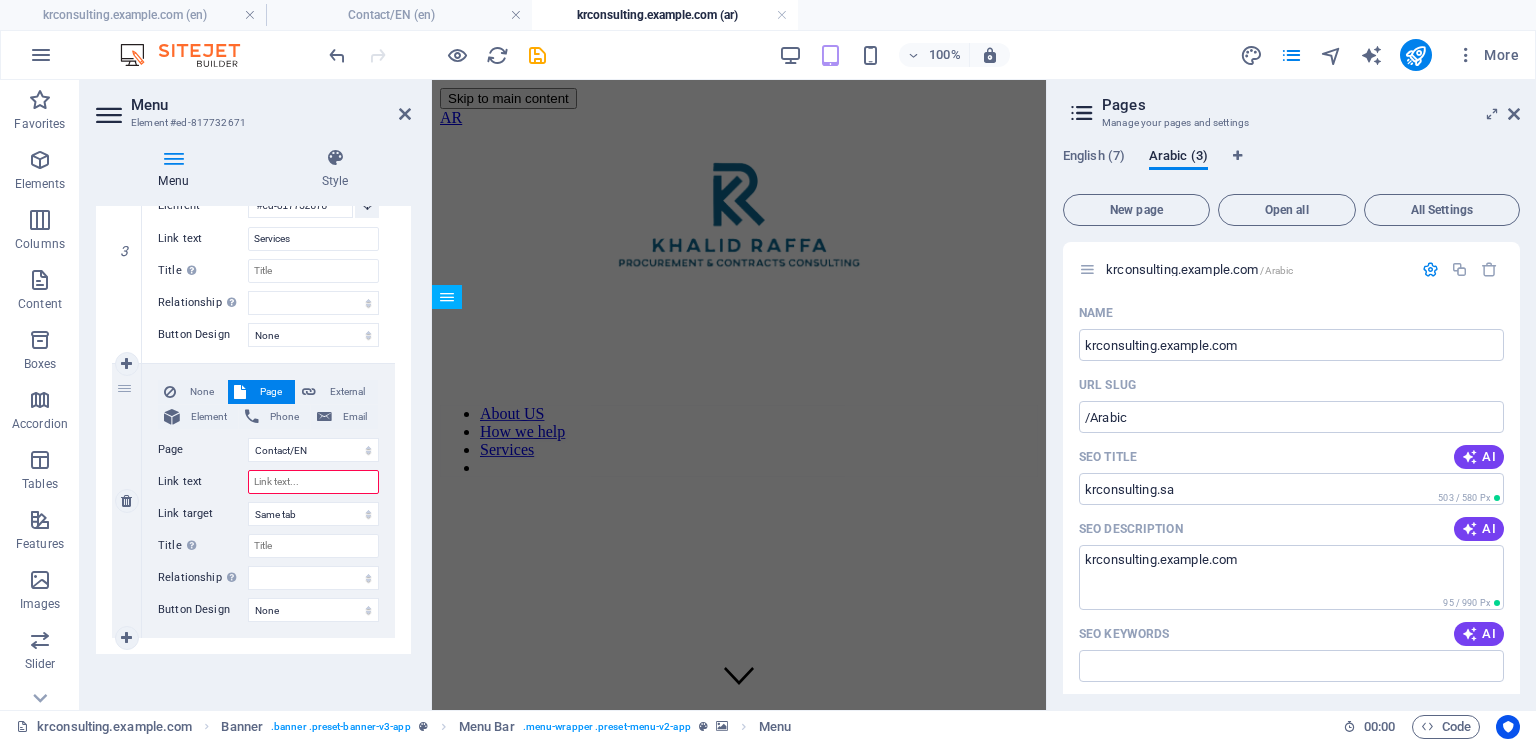 type on "م" 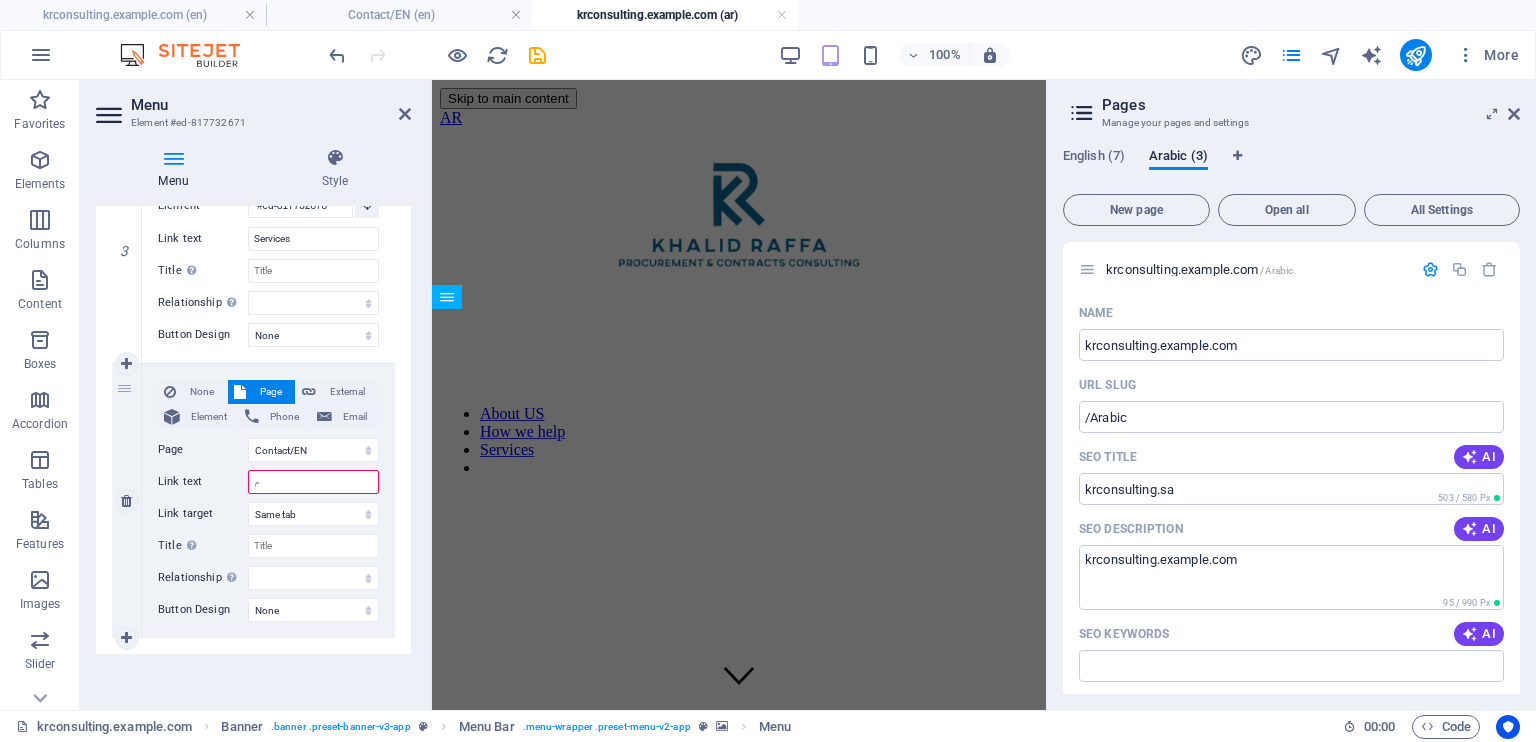 select 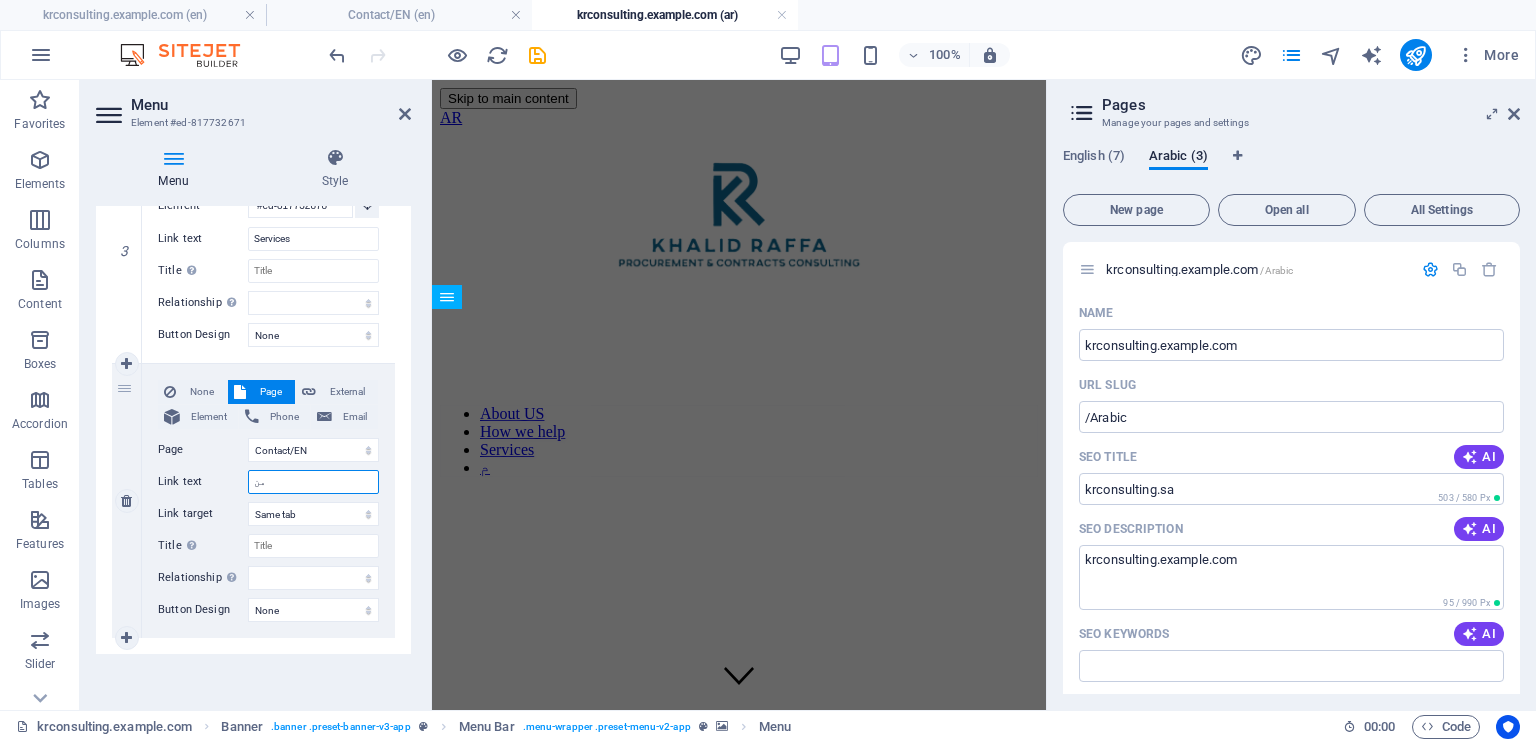 type on "من" 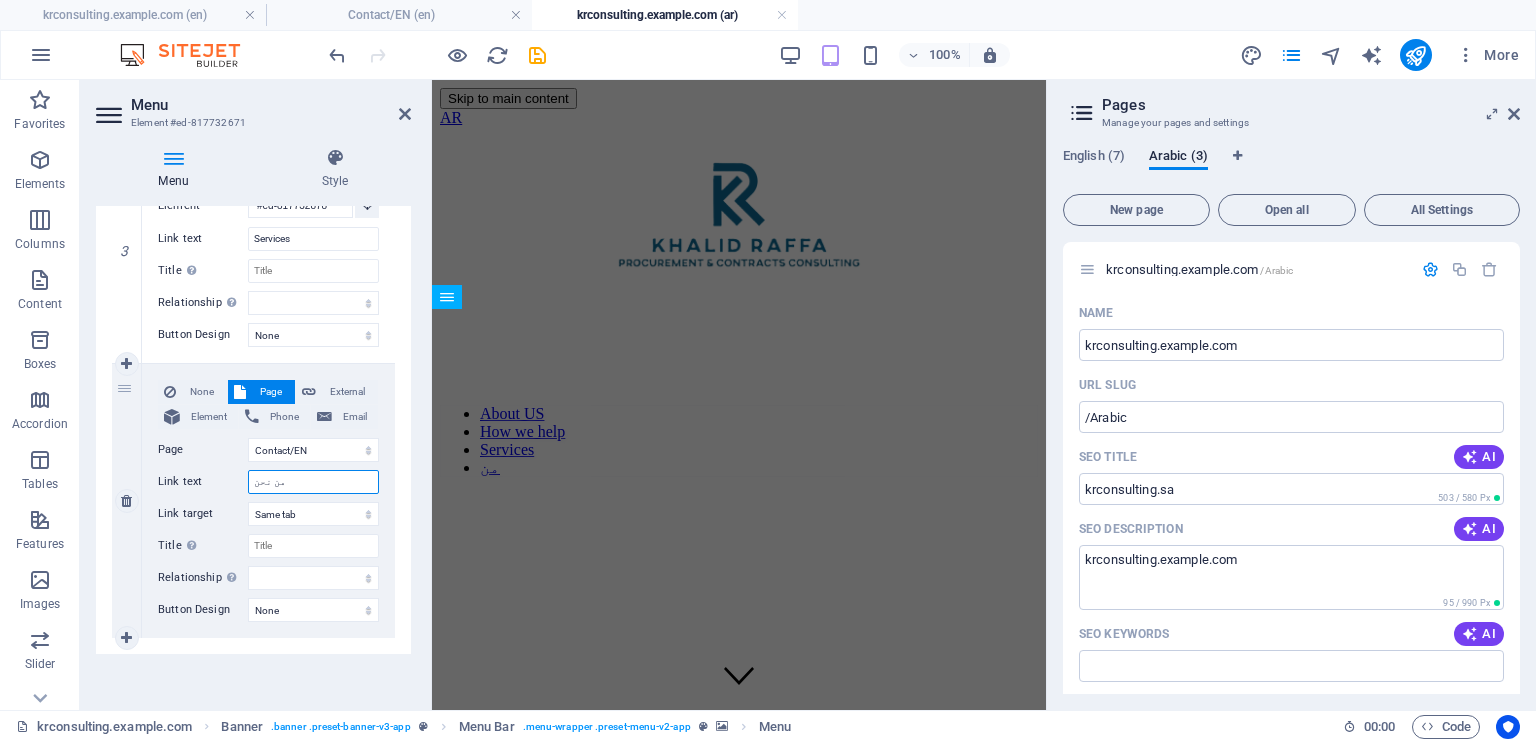 type on "من نحن" 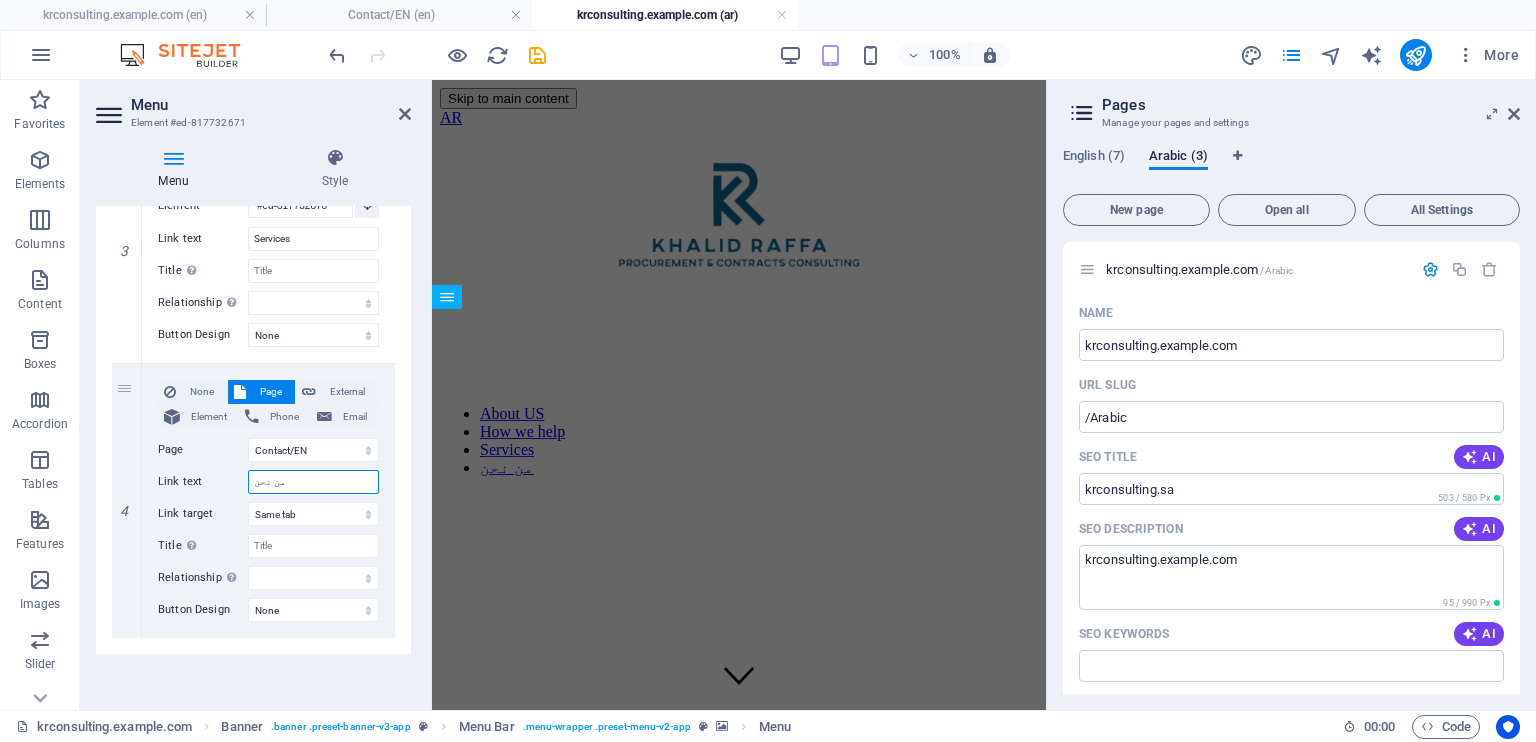 type on "من نحن" 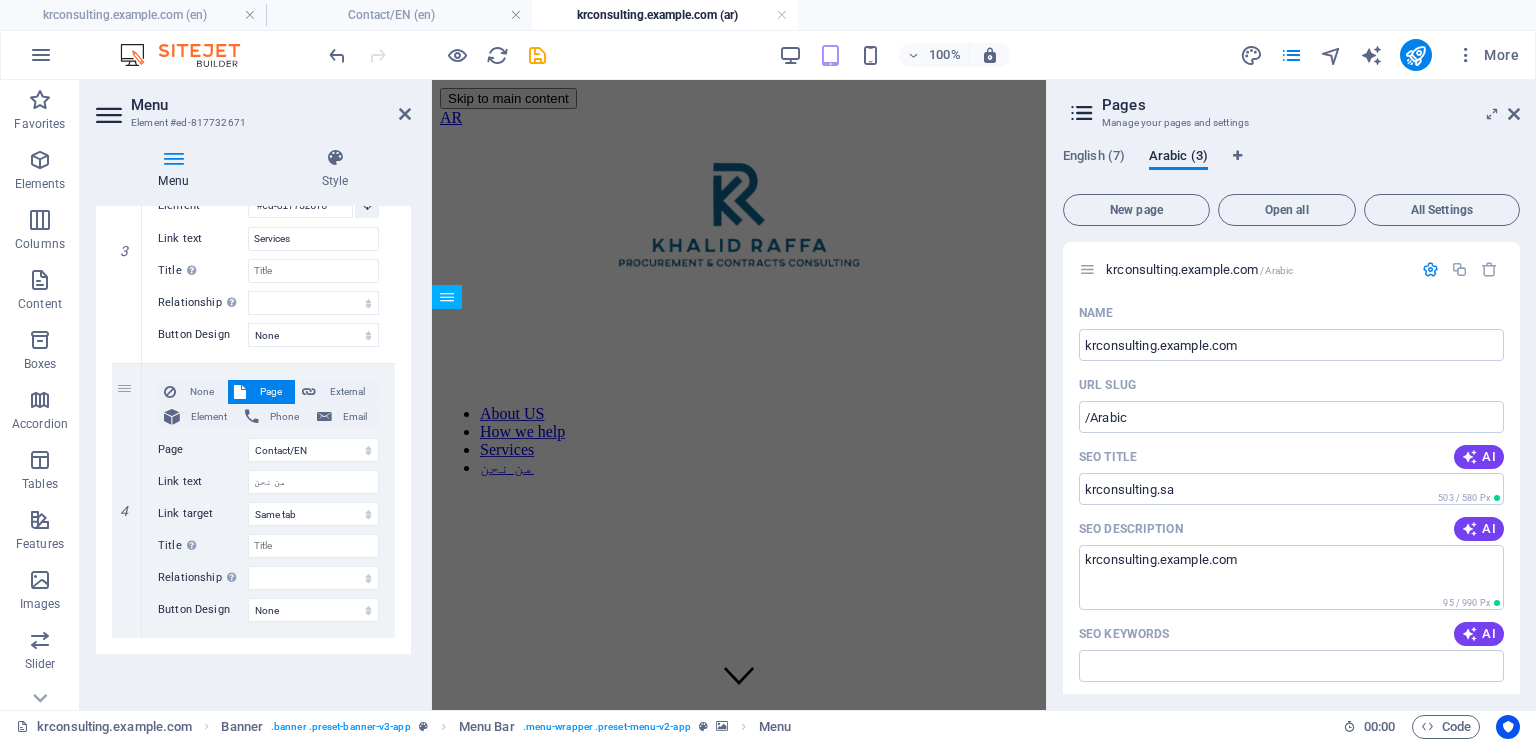 click at bounding box center [739, 524] 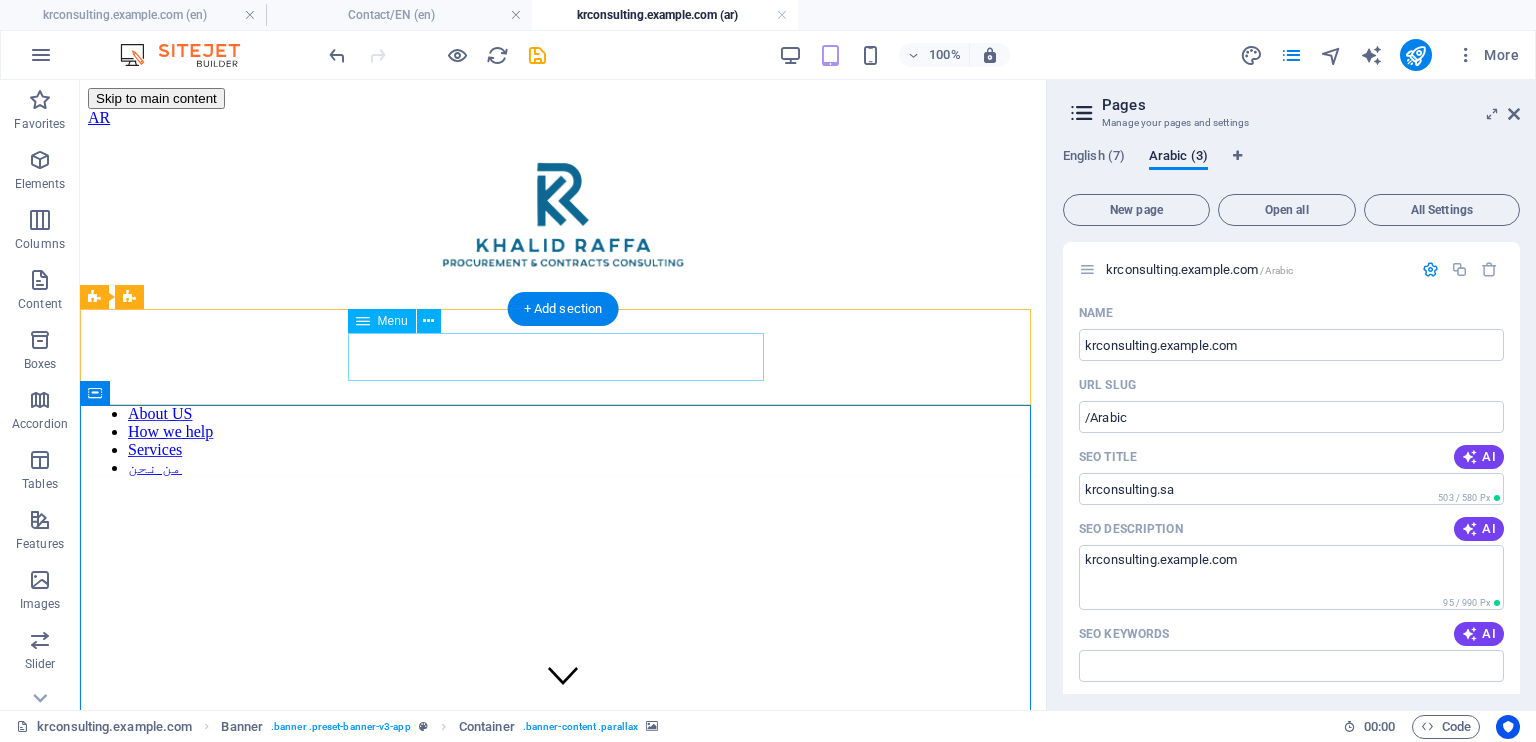 click on "About US  How we help Services من نحن" at bounding box center [563, 441] 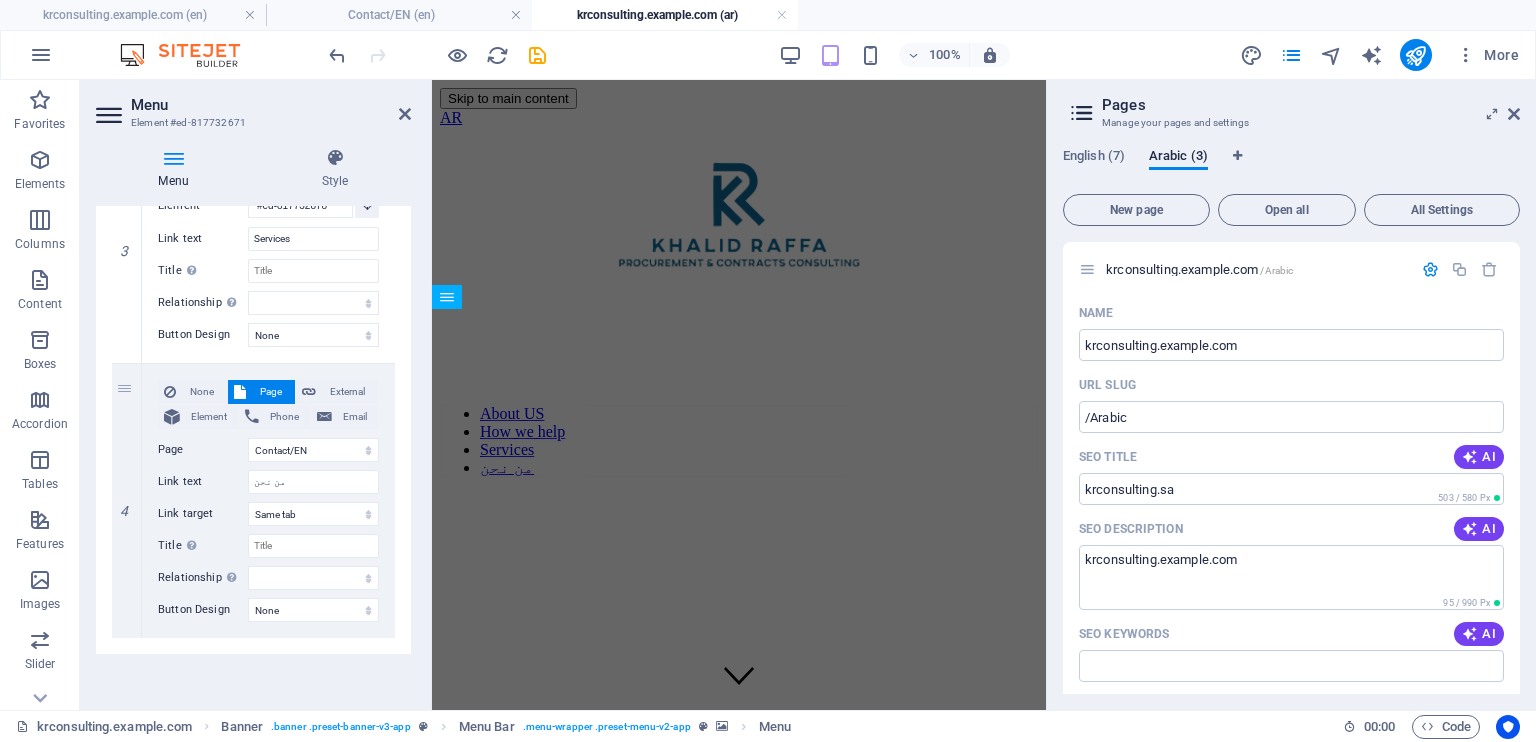 scroll, scrollTop: 522, scrollLeft: 0, axis: vertical 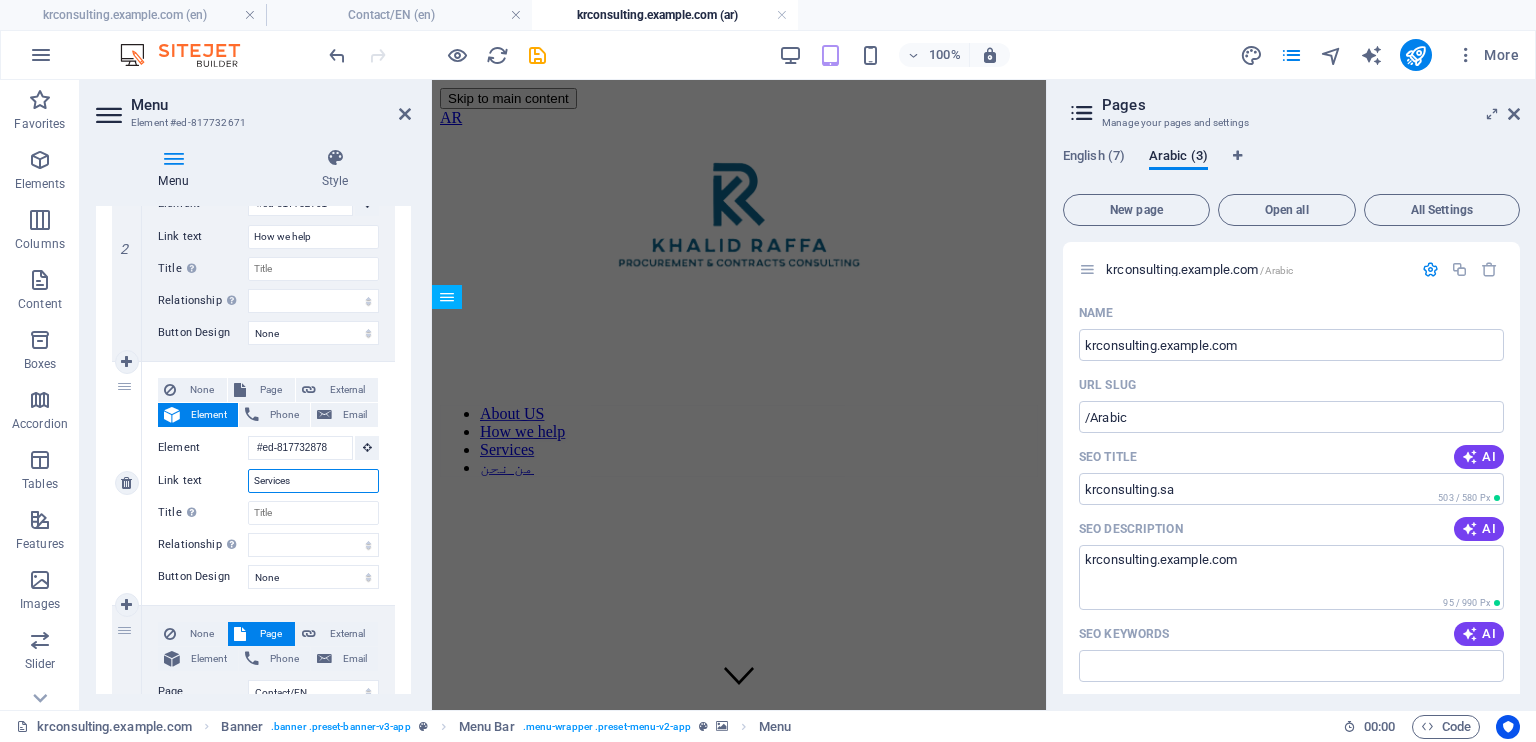 drag, startPoint x: 311, startPoint y: 479, endPoint x: 236, endPoint y: 477, distance: 75.026665 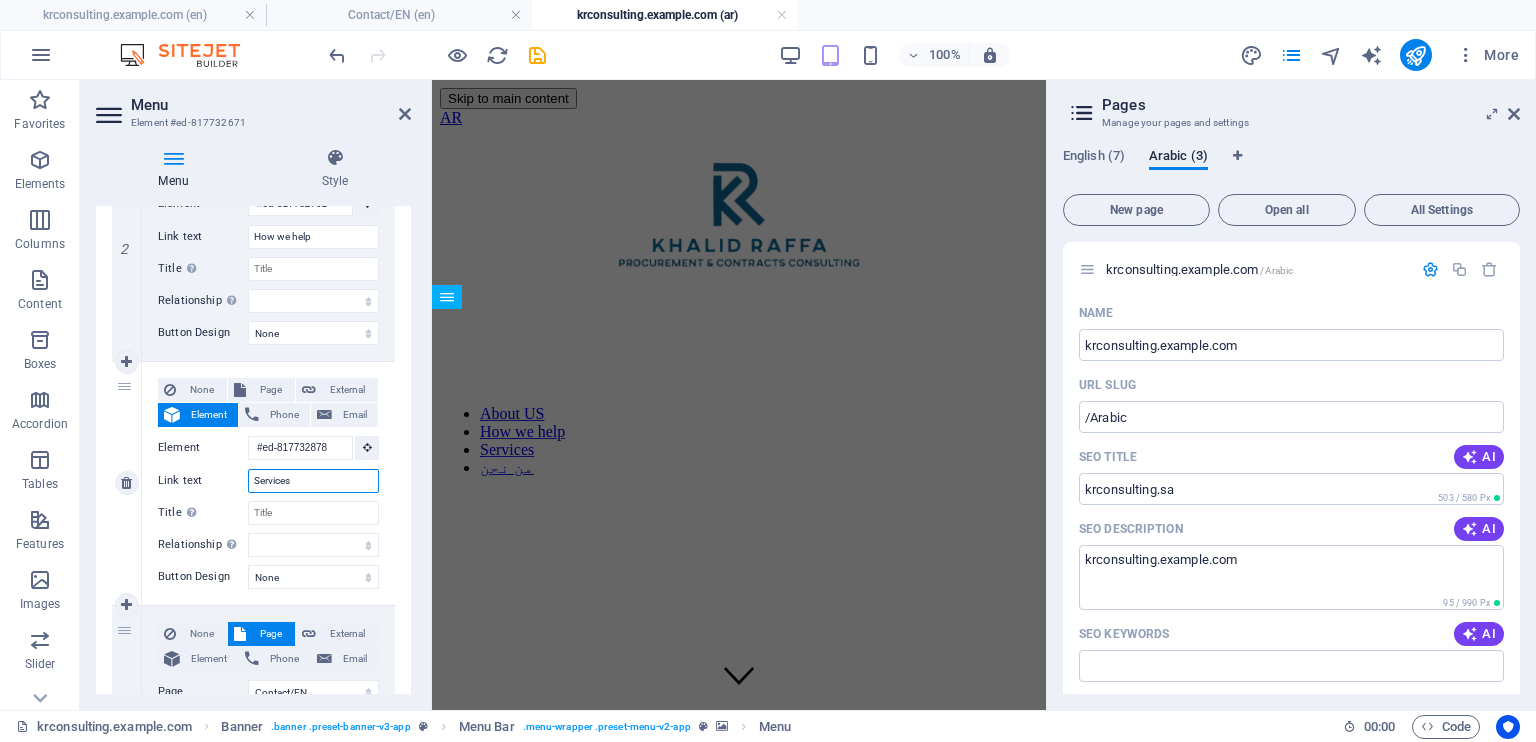 type on "خ" 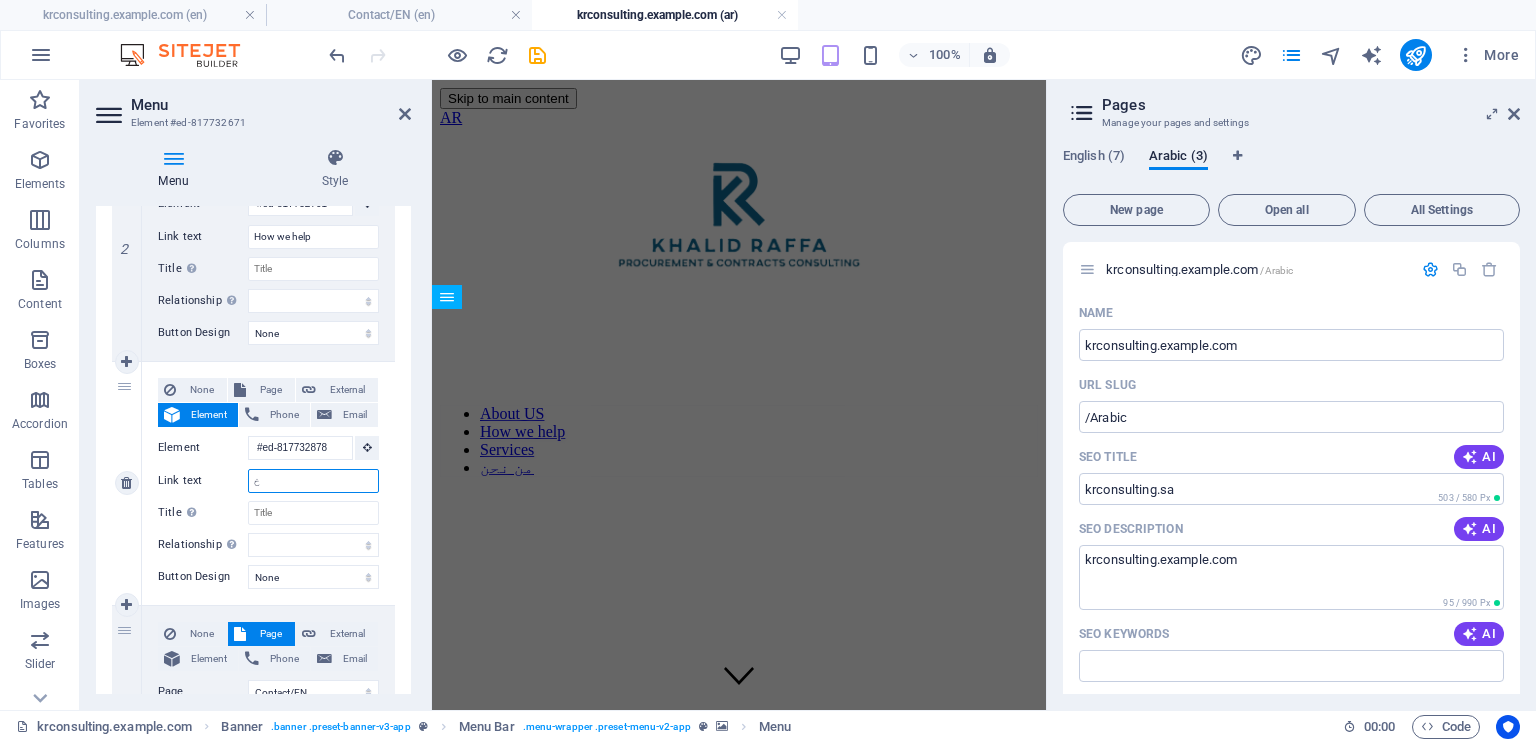 select 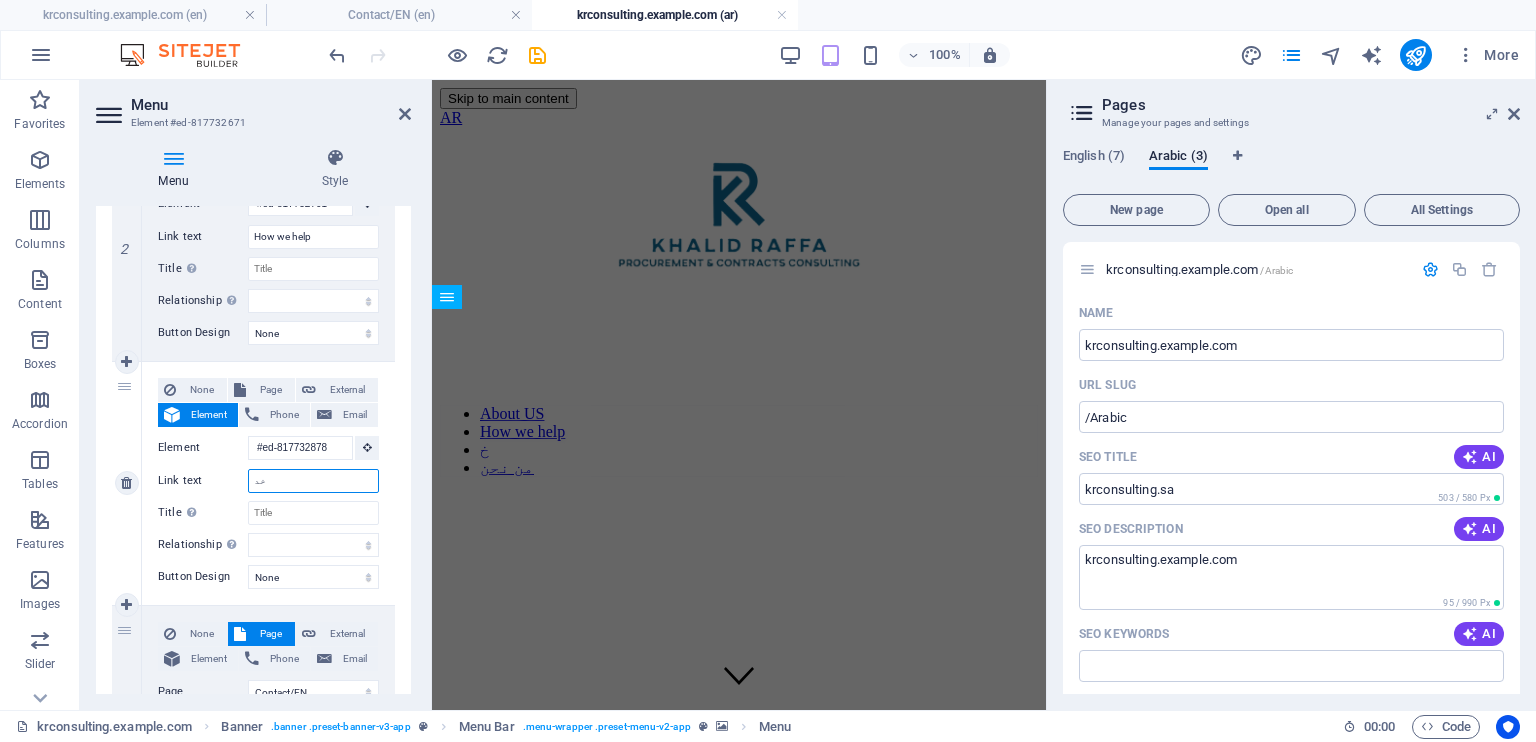 type on "خدم" 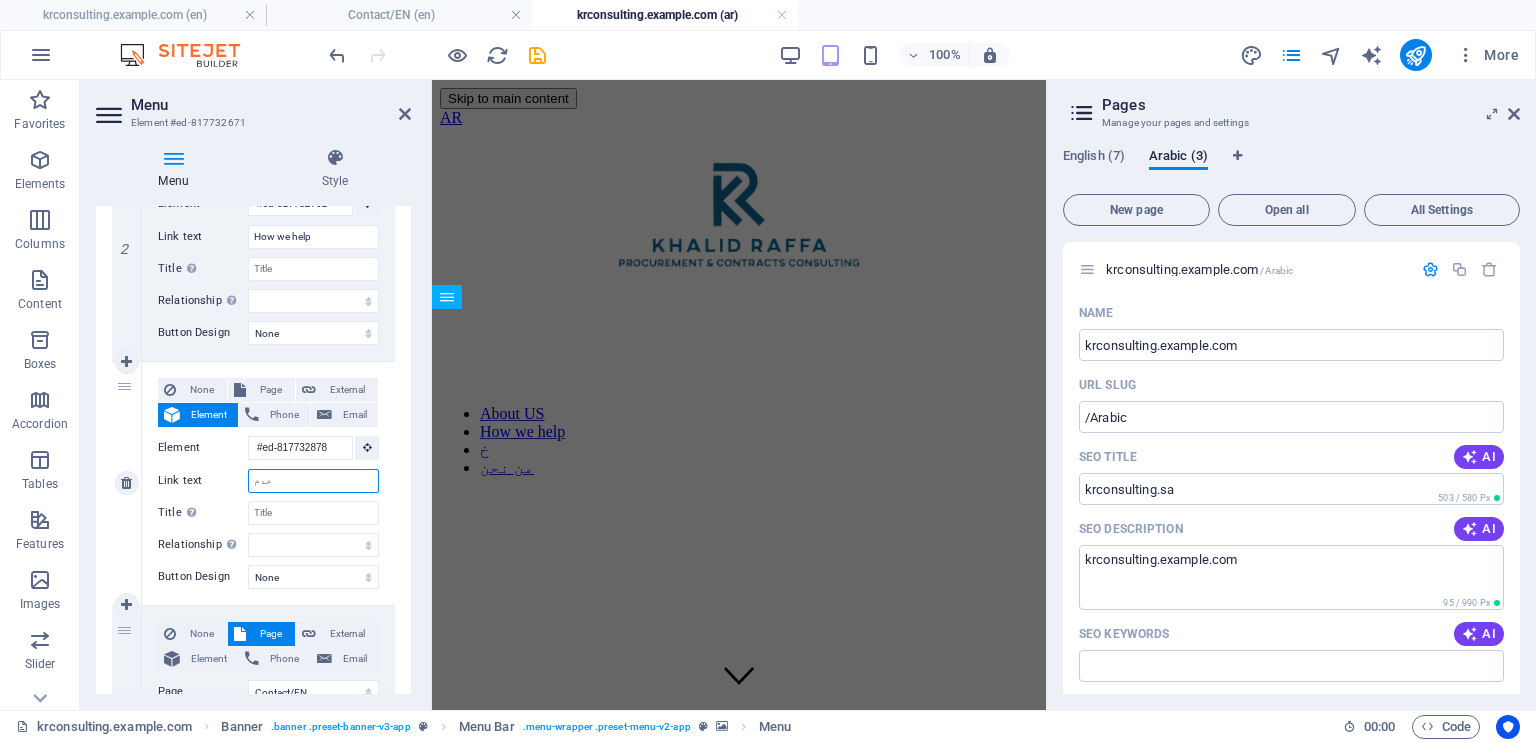 select 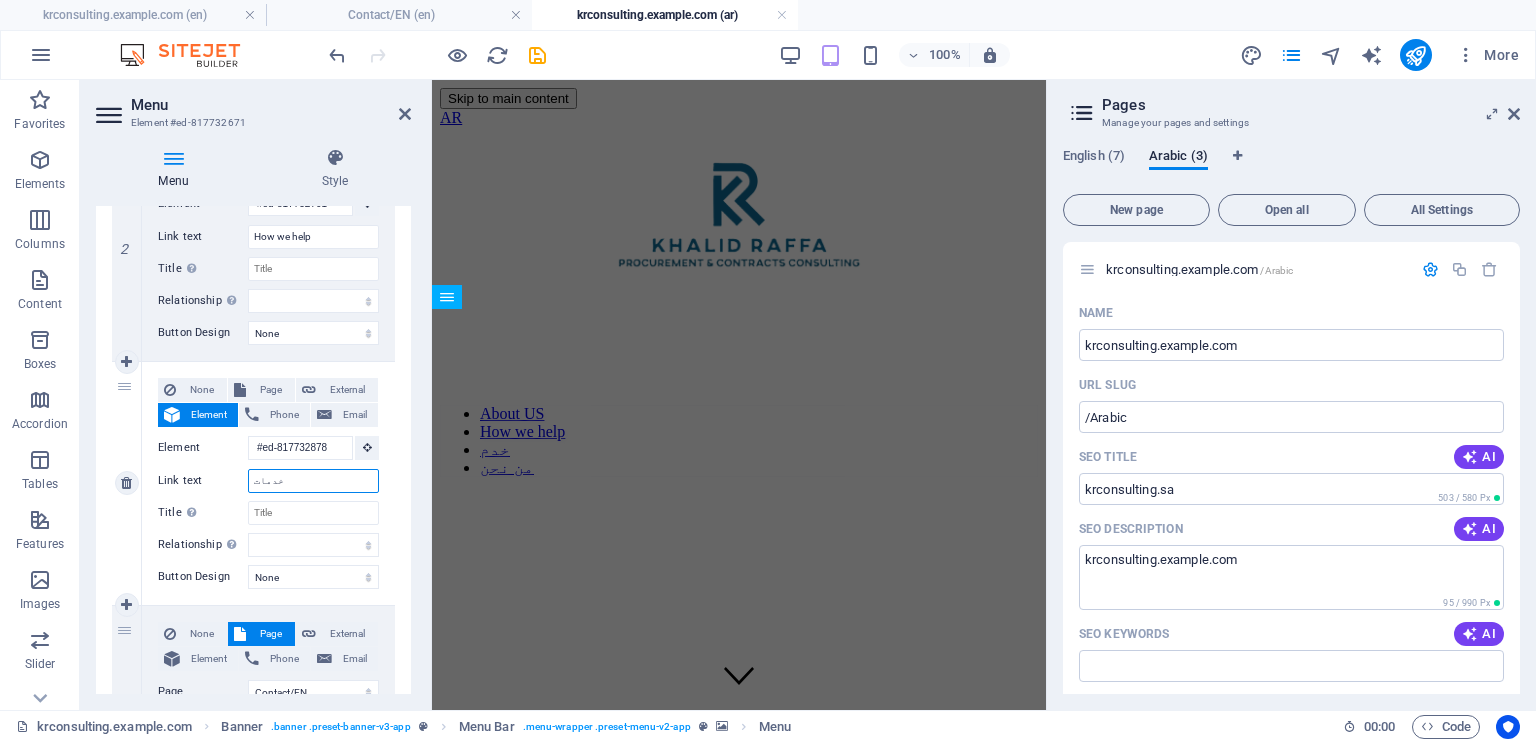 type on "خدماتن" 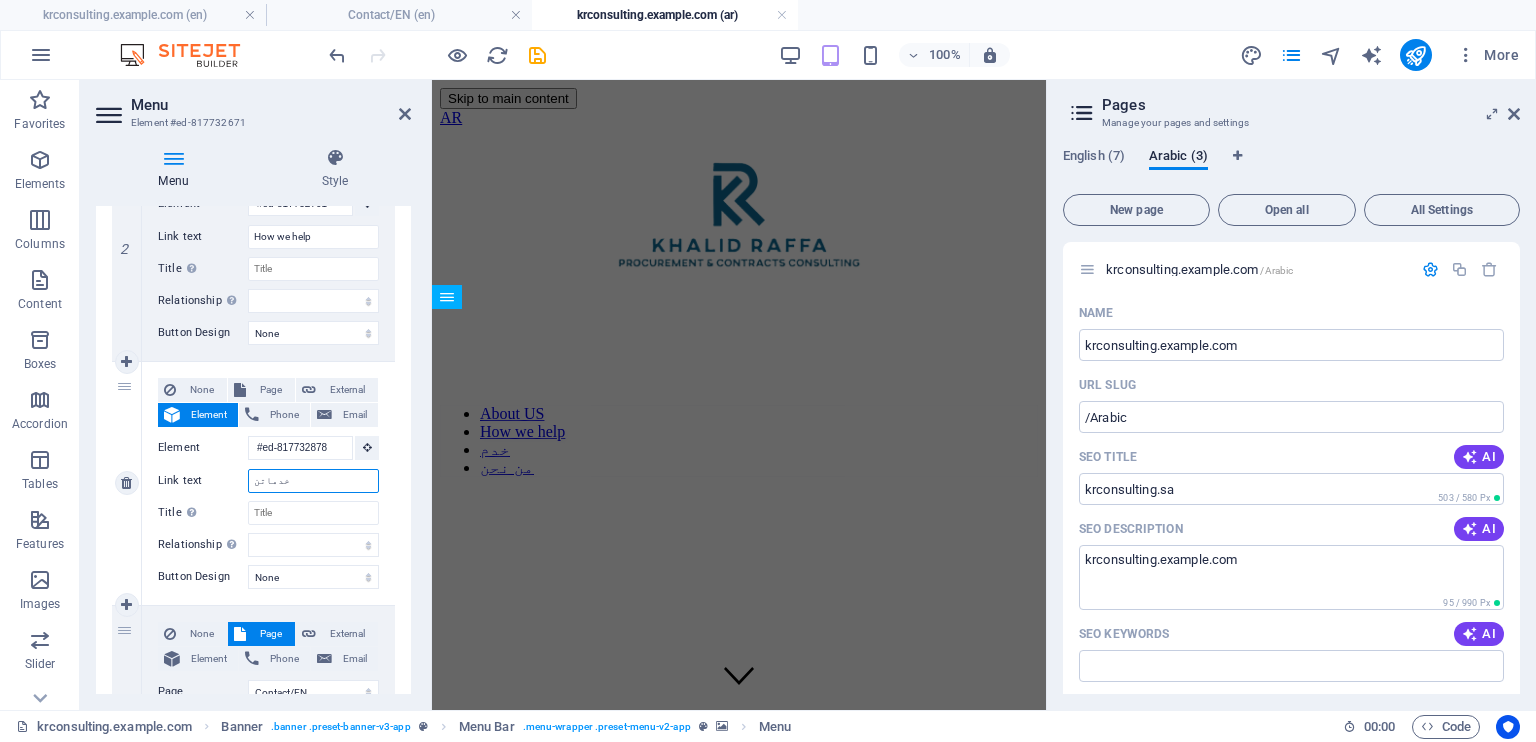 select 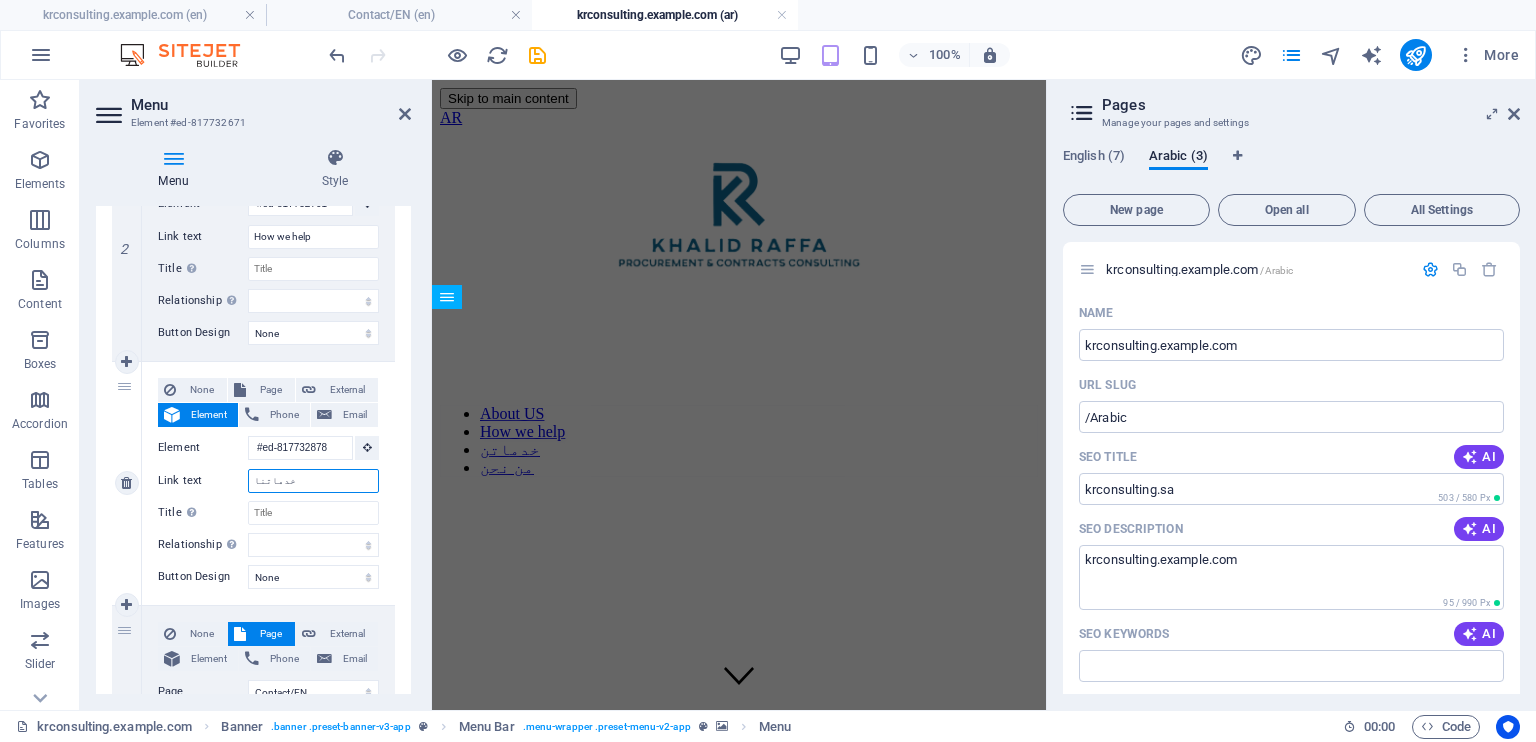 type on "خدماتنا" 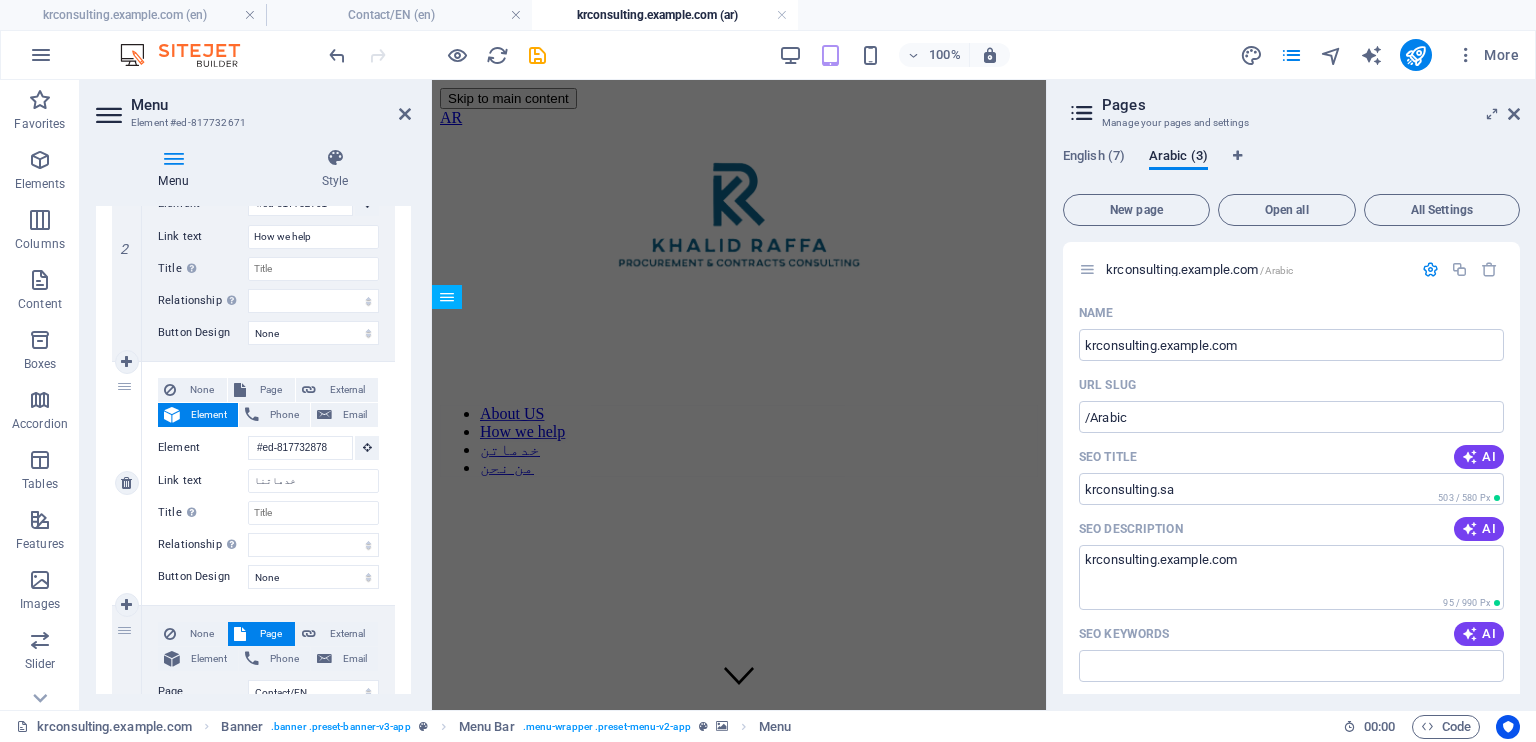 select 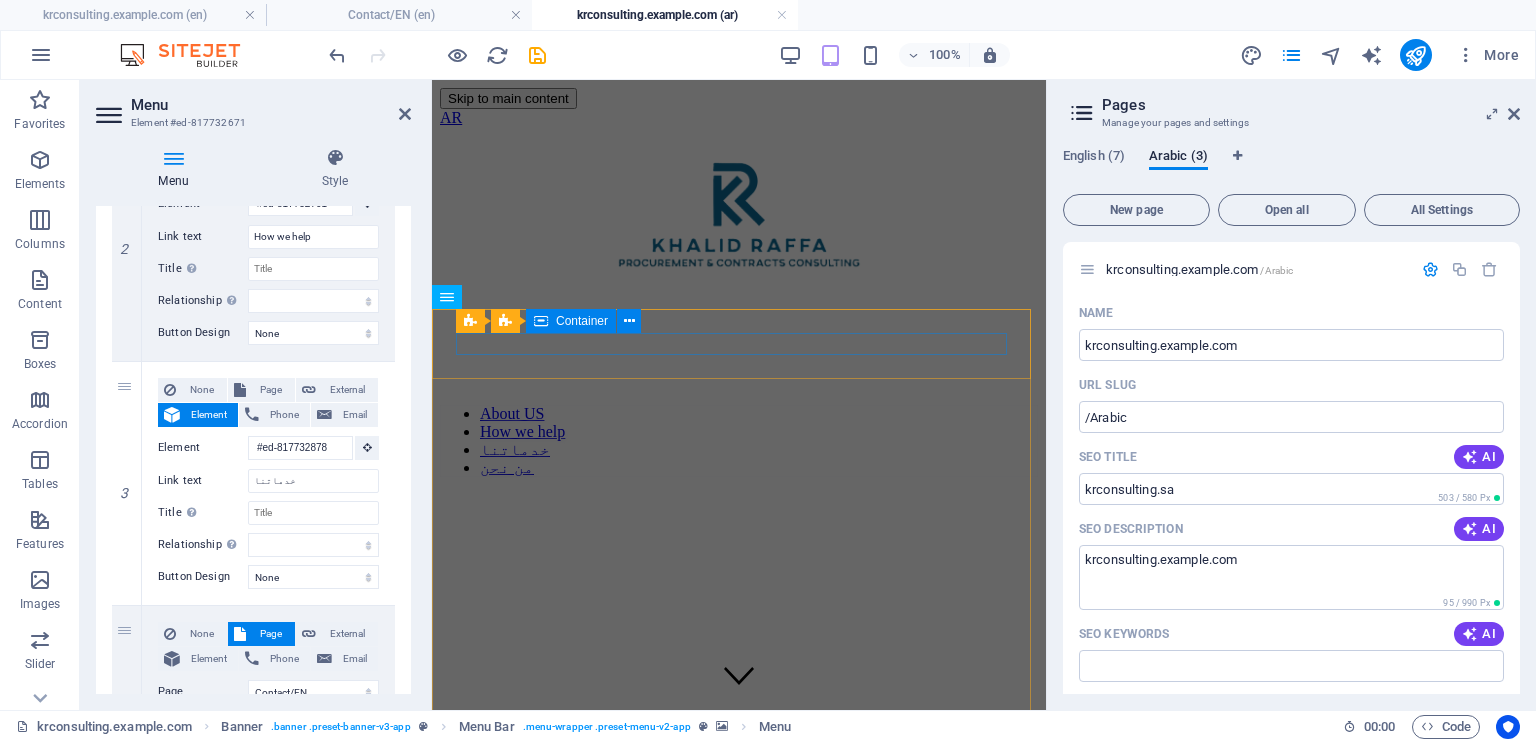 click at bounding box center (739, 389) 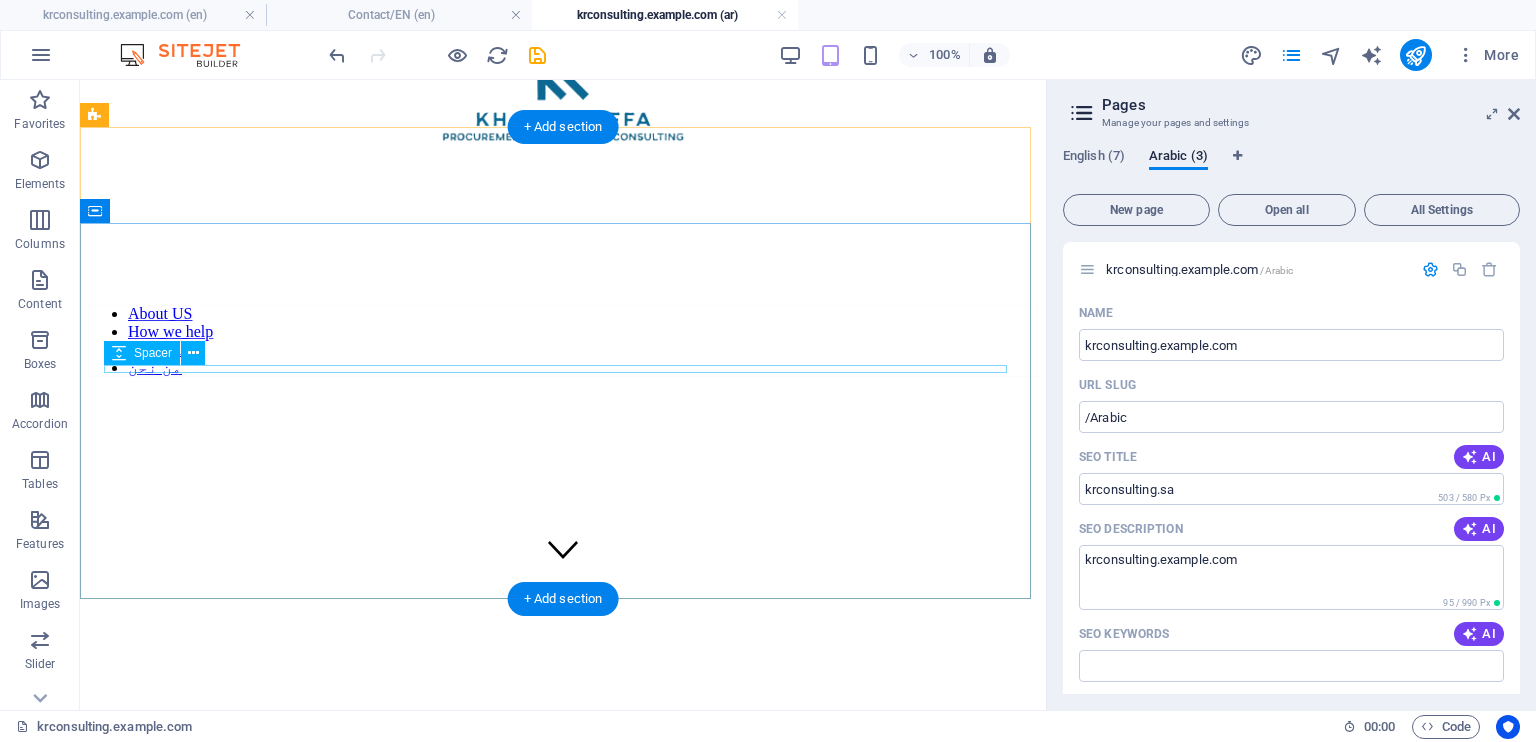 scroll, scrollTop: 107, scrollLeft: 0, axis: vertical 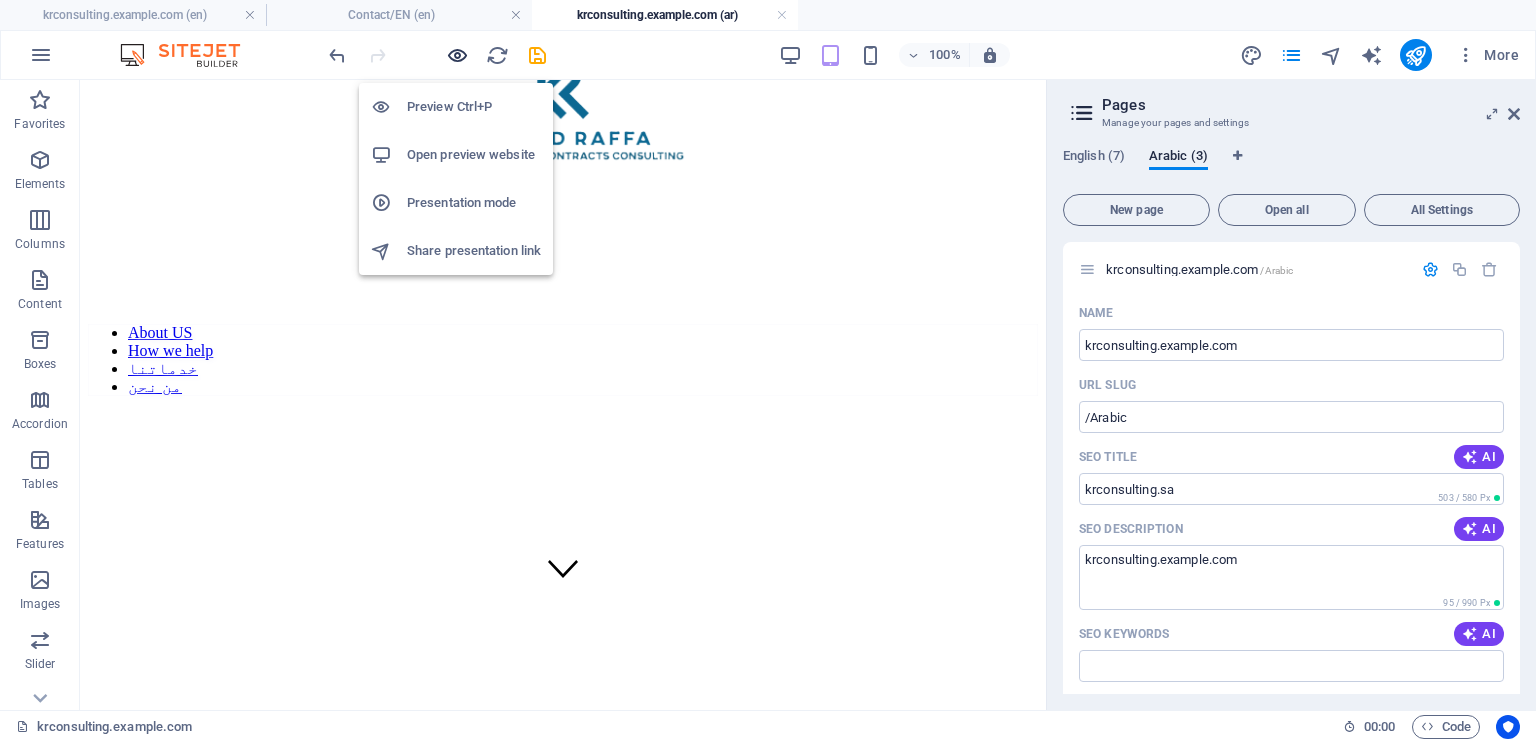 click at bounding box center [457, 55] 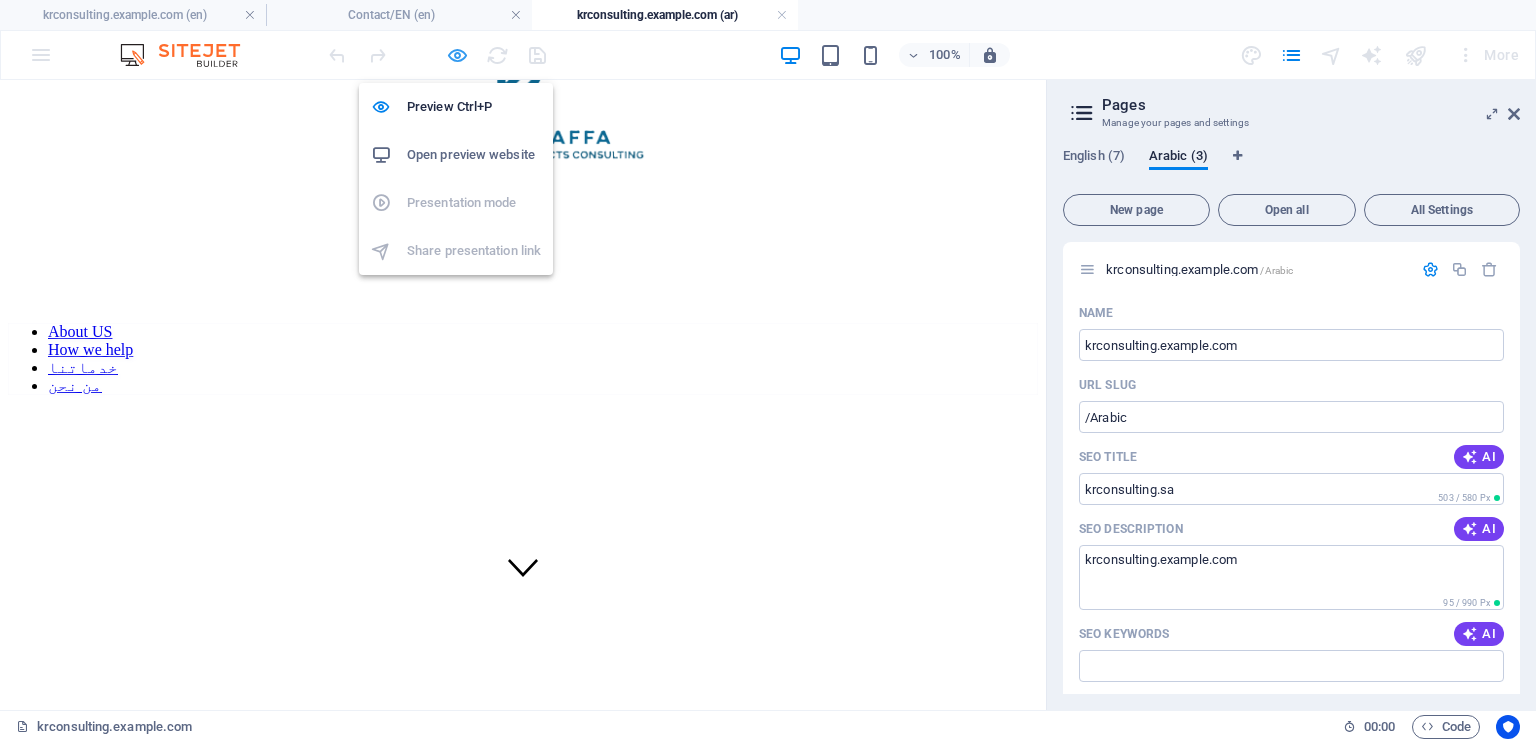 scroll, scrollTop: 109, scrollLeft: 0, axis: vertical 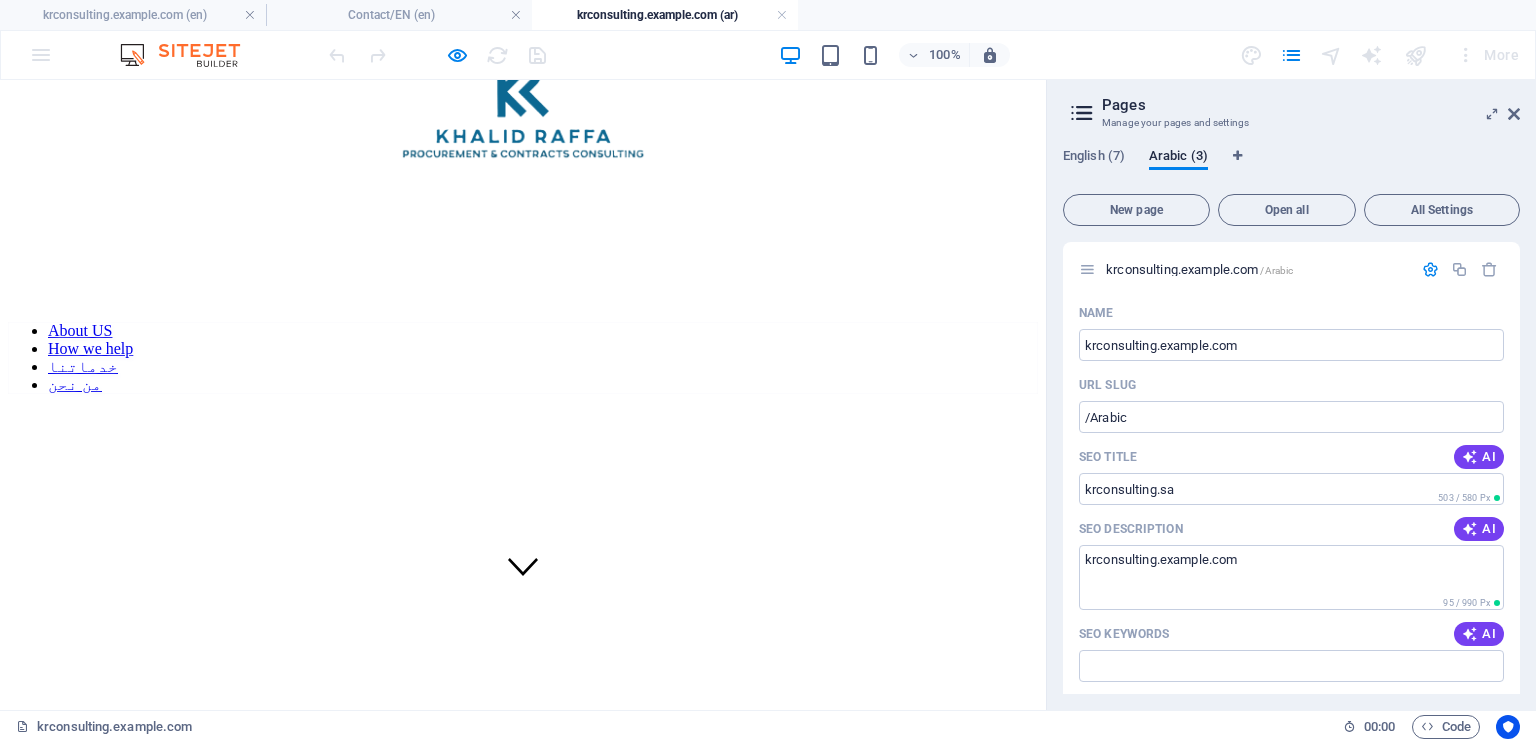 click on "How we help" at bounding box center (90, 348) 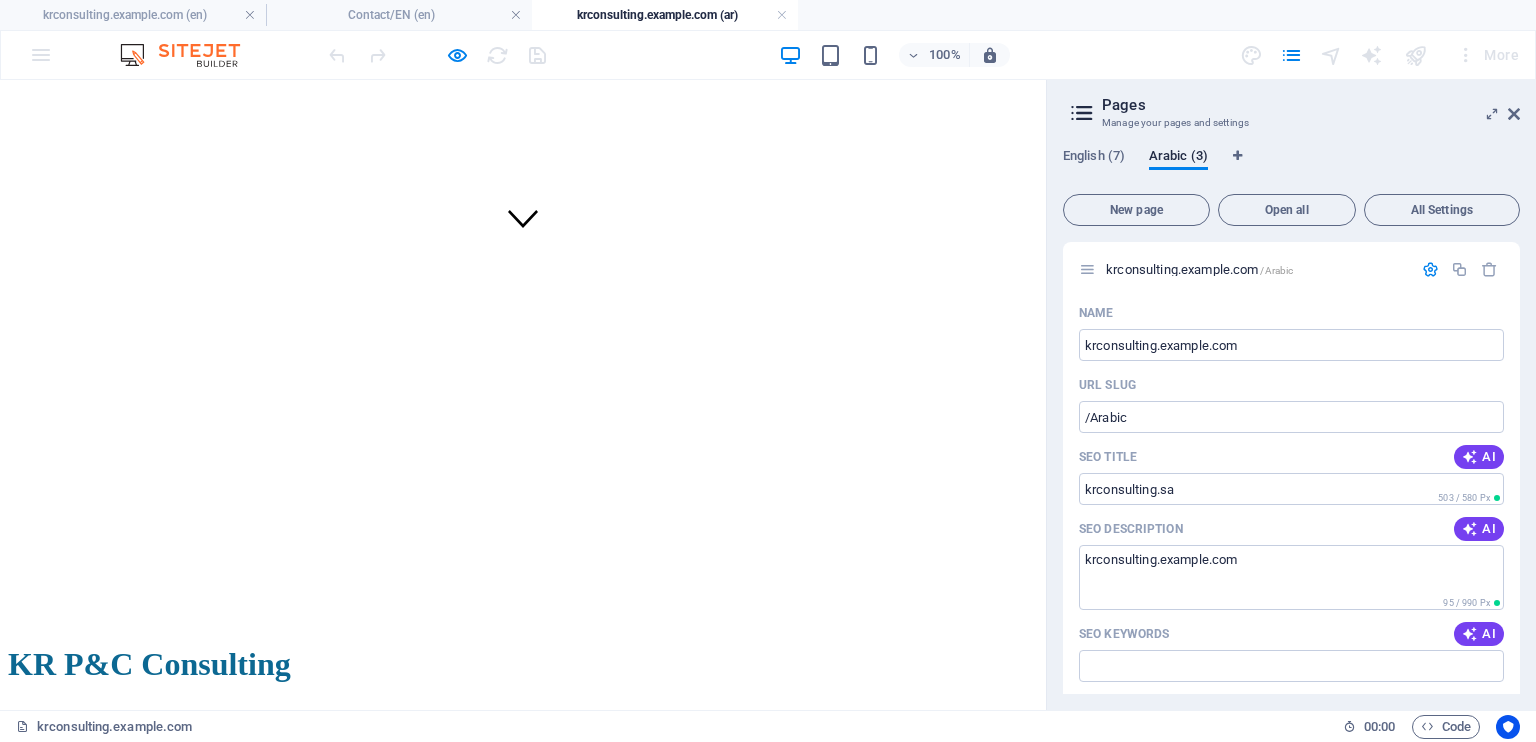 scroll, scrollTop: 0, scrollLeft: 0, axis: both 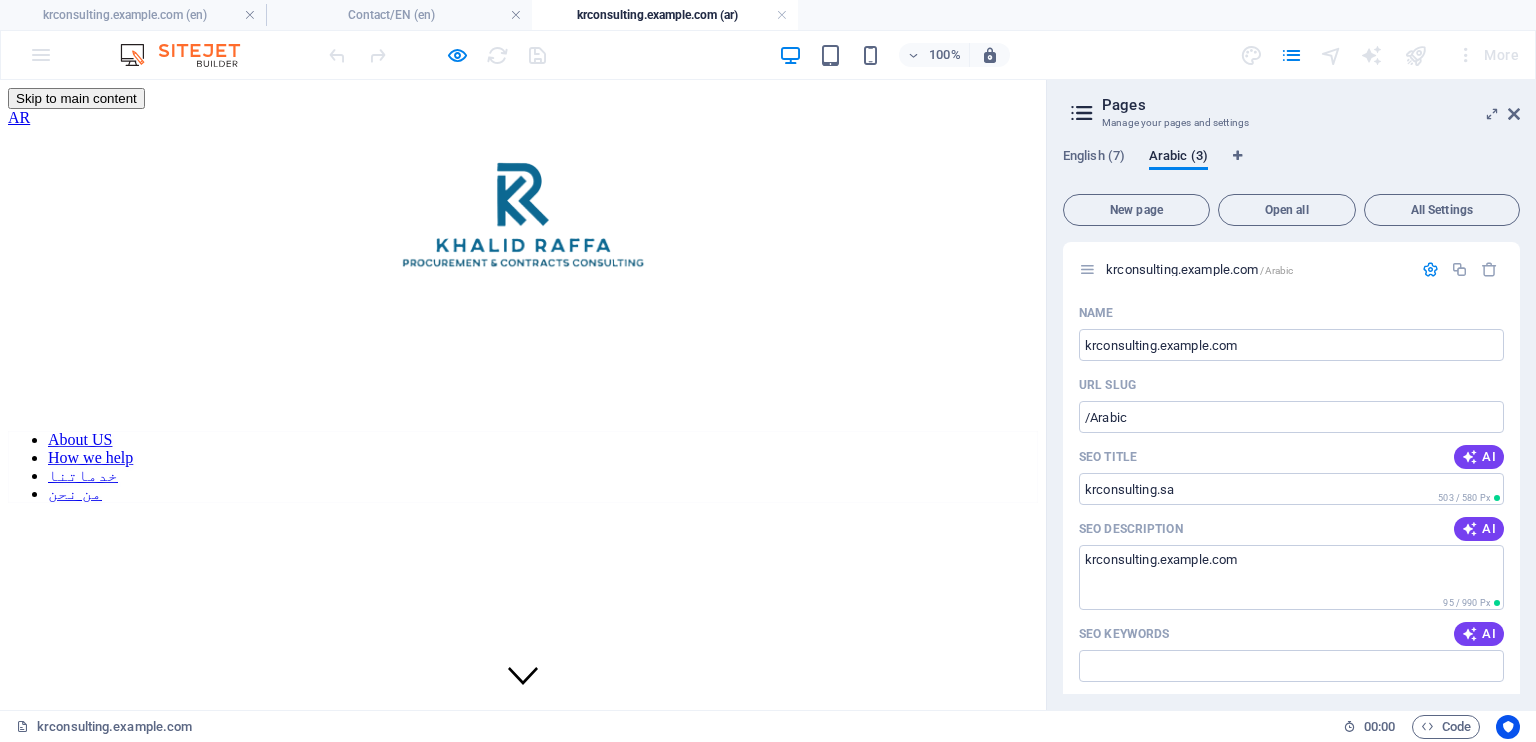 click on "خدماتنا" at bounding box center (83, 475) 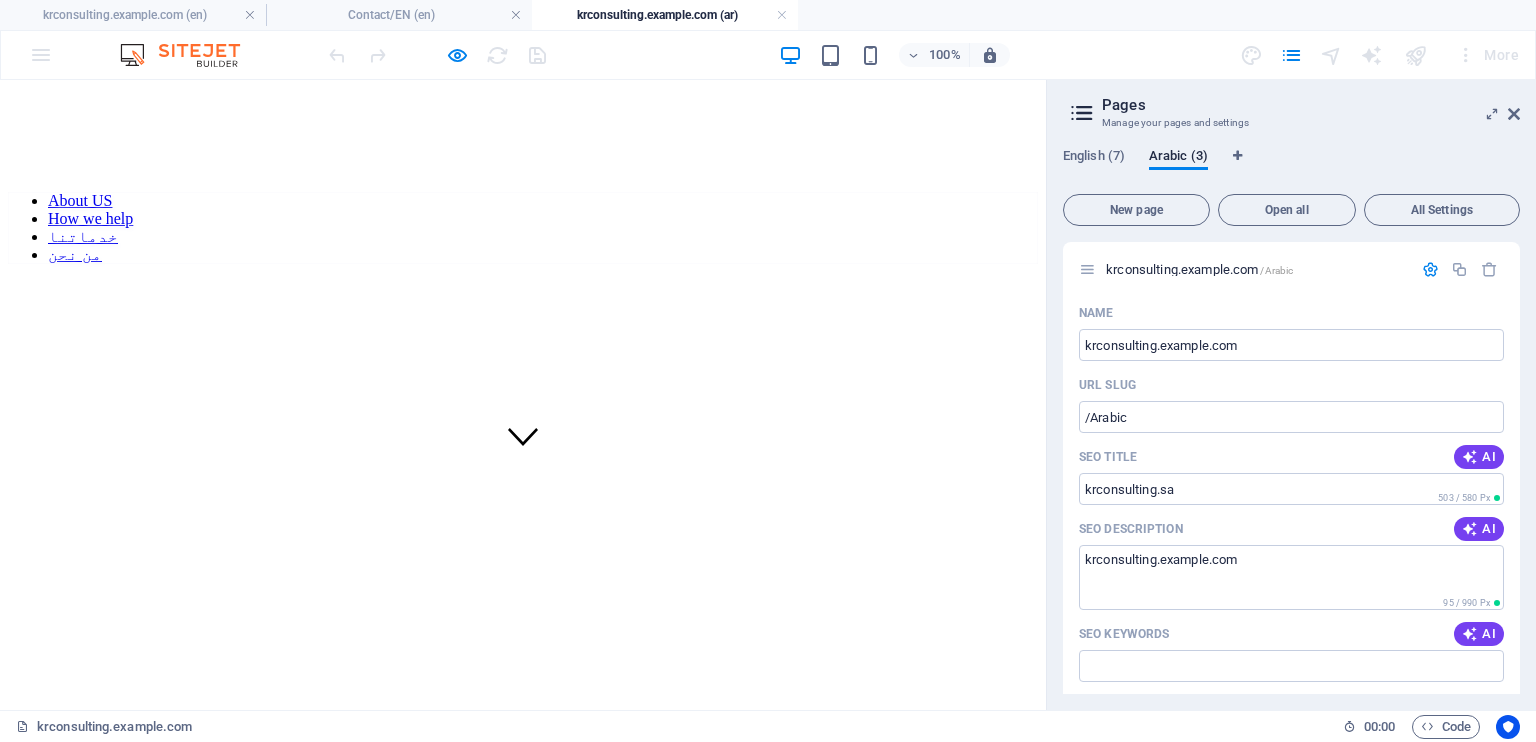 scroll, scrollTop: 0, scrollLeft: 0, axis: both 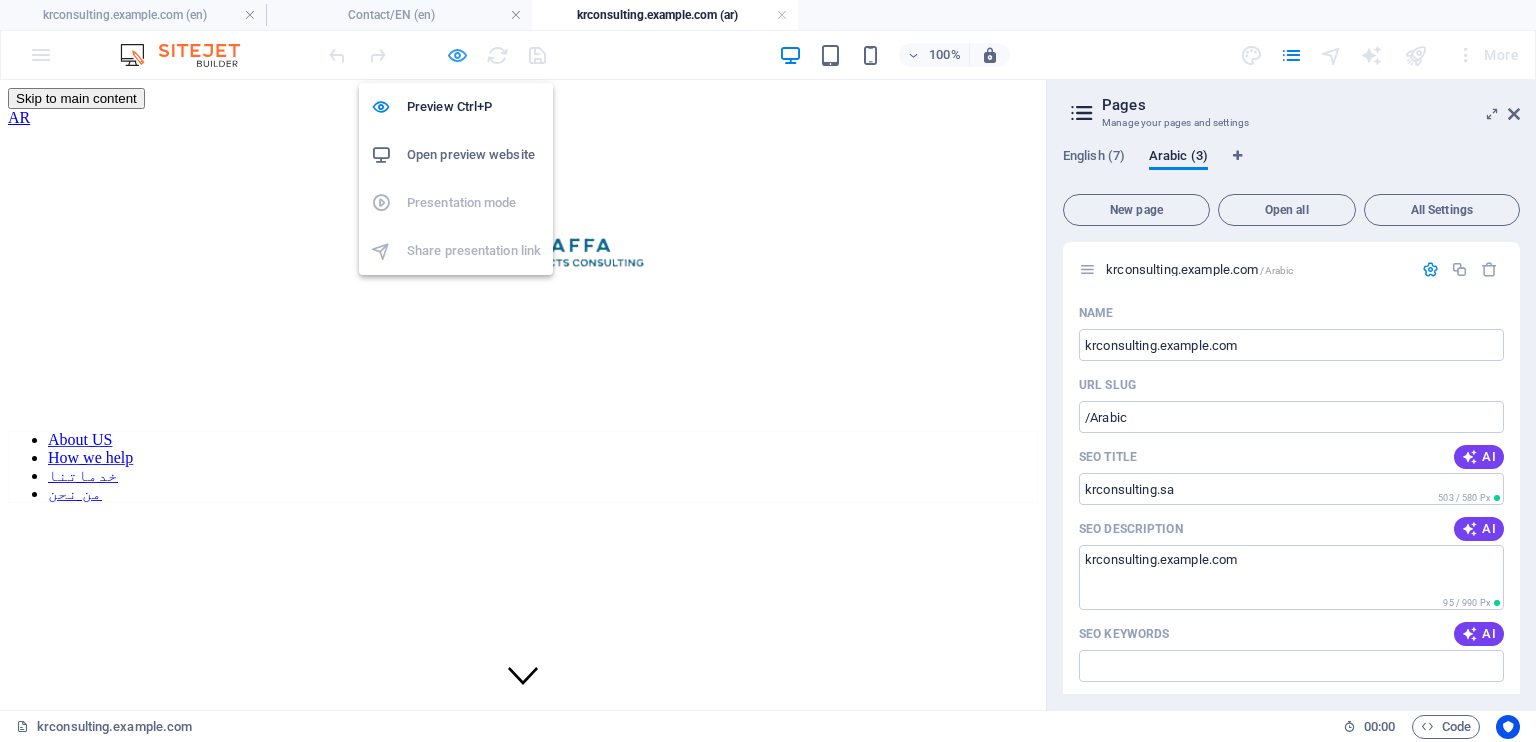 click at bounding box center (457, 55) 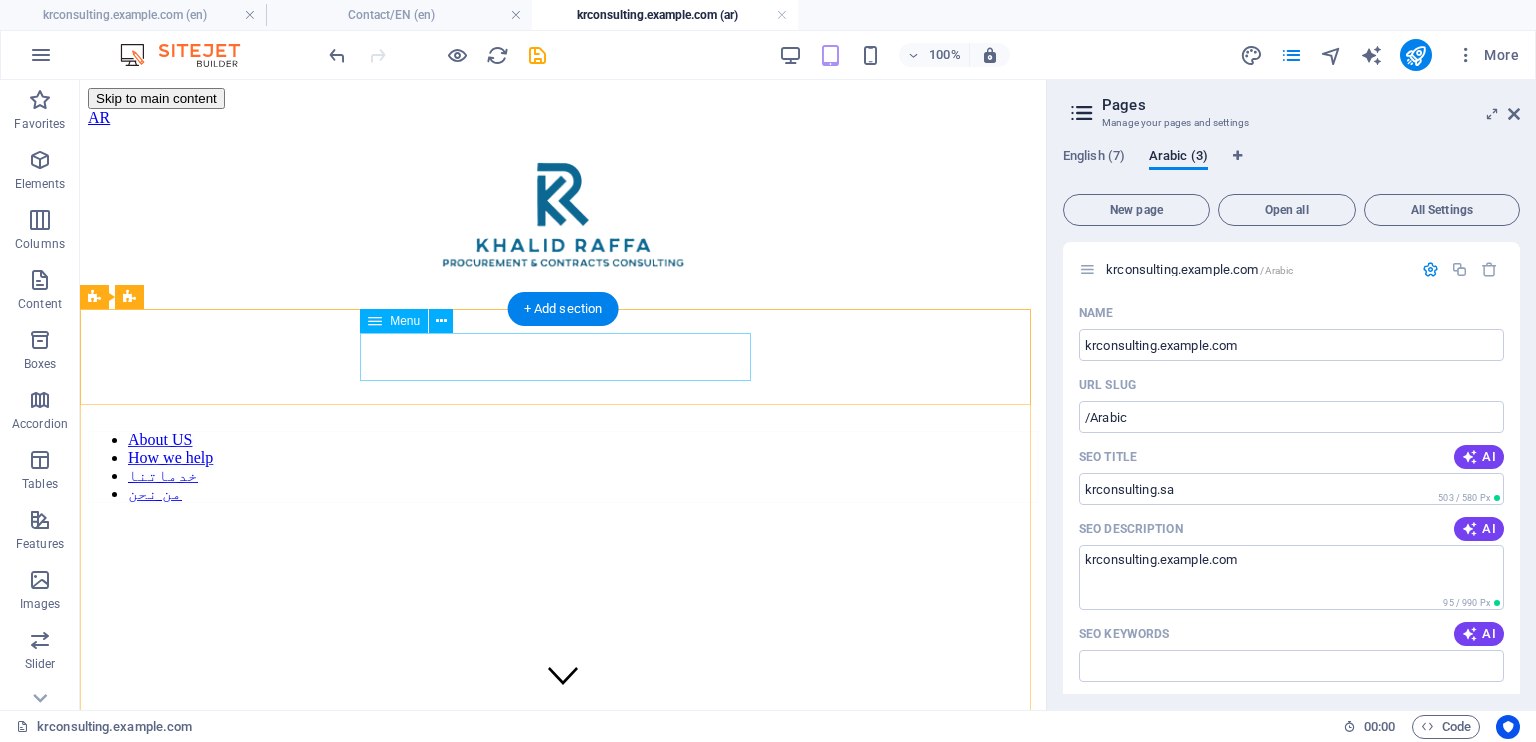 click on "About US  How we help خدماتنا  من نحن" at bounding box center (563, 467) 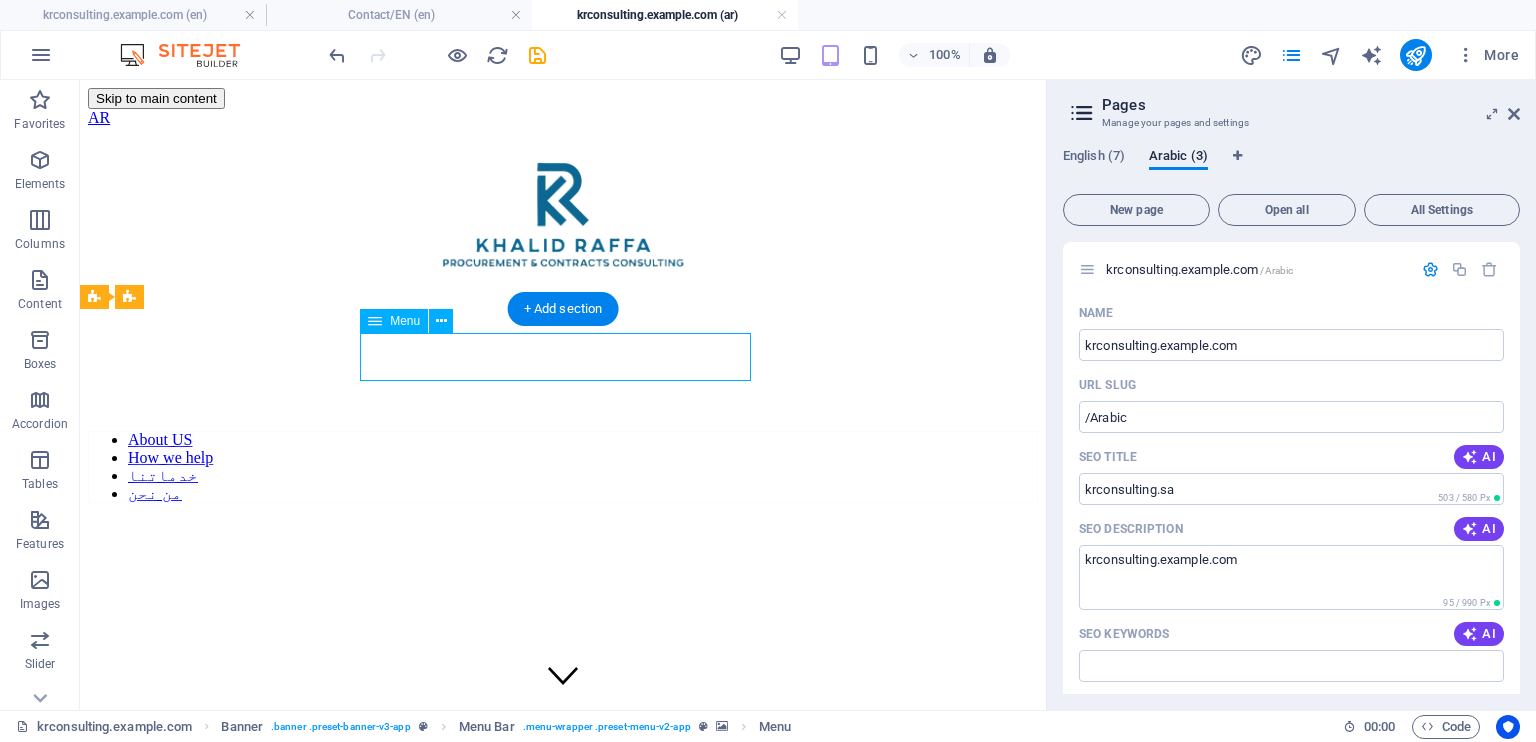 click on "About US  How we help خدماتنا  من نحن" at bounding box center (563, 467) 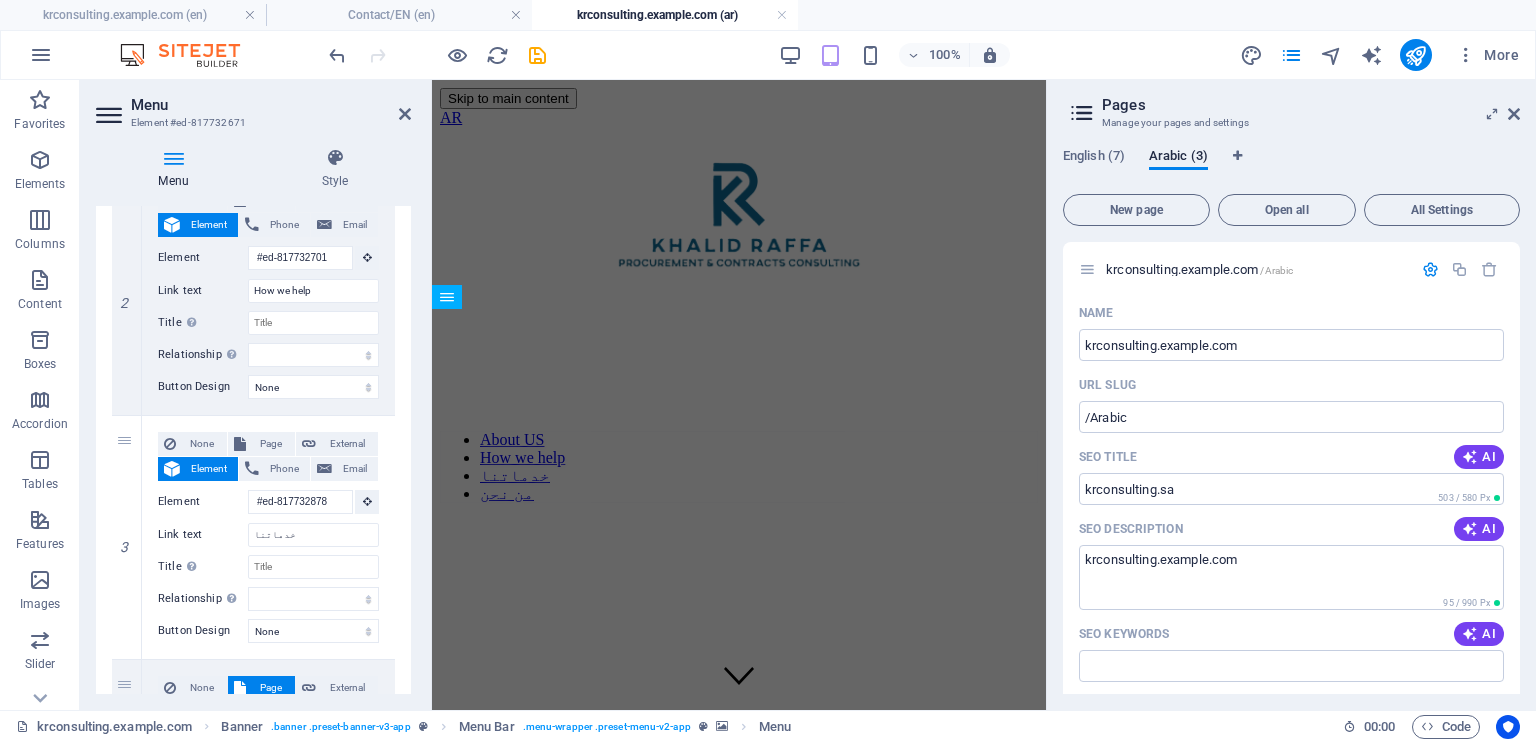 scroll, scrollTop: 467, scrollLeft: 0, axis: vertical 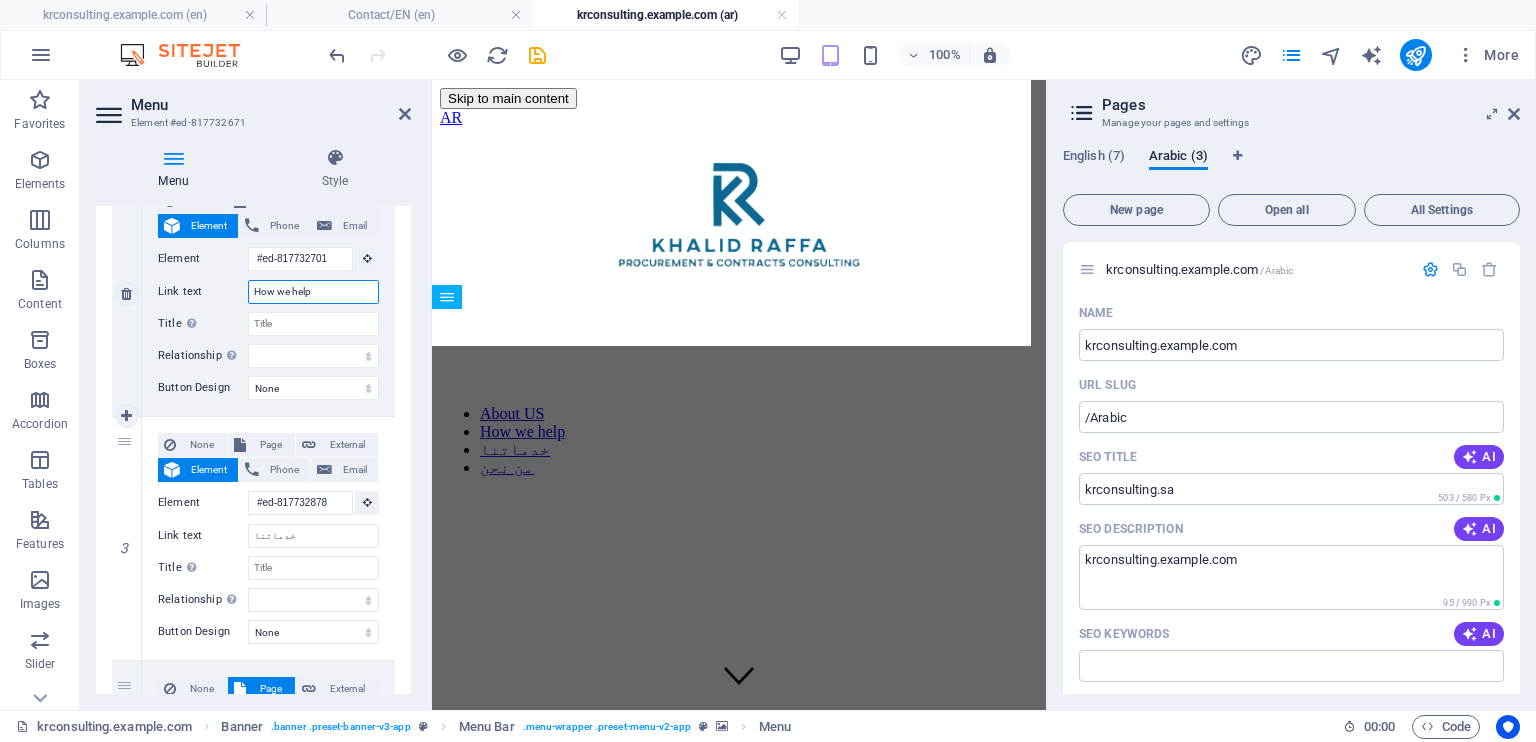drag, startPoint x: 328, startPoint y: 289, endPoint x: 239, endPoint y: 293, distance: 89.08984 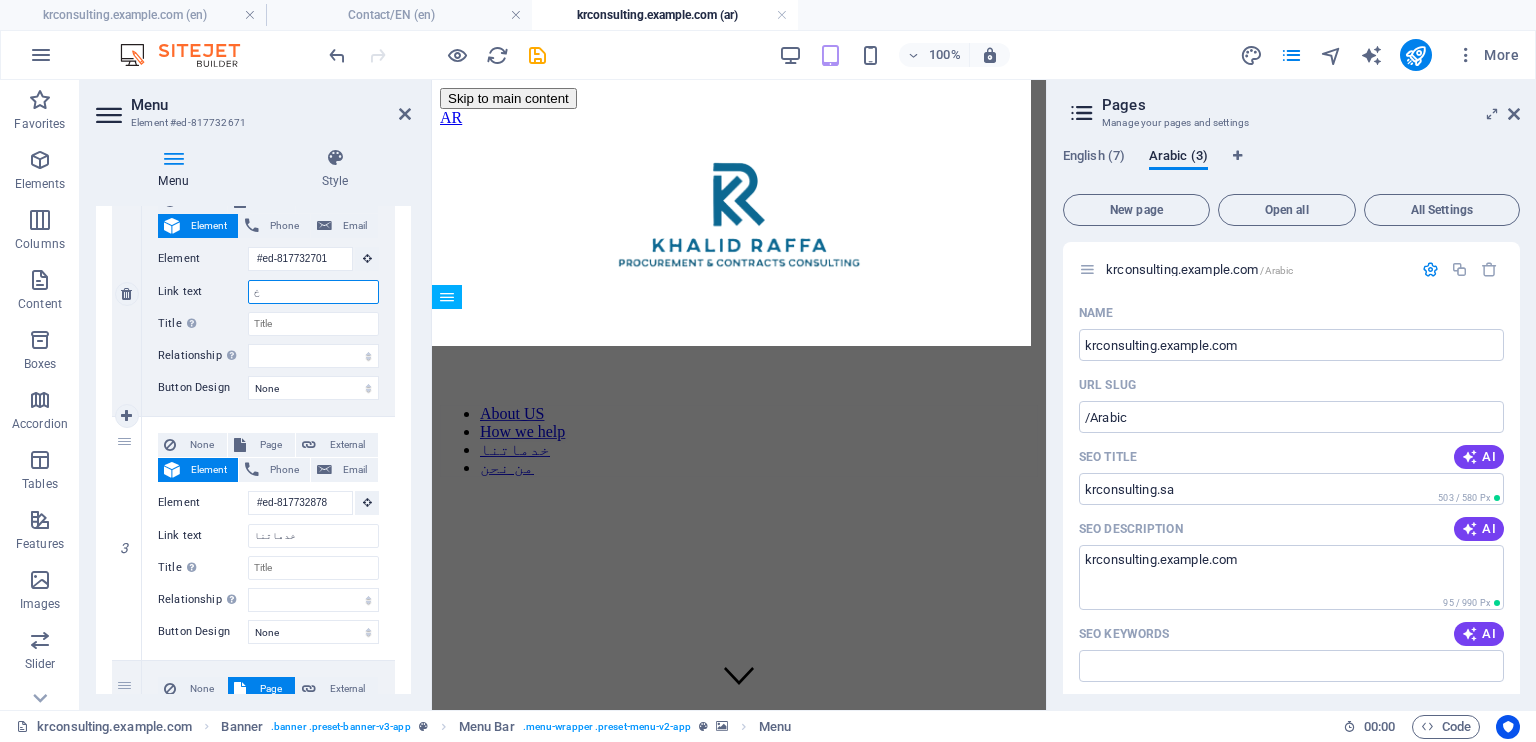 type on "خد" 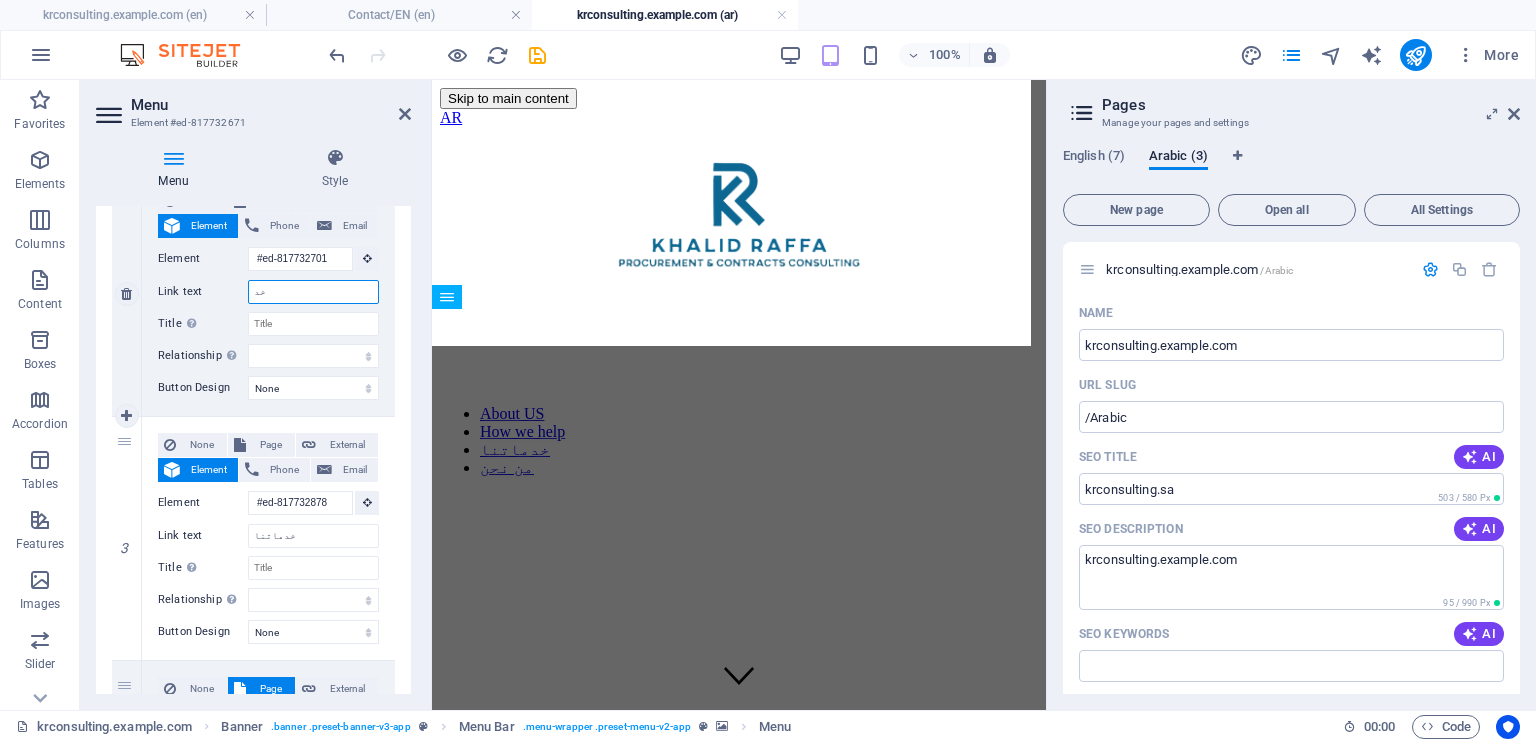 select 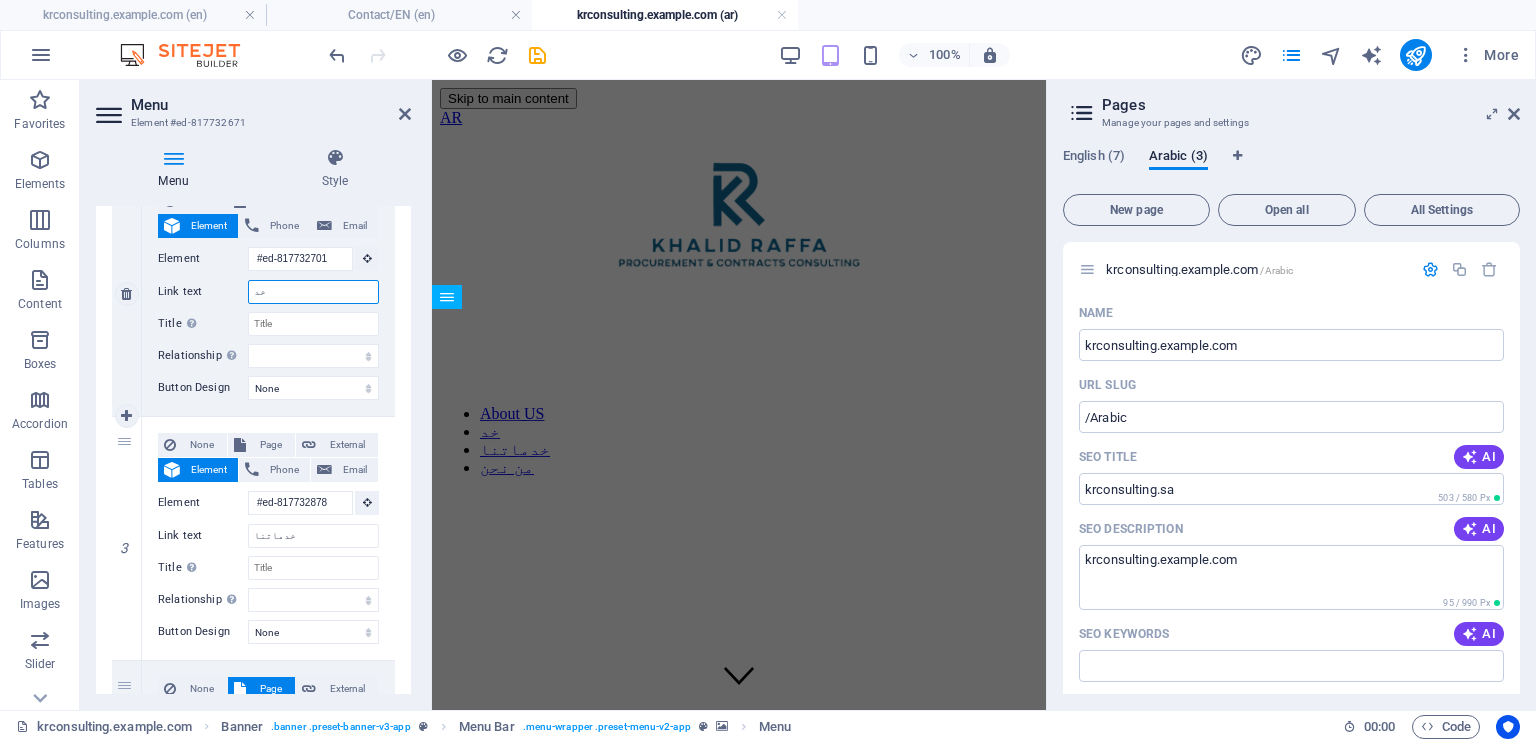 type on "خدم" 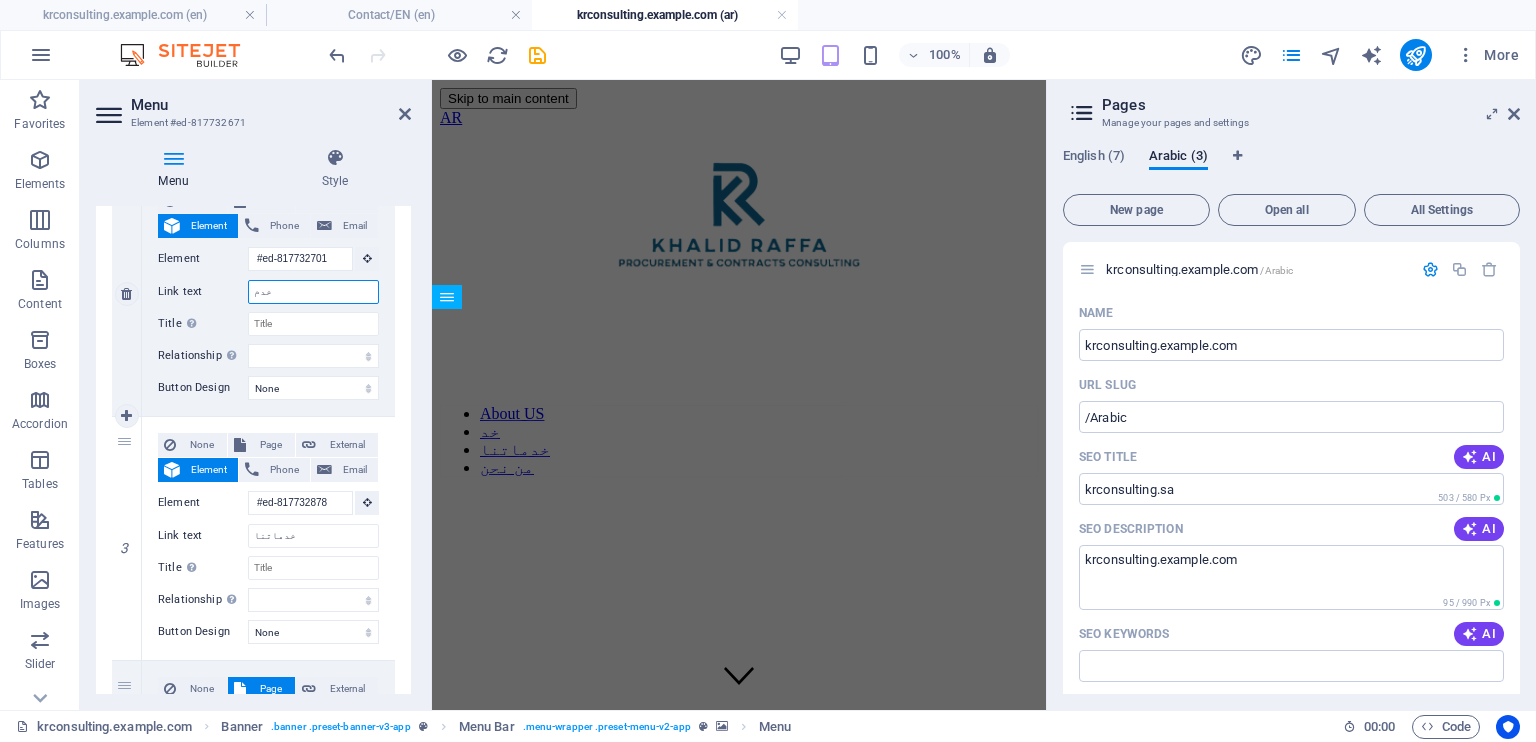 select 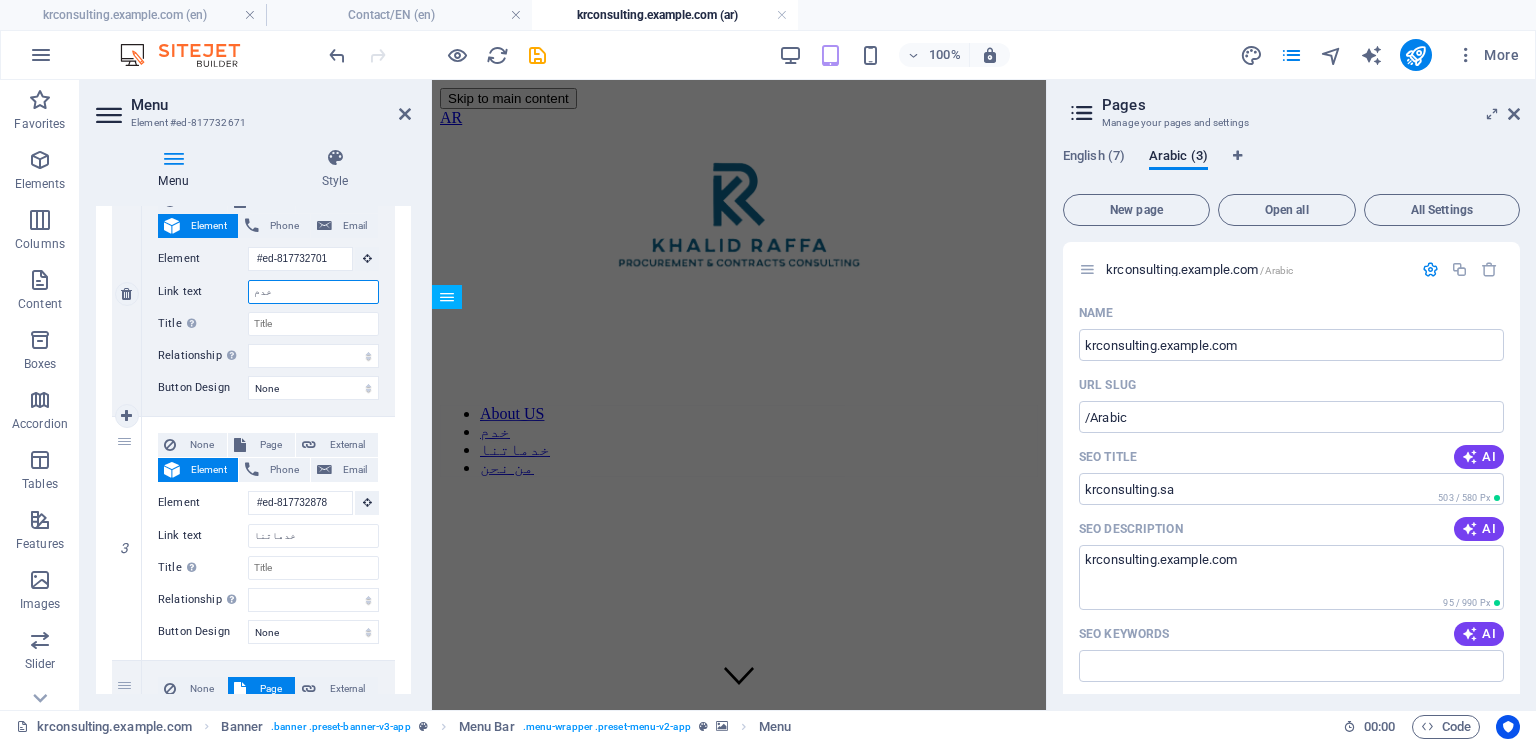 type on "خدما" 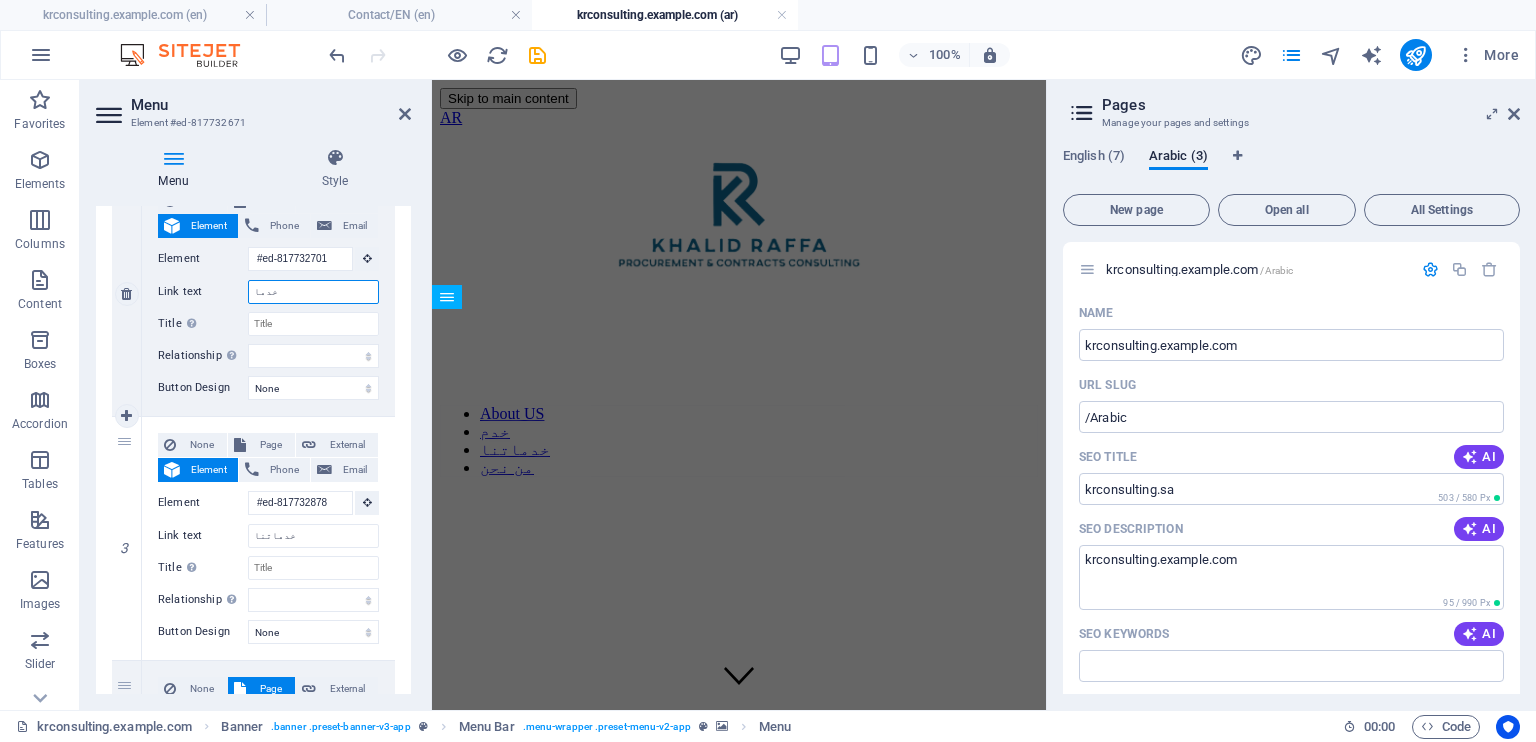 select 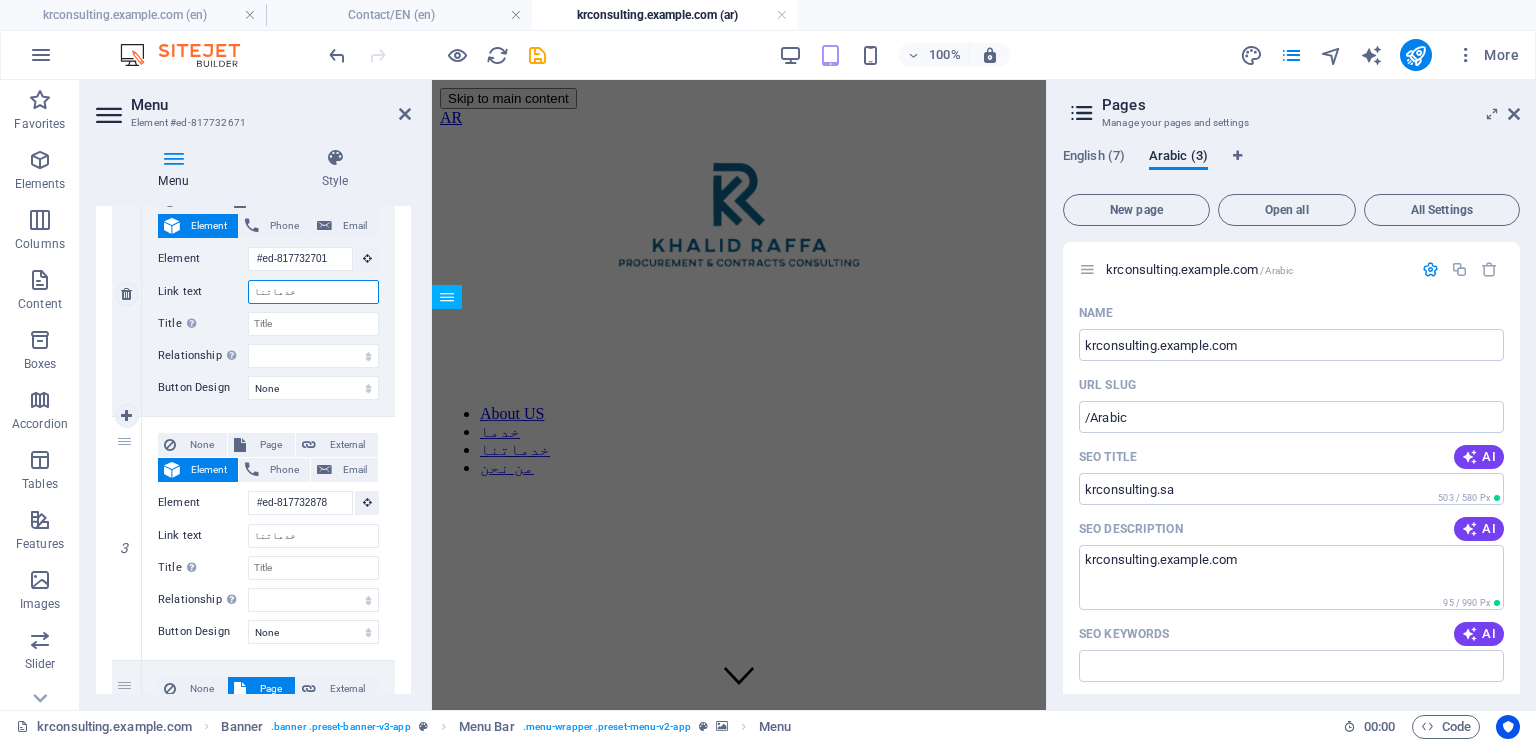 type on "خدماتنا" 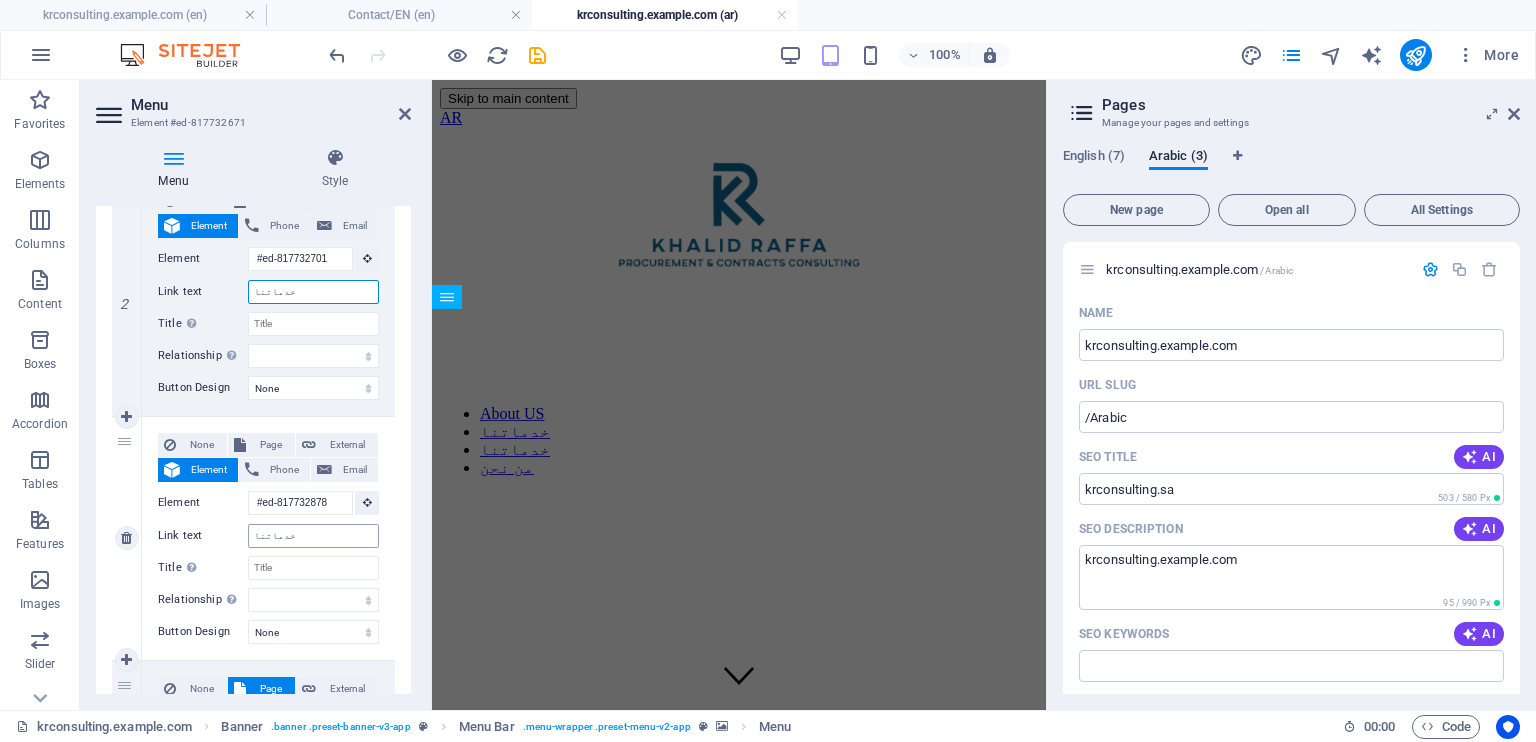 type on "خدماتنا" 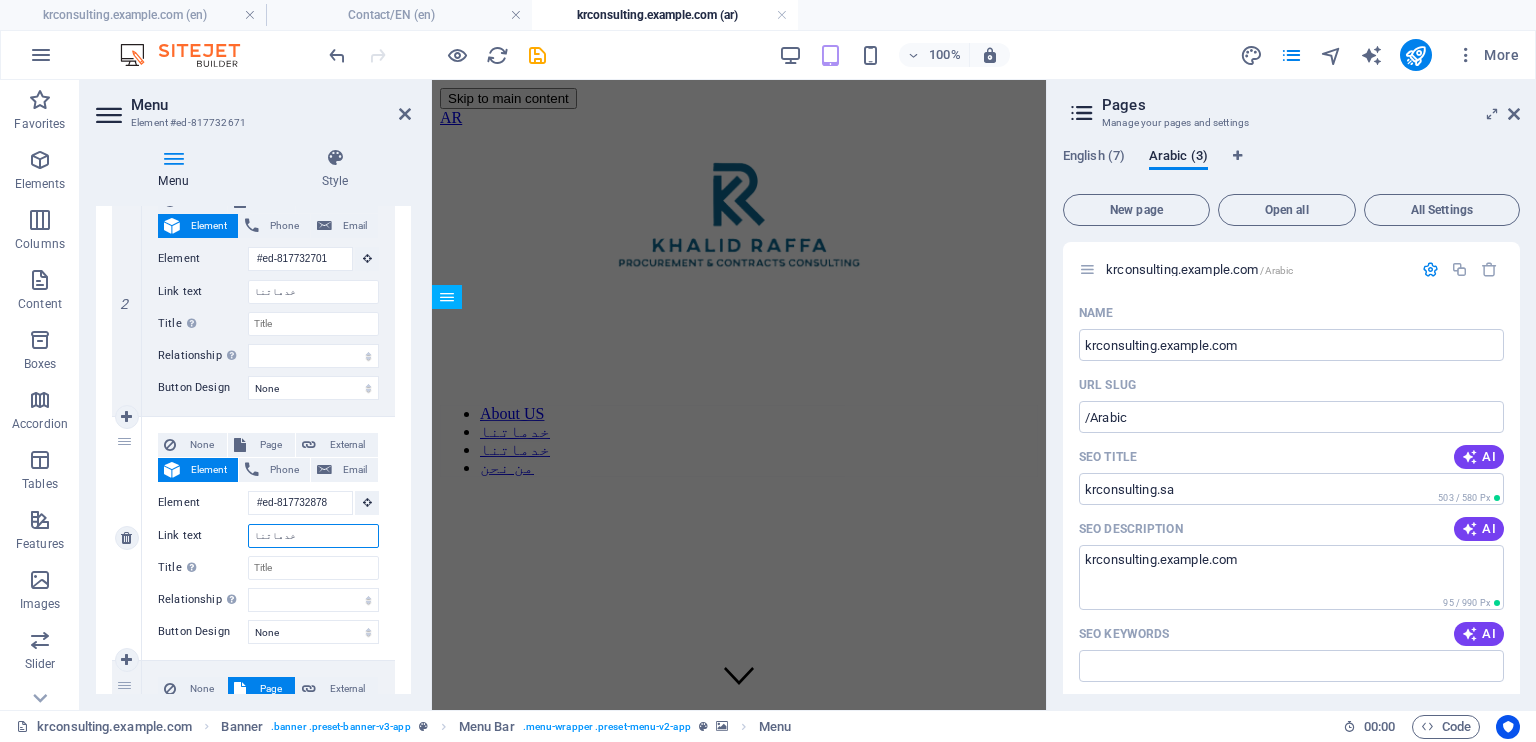 drag, startPoint x: 311, startPoint y: 538, endPoint x: 236, endPoint y: 537, distance: 75.00667 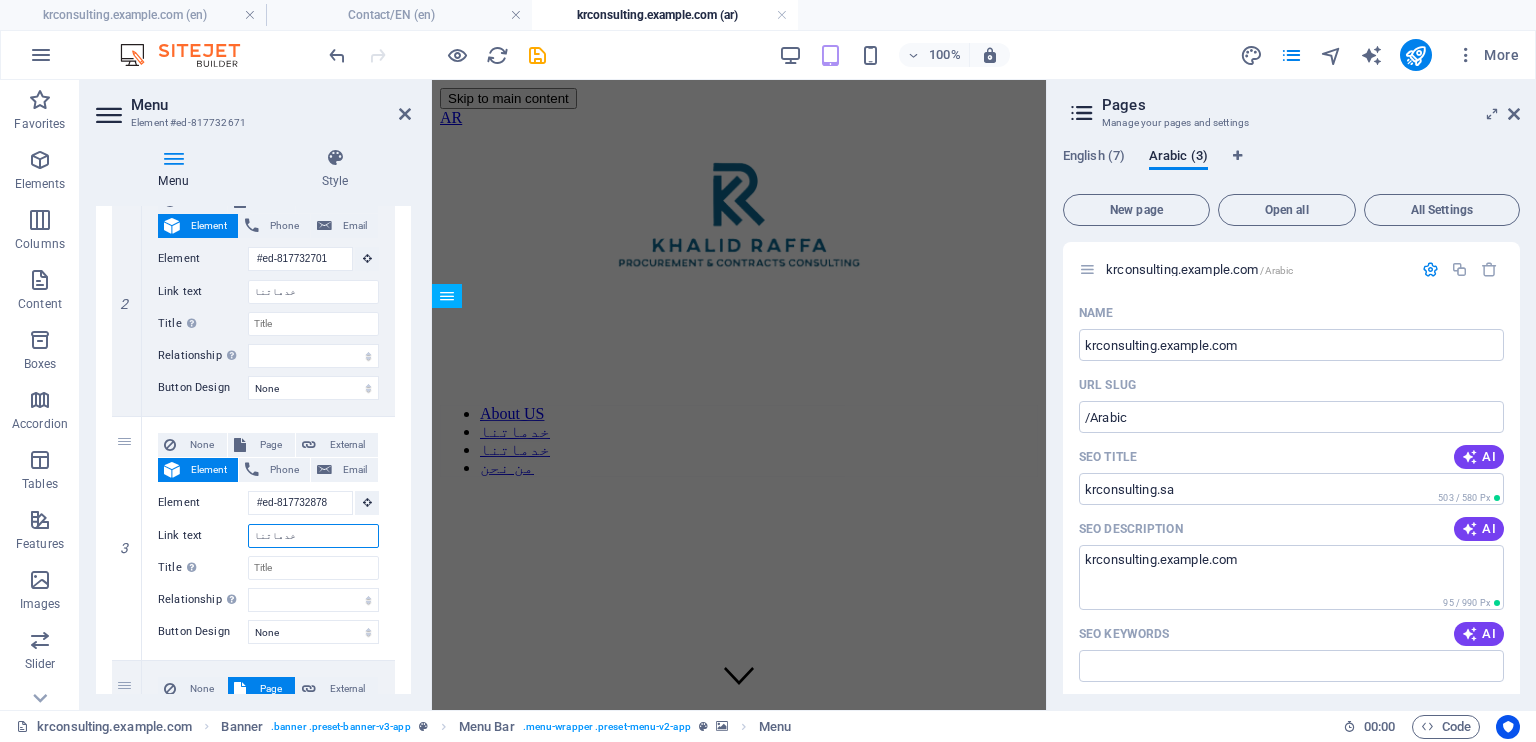 scroll, scrollTop: 0, scrollLeft: 0, axis: both 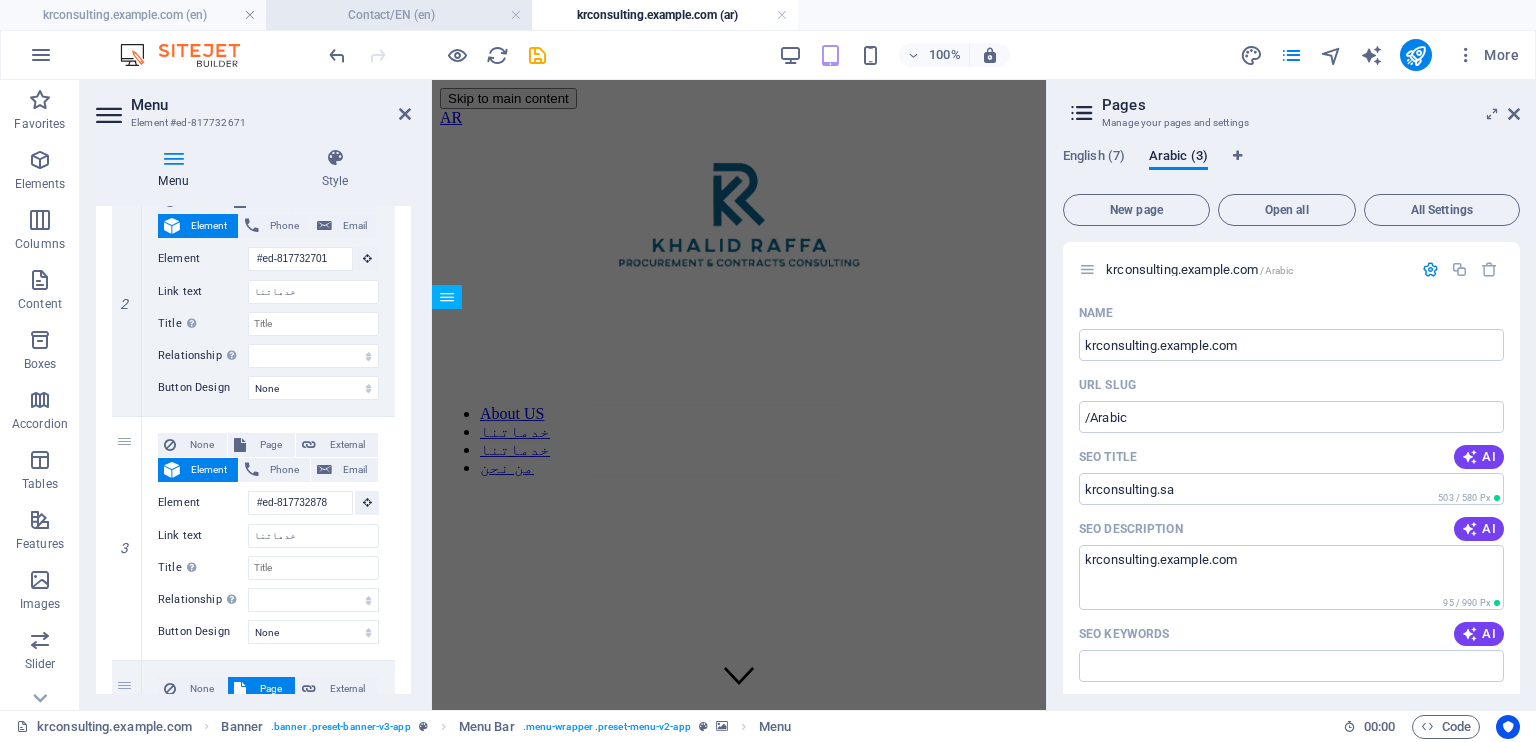 click on "Contact/EN (en)" at bounding box center (399, 15) 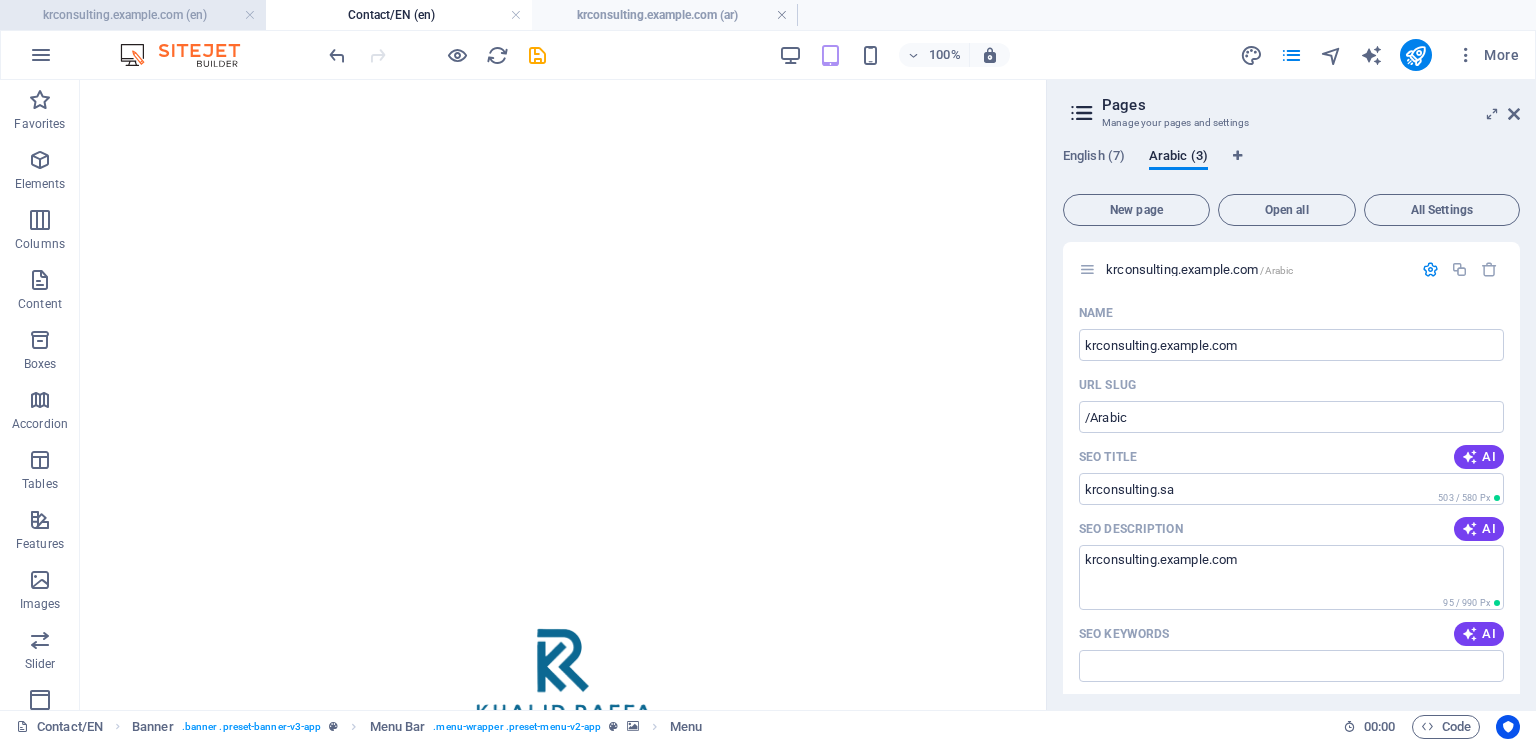 click on "krconsulting.example.com (en)" at bounding box center [133, 15] 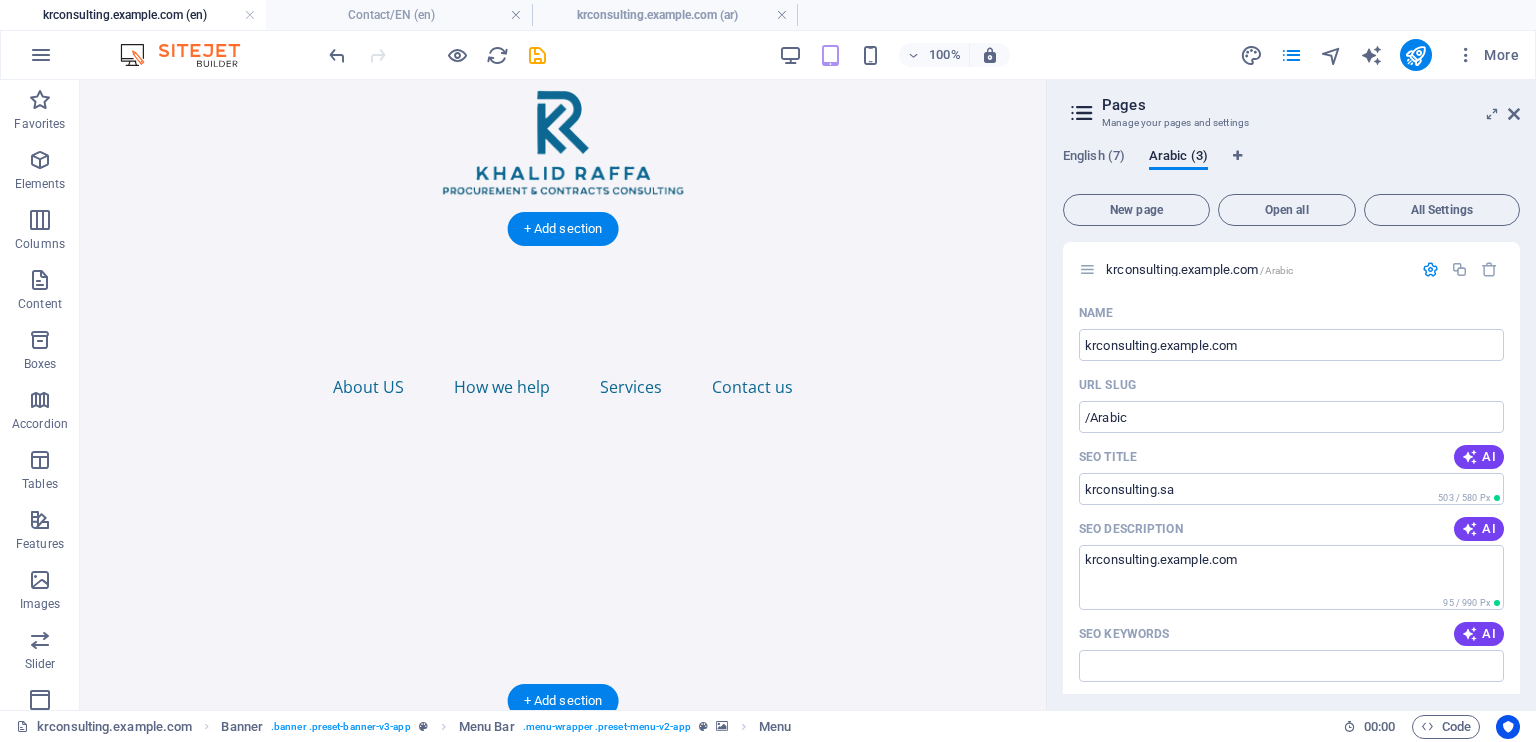 scroll, scrollTop: 64, scrollLeft: 0, axis: vertical 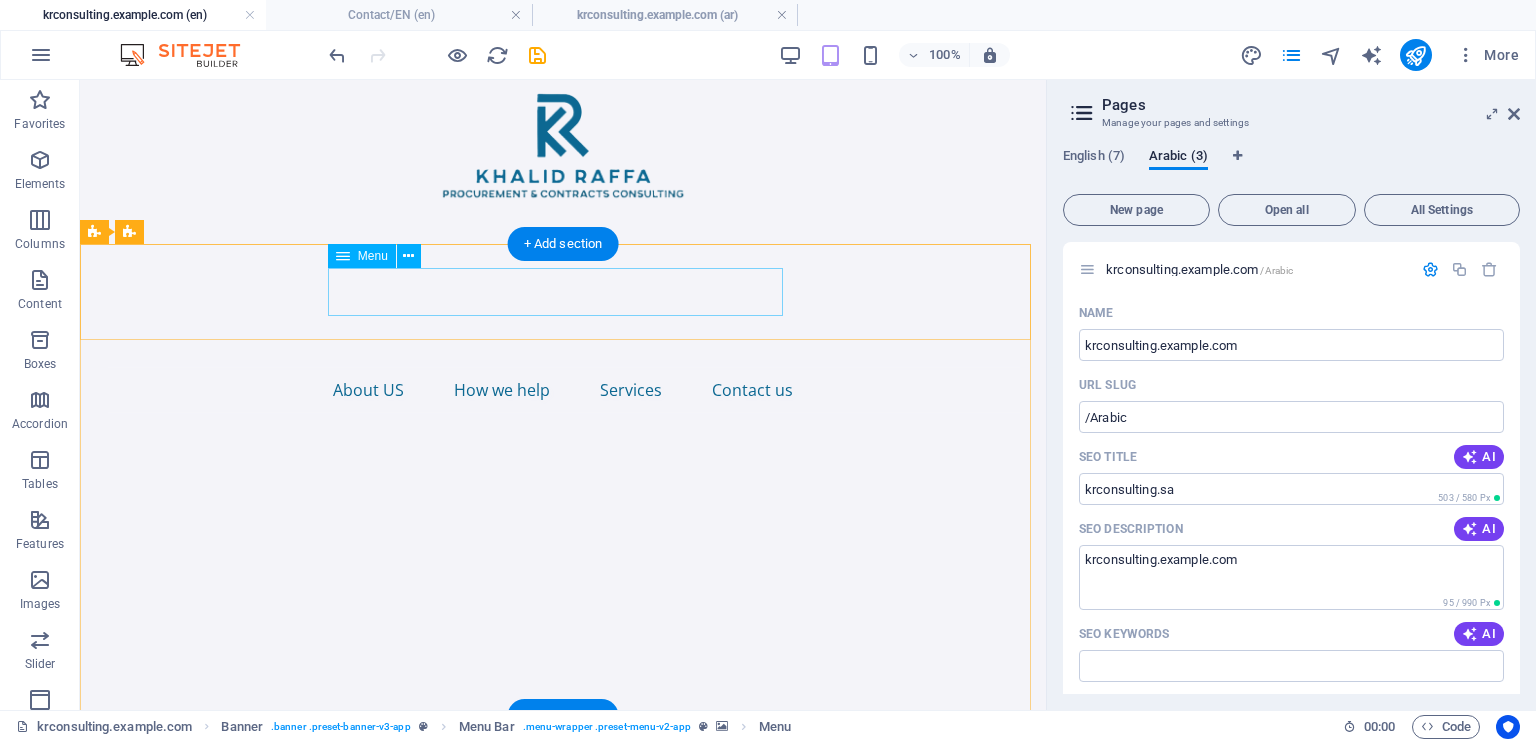 click on "About US  How we help Services Contact us" at bounding box center [563, 390] 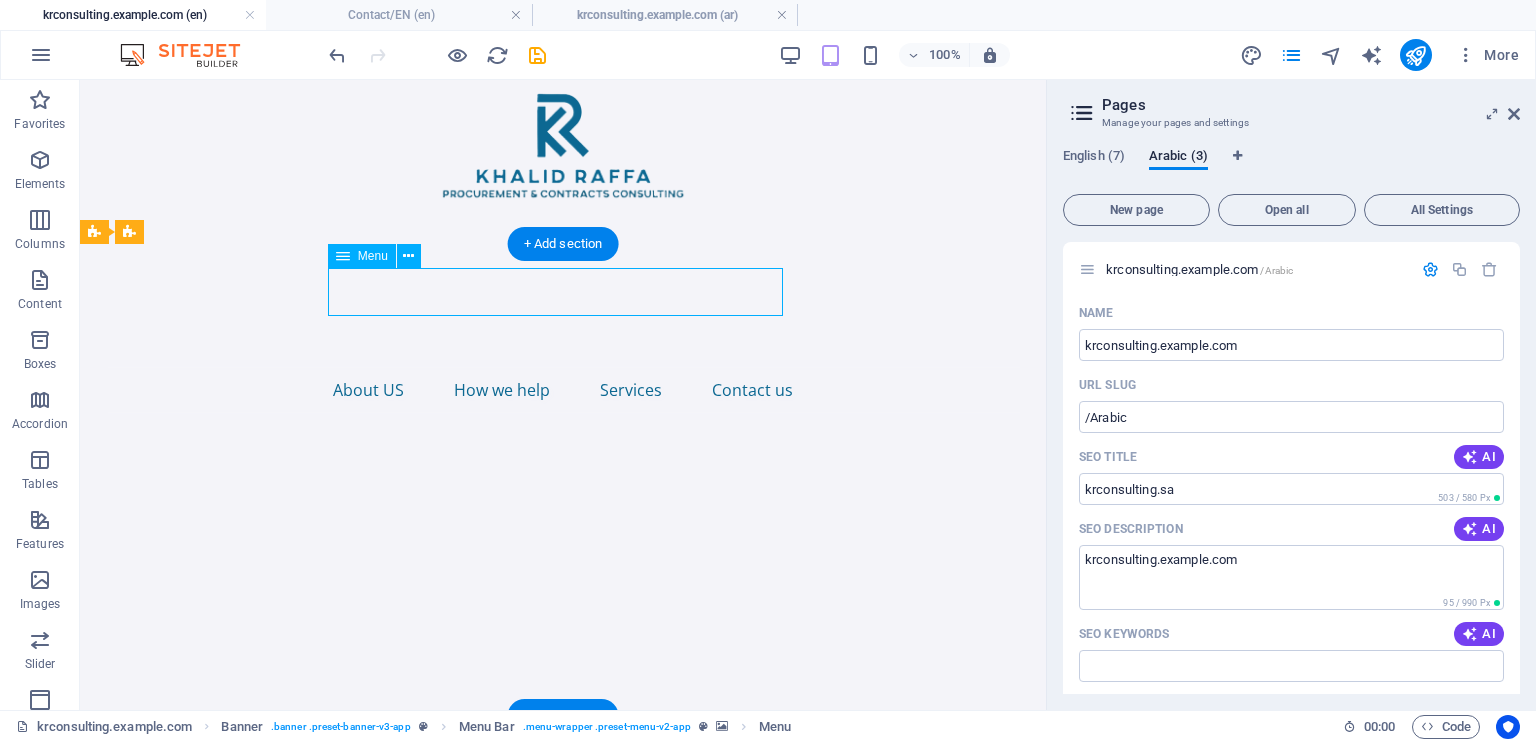 click on "About US  How we help Services Contact us" at bounding box center (563, 390) 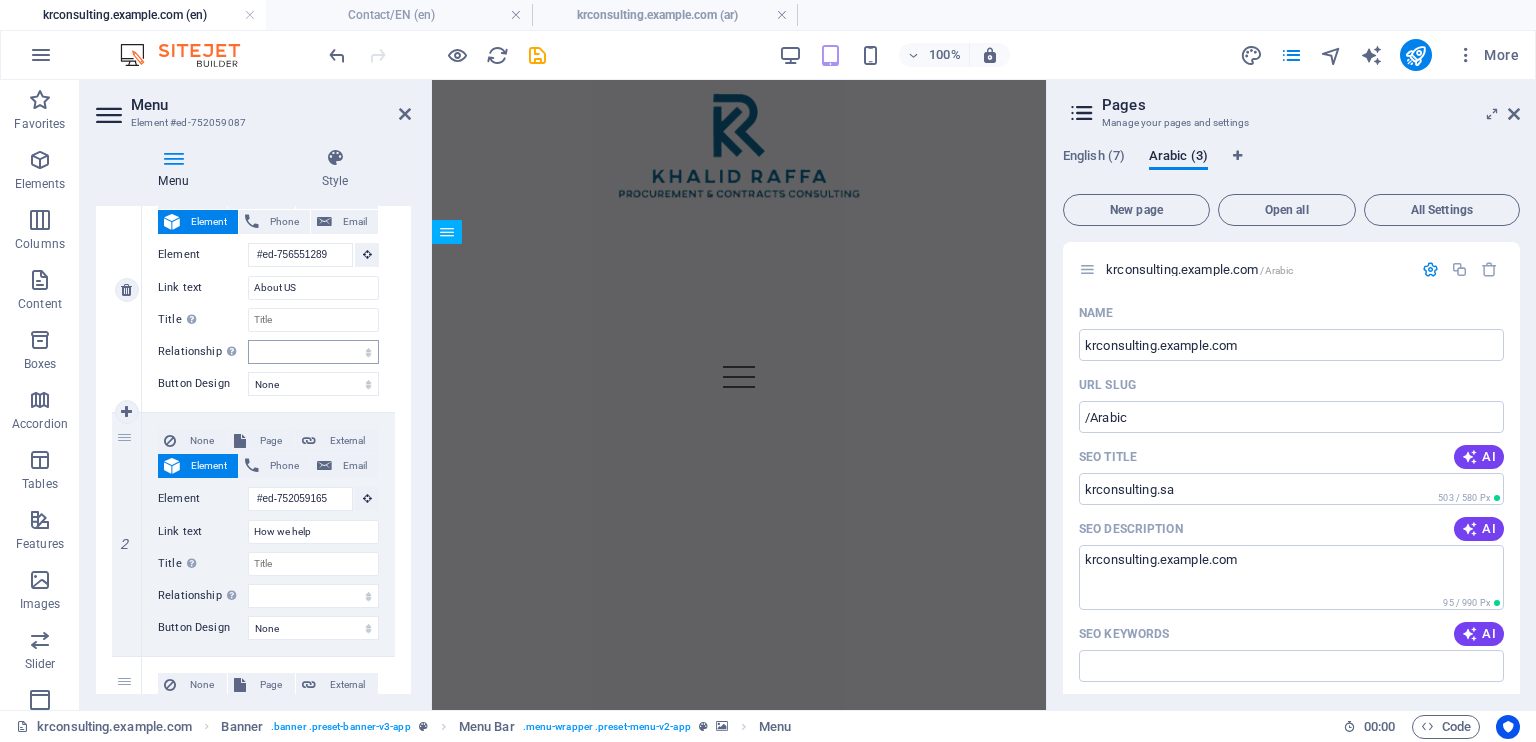 scroll, scrollTop: 228, scrollLeft: 0, axis: vertical 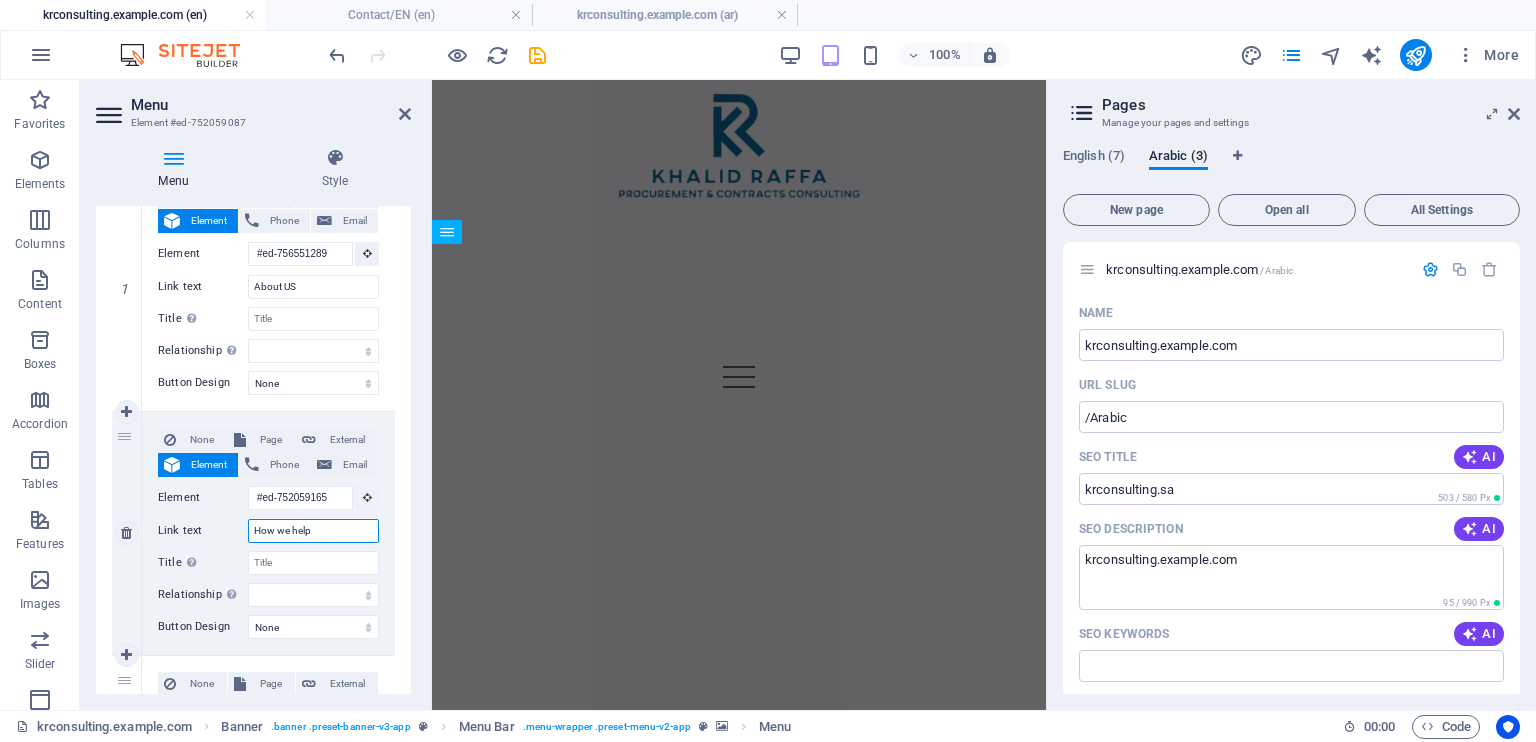drag, startPoint x: 342, startPoint y: 531, endPoint x: 230, endPoint y: 525, distance: 112.1606 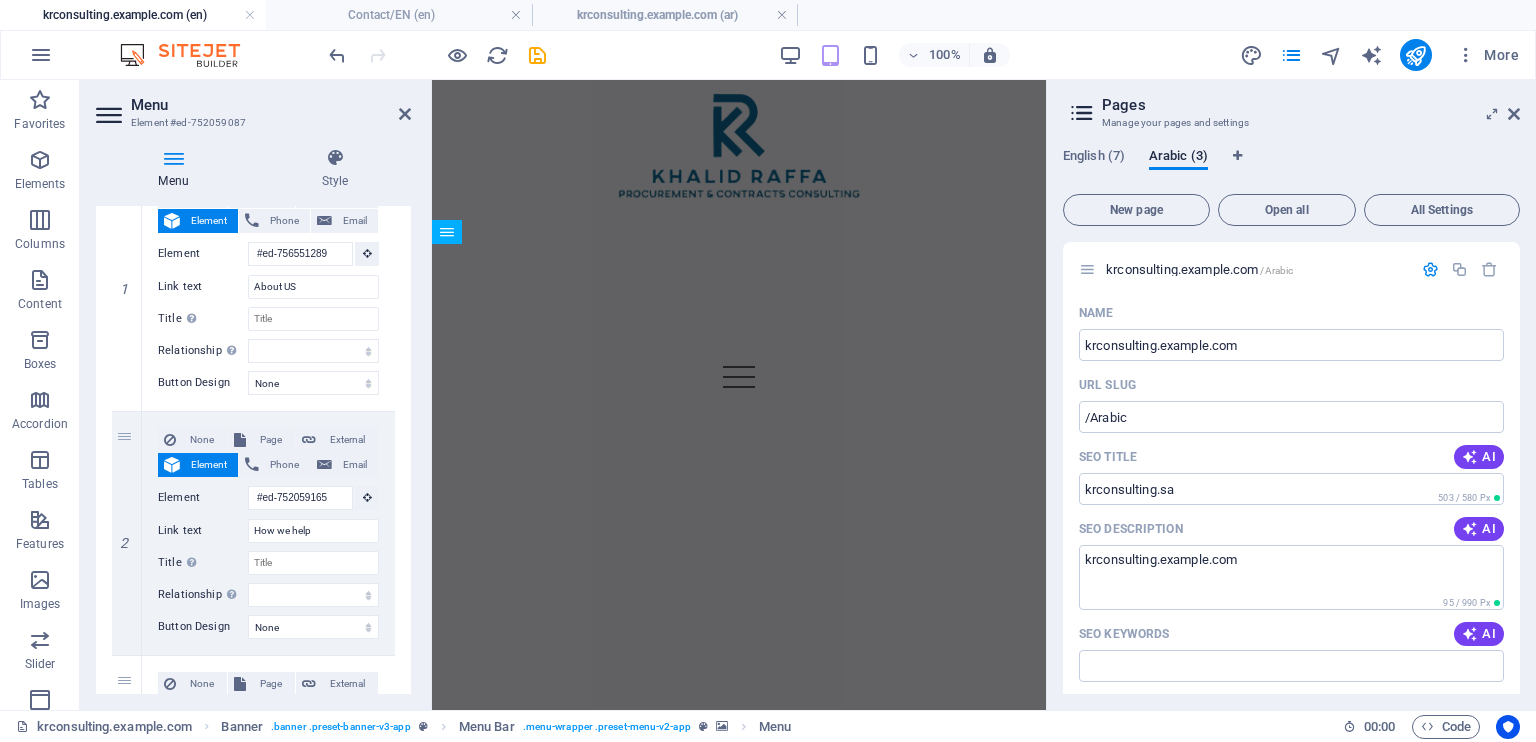 click at bounding box center (739, 294) 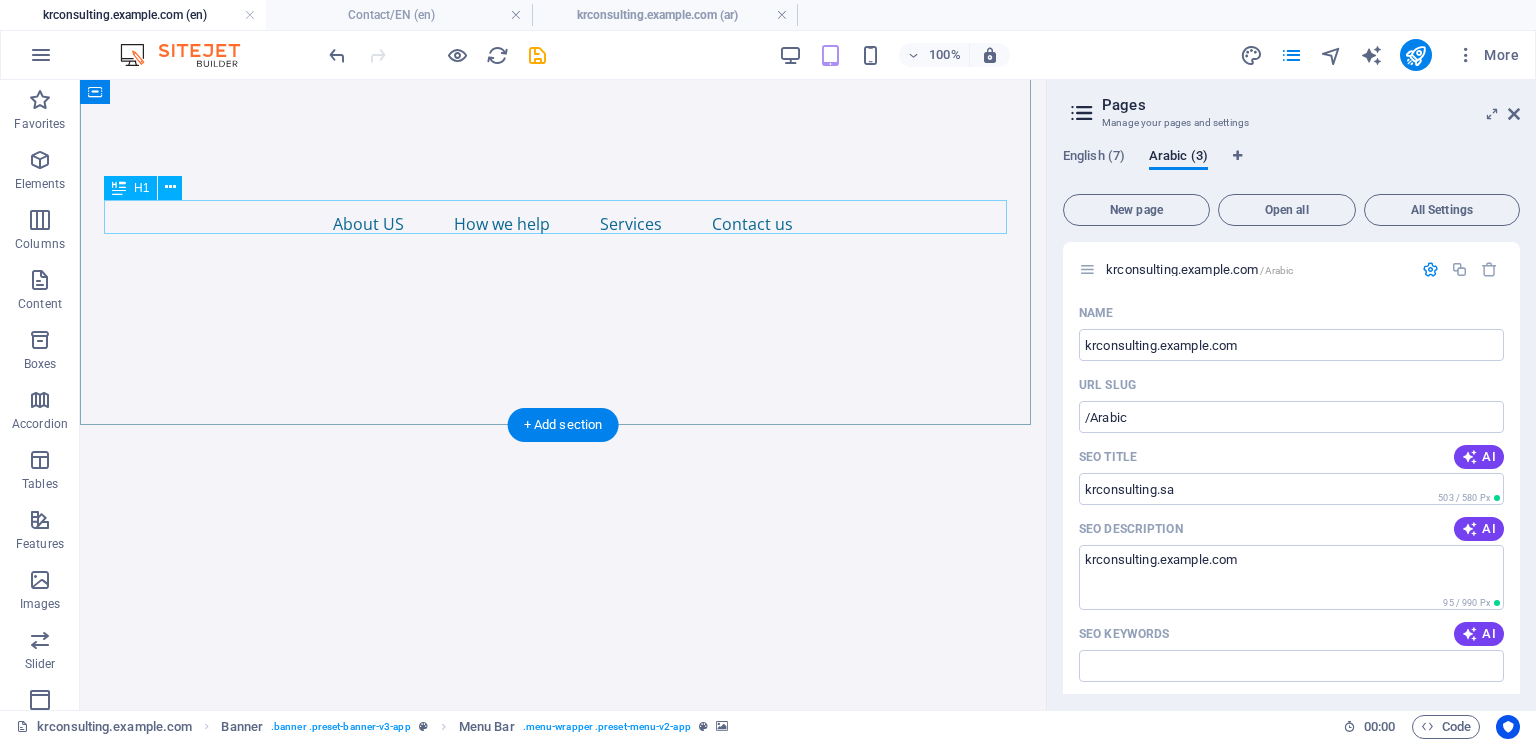 scroll, scrollTop: 0, scrollLeft: 0, axis: both 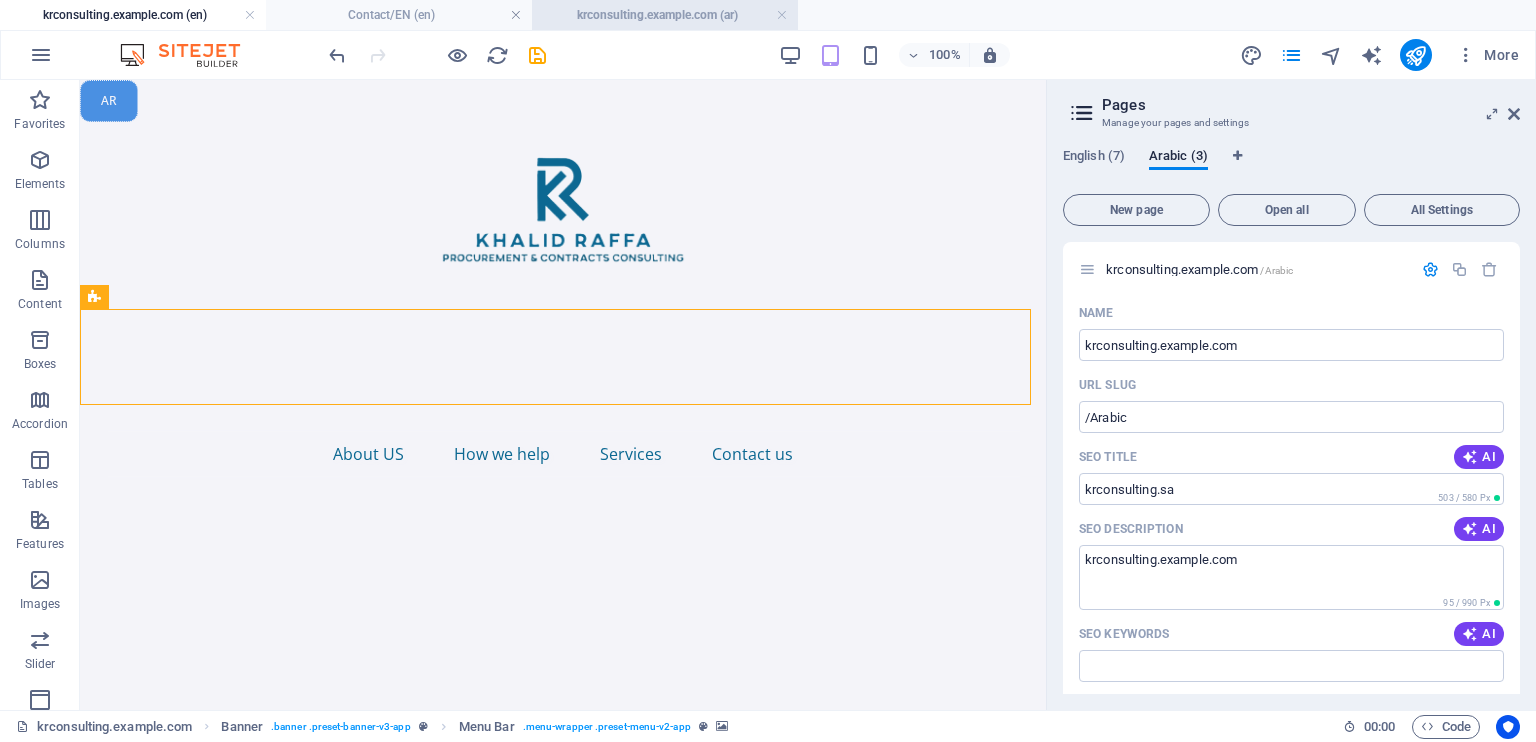 click on "krconsulting.example.com (ar)" at bounding box center [665, 15] 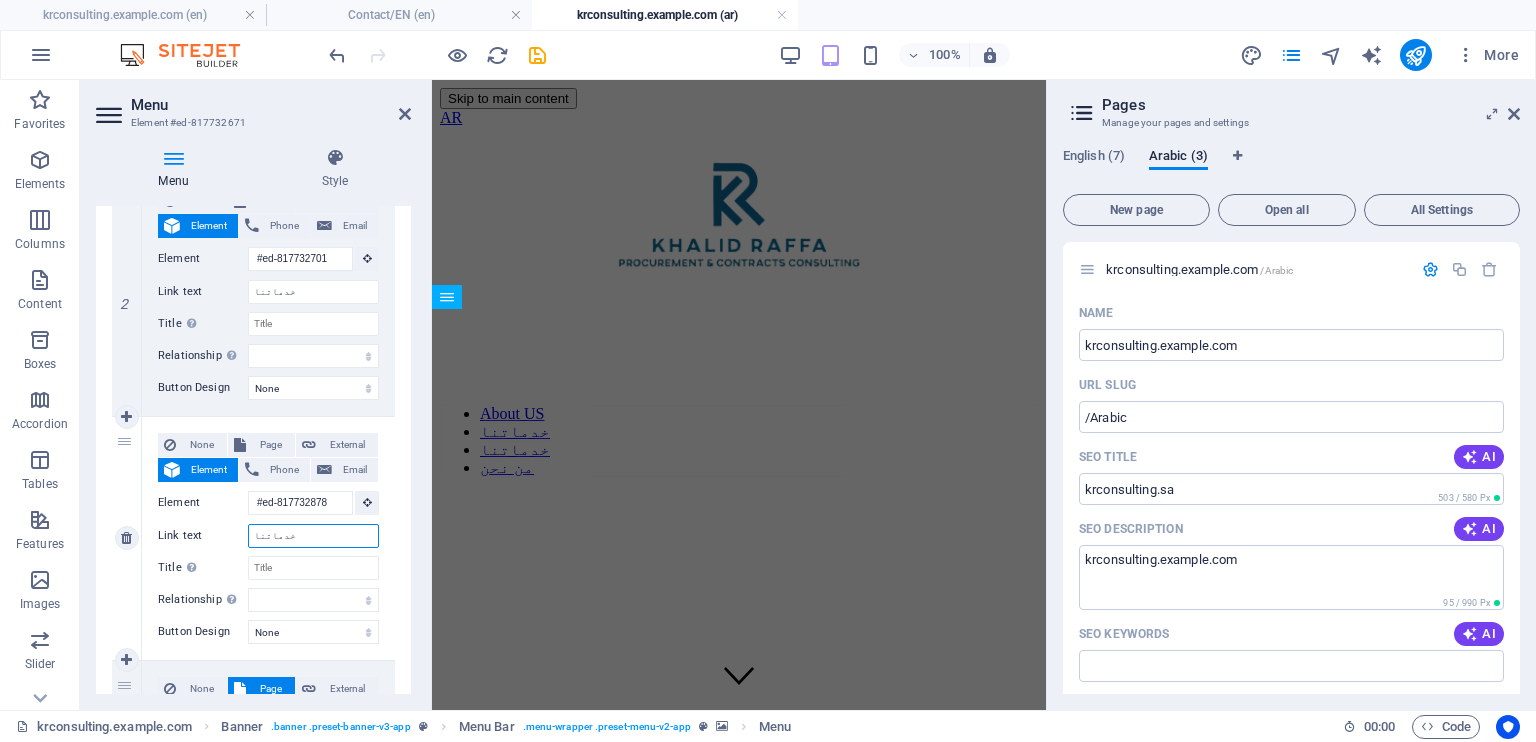 drag, startPoint x: 317, startPoint y: 528, endPoint x: 220, endPoint y: 535, distance: 97.25225 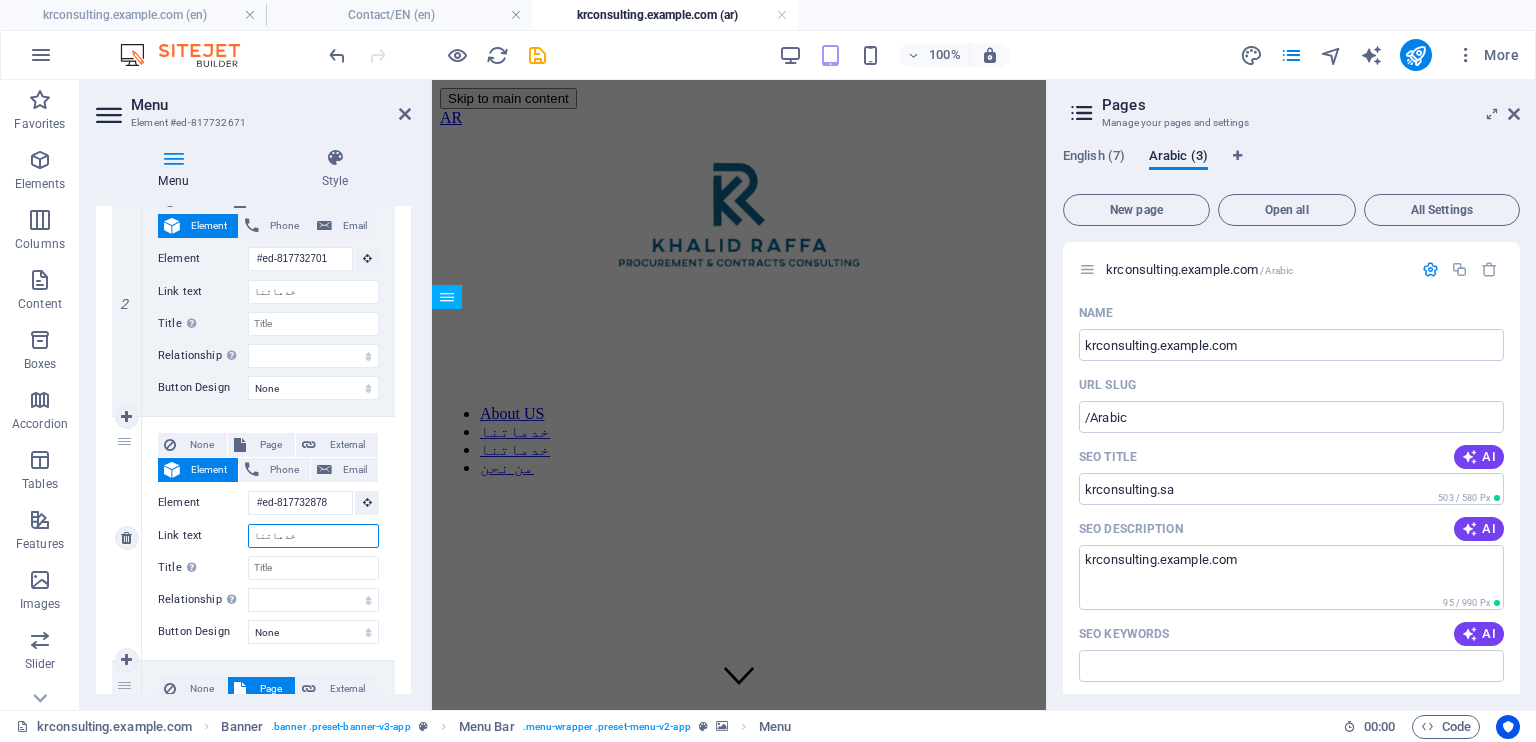 type on "ك" 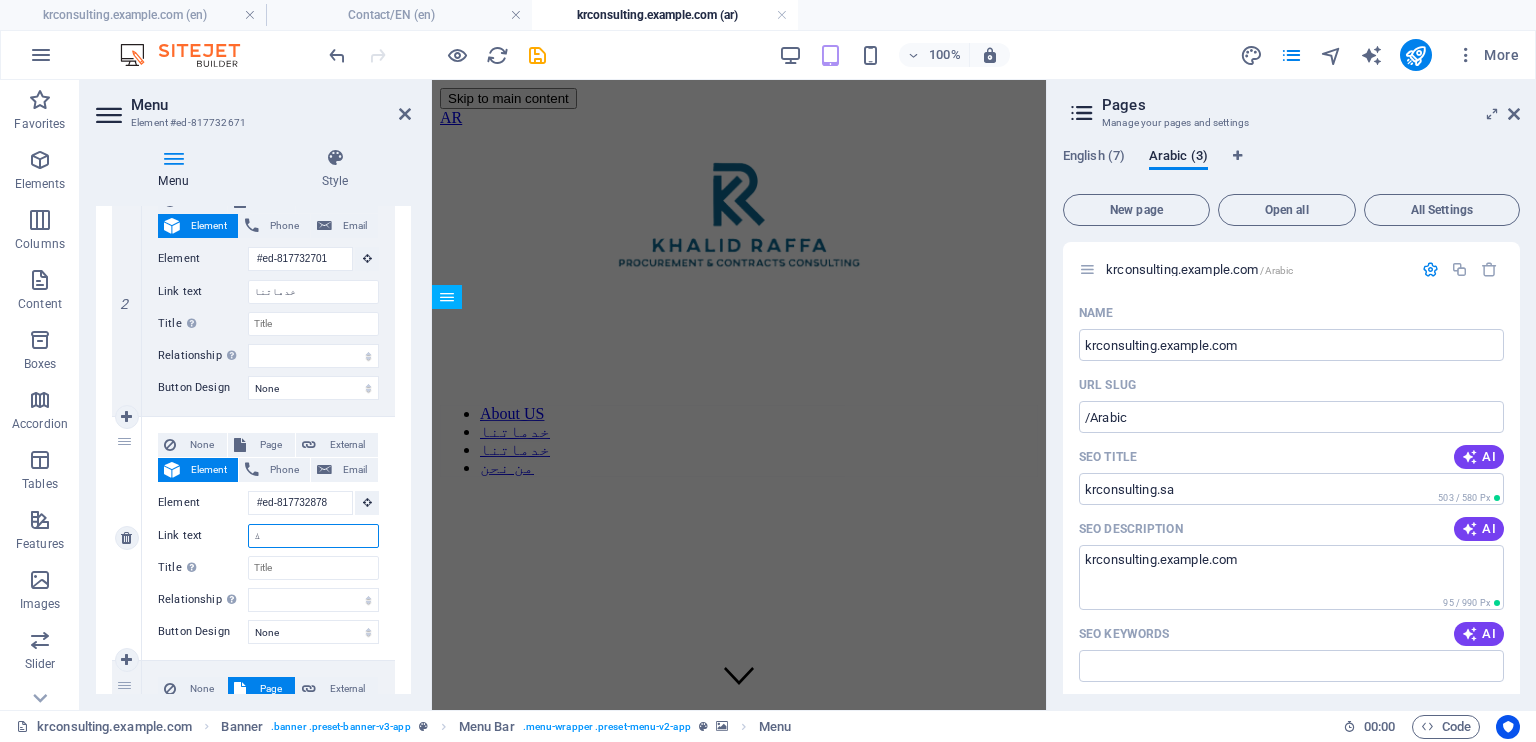 select 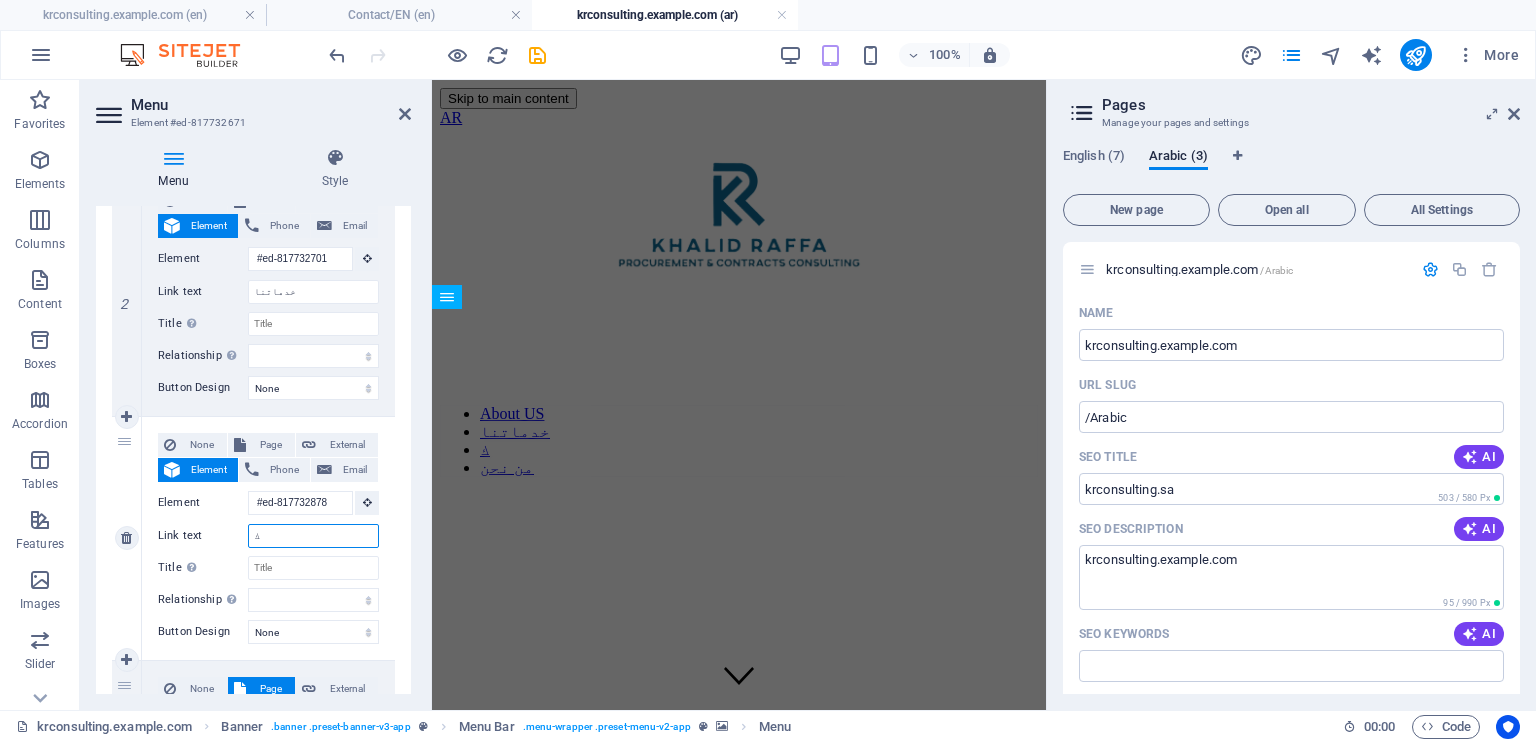 type on "كي" 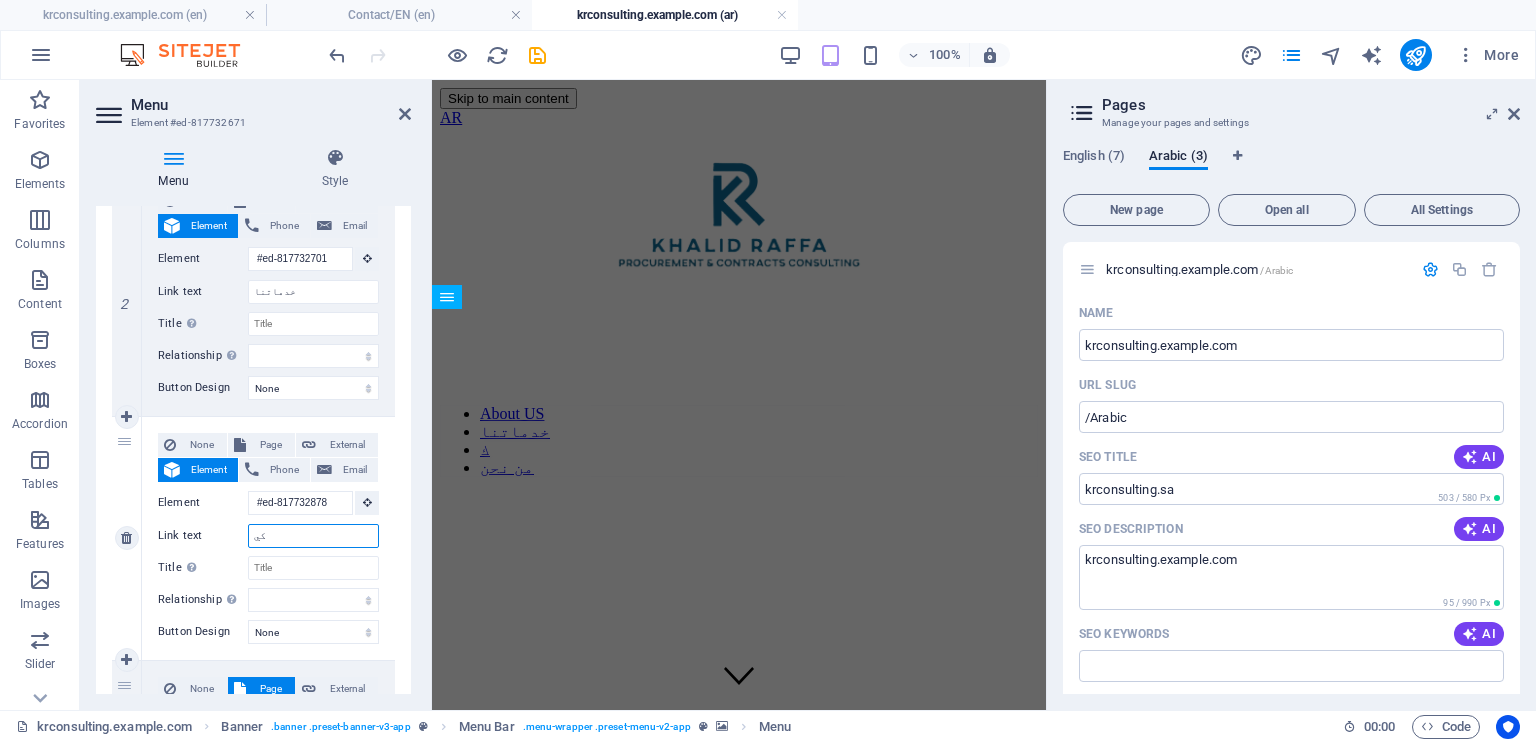 select 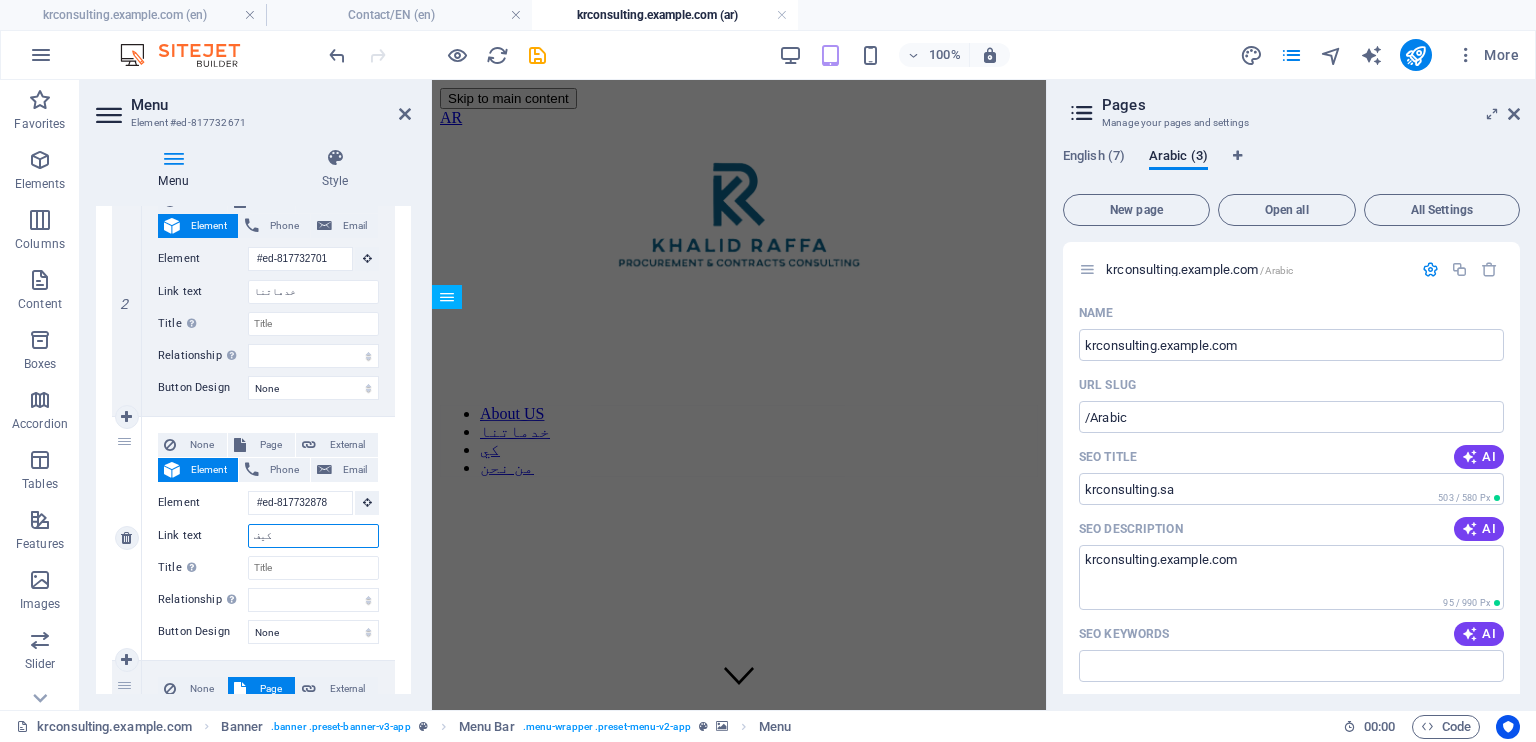 type on "كيف" 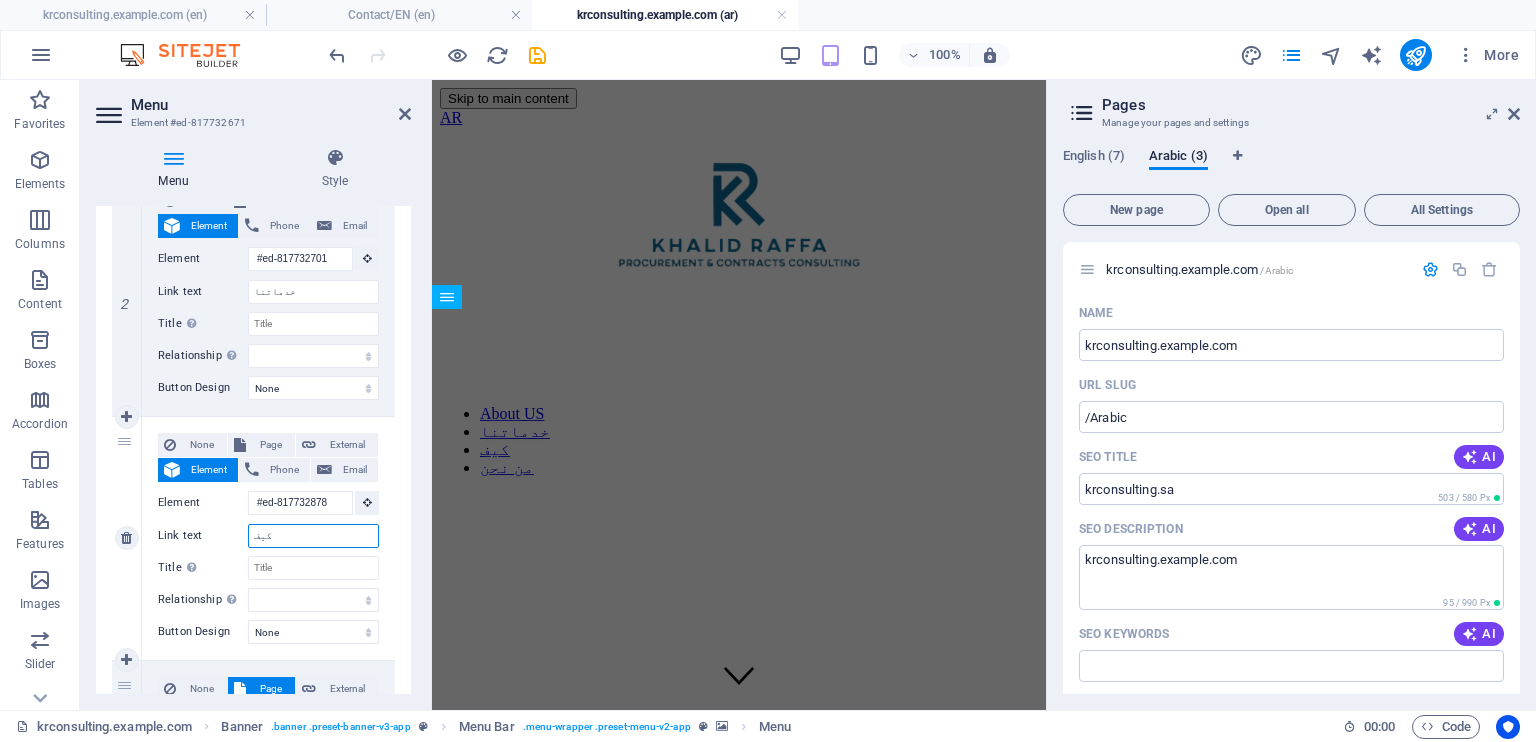 type on "كيف ن" 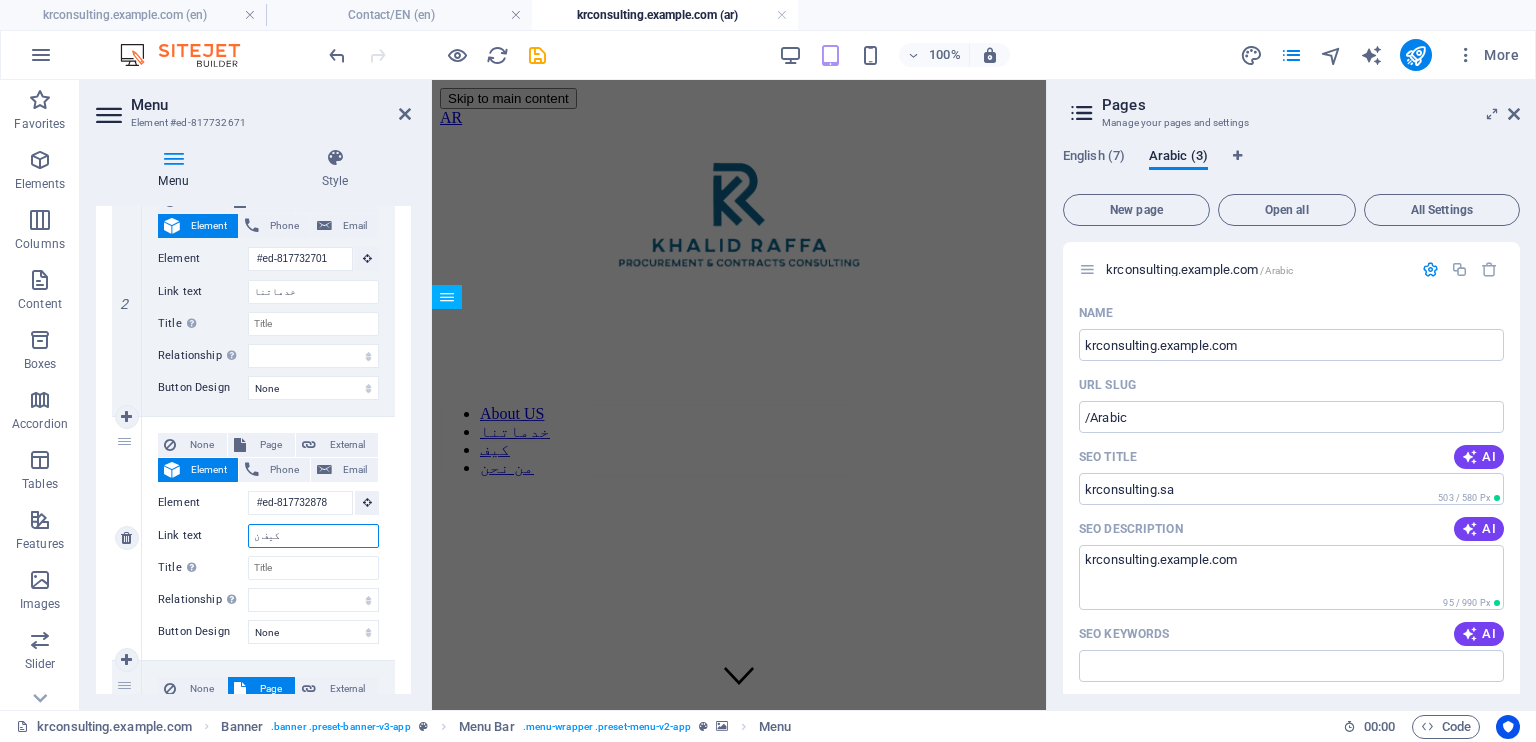 select 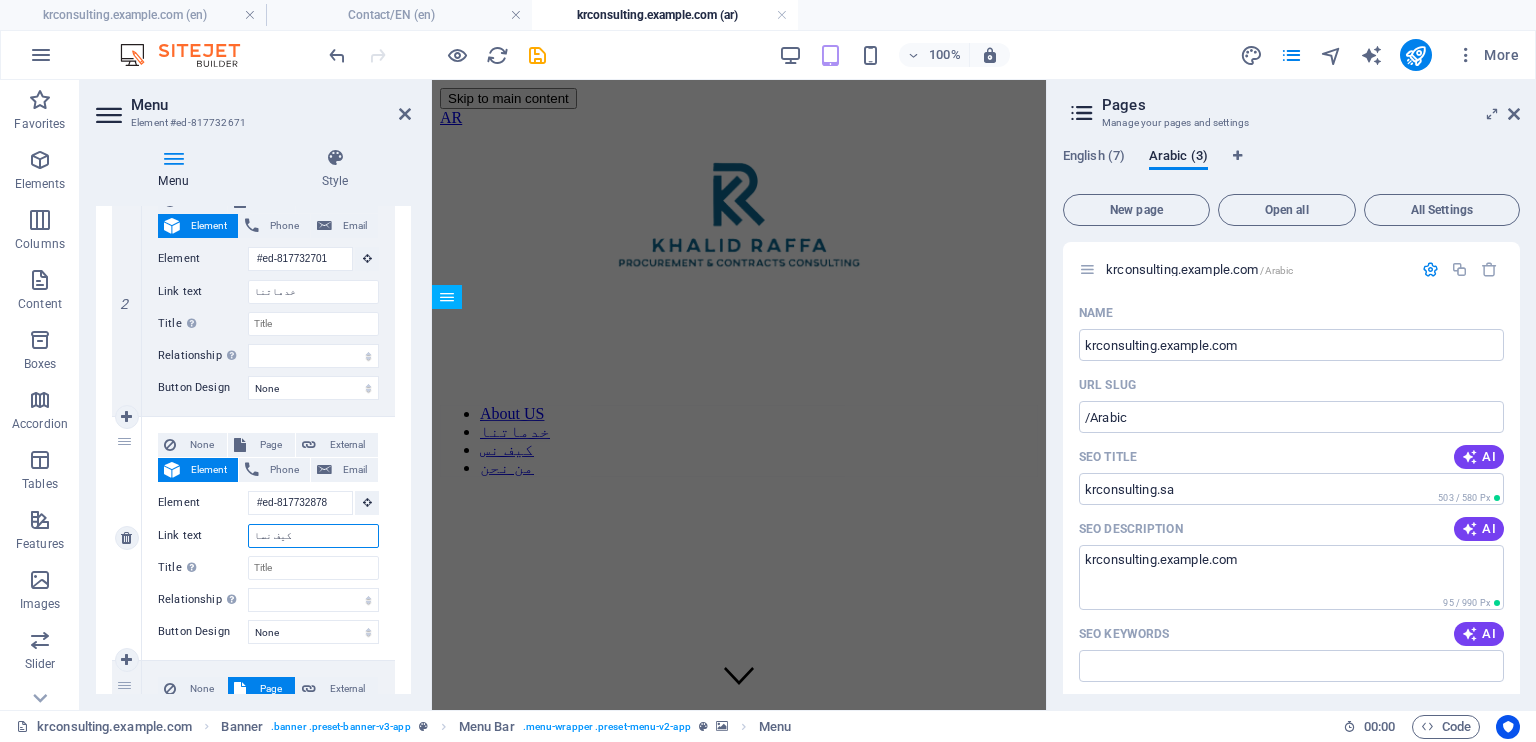 type on "كيف نساع" 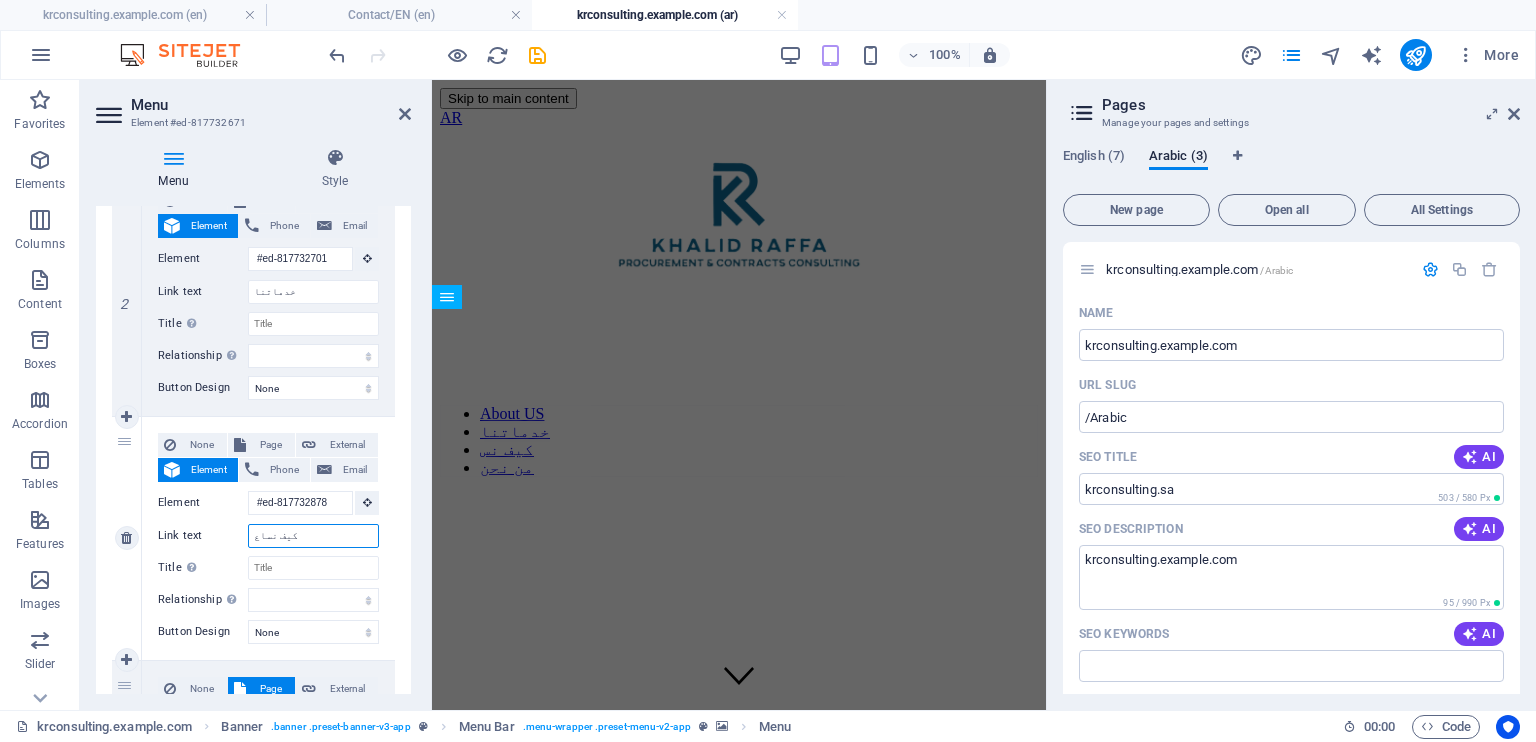 select 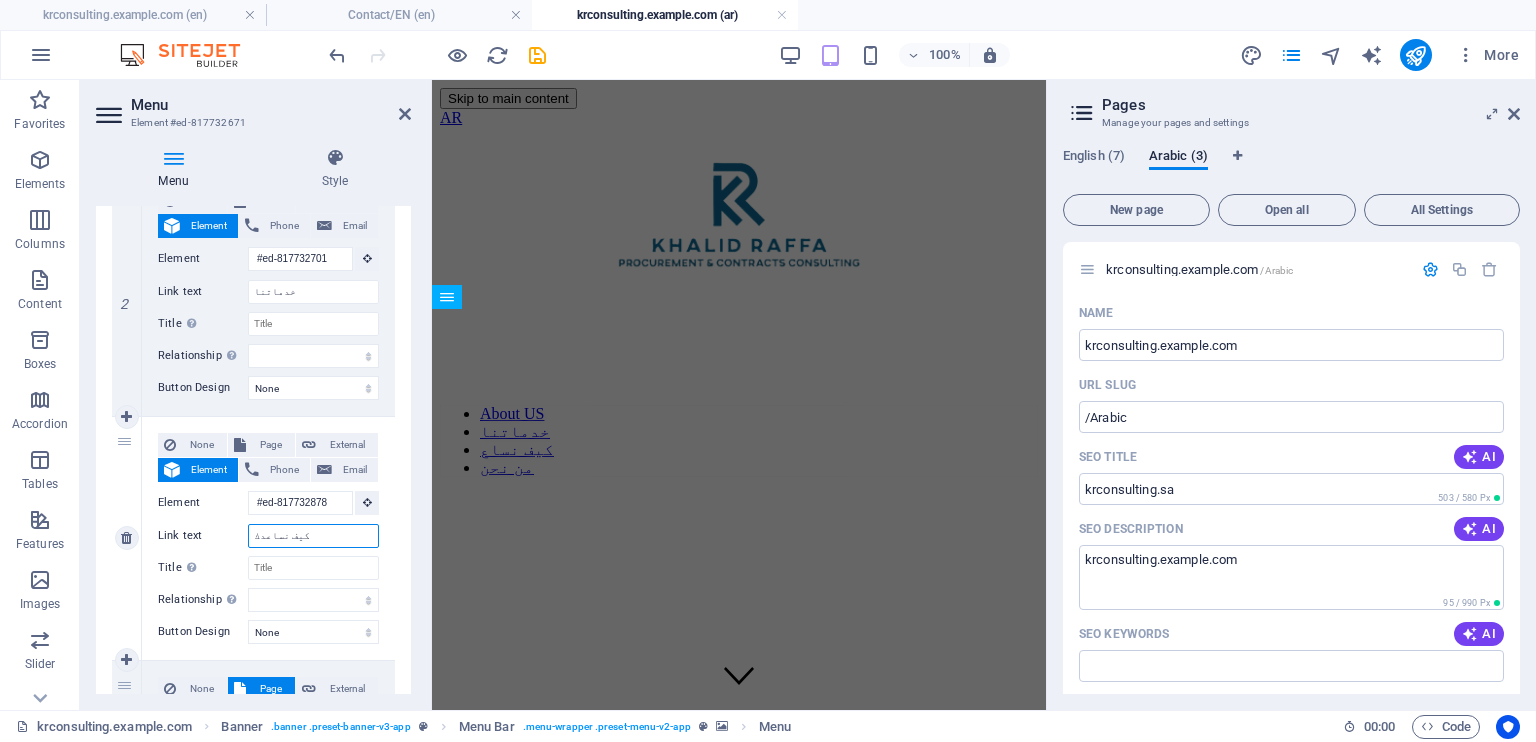 type on "كيف نساعدك" 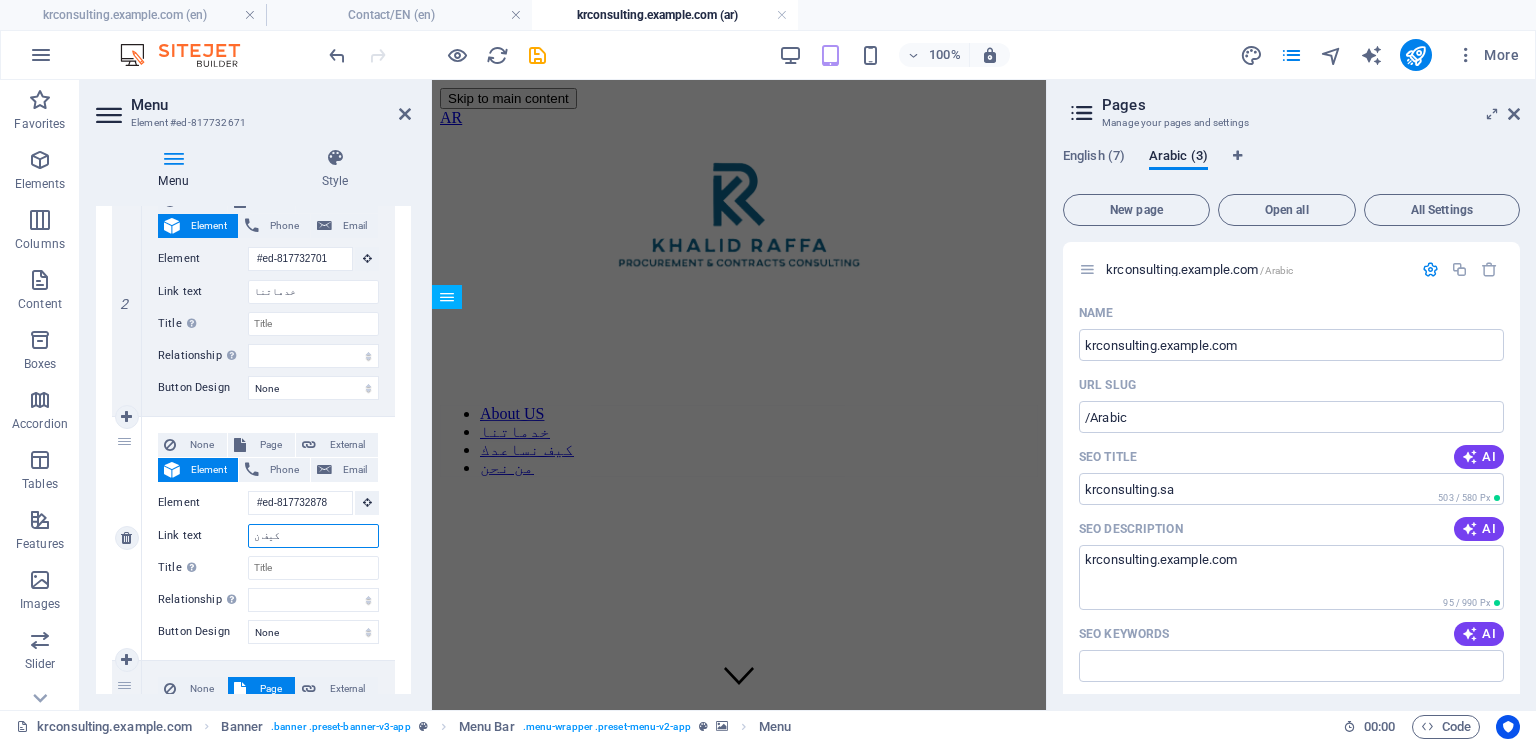 type on "كيف" 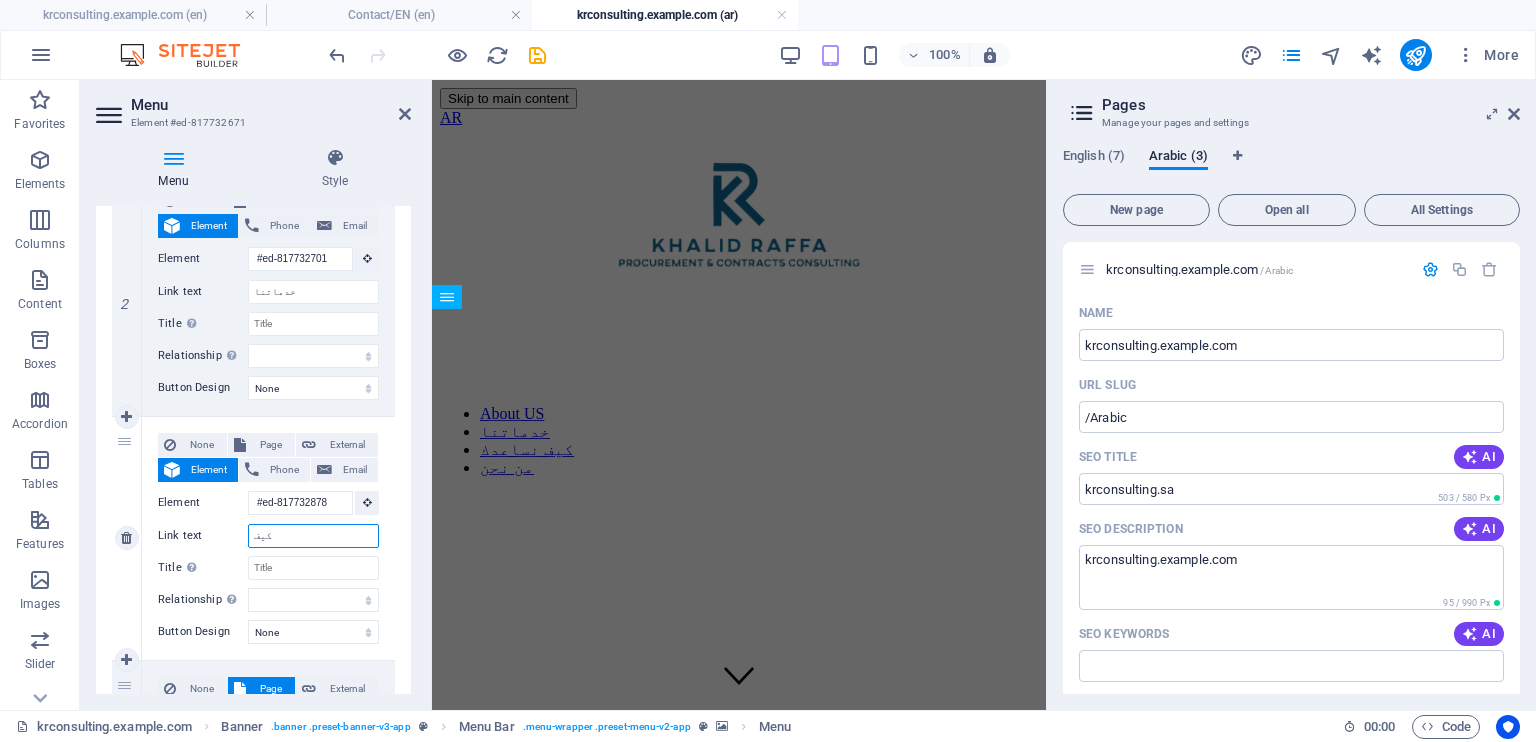select 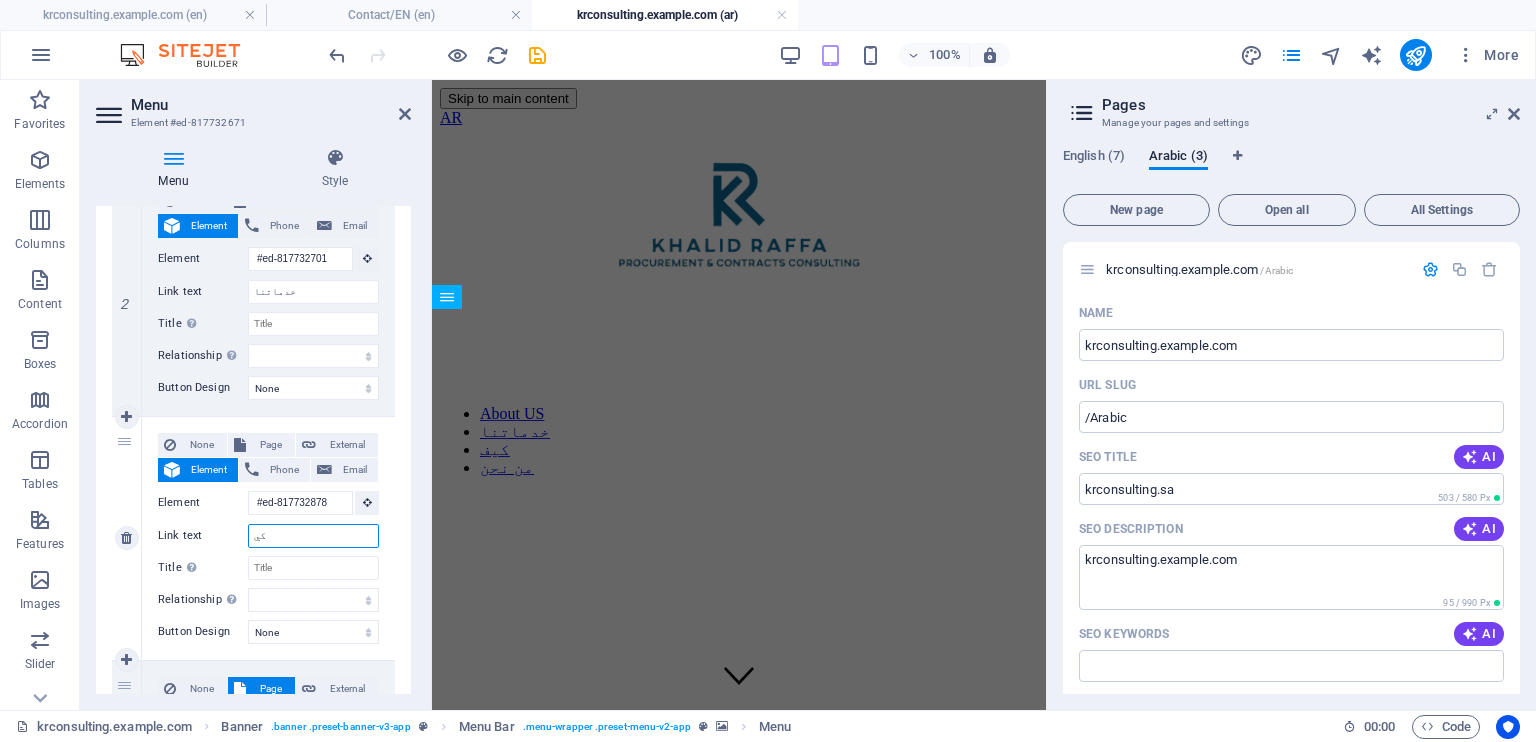 type on "ك" 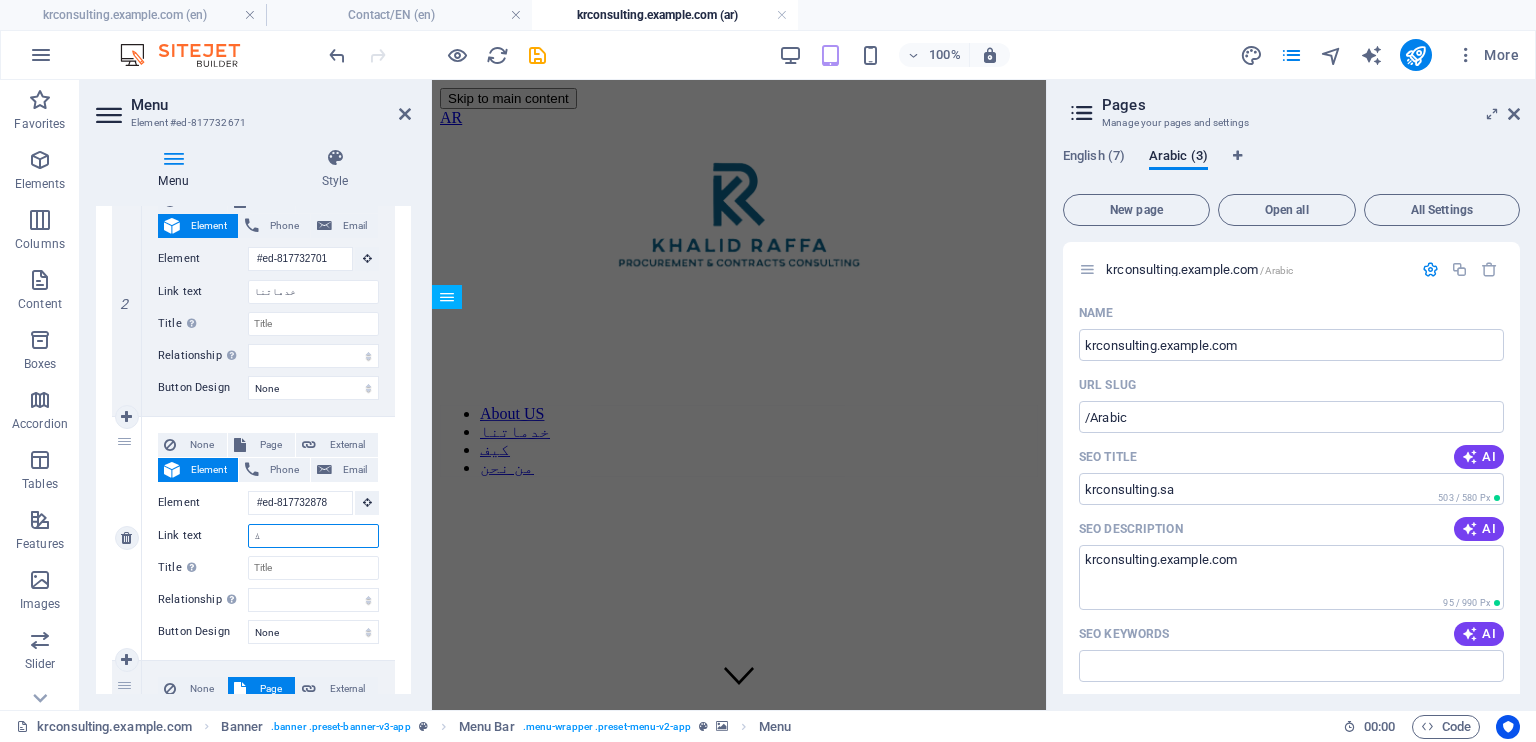type 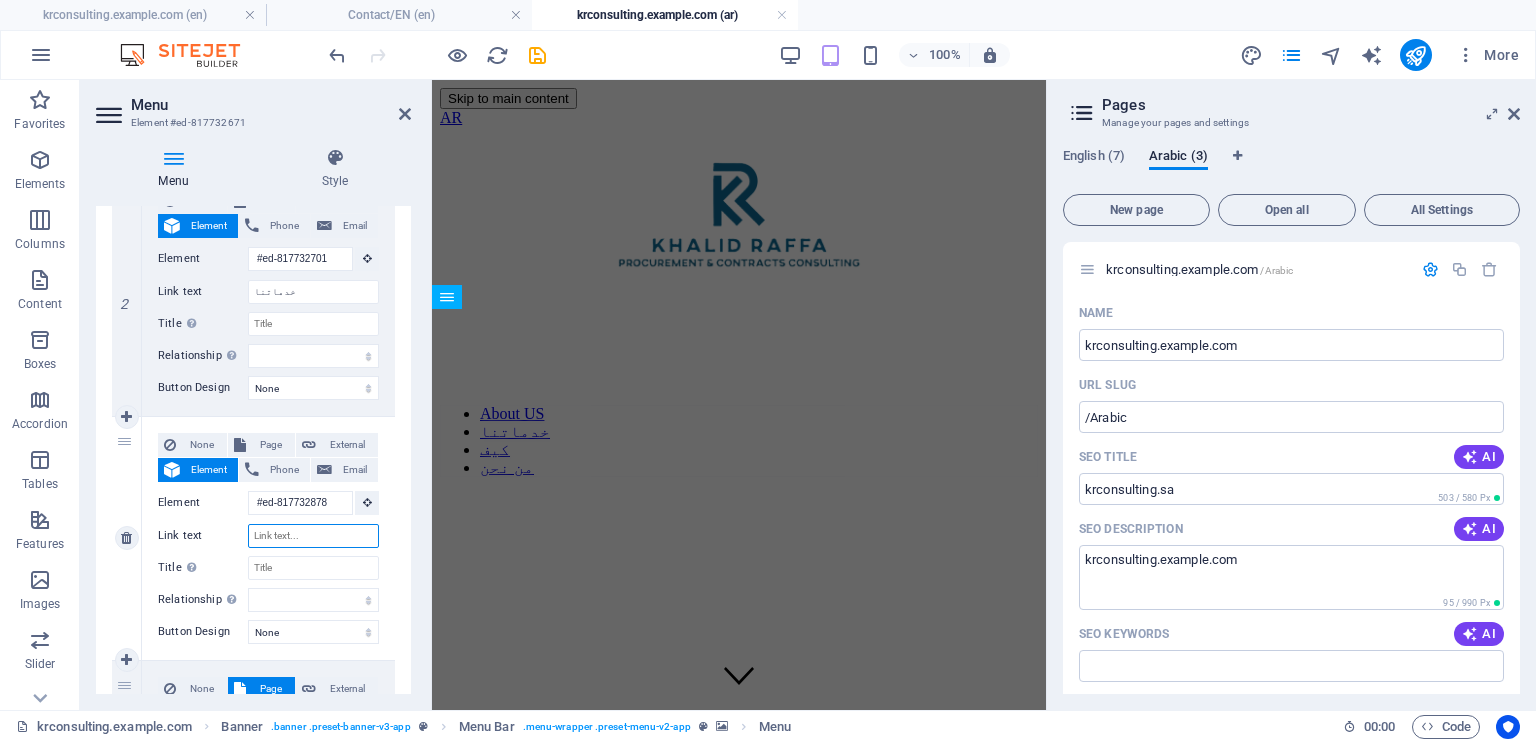 select 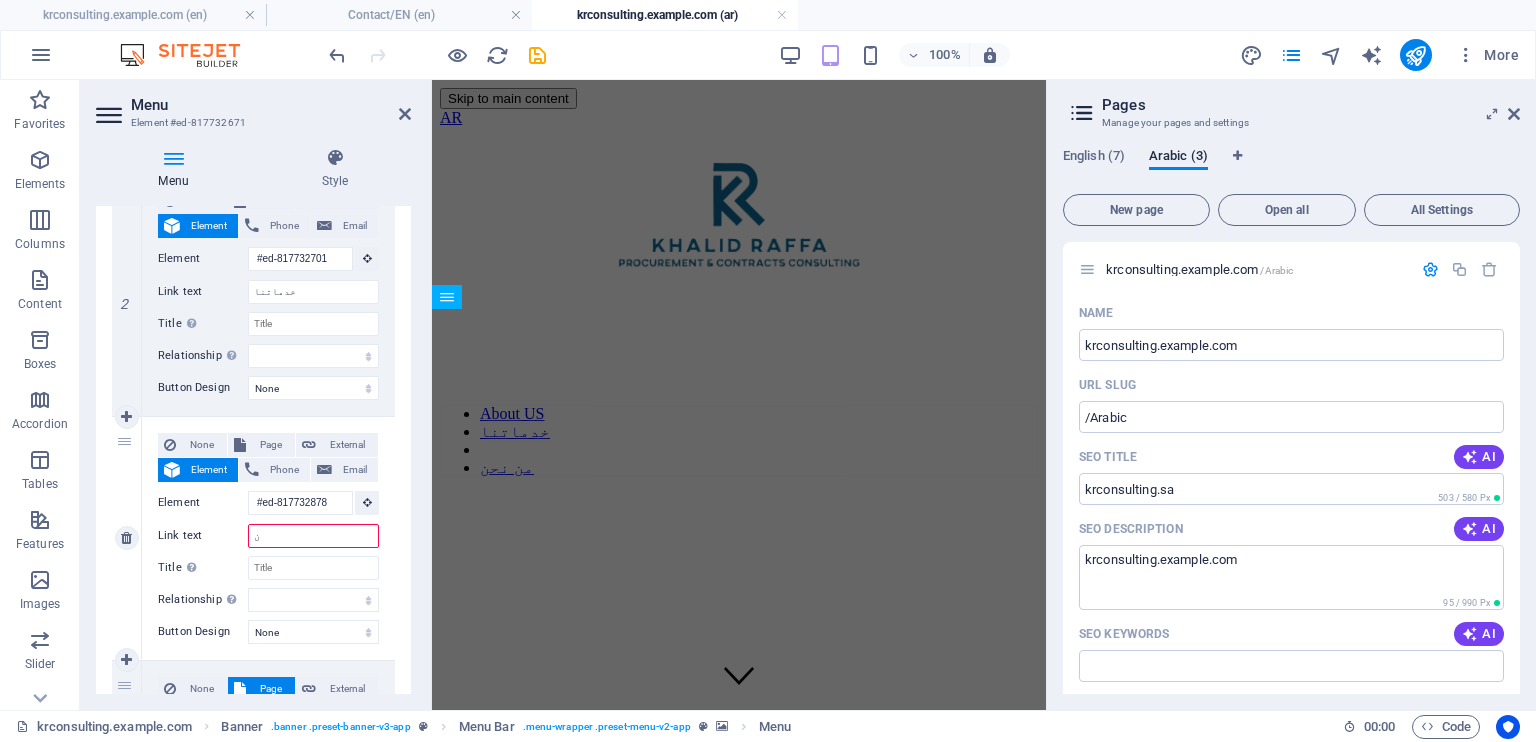 type on "نس" 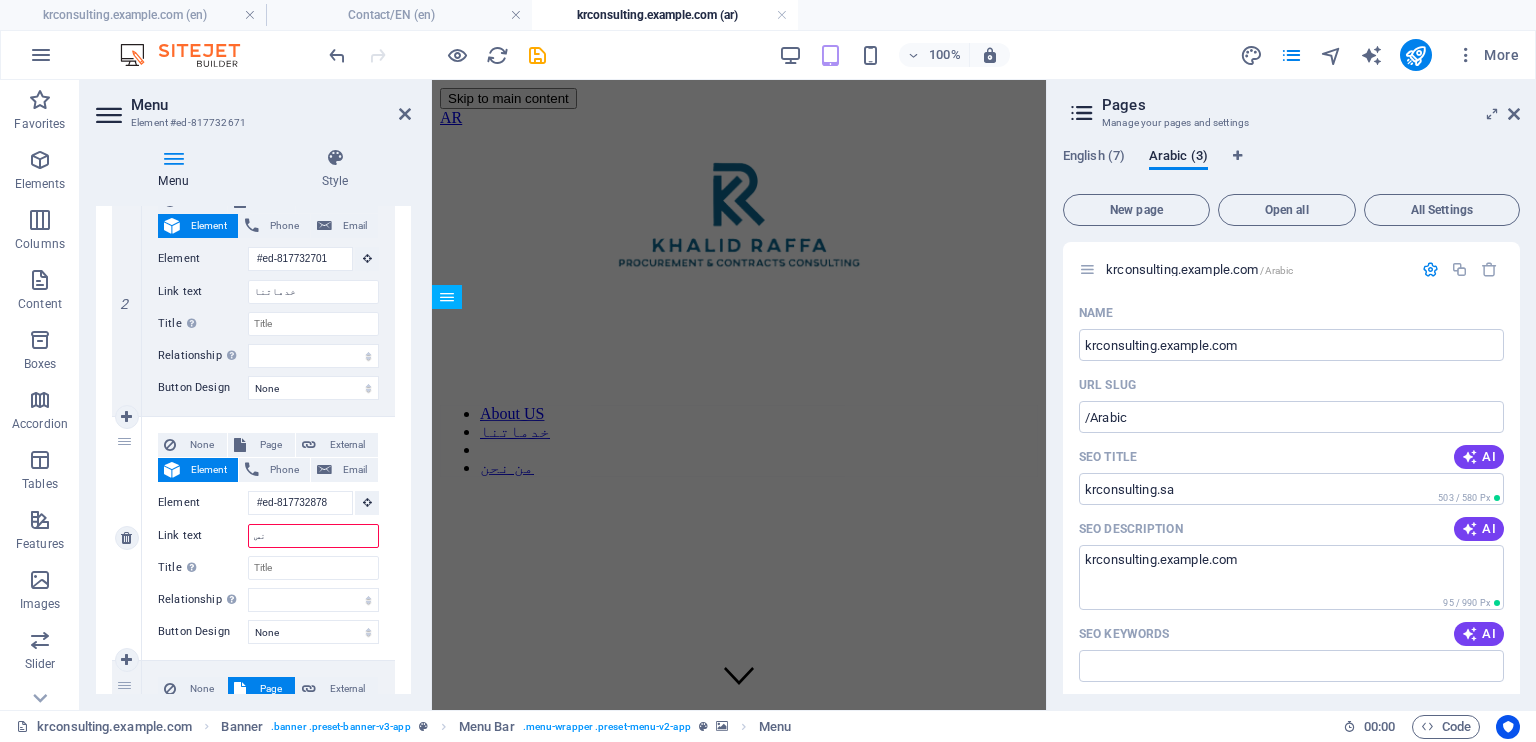 select 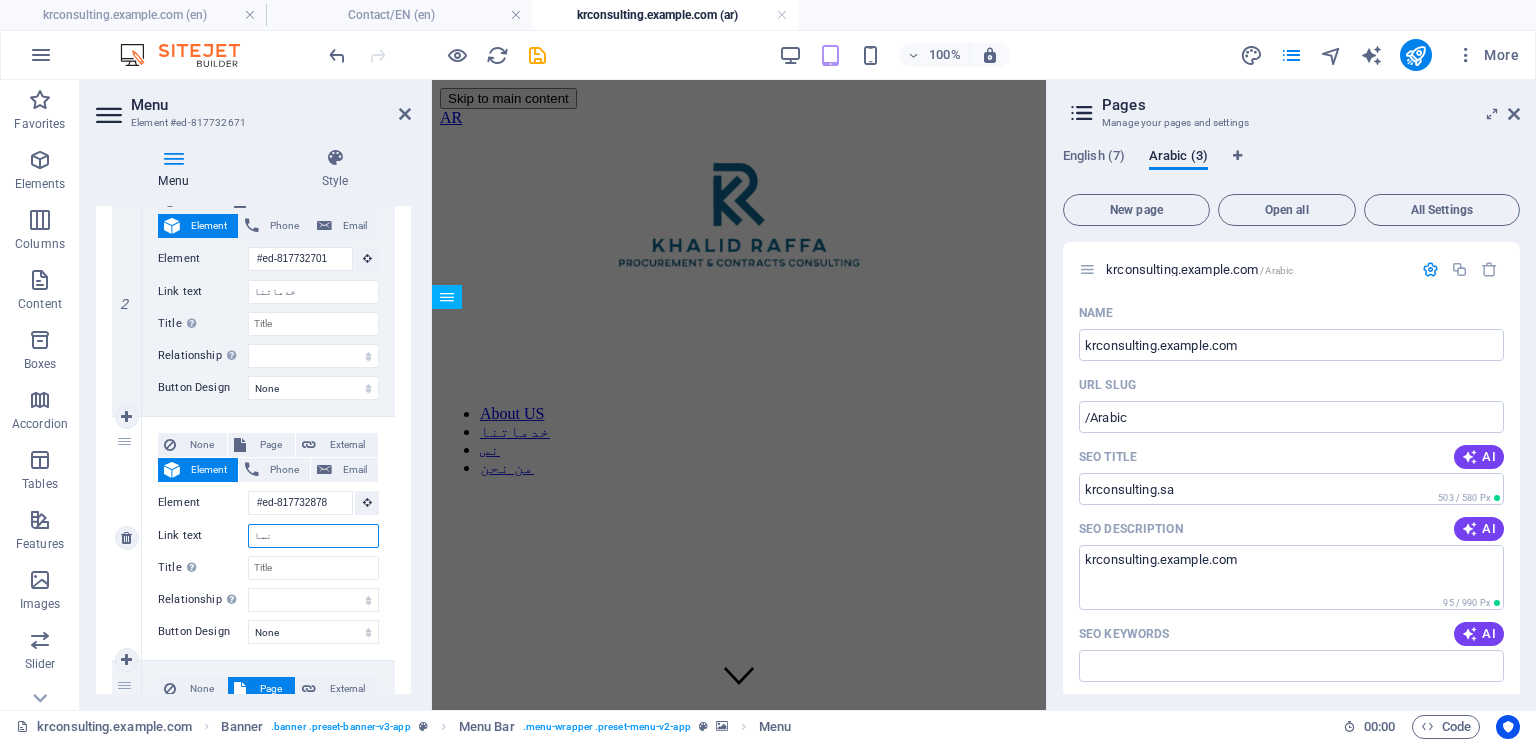 type on "نساع" 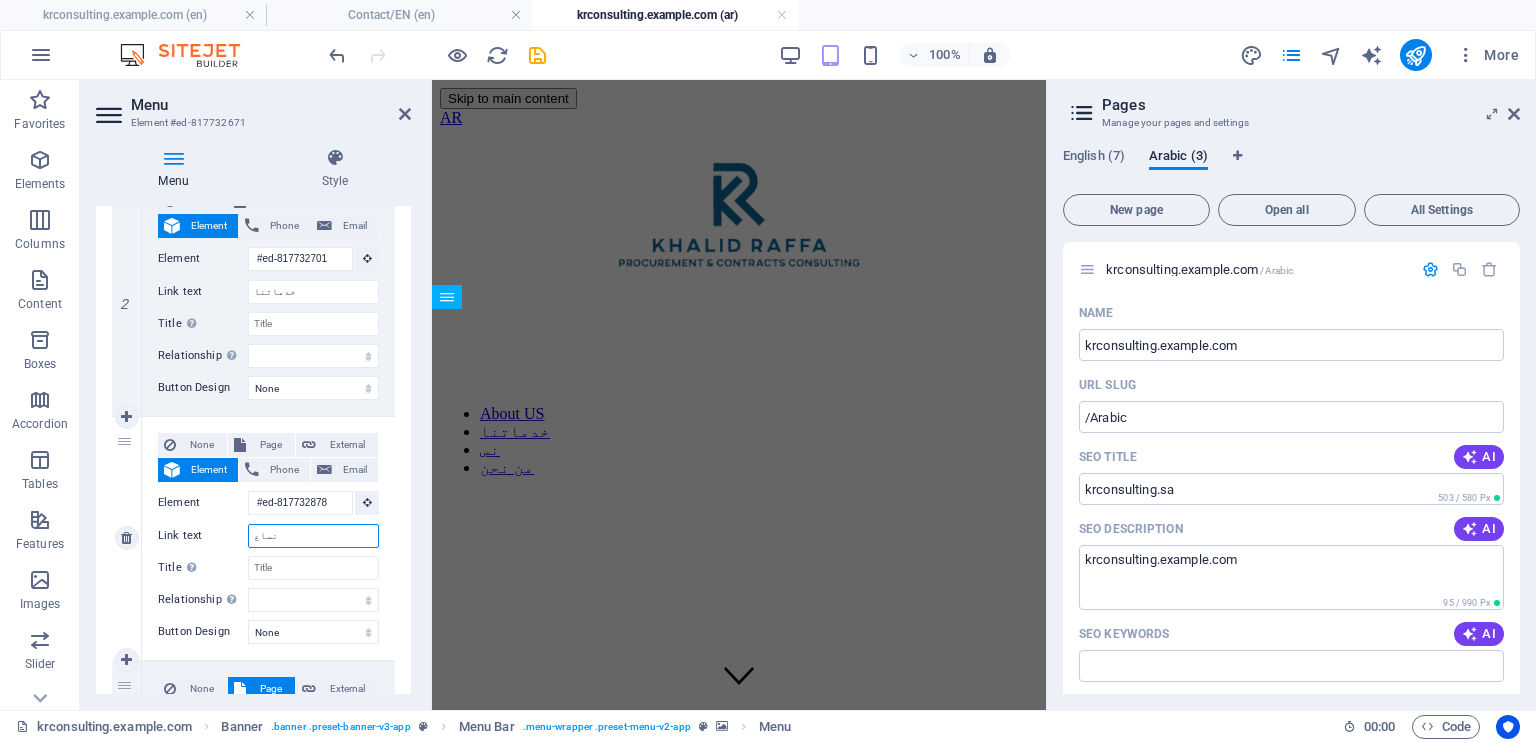 select 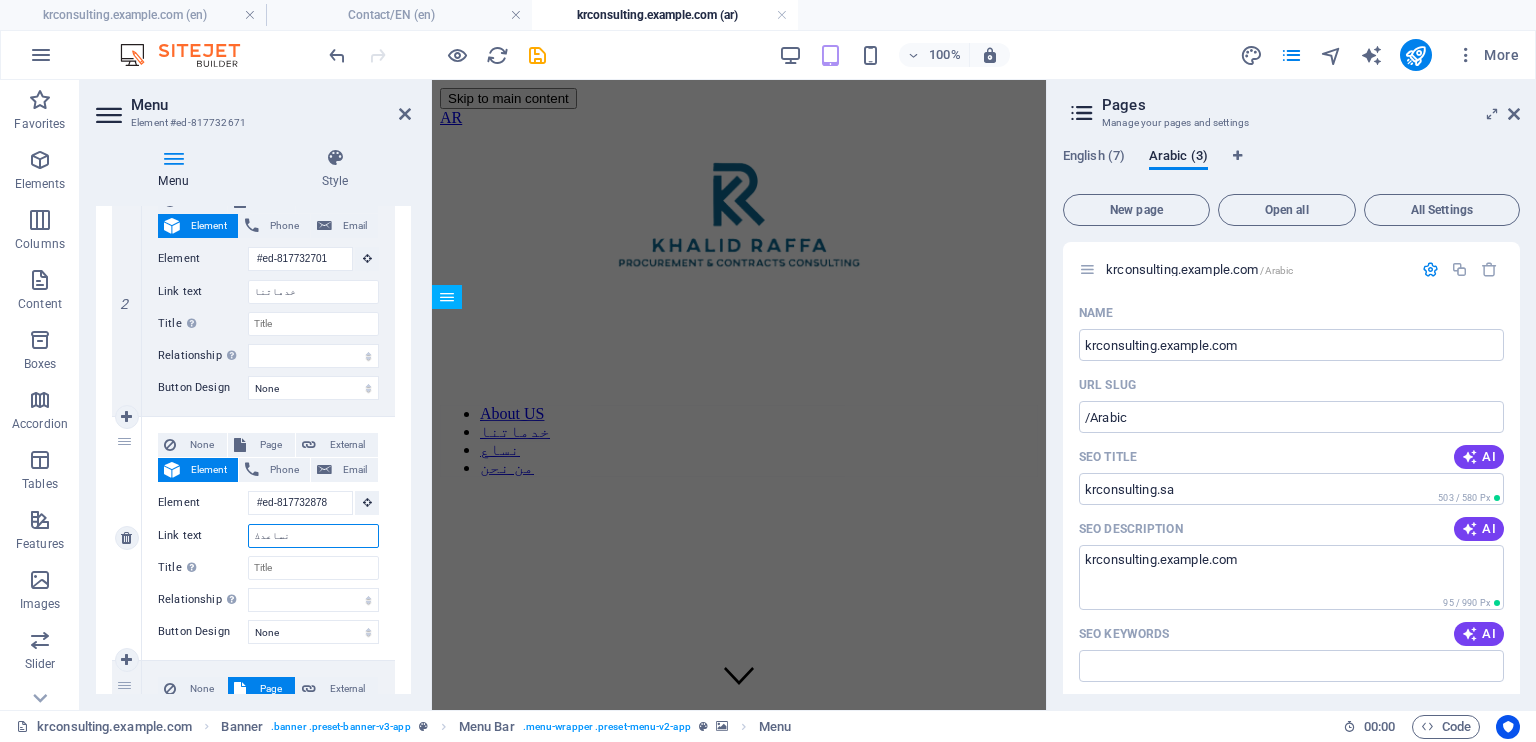 type on "نساعدك" 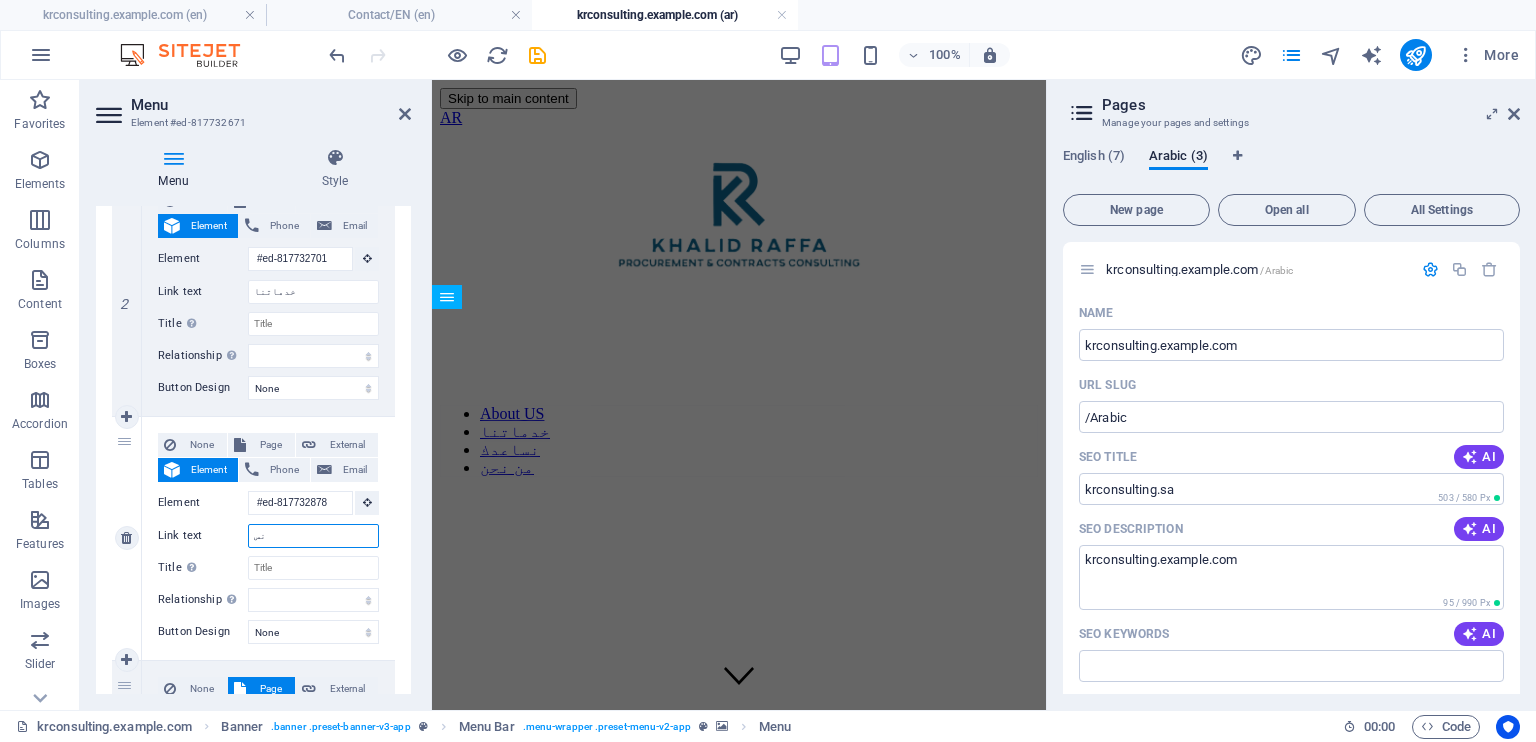 type on "ن" 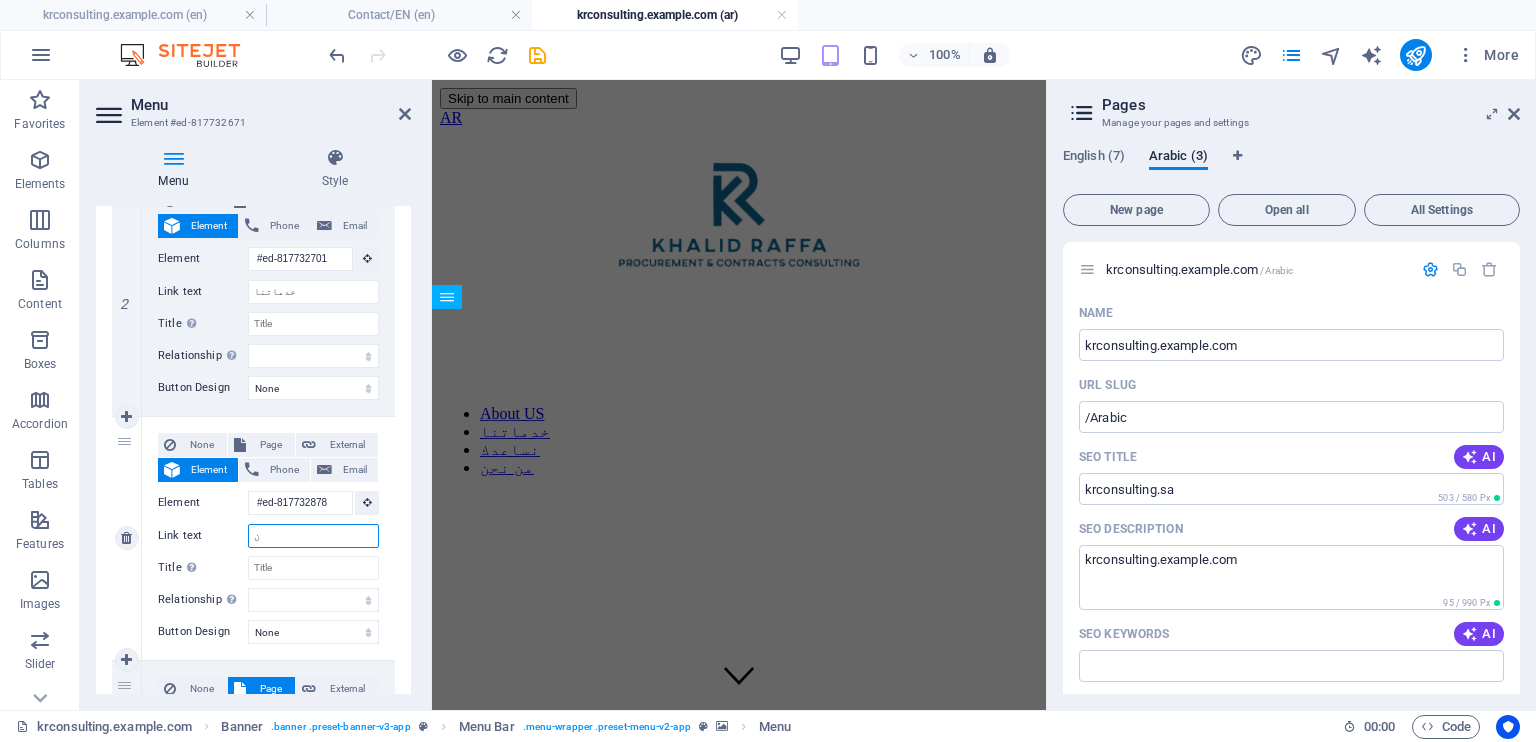 type 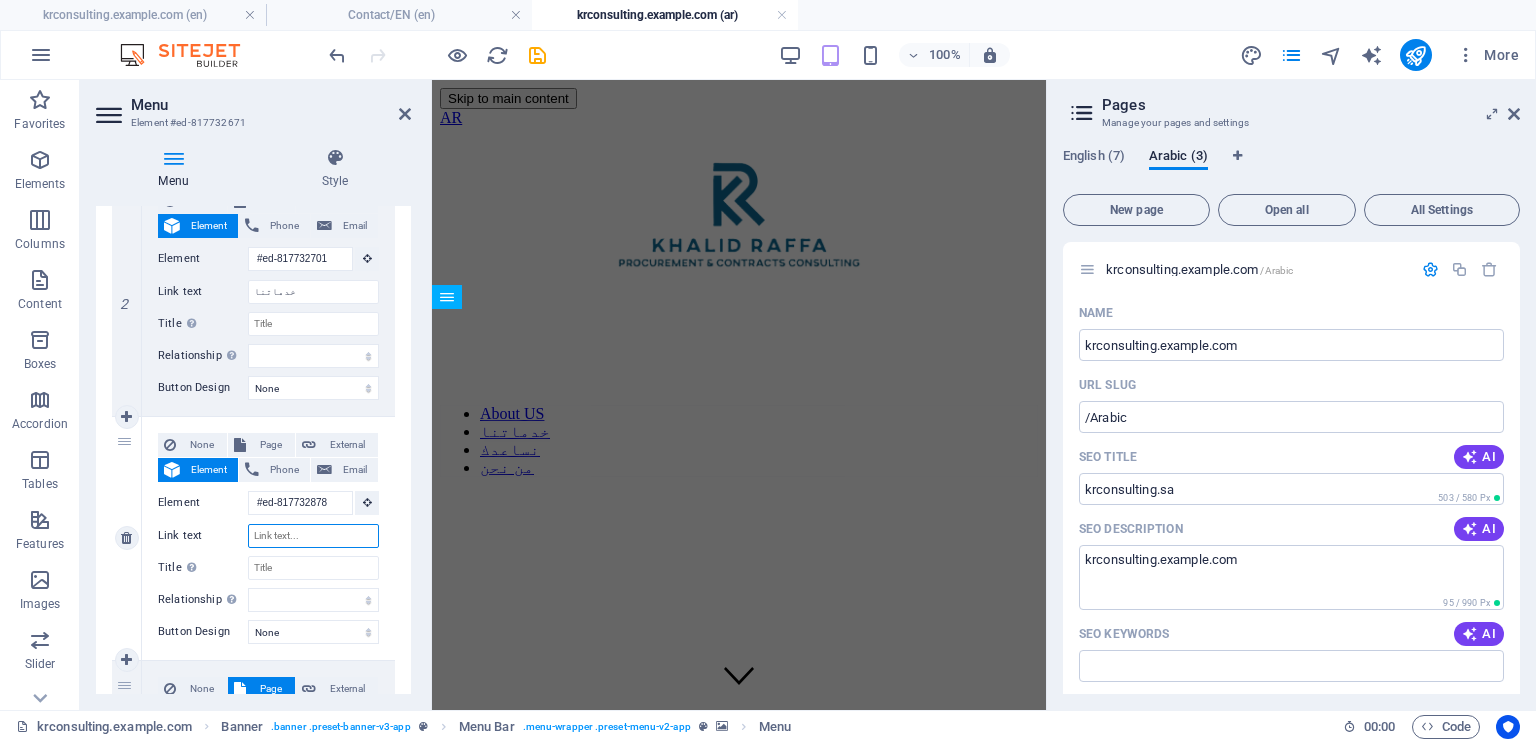 select 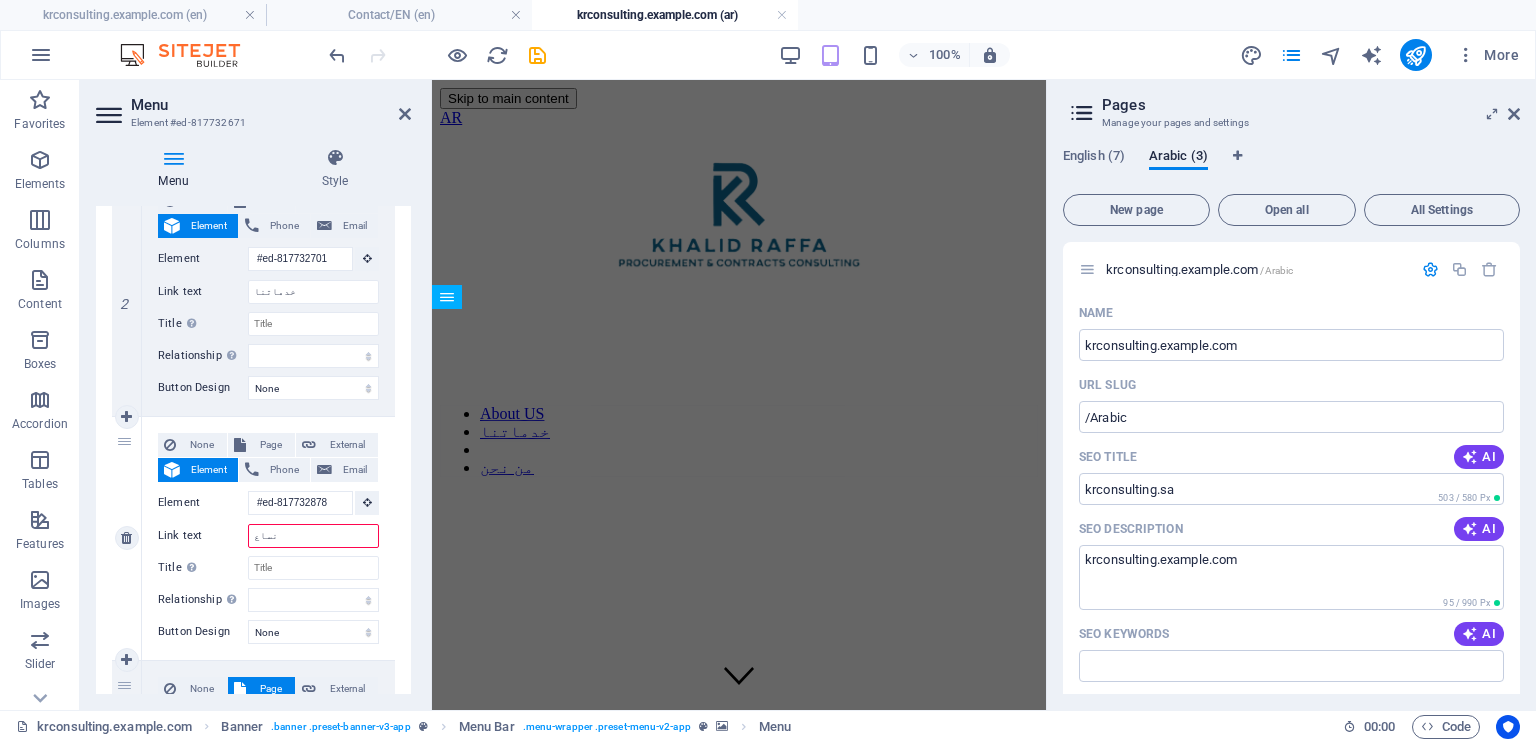 type on "نساعد" 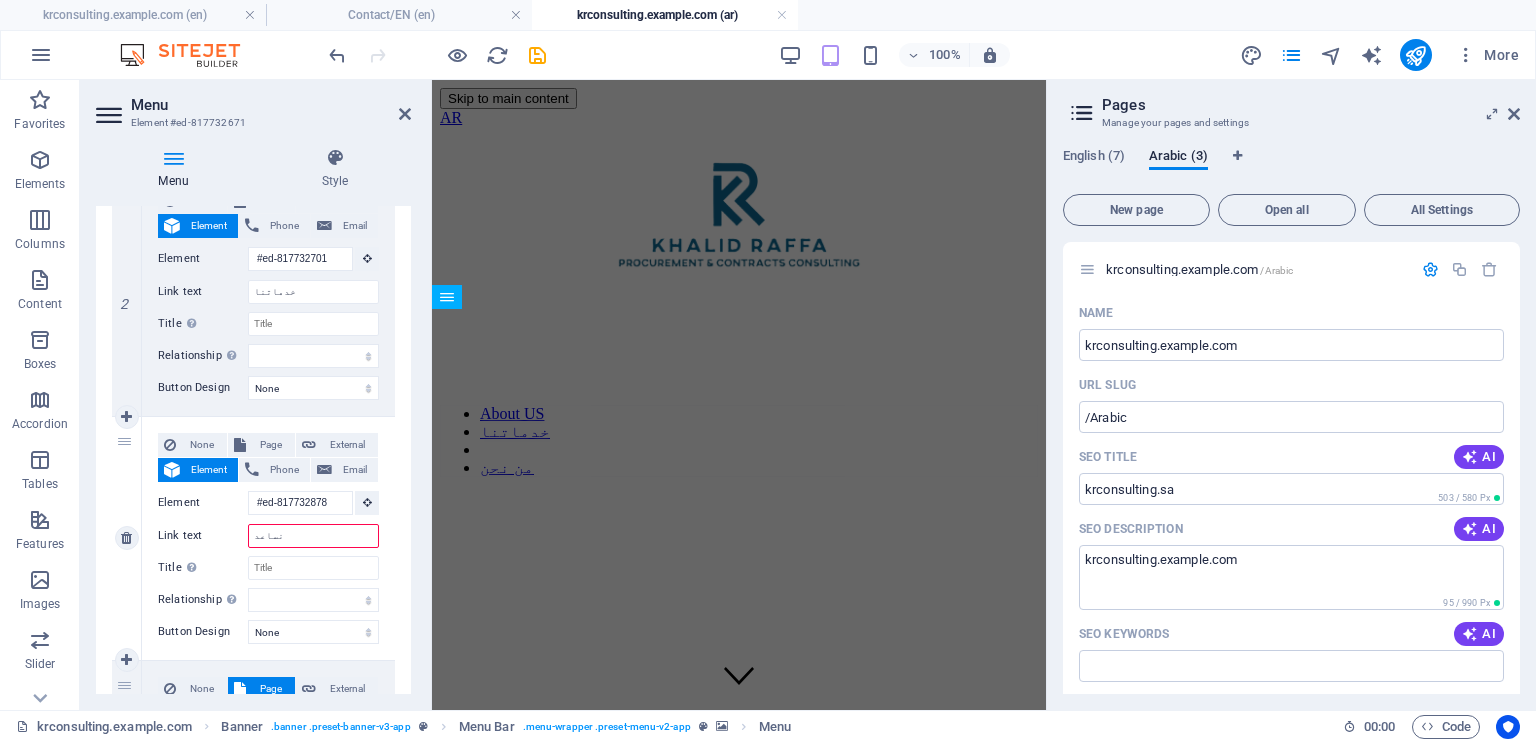 select 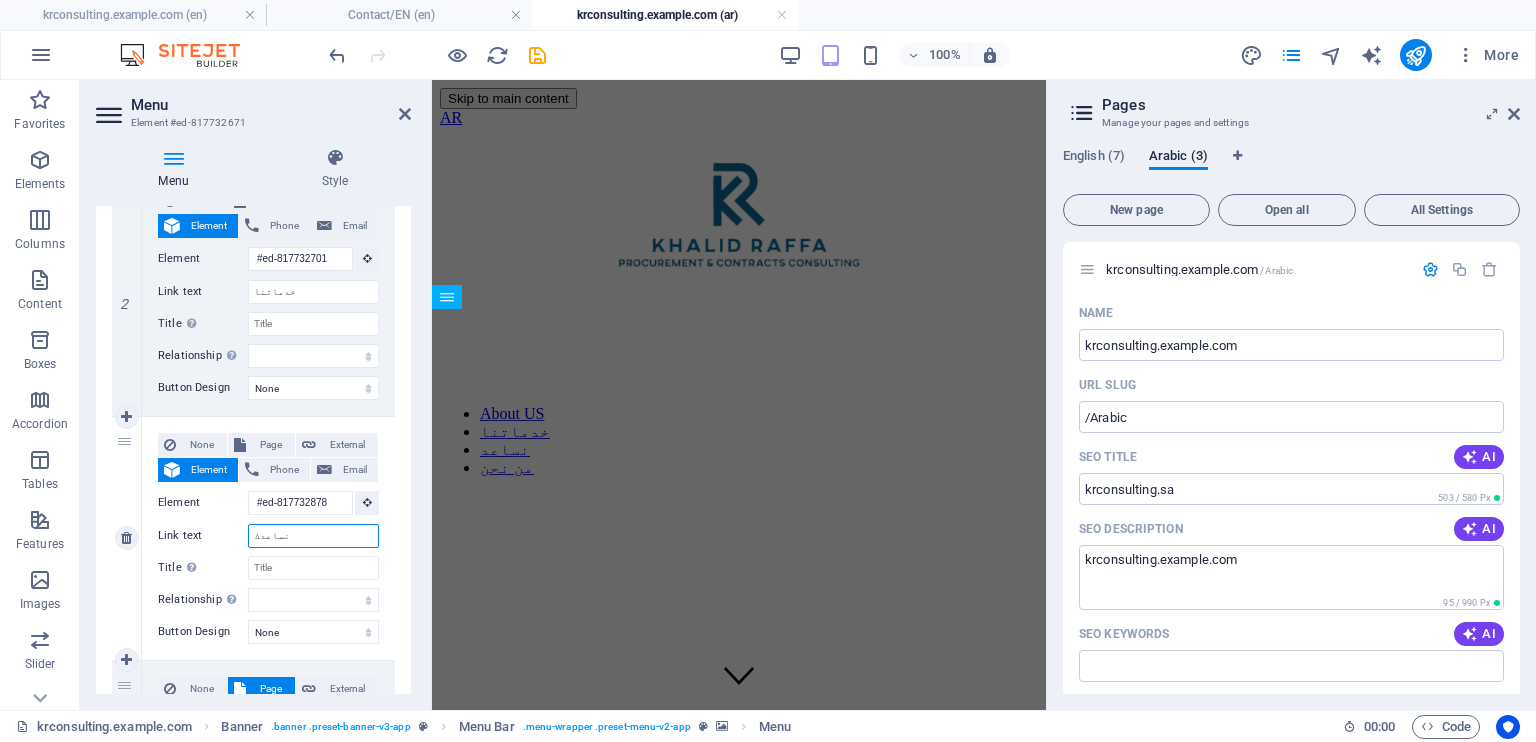 type on "نساعدك" 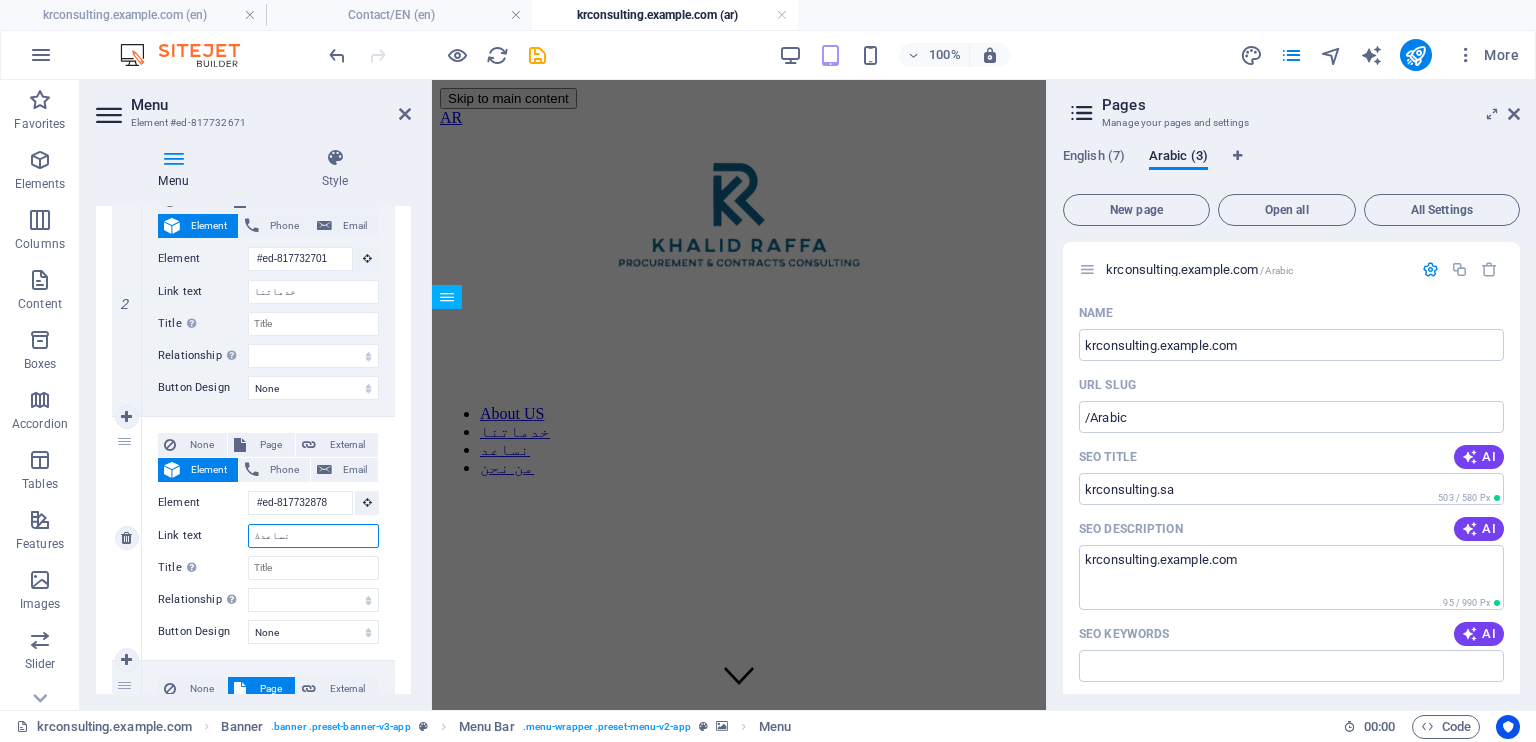 select 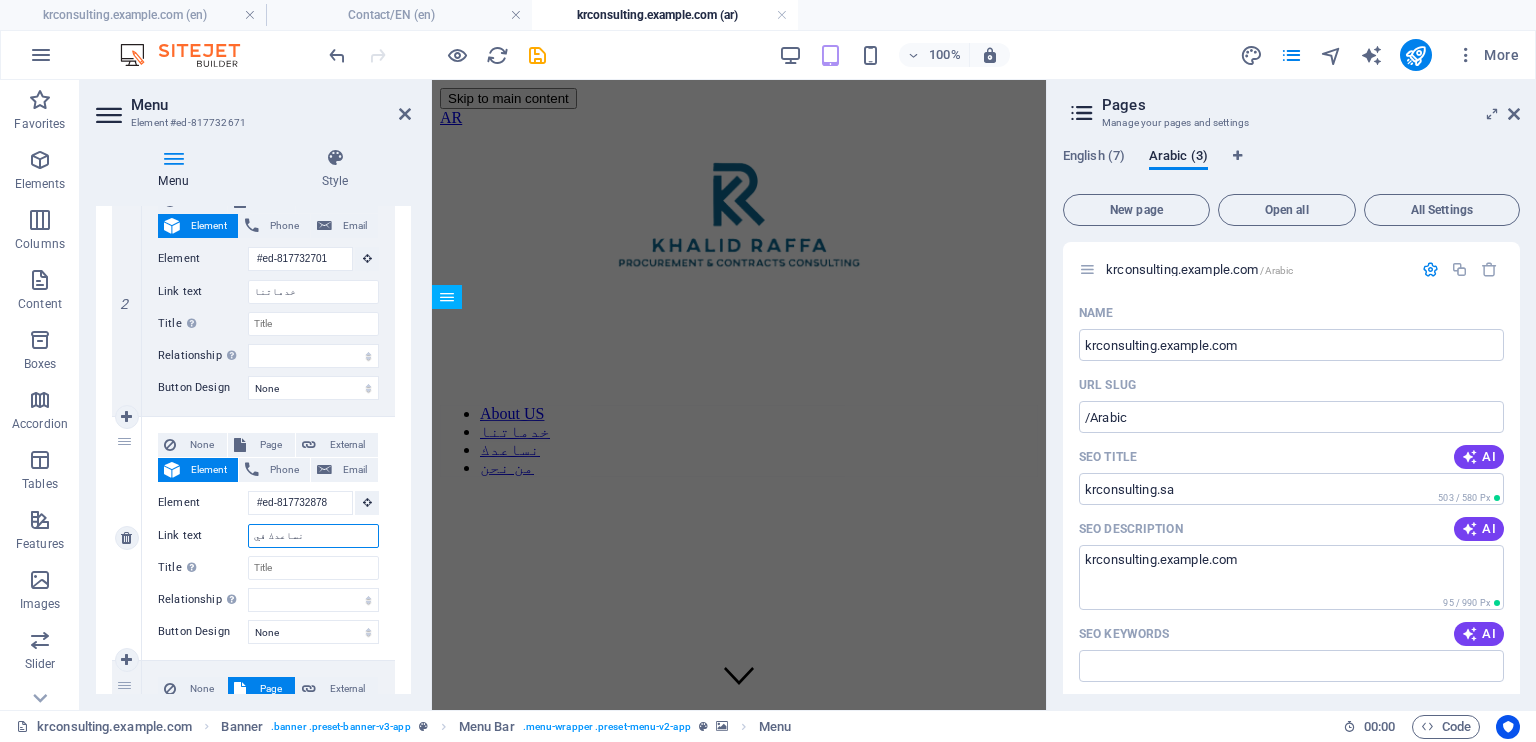 type on "نساعدك في" 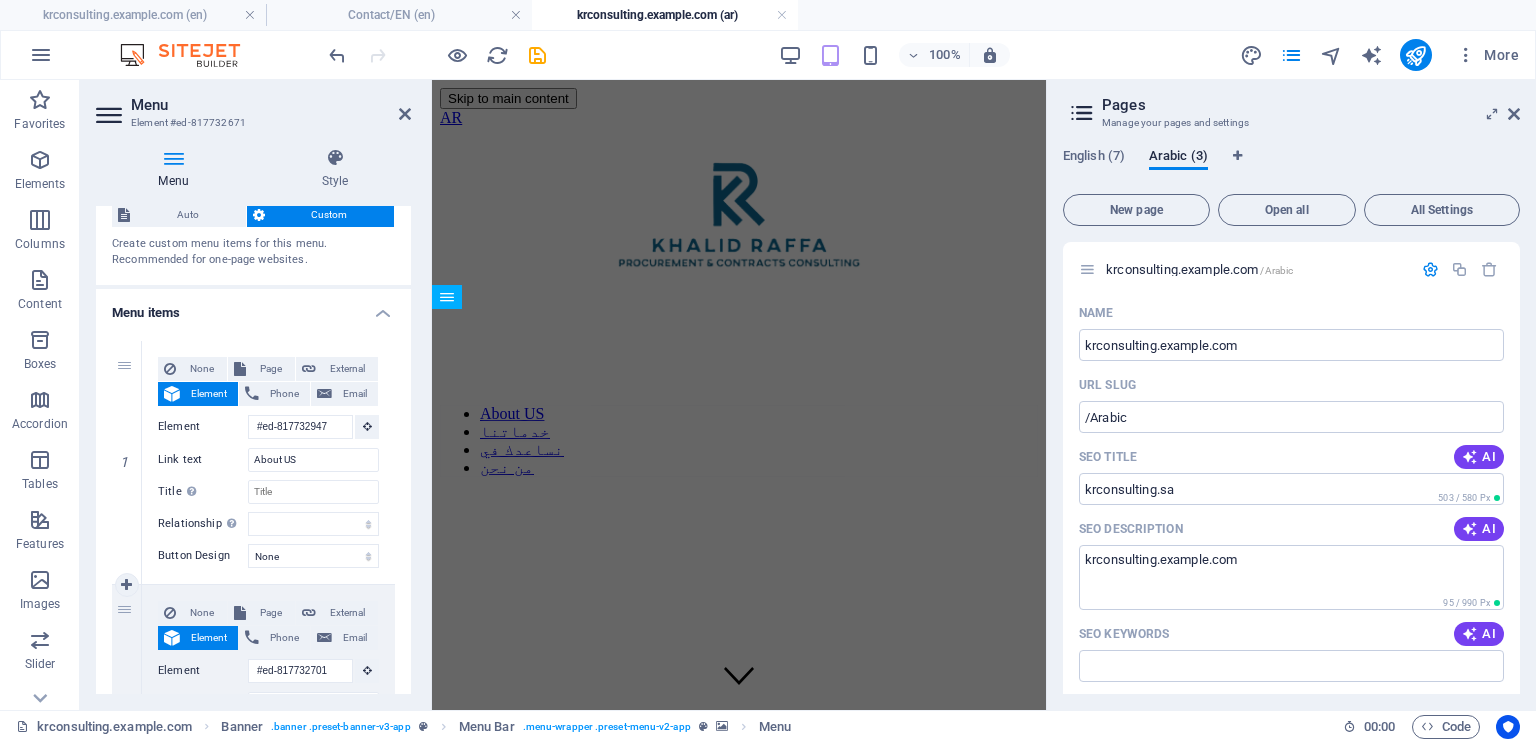 scroll, scrollTop: 22, scrollLeft: 0, axis: vertical 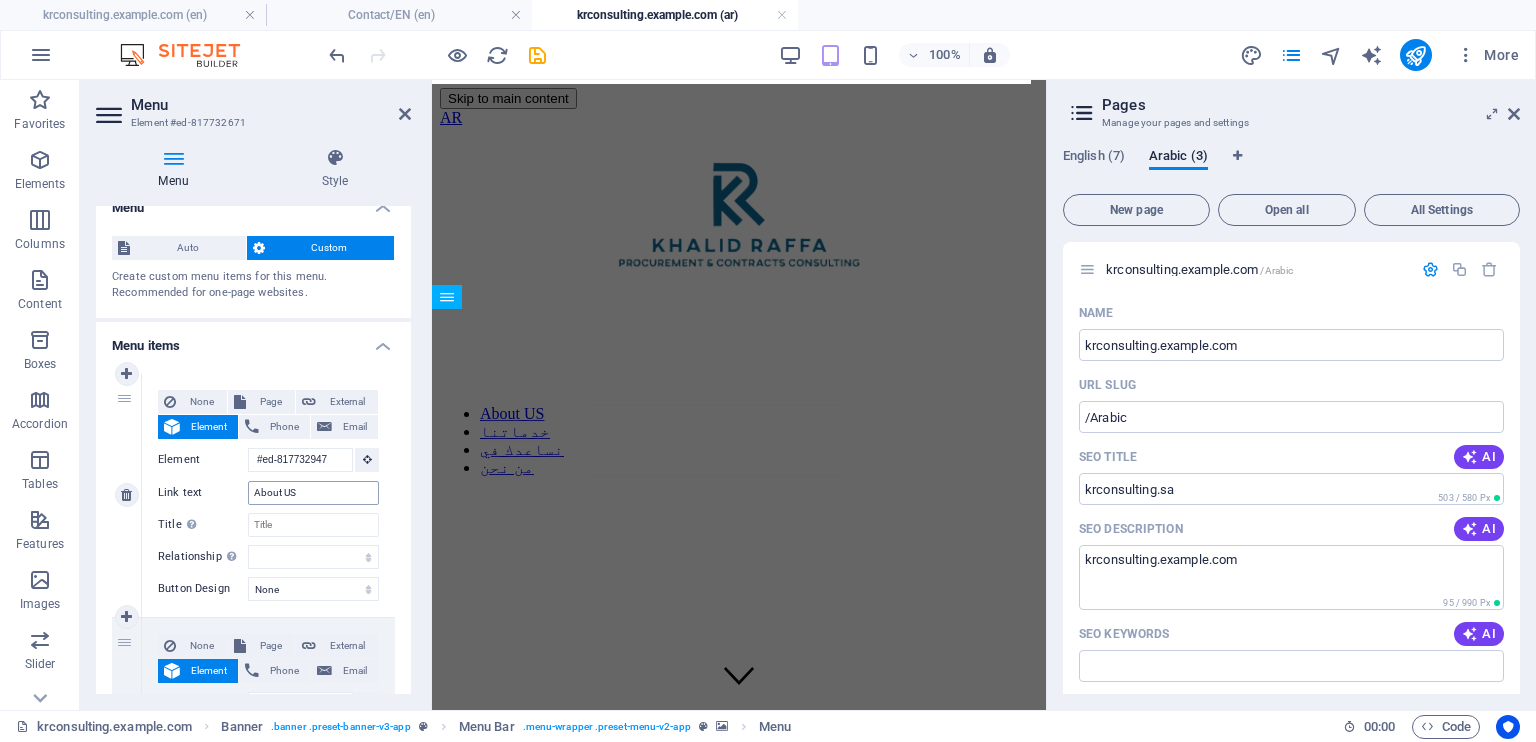 type on "نساعدك في" 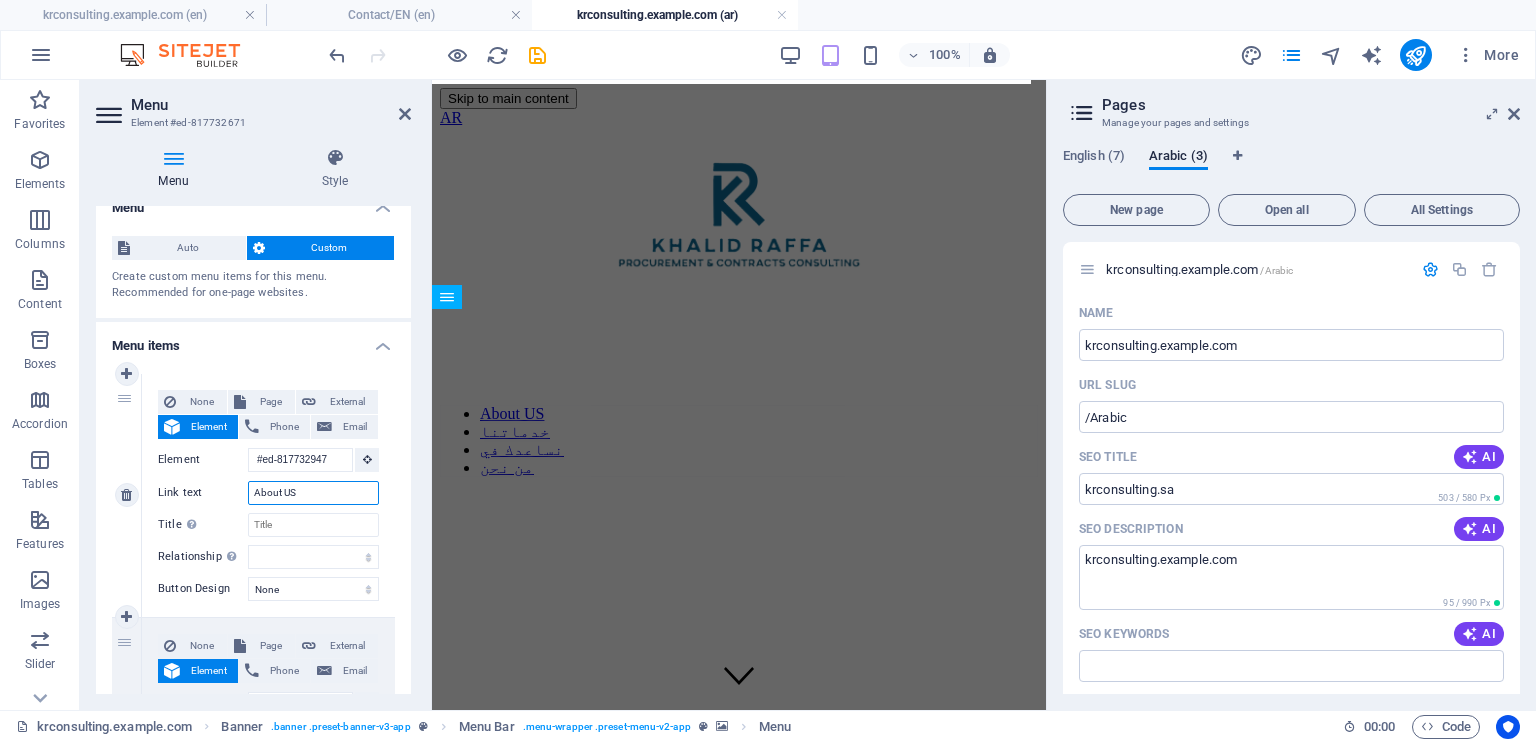 drag, startPoint x: 319, startPoint y: 487, endPoint x: 232, endPoint y: 496, distance: 87.46428 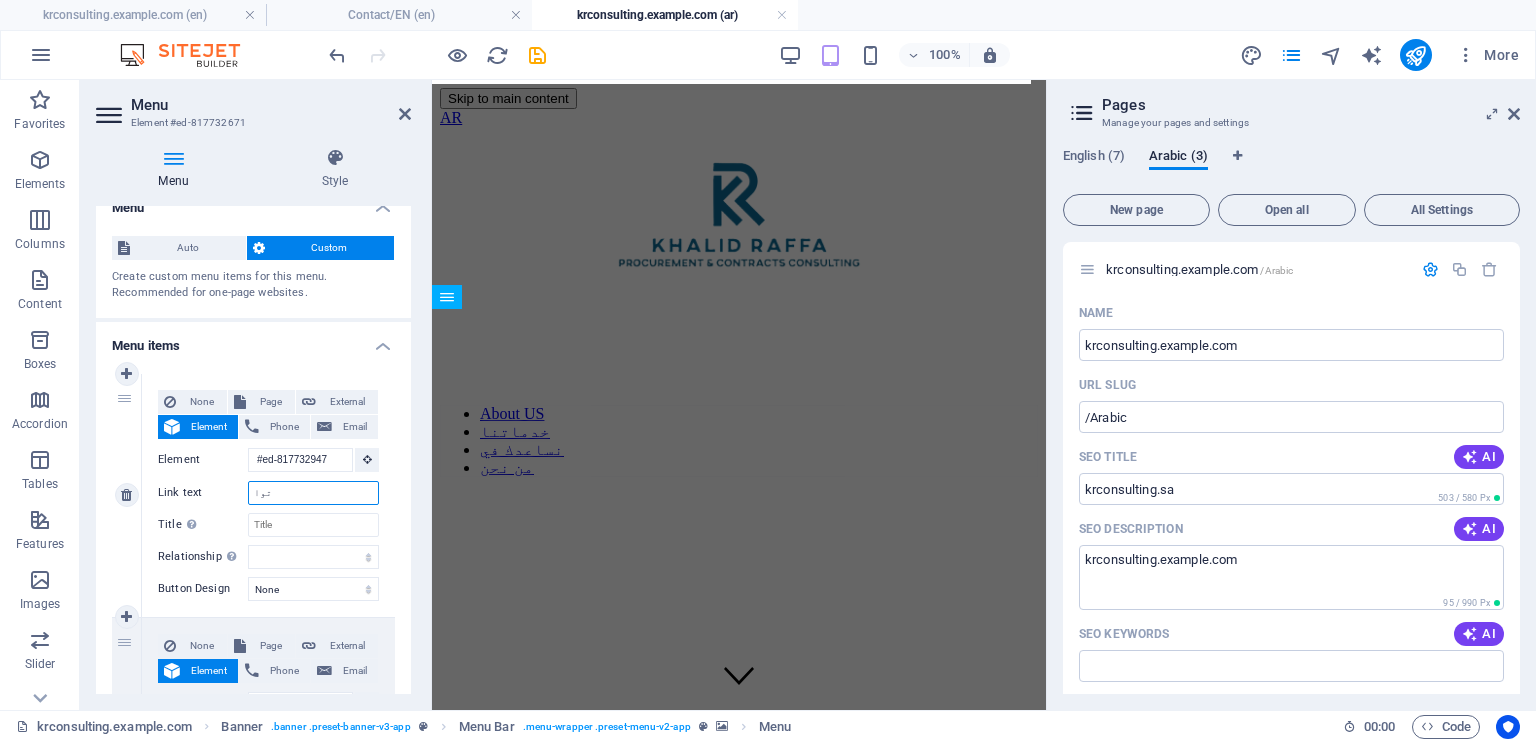 type on "تواص" 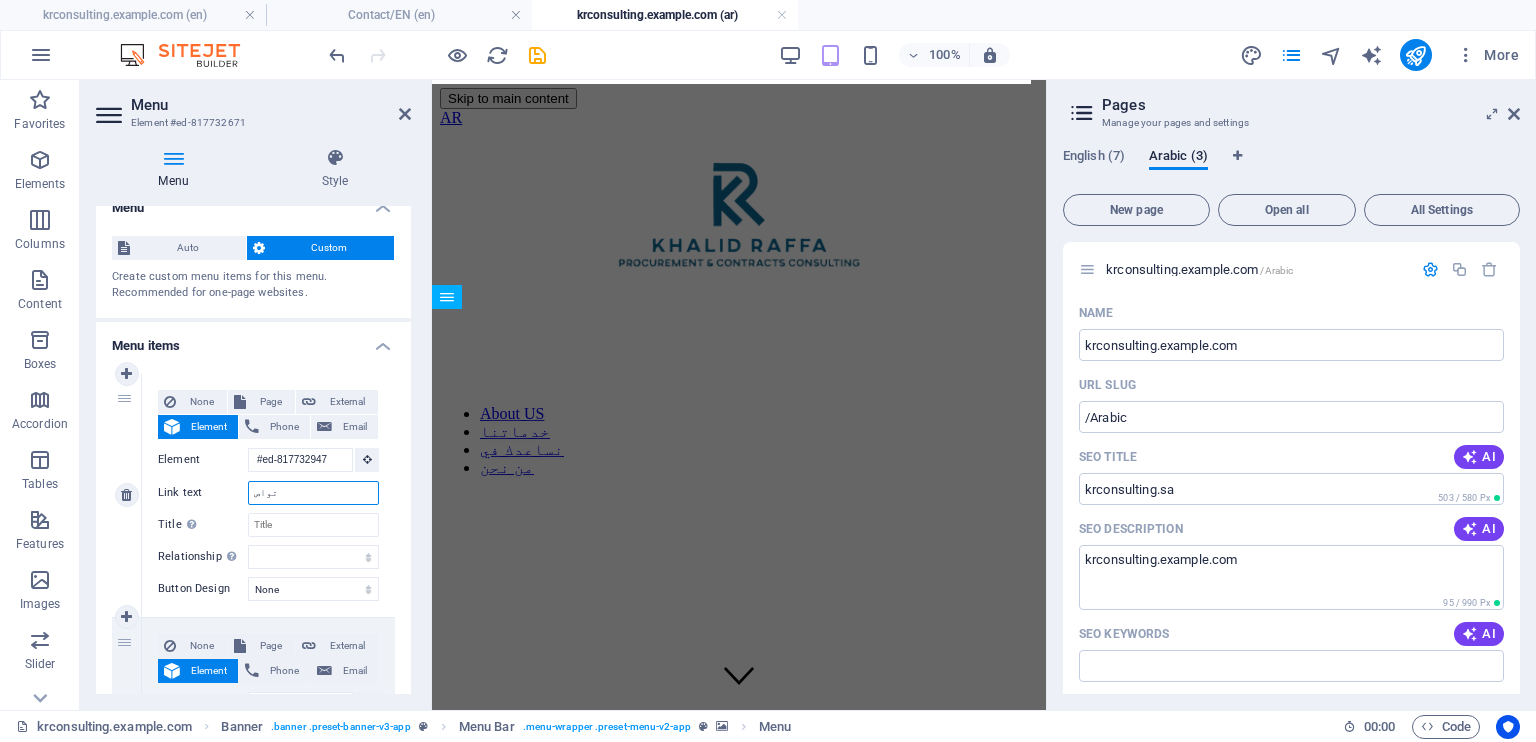 select 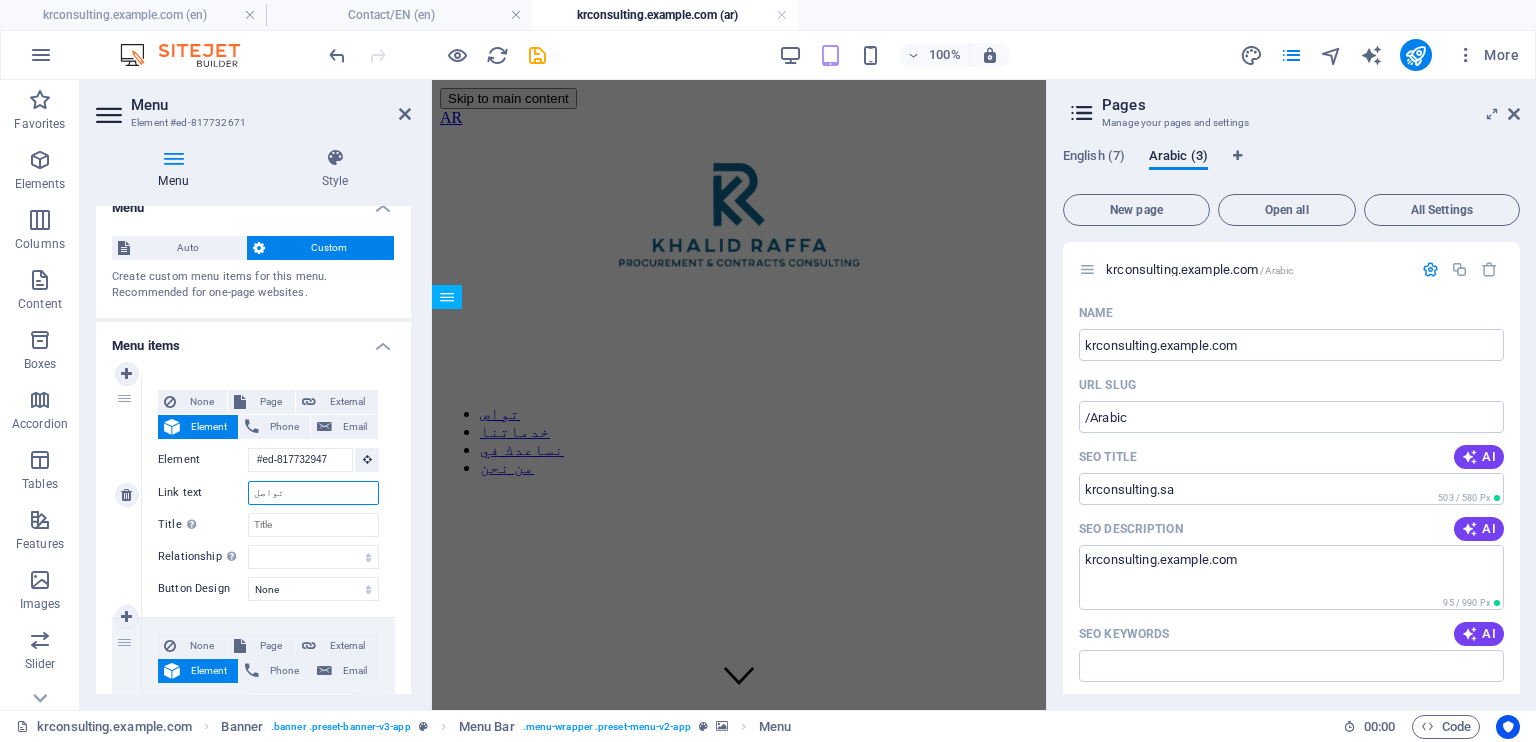 type on "تواصل" 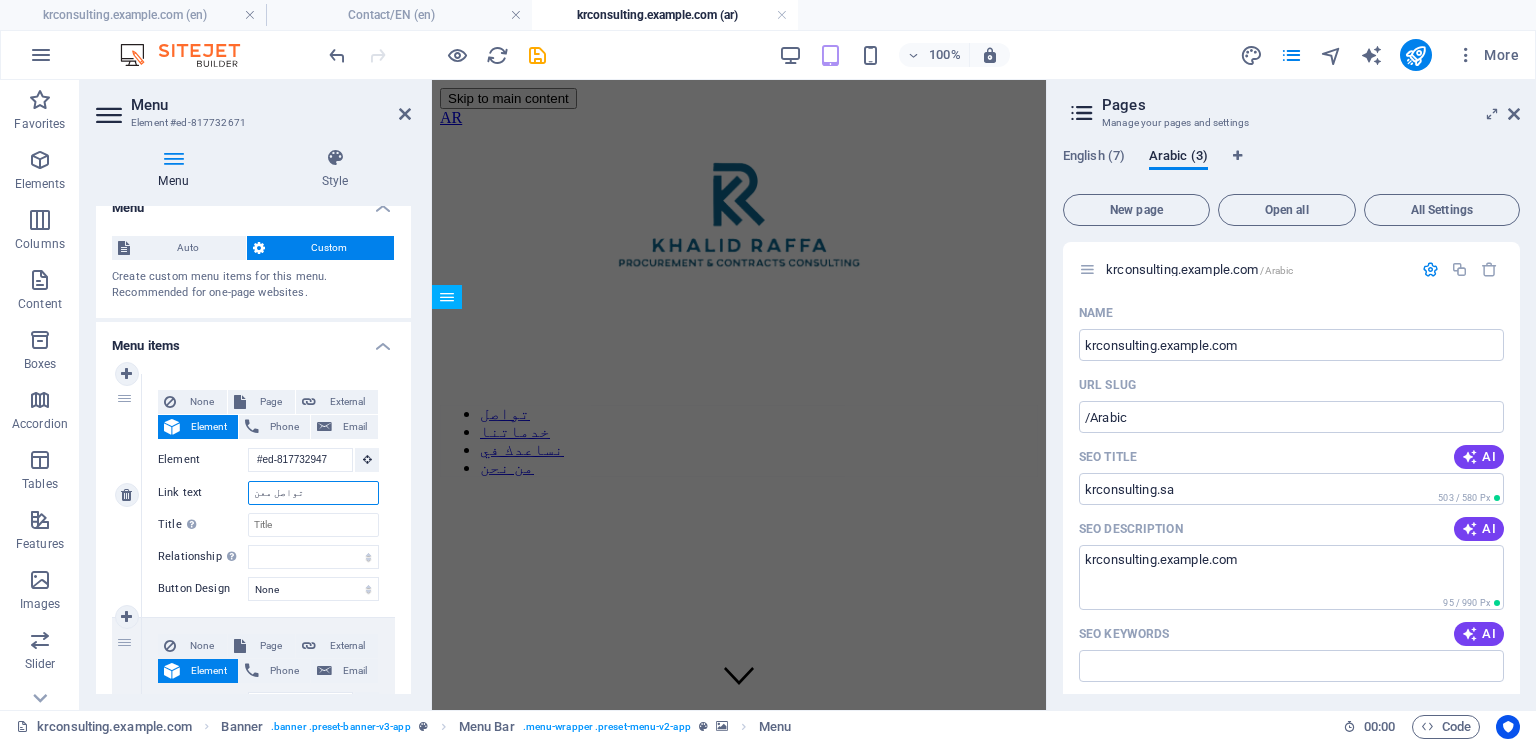 type on "تواصل معنا" 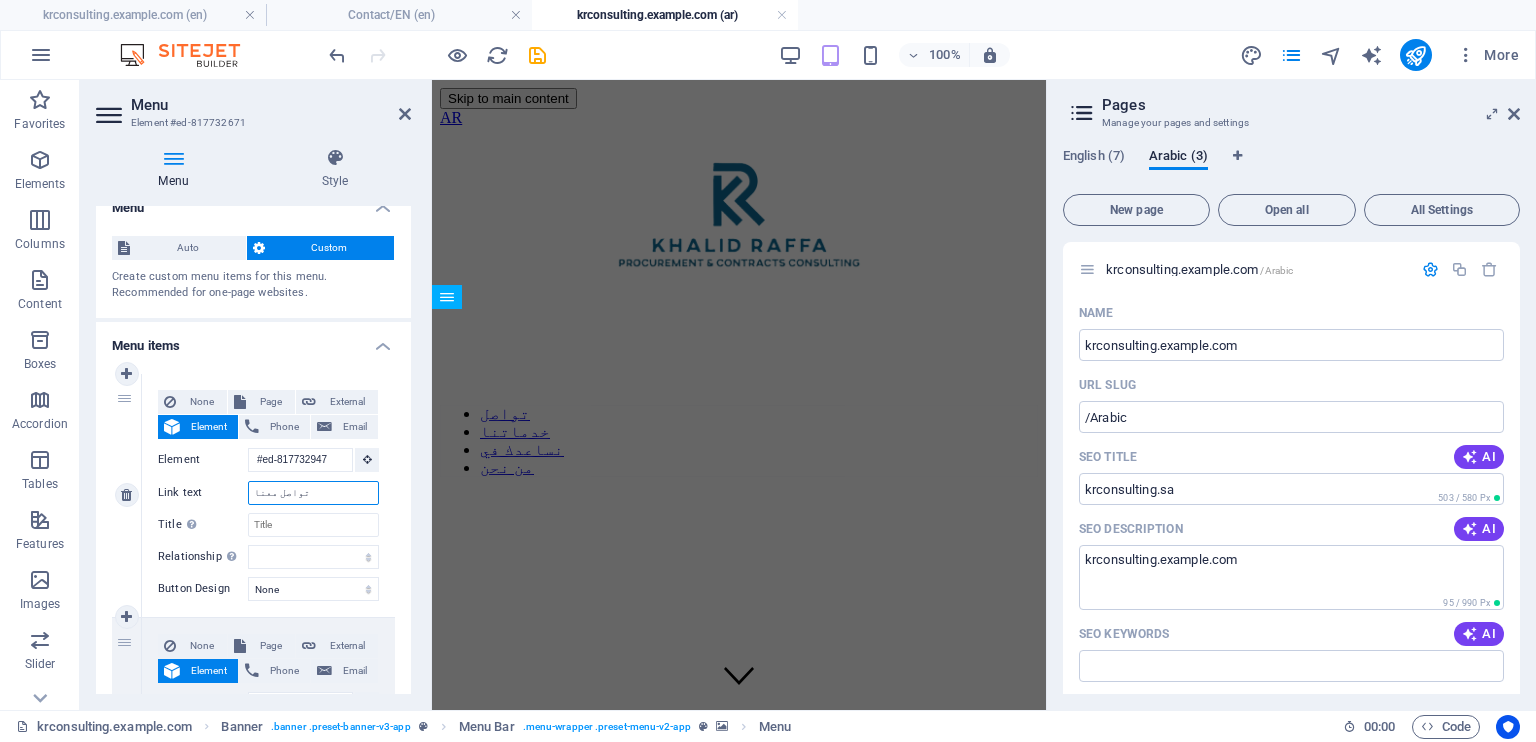 select 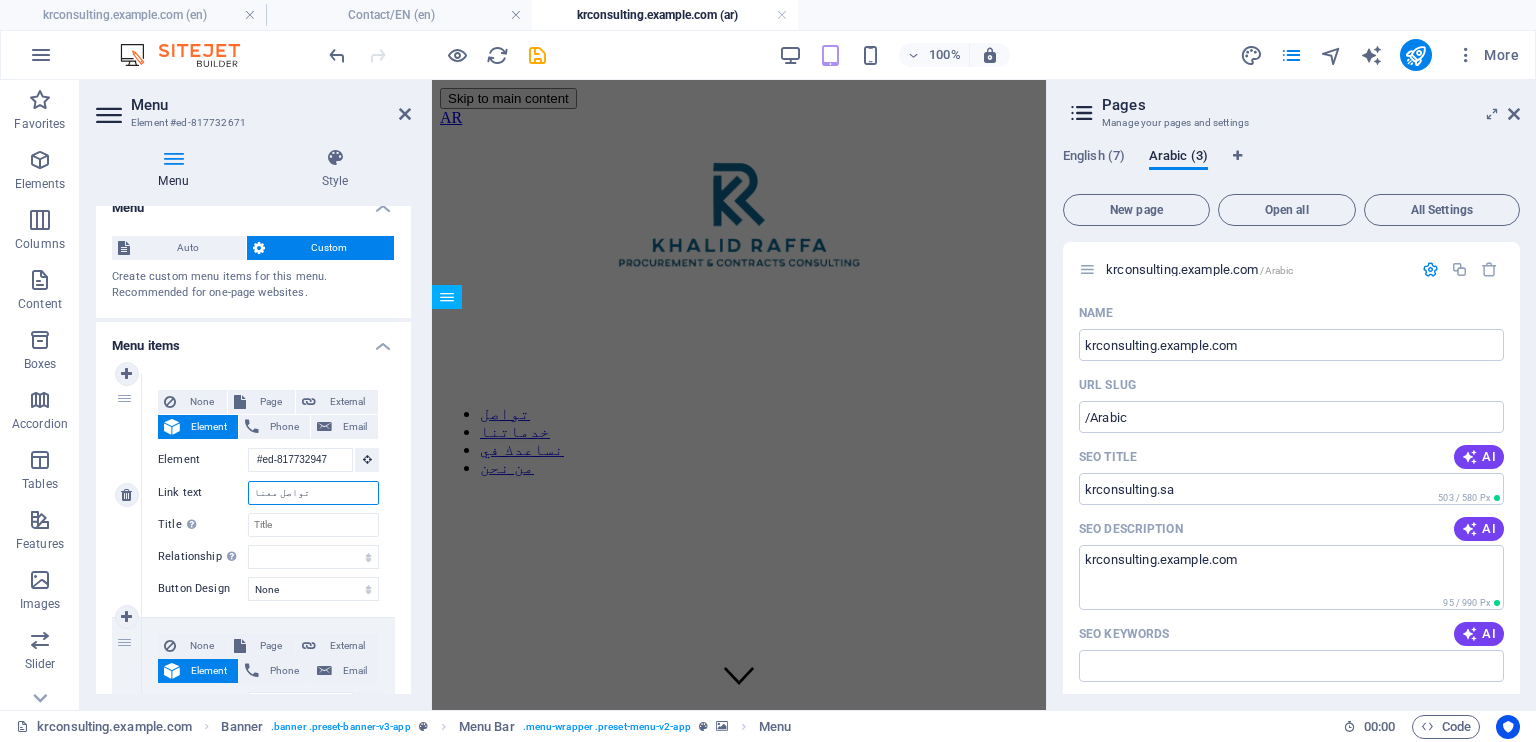 type on "تواصل معنا" 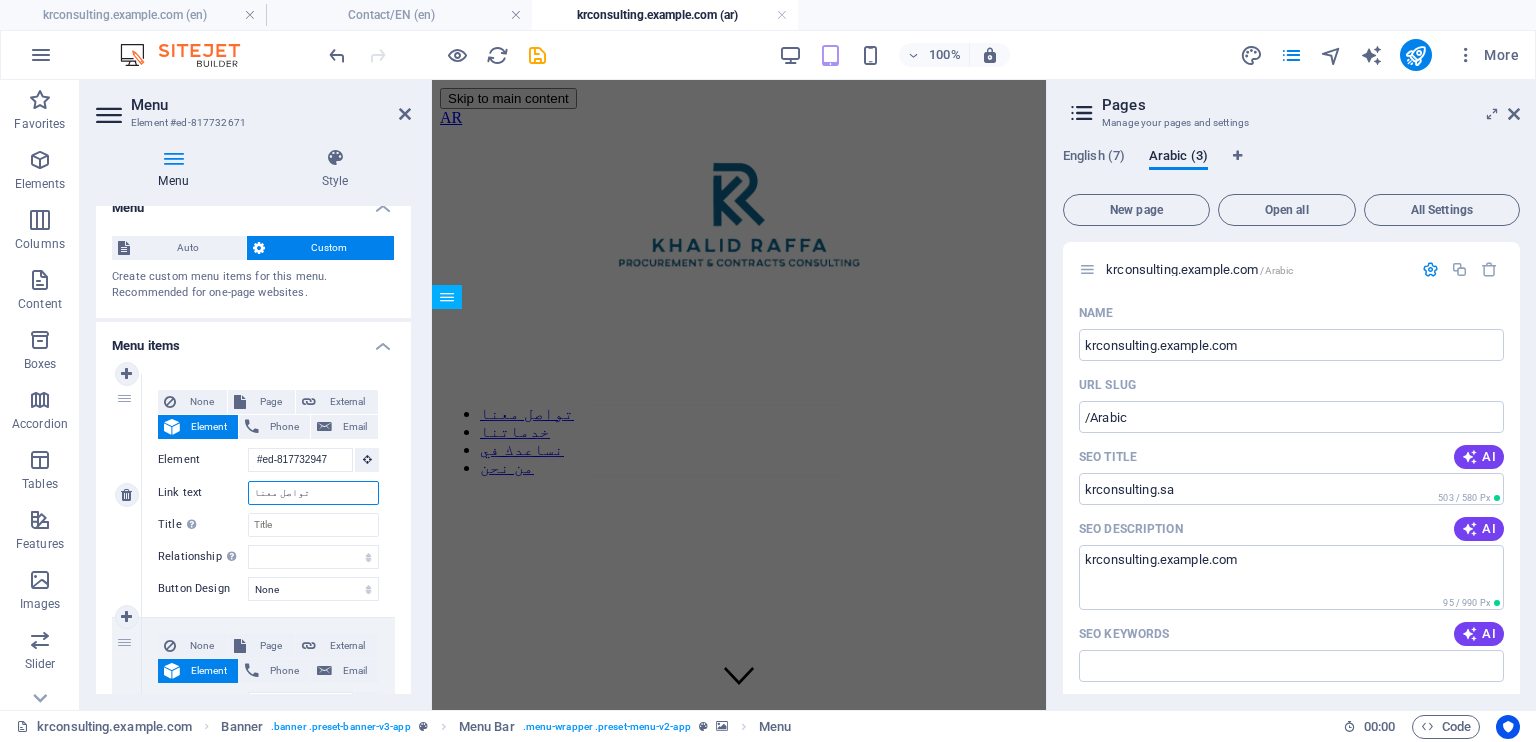 select 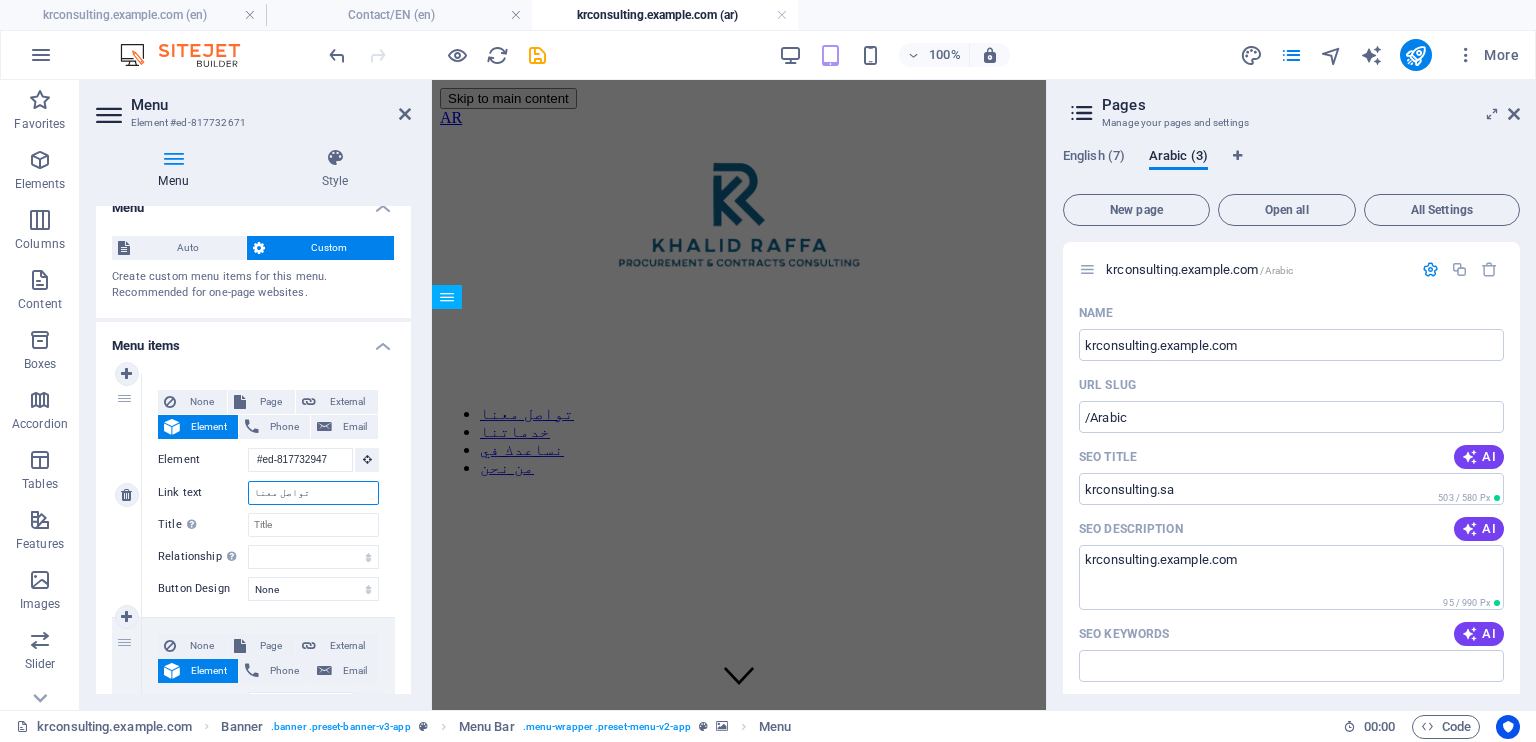 type on "تواصل معنا" 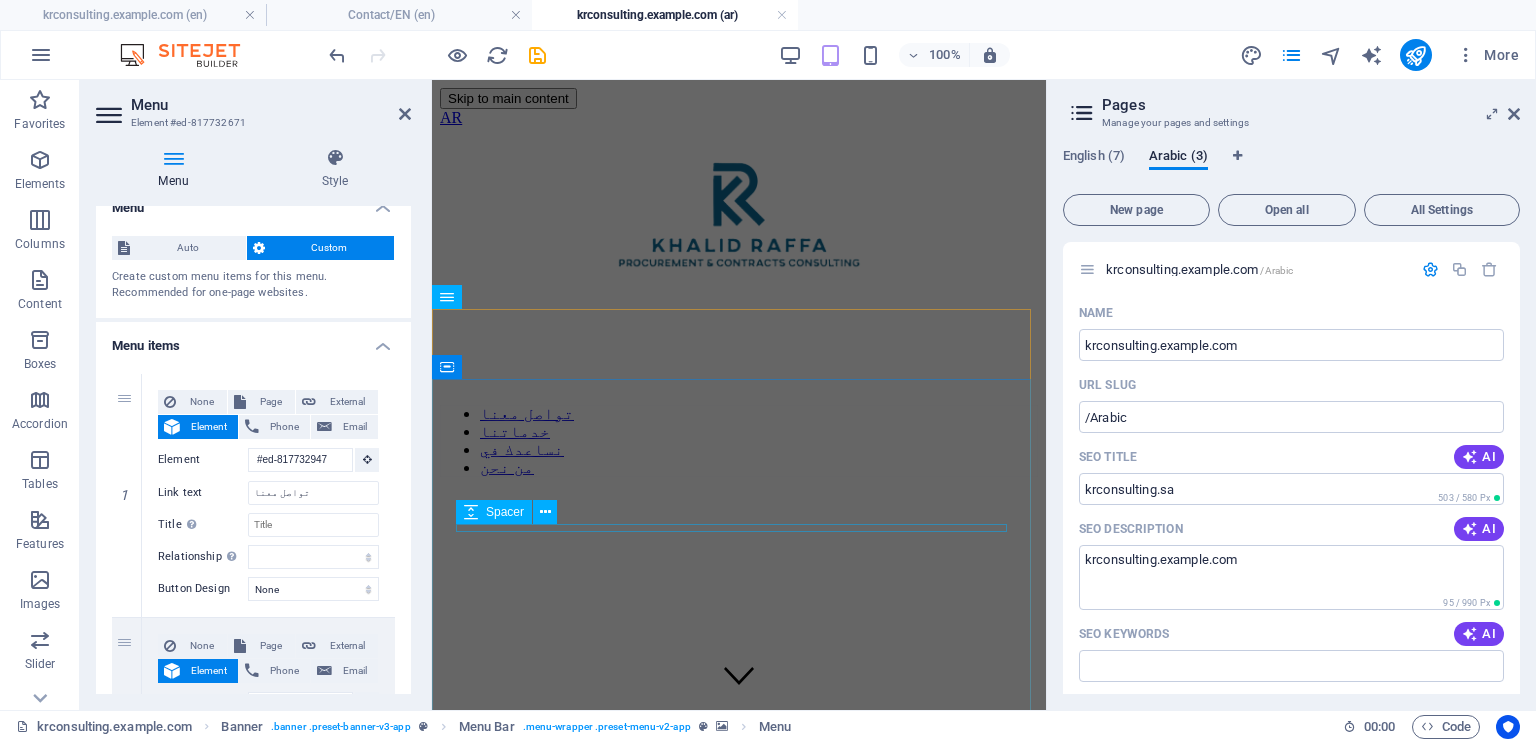 click at bounding box center (739, 1027) 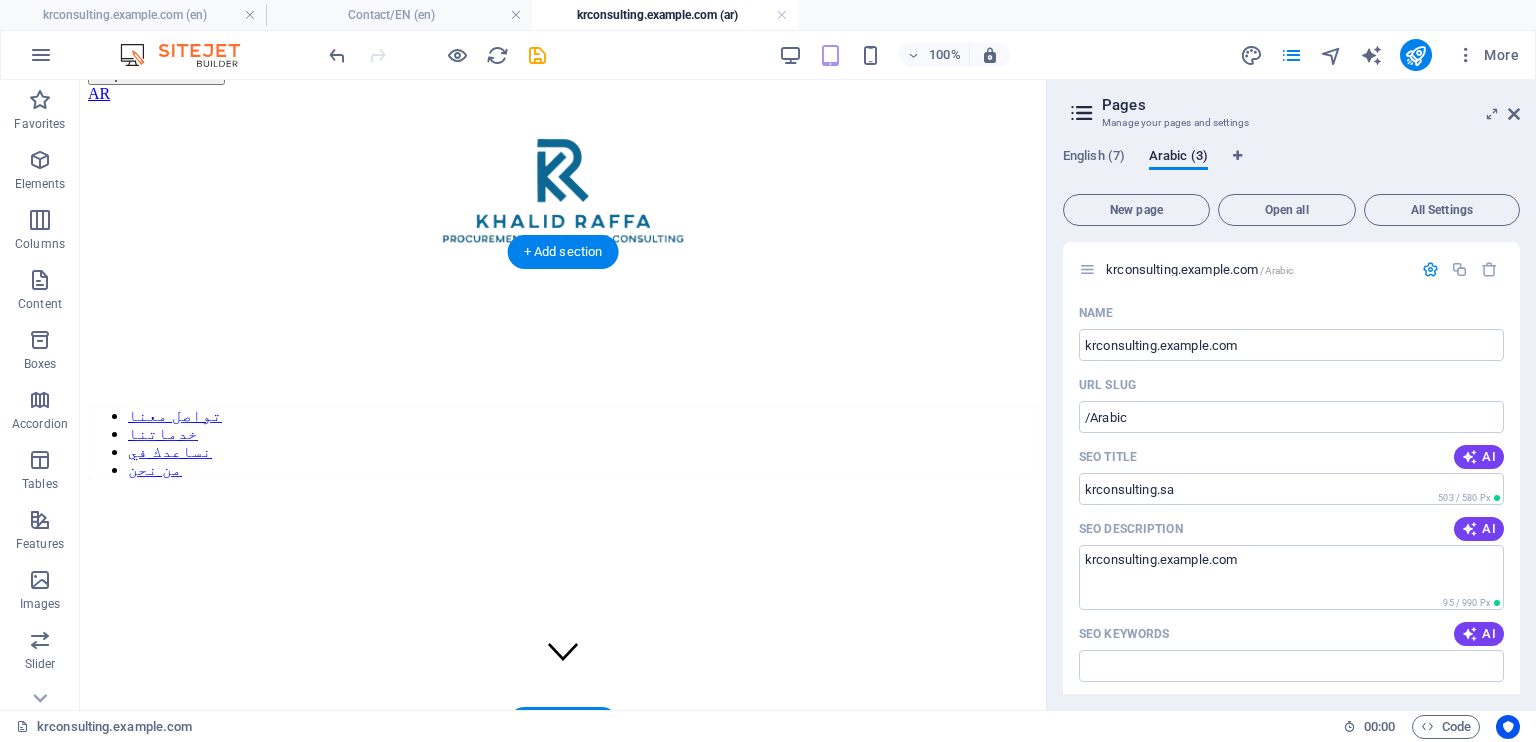 scroll, scrollTop: 0, scrollLeft: 0, axis: both 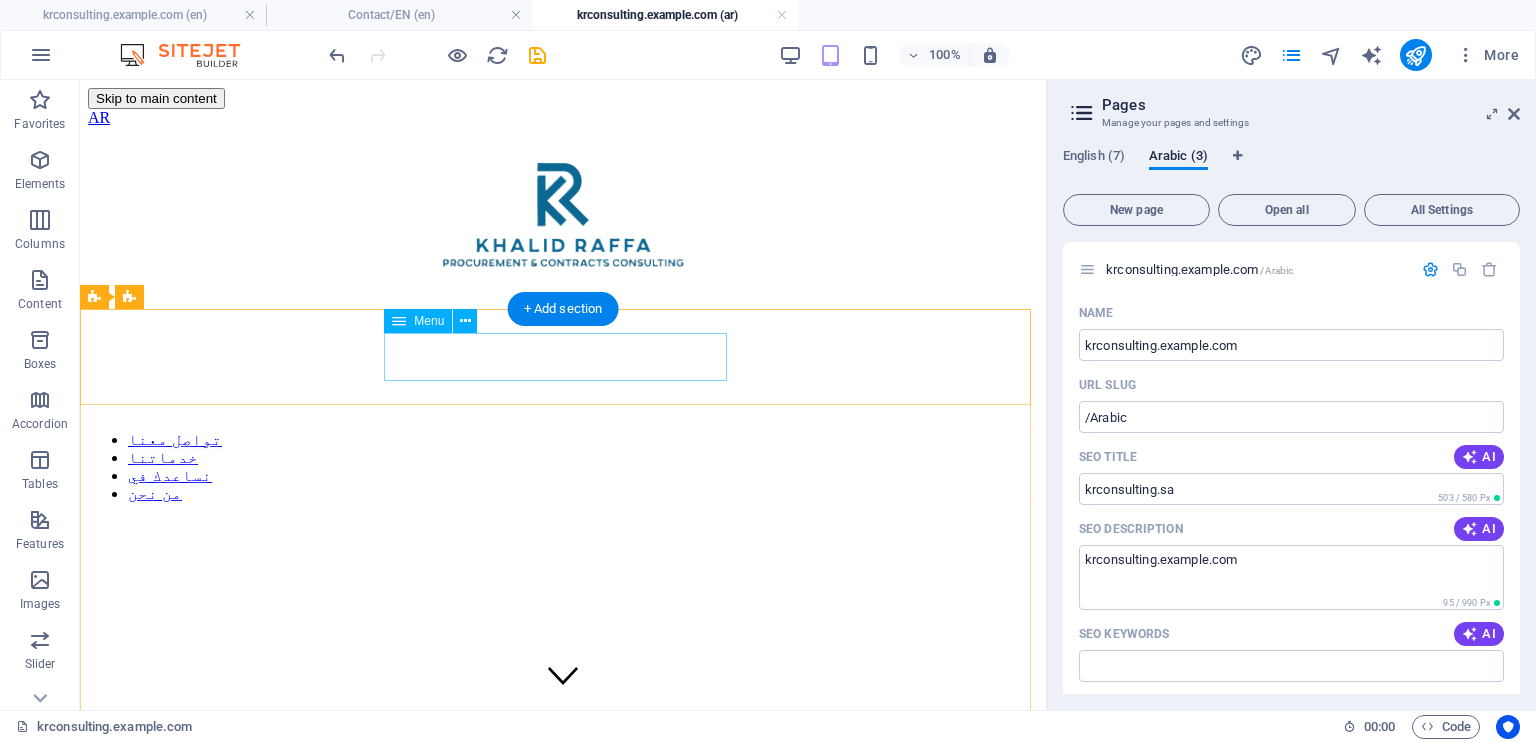 click on "تواصل معنا  خدماتنا  نساعدك في  من نحن" at bounding box center (563, 467) 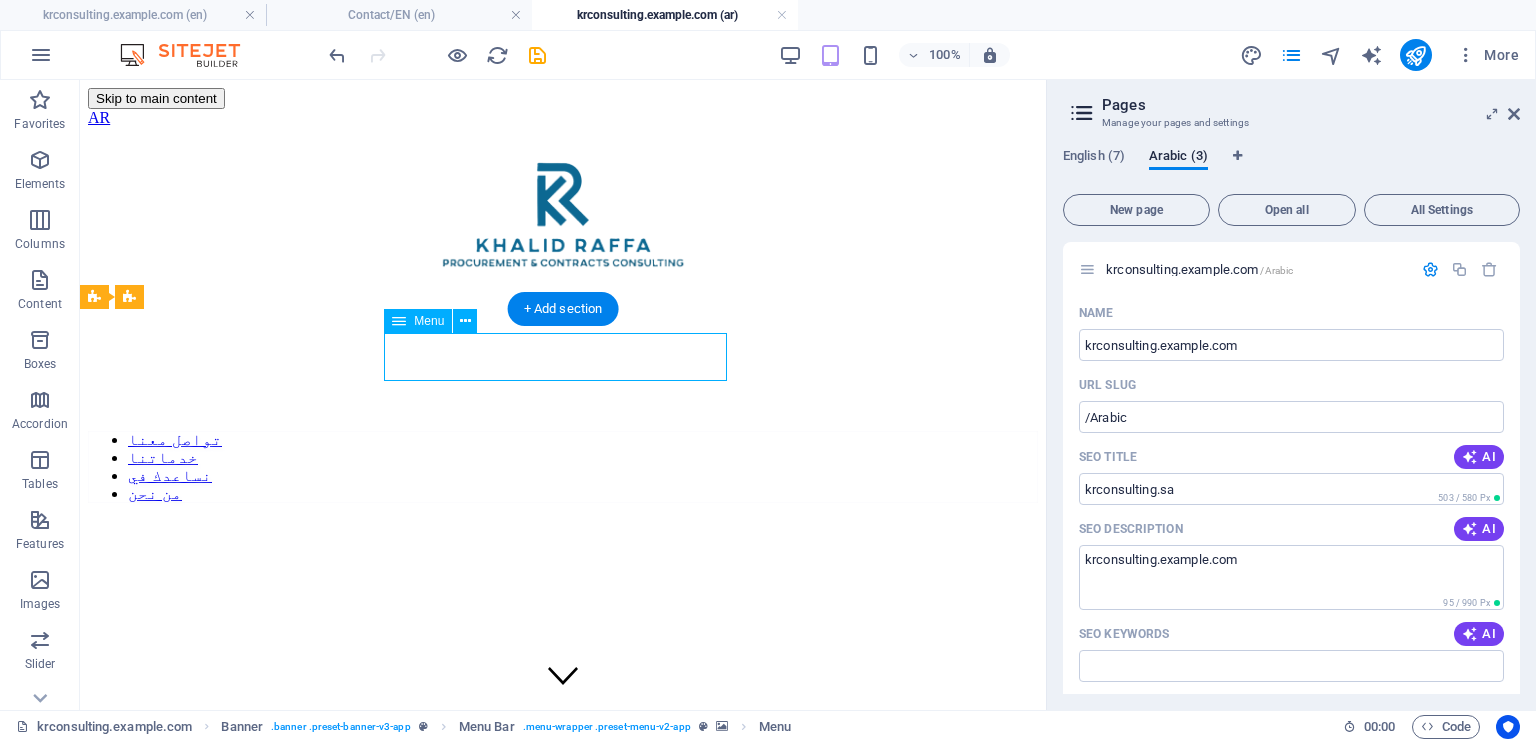 click on "تواصل معنا  خدماتنا  نساعدك في  من نحن" at bounding box center (563, 467) 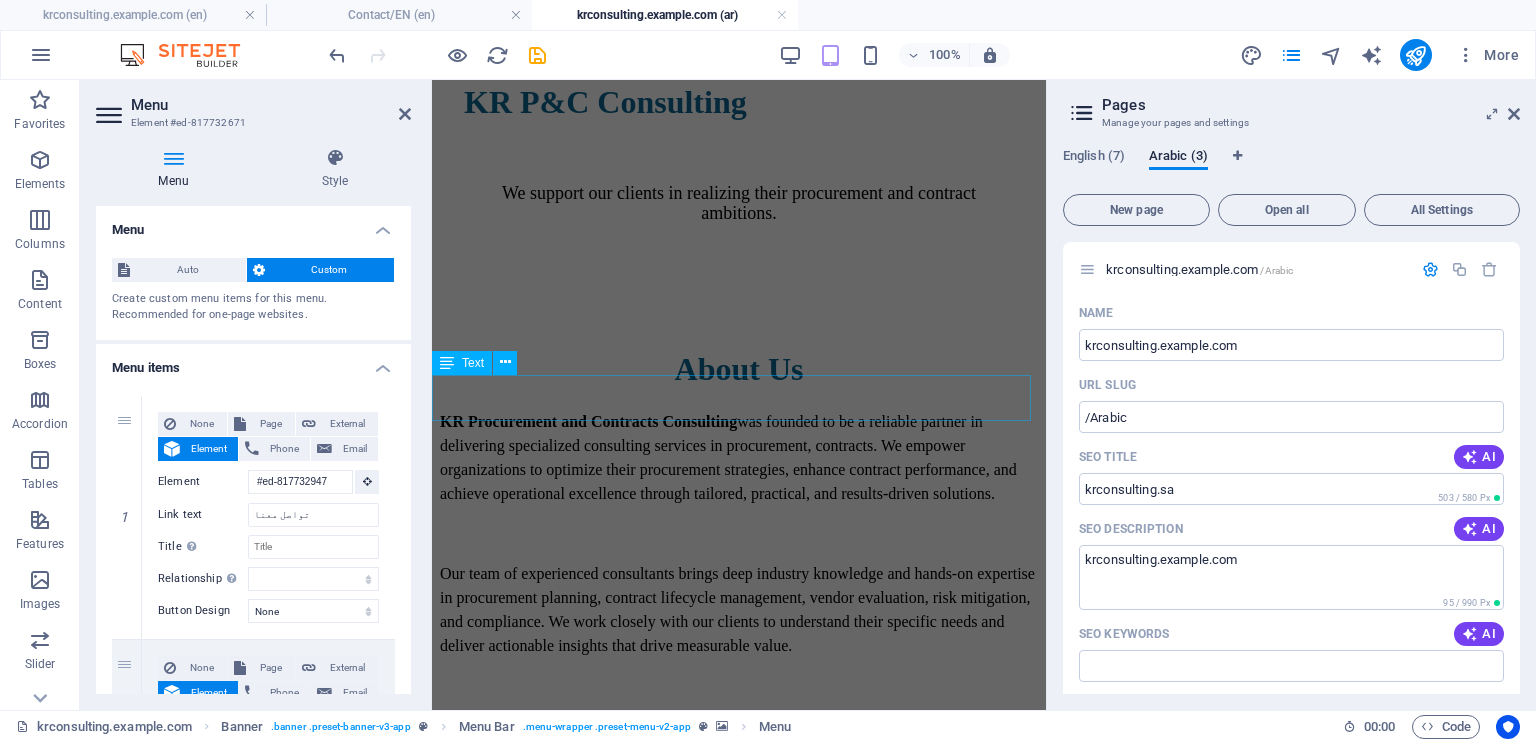 scroll, scrollTop: 971, scrollLeft: 0, axis: vertical 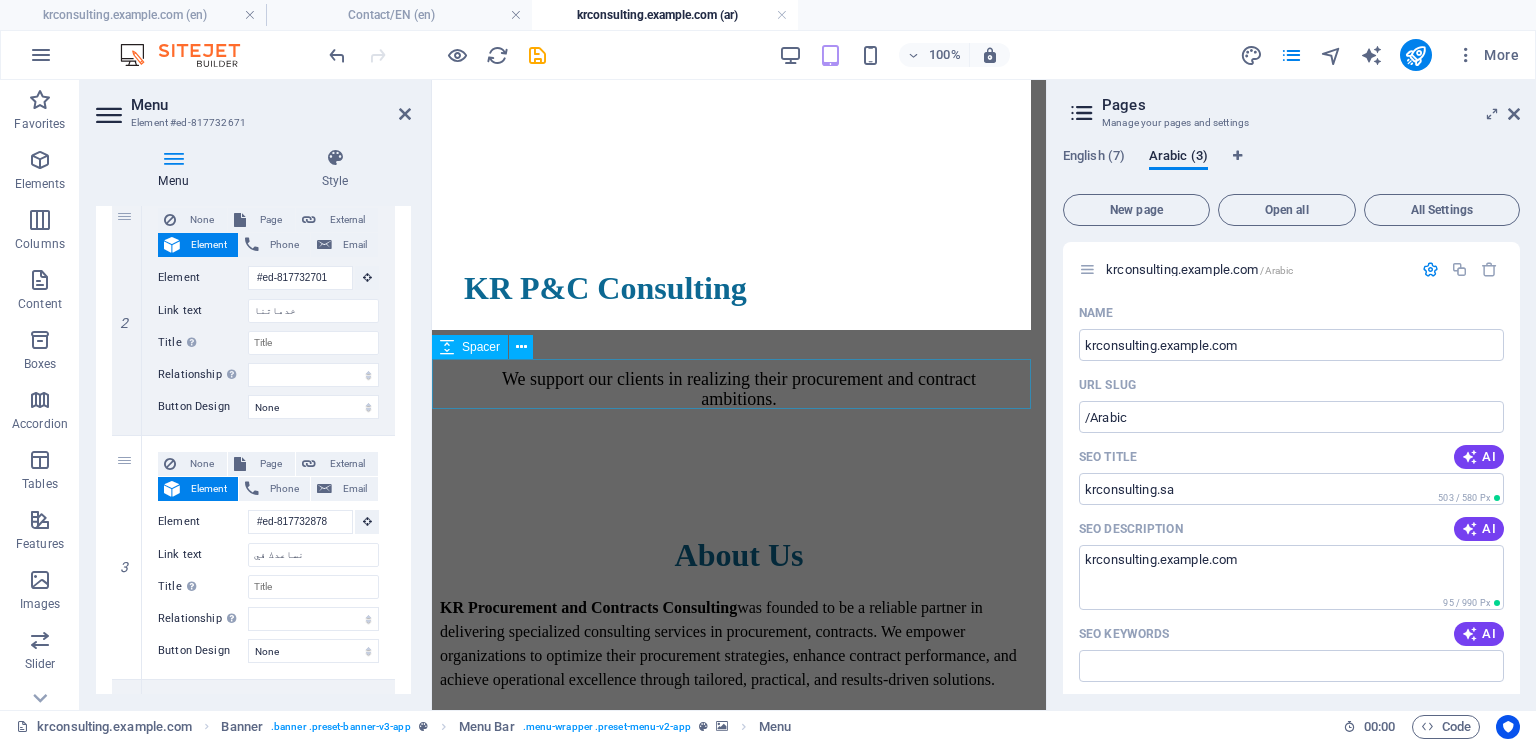 click at bounding box center [739, 965] 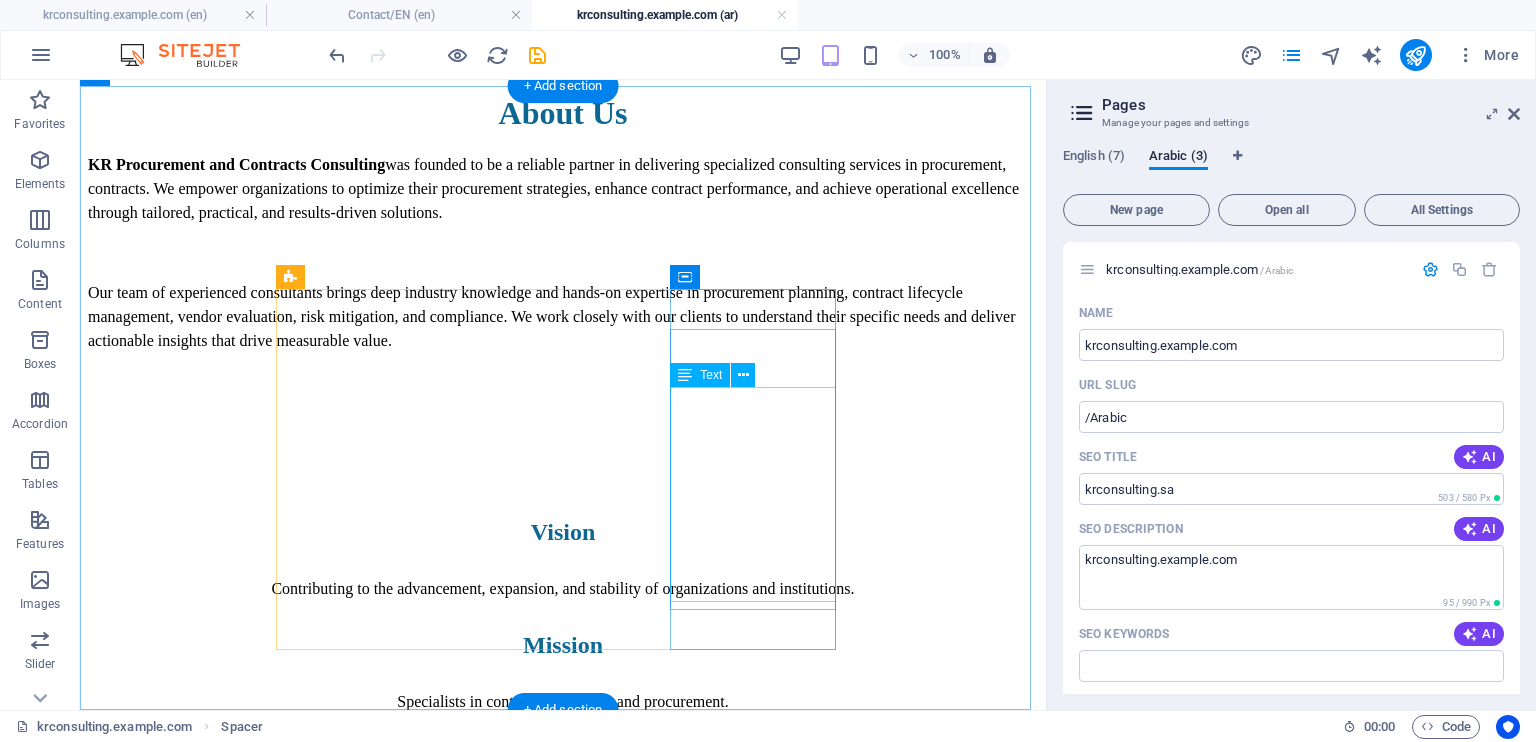scroll, scrollTop: 1272, scrollLeft: 0, axis: vertical 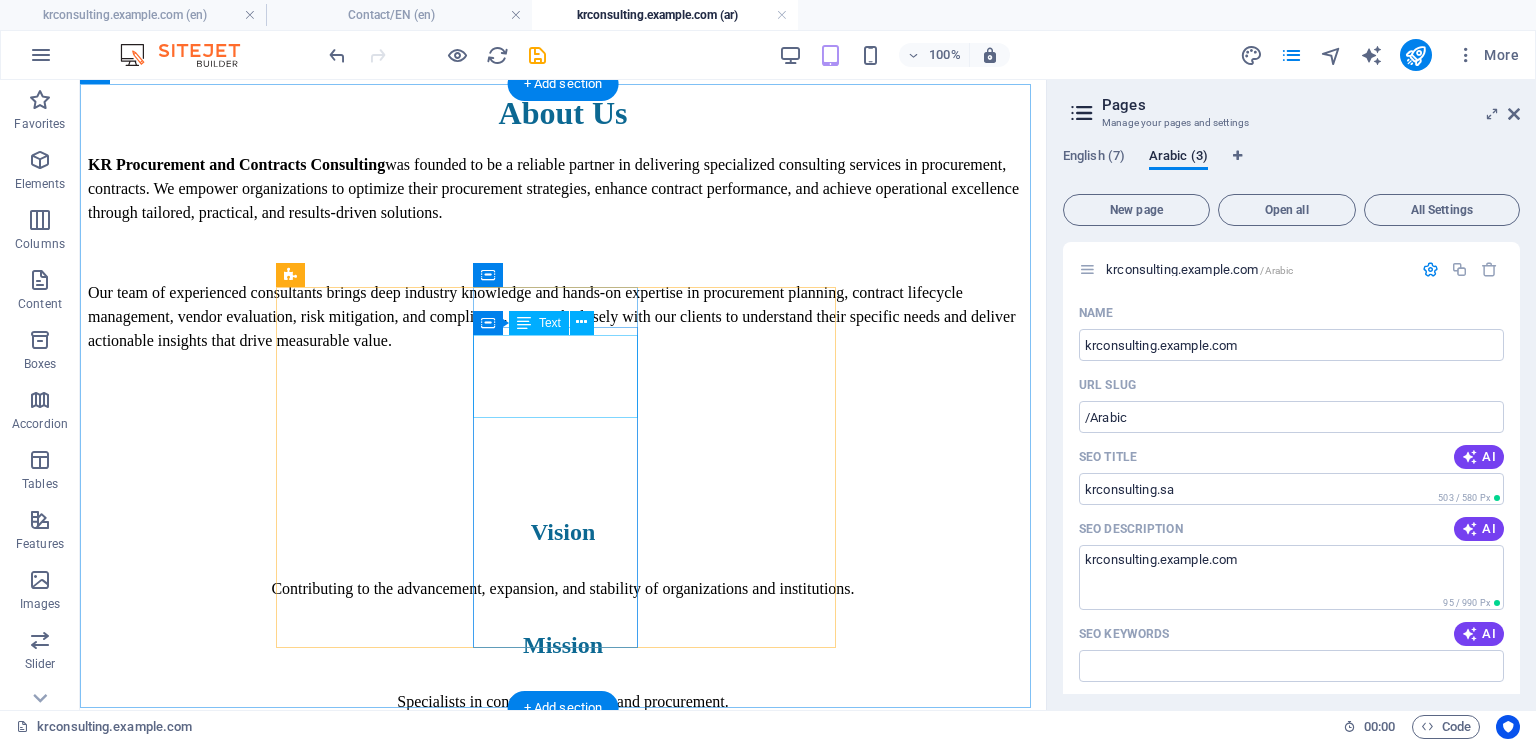 click on "Procurement Sustainability" at bounding box center (368, 2188) 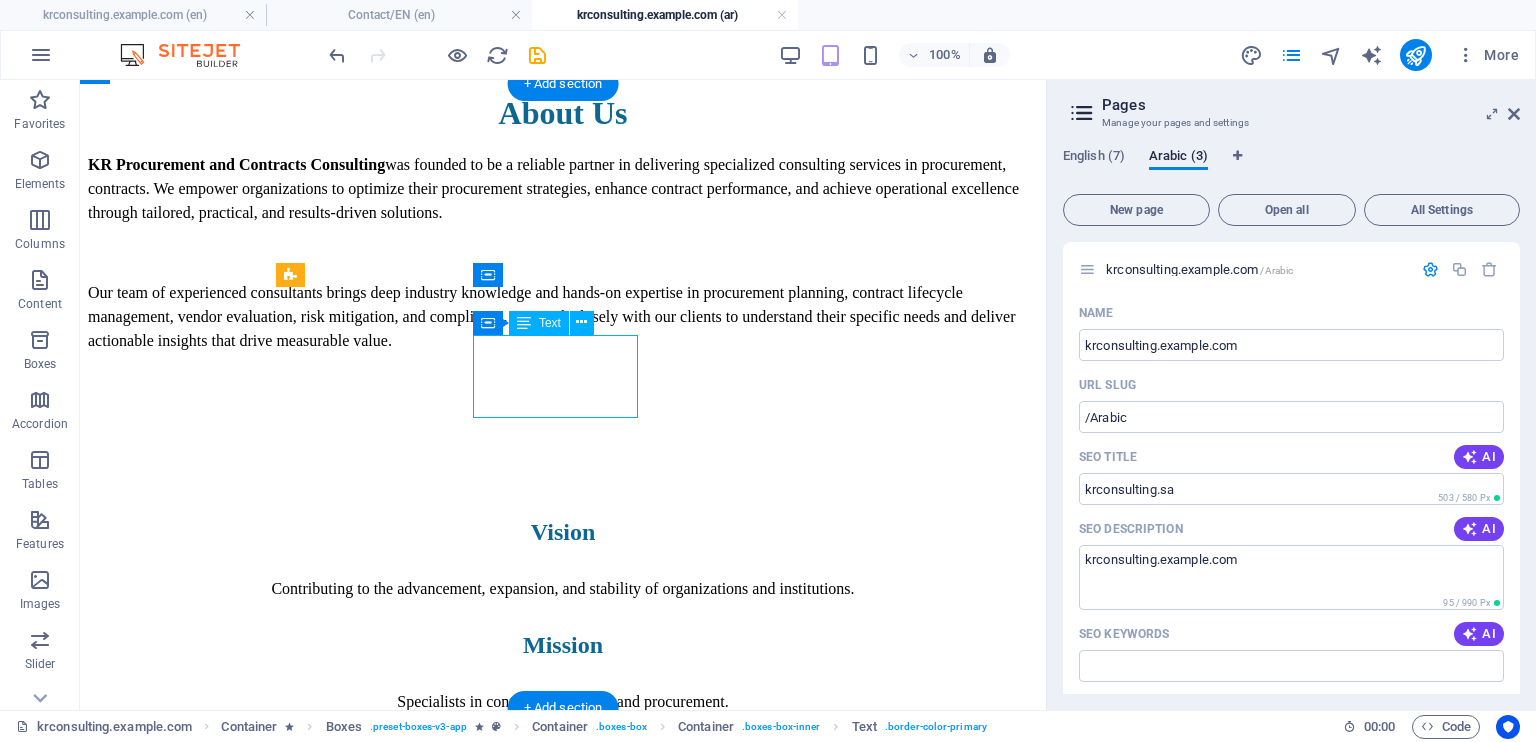 click on "Procurement Sustainability" at bounding box center (368, 2188) 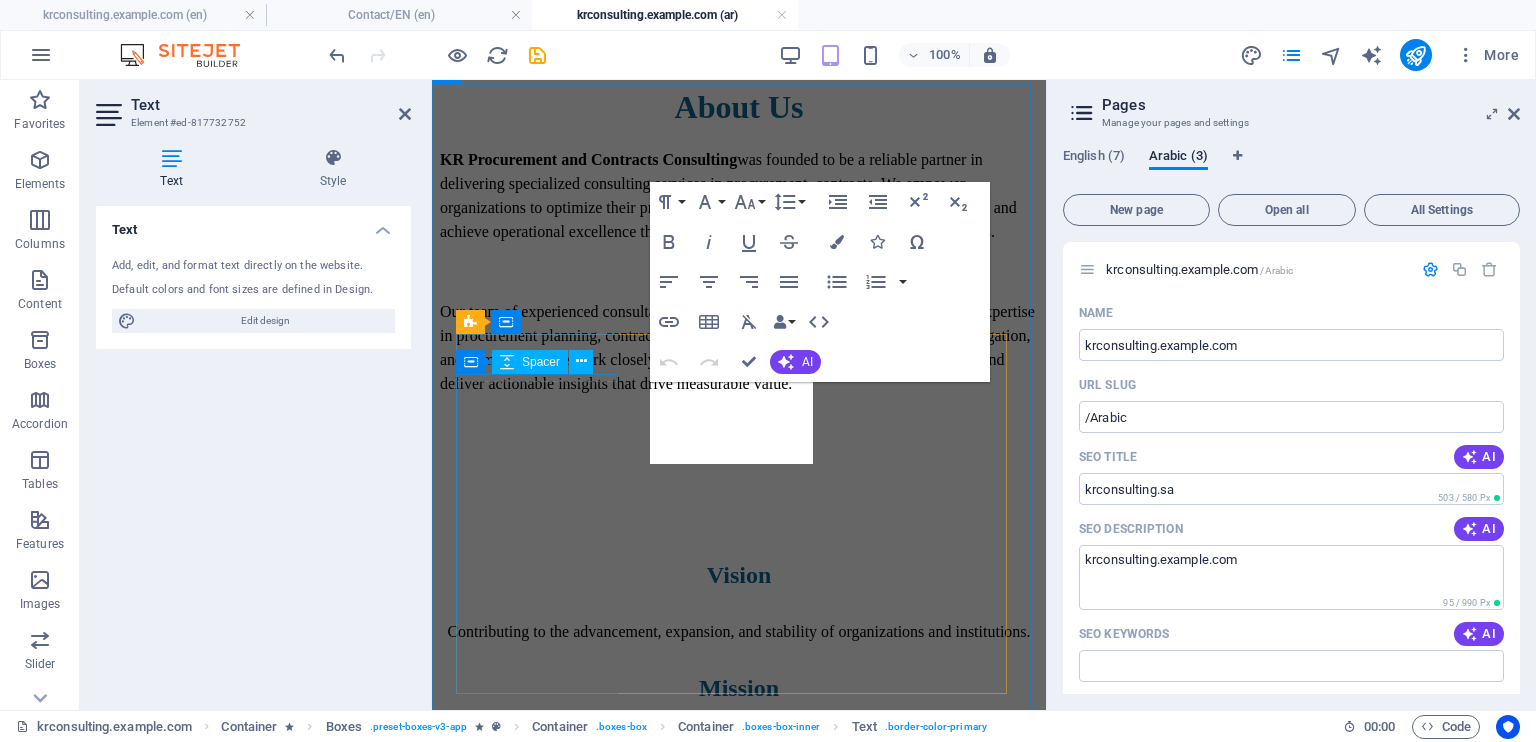 scroll, scrollTop: 1308, scrollLeft: 0, axis: vertical 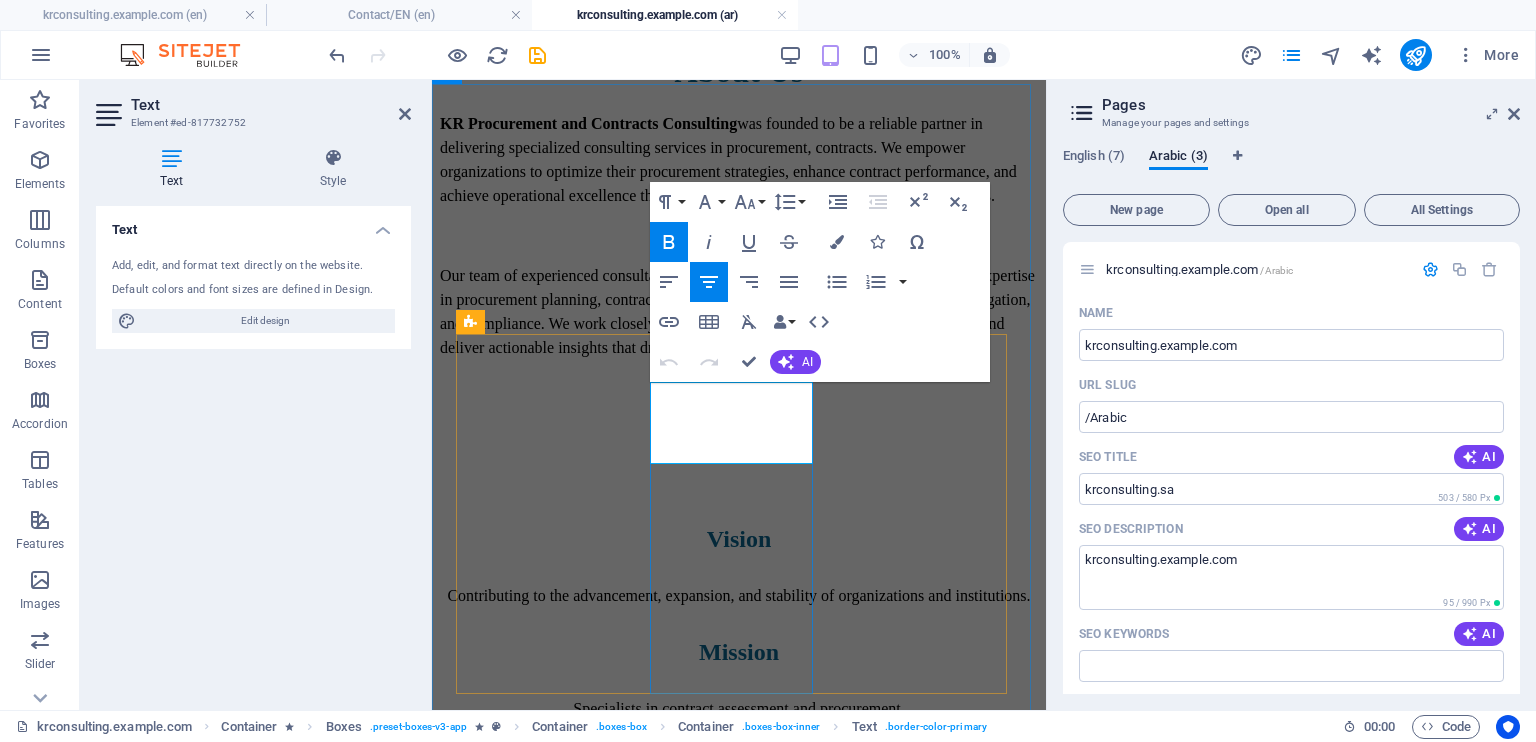 click on "Procurement Sustainability" at bounding box center [720, 2242] 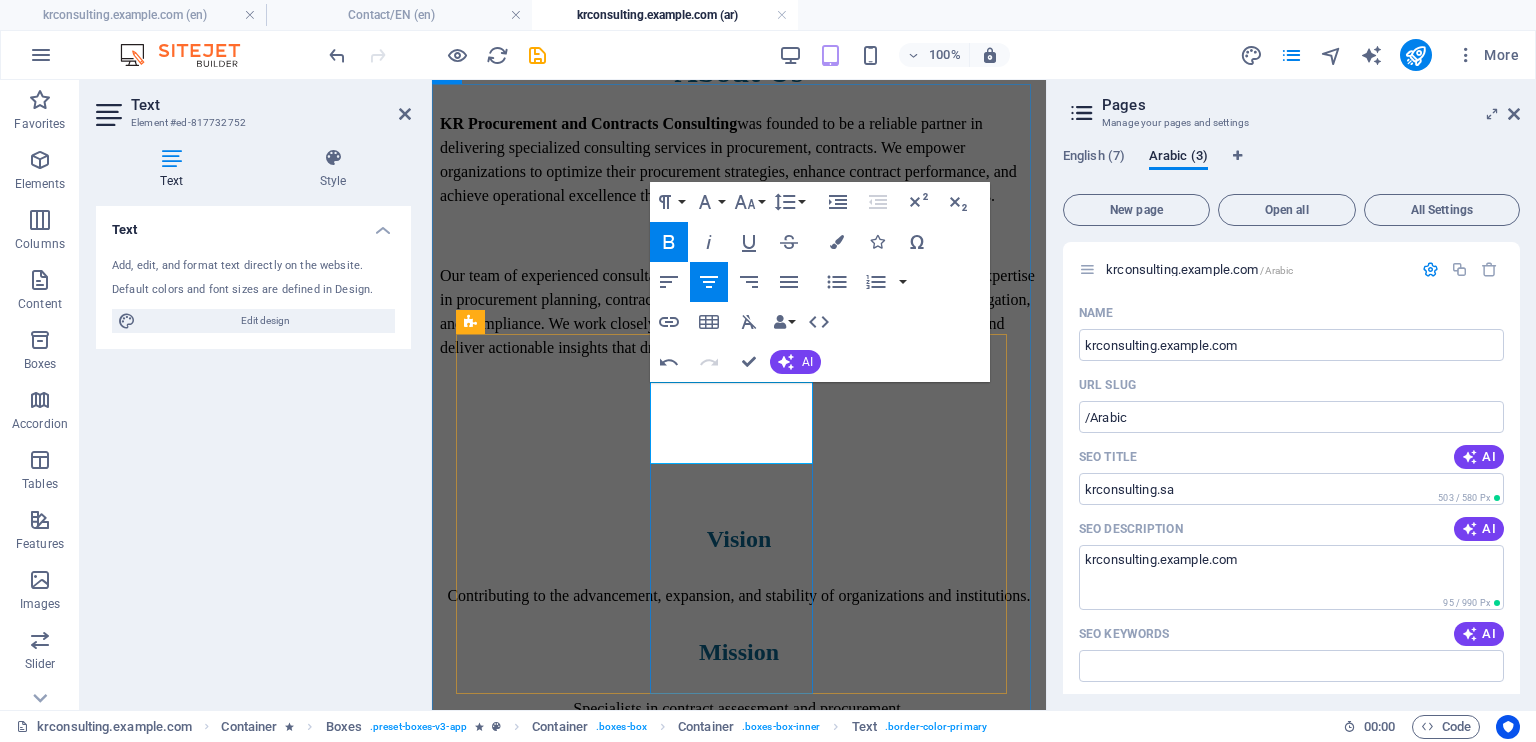 type 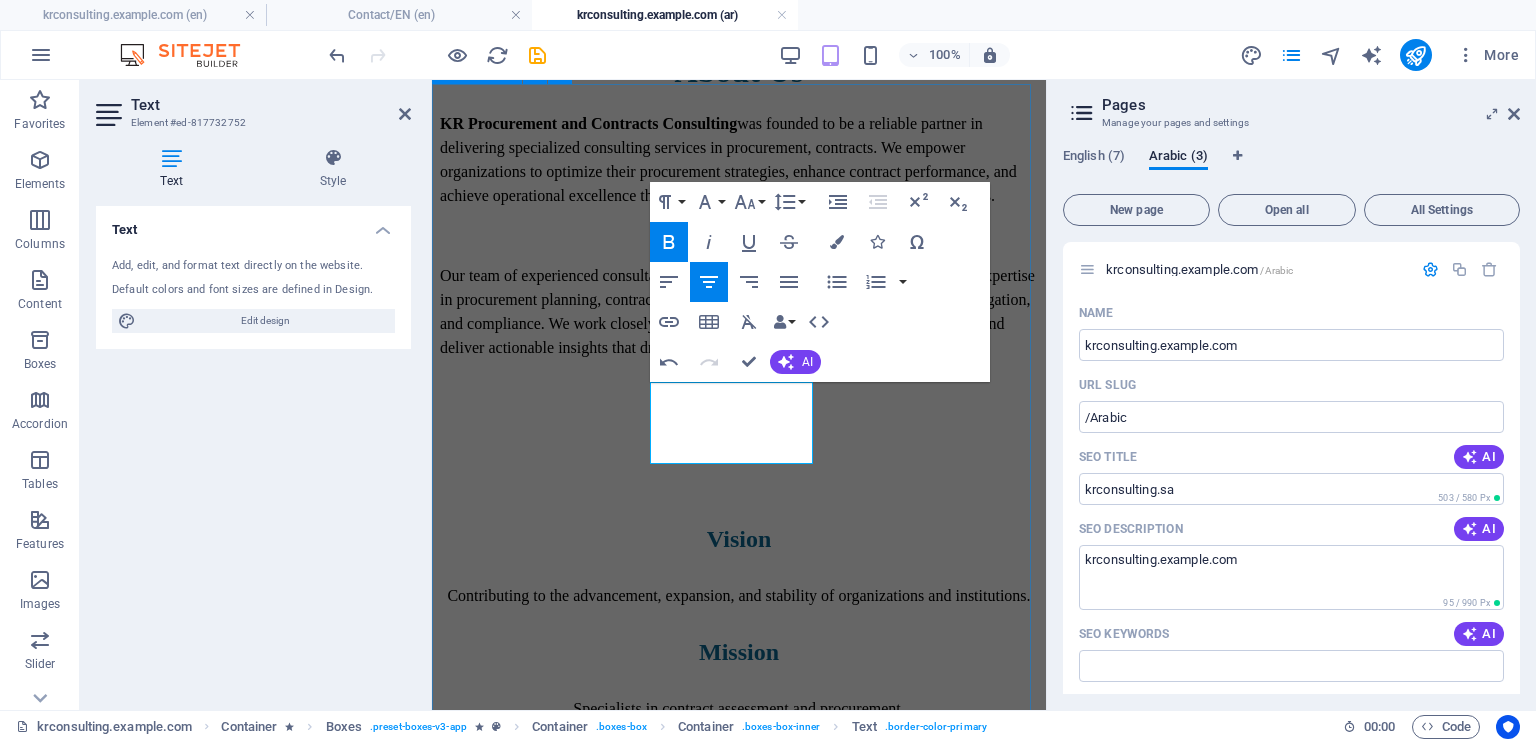 click on "Boost your productivity We act as a true partner, collaborating with you at every stage—from co-developing solutions to their final delivery. Procurement Excellence Excellence in procurement requires flexible, comprehensive target operating models and careful evaluation of critical elements. Procurement  Sustainability Procurement plays a key role in promoting sustainability across sectors. We help you create robust tools and methods for a more sustainable supply chain. Cost Optimization We’ll help you implement cost reduction strategies that lead to sustainable commercial improvements, including expense cuts and stronger supplier relationships." at bounding box center (739, 1861) 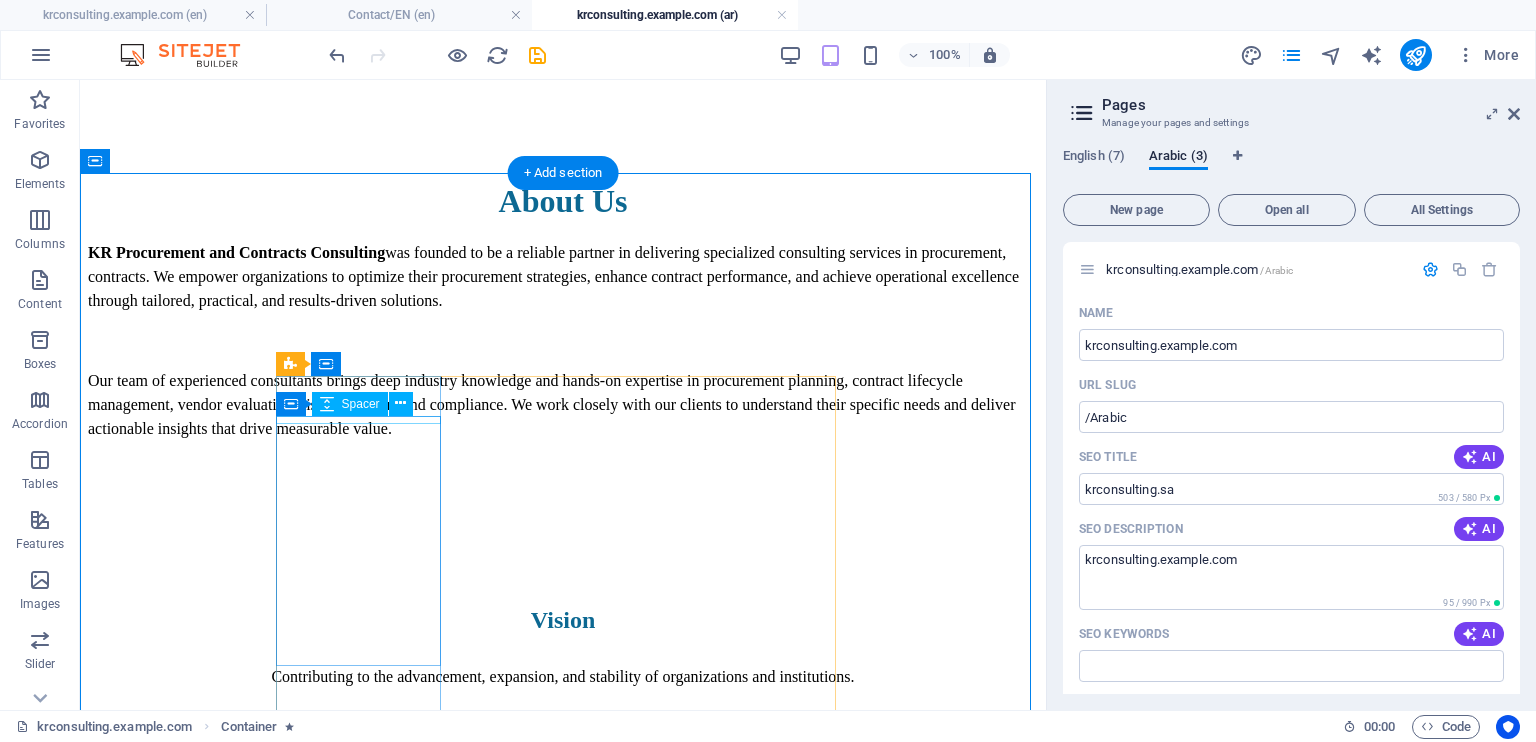 scroll, scrollTop: 1183, scrollLeft: 0, axis: vertical 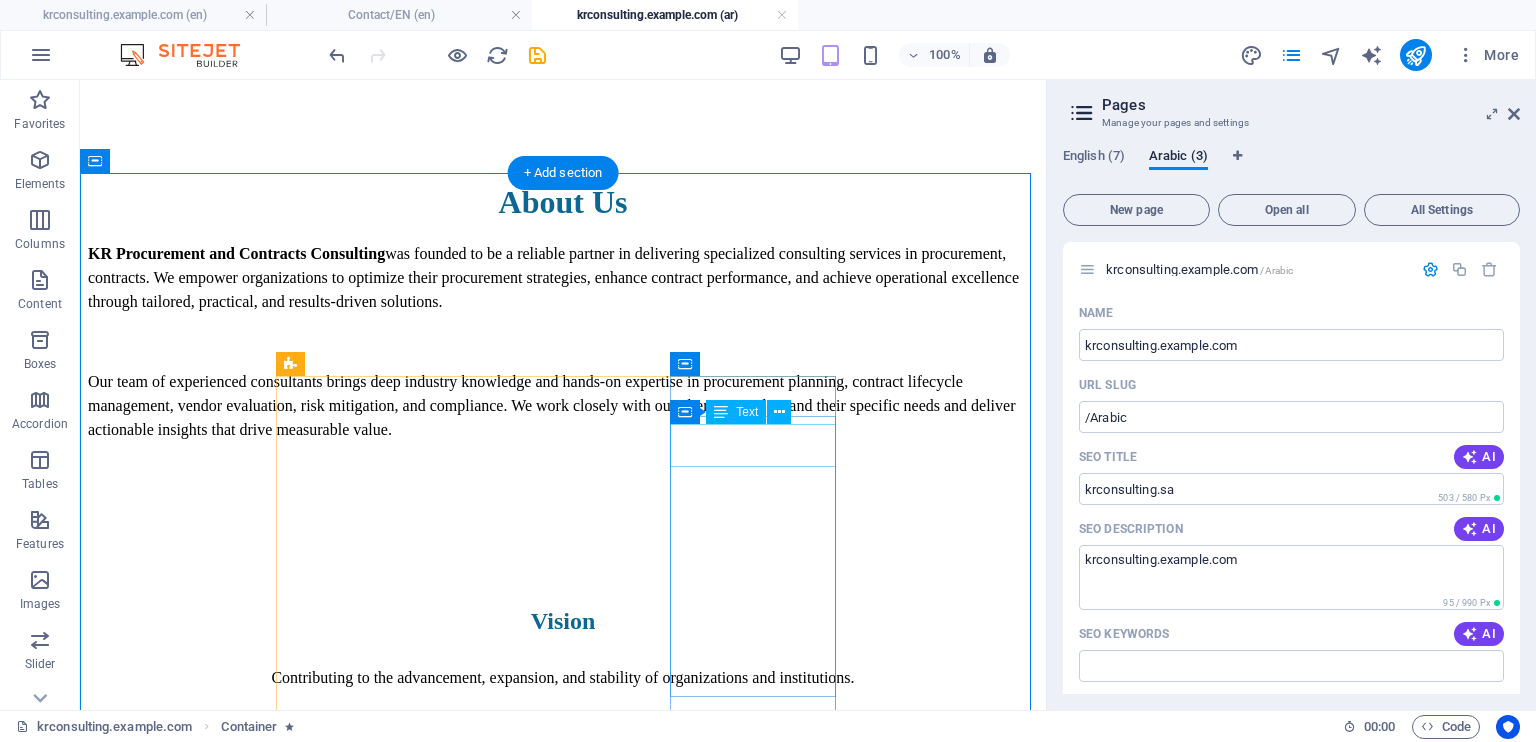click on "Cost Optimization" at bounding box center (368, 2907) 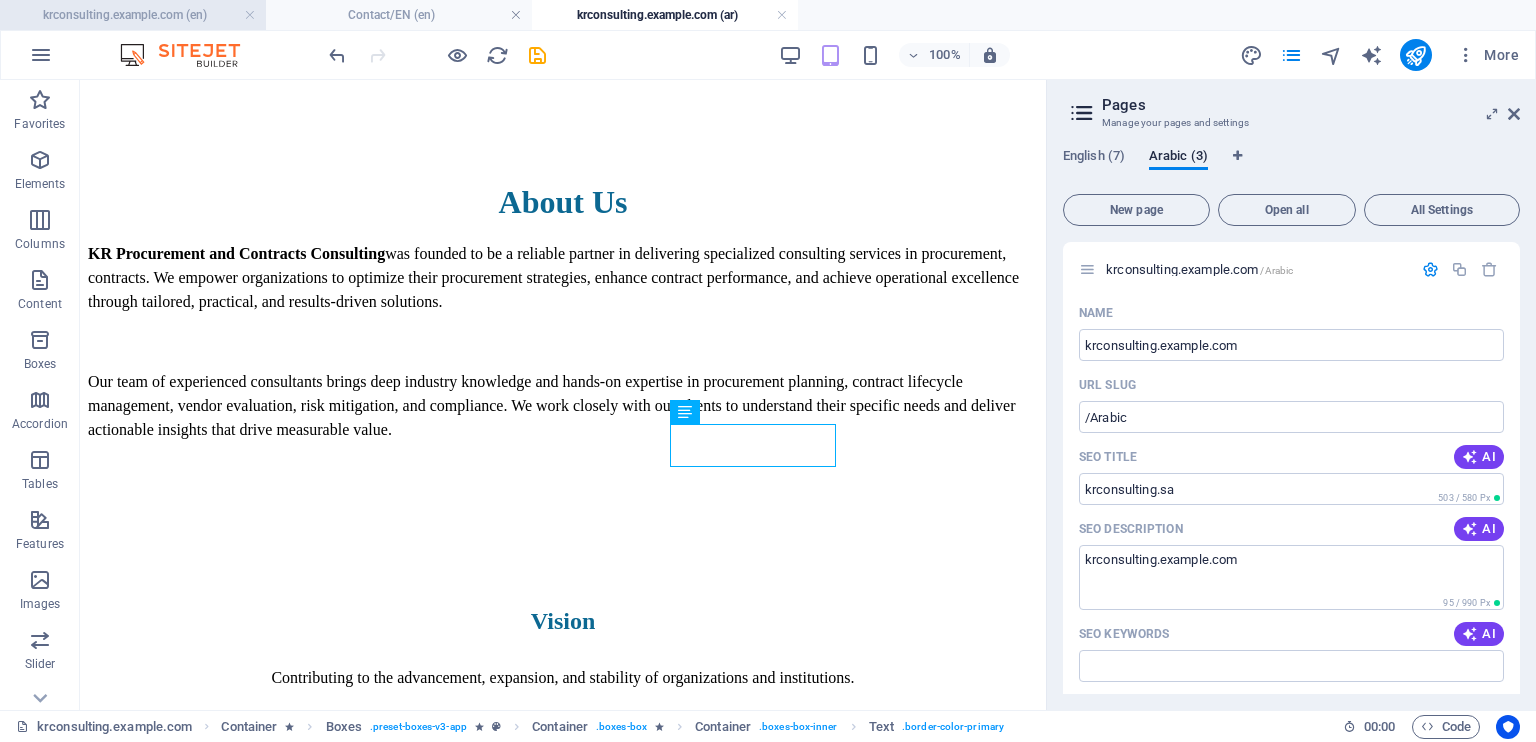 click on "krconsulting.example.com (en)" at bounding box center (133, 15) 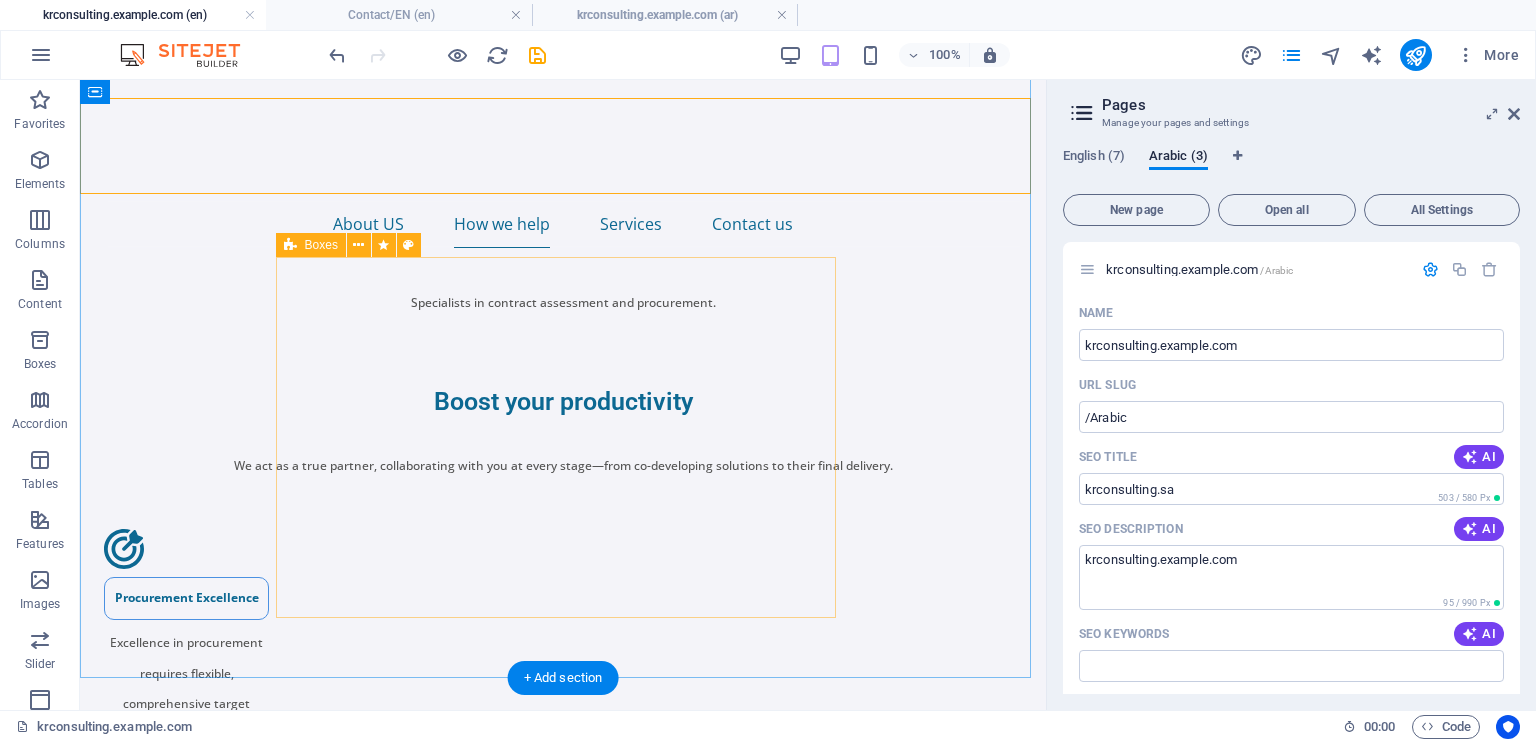scroll, scrollTop: 1276, scrollLeft: 0, axis: vertical 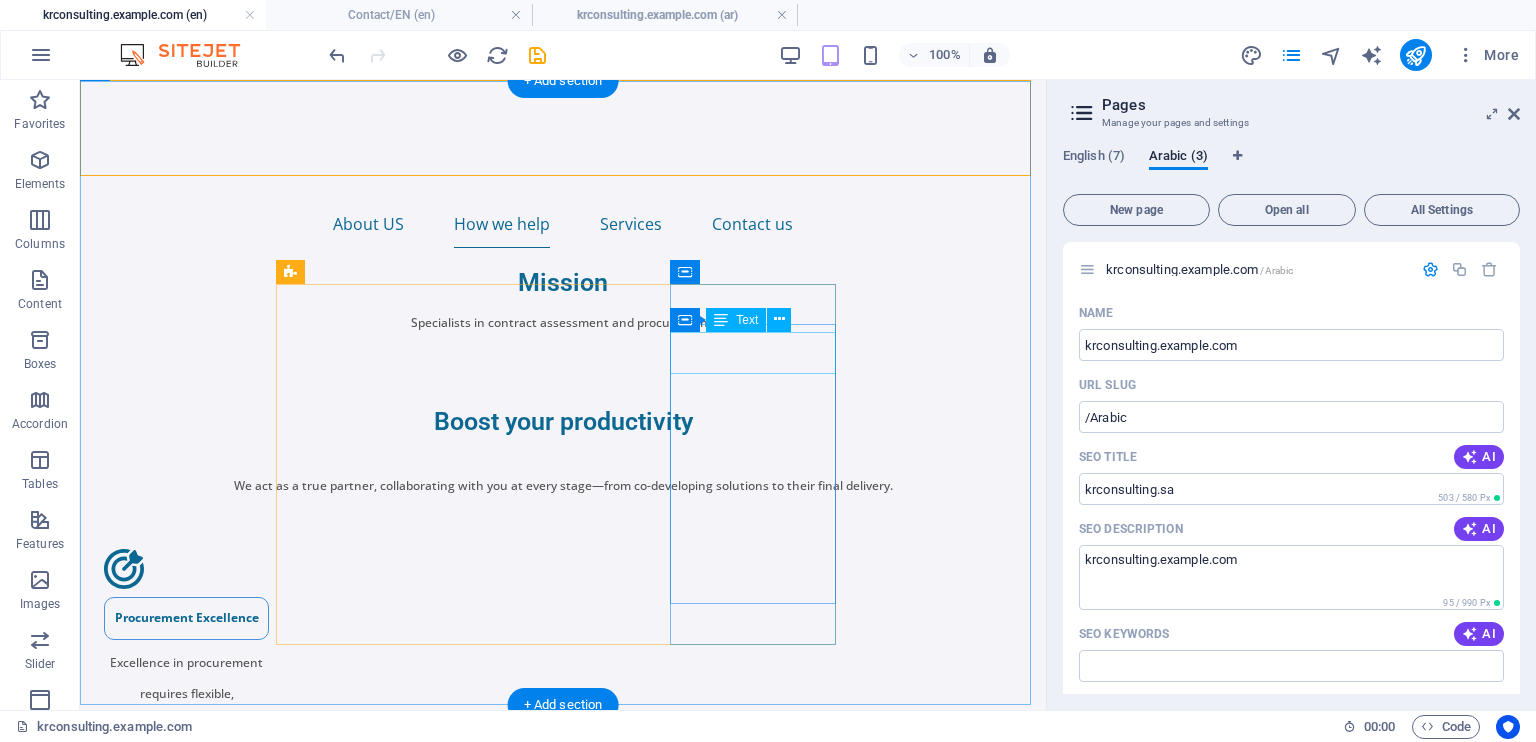 click on "Cost Optimization" at bounding box center [186, 1302] 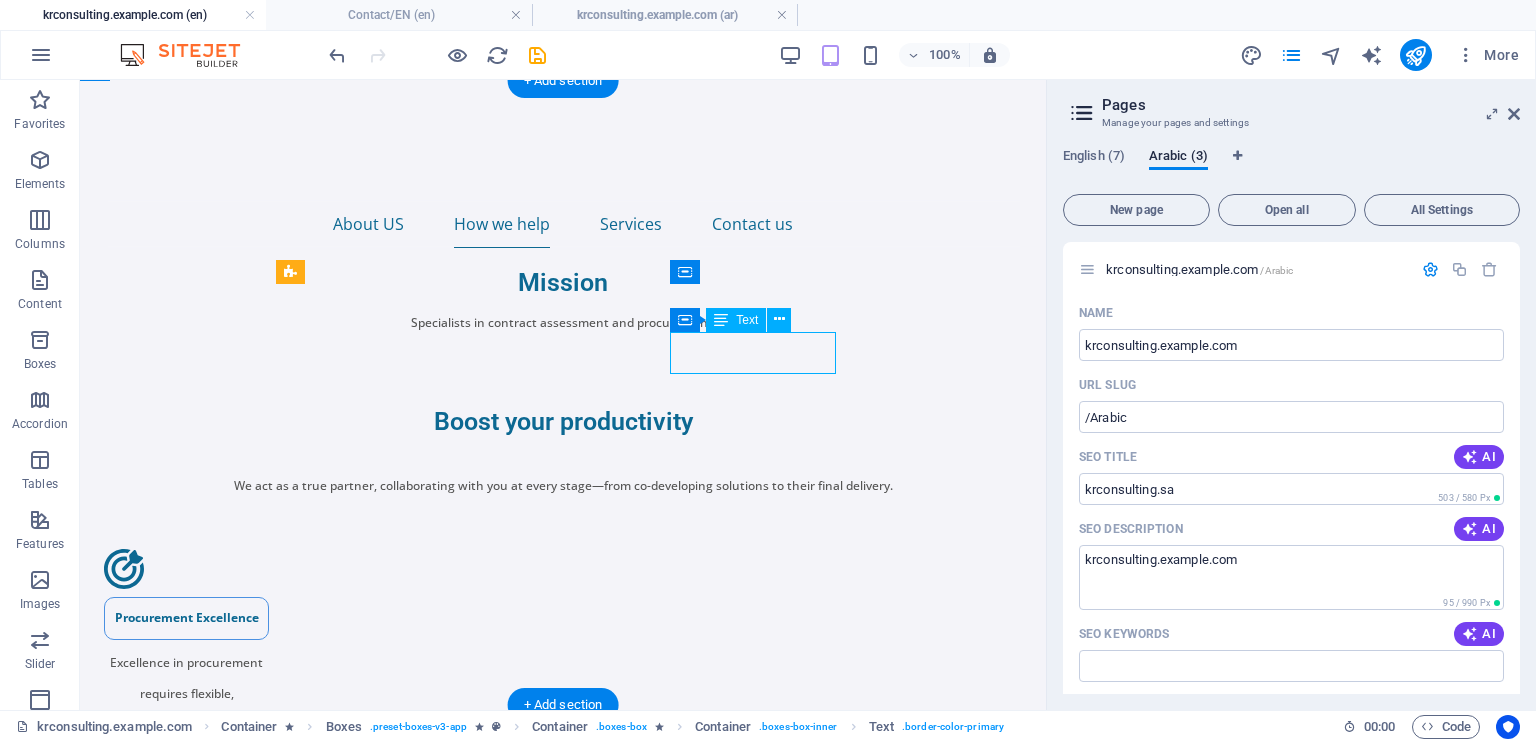 click on "Cost Optimization" at bounding box center (186, 1302) 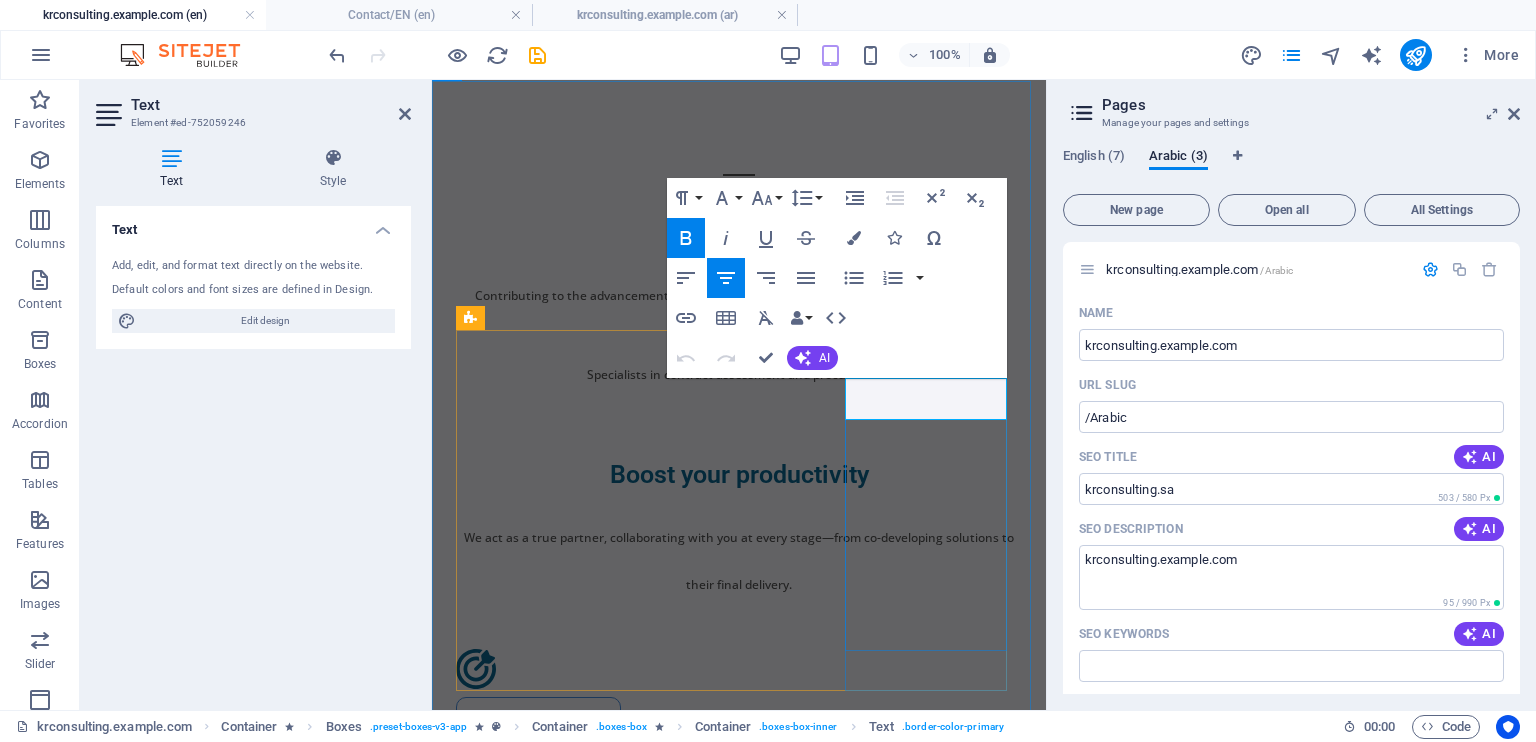 click on "Cost Optimization" at bounding box center [538, 1401] 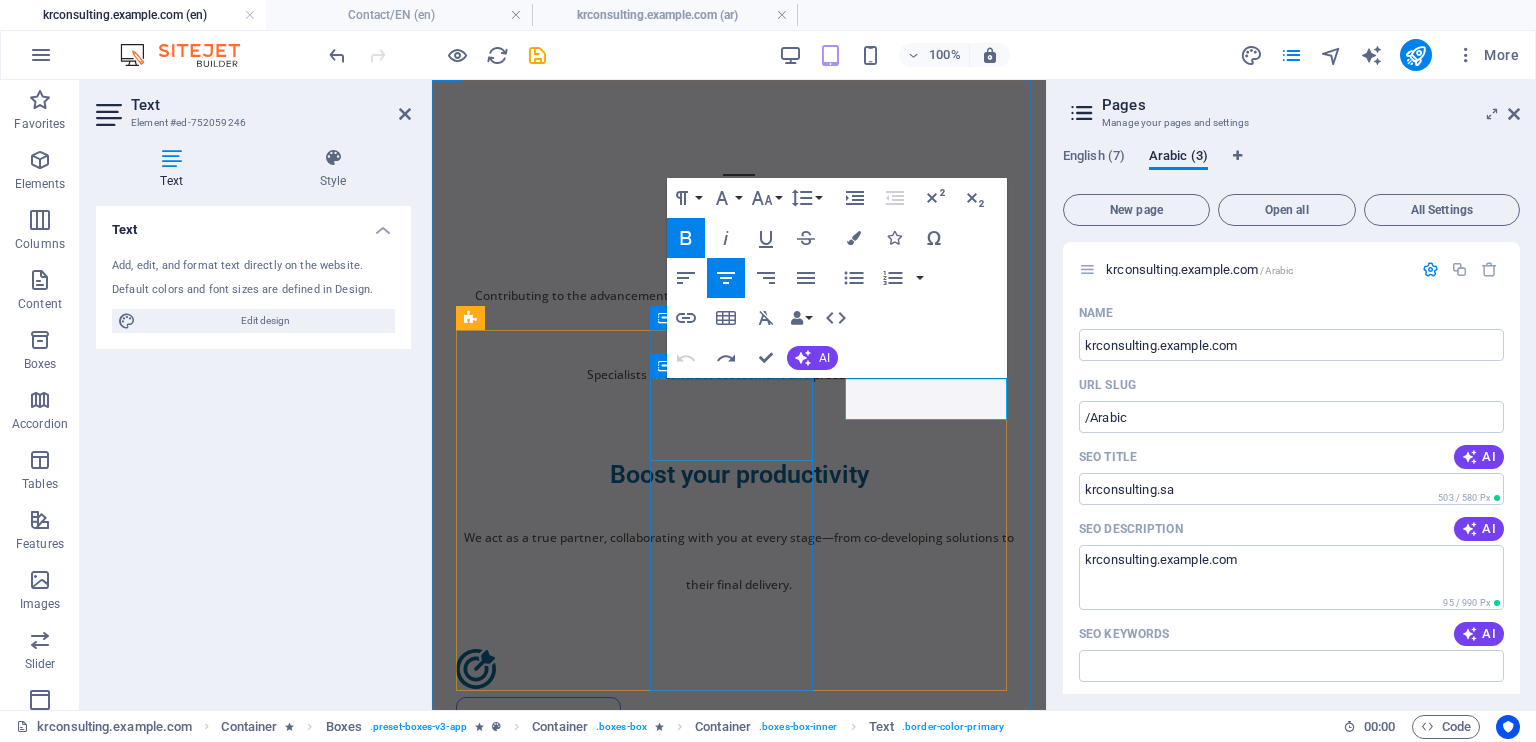 click on "Procurement Sustainability" at bounding box center [538, 1044] 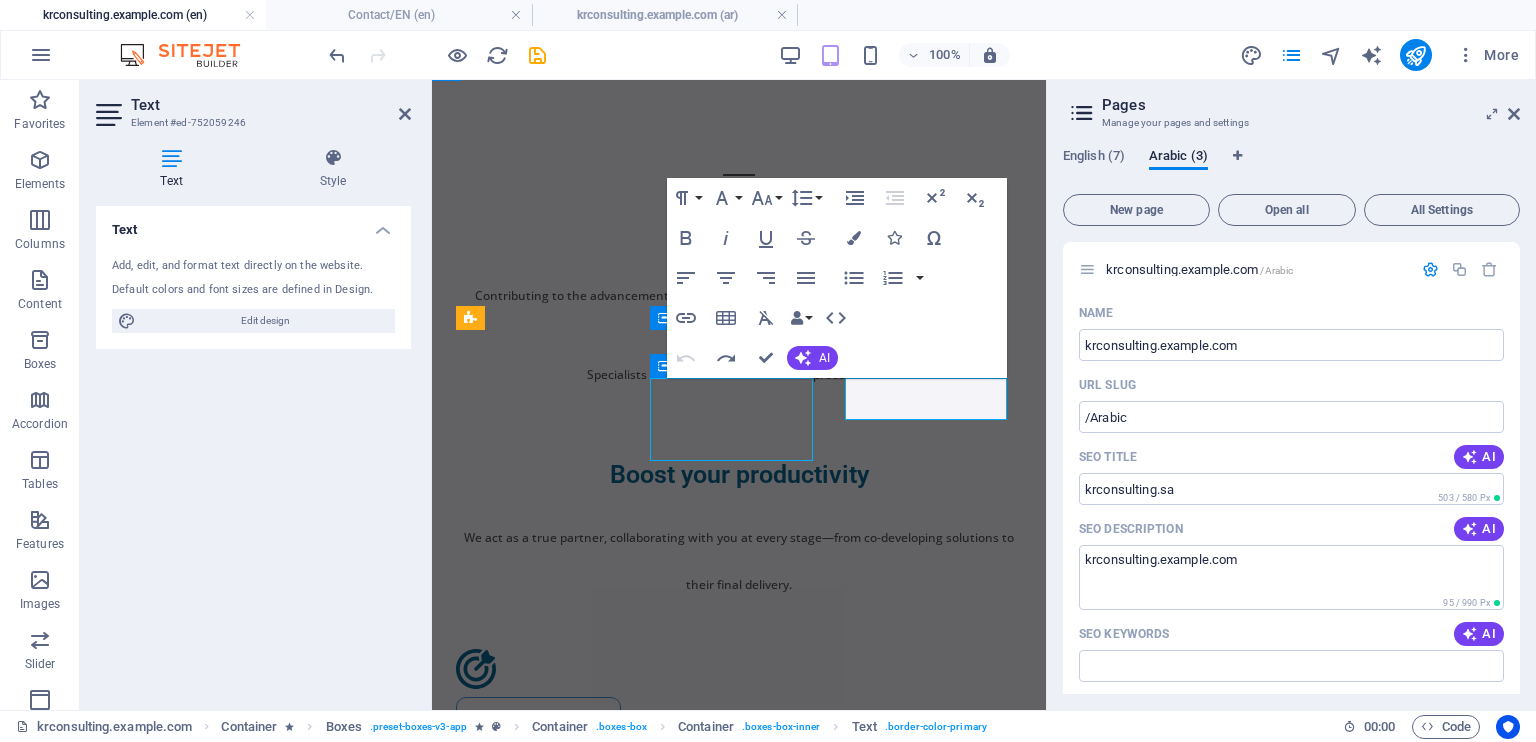 click on "Procurement Sustainability" at bounding box center (538, 1044) 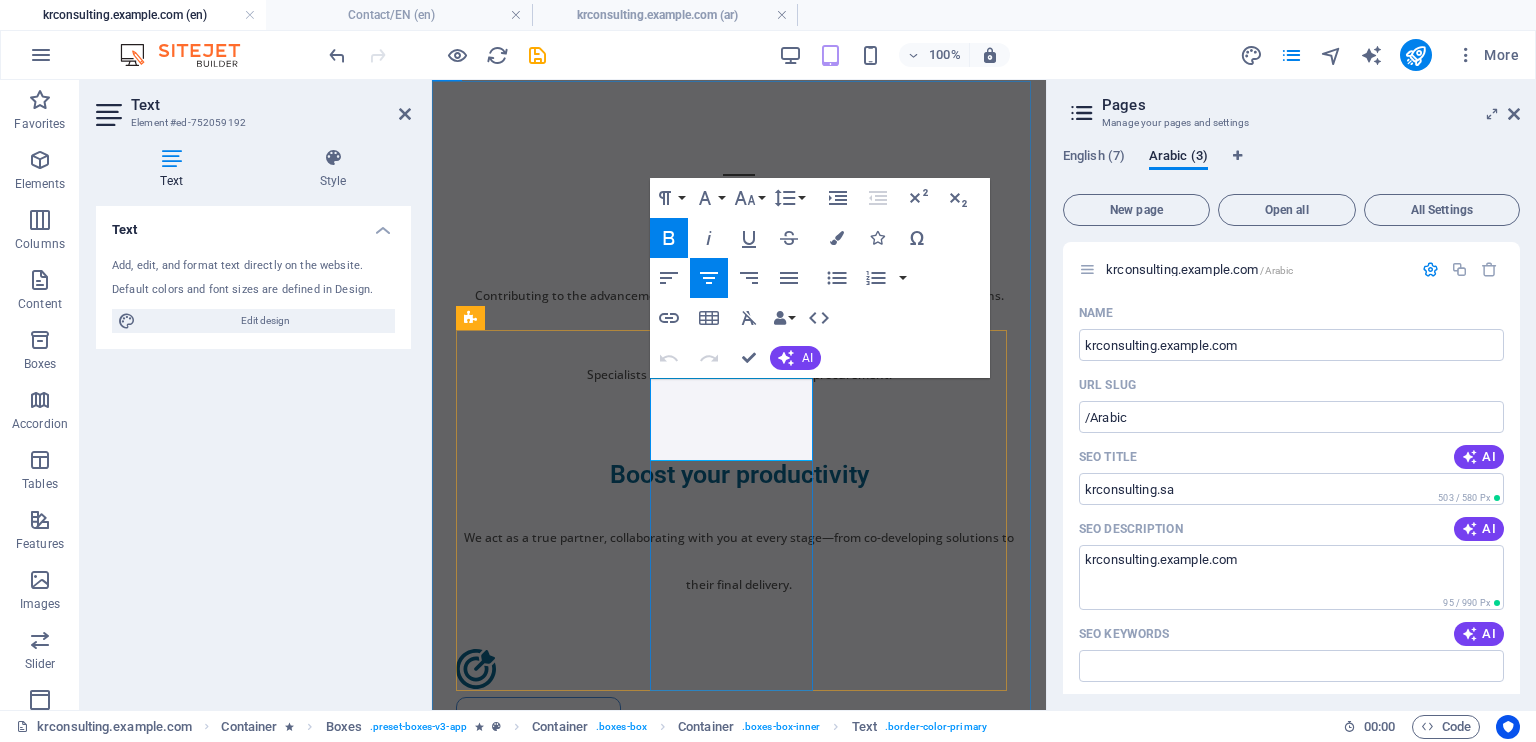 click on "Procurement Sustainability" at bounding box center [538, 1044] 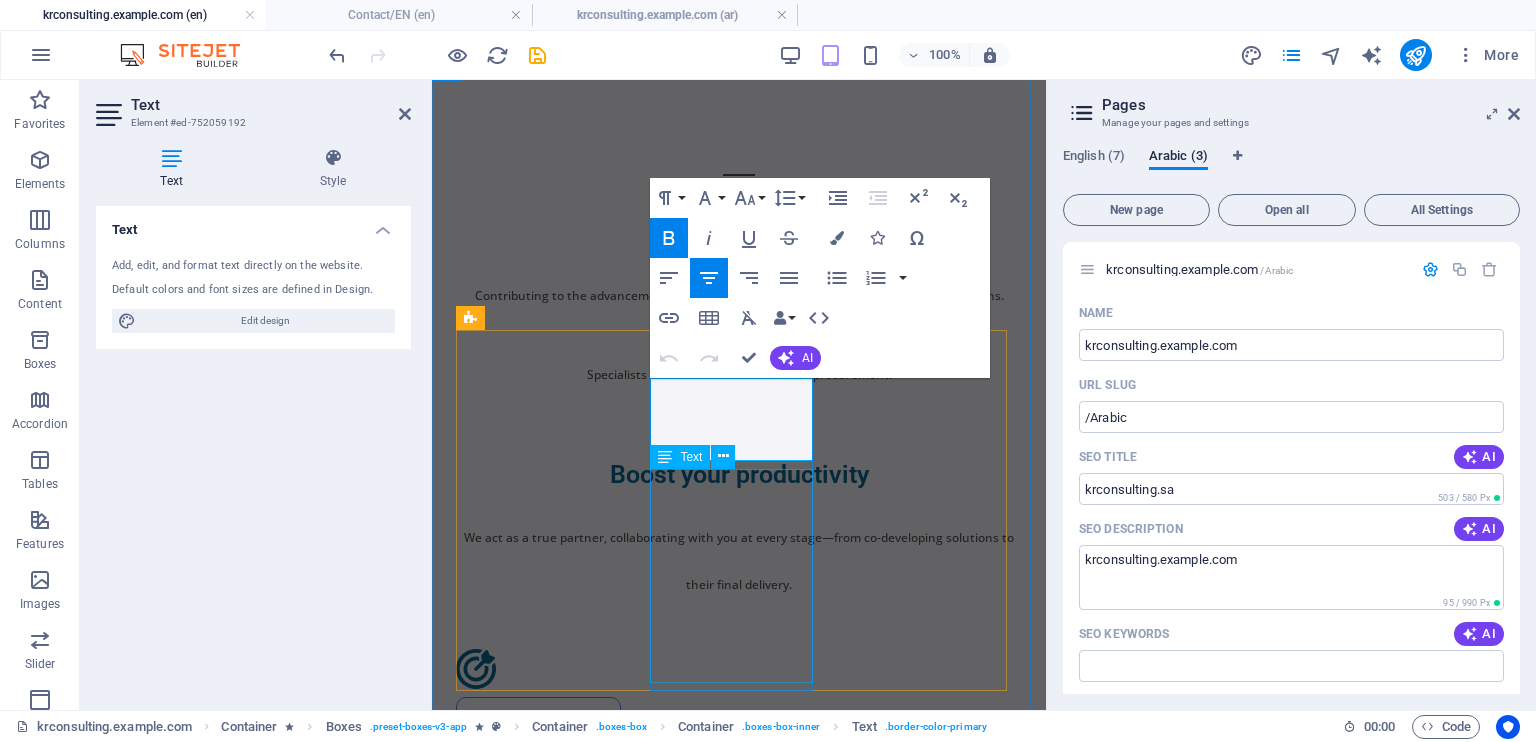 click on "Procurement plays a key role in promoting sustainability across sectors. We help you create robust tools and methods for a more sustainable supply chain." at bounding box center (538, 1161) 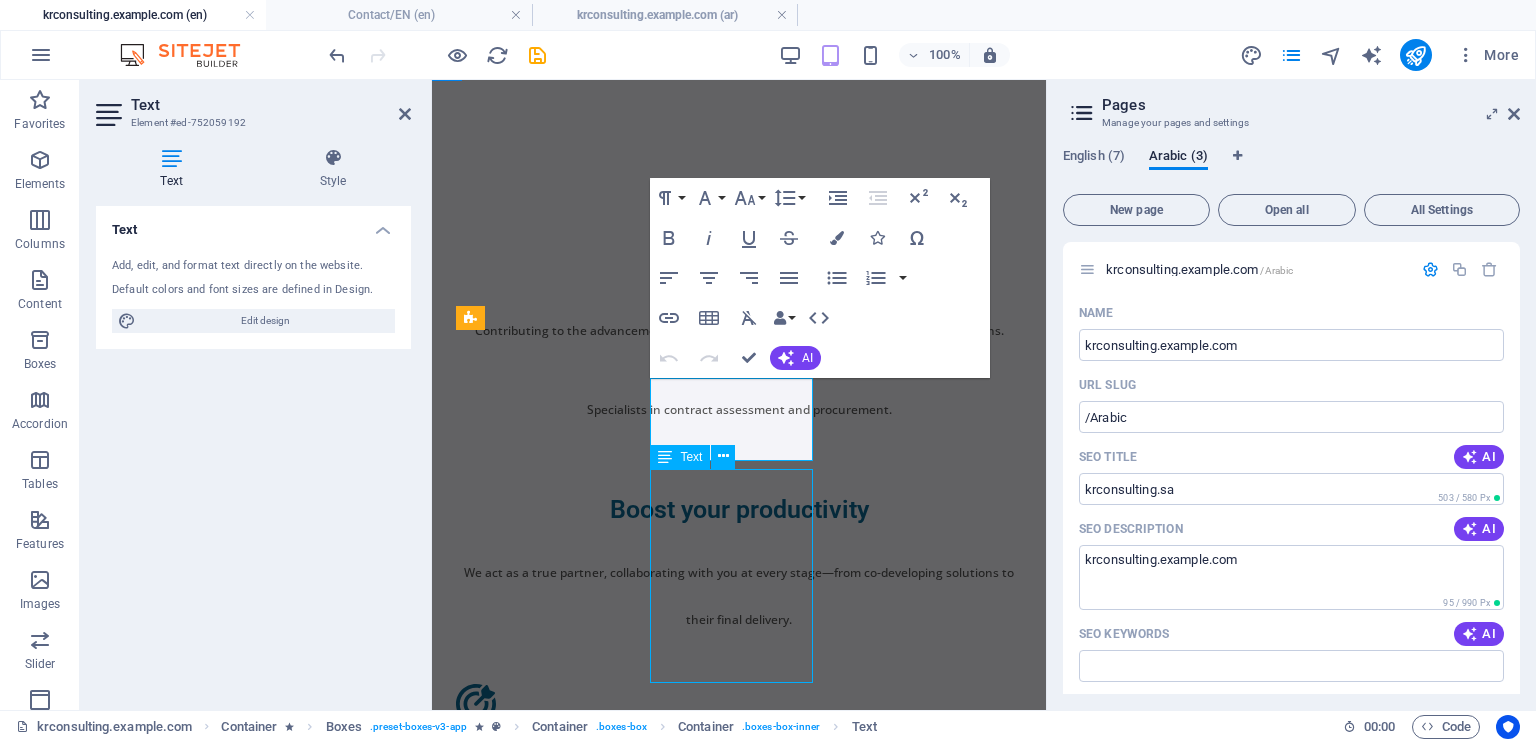 scroll, scrollTop: 1276, scrollLeft: 0, axis: vertical 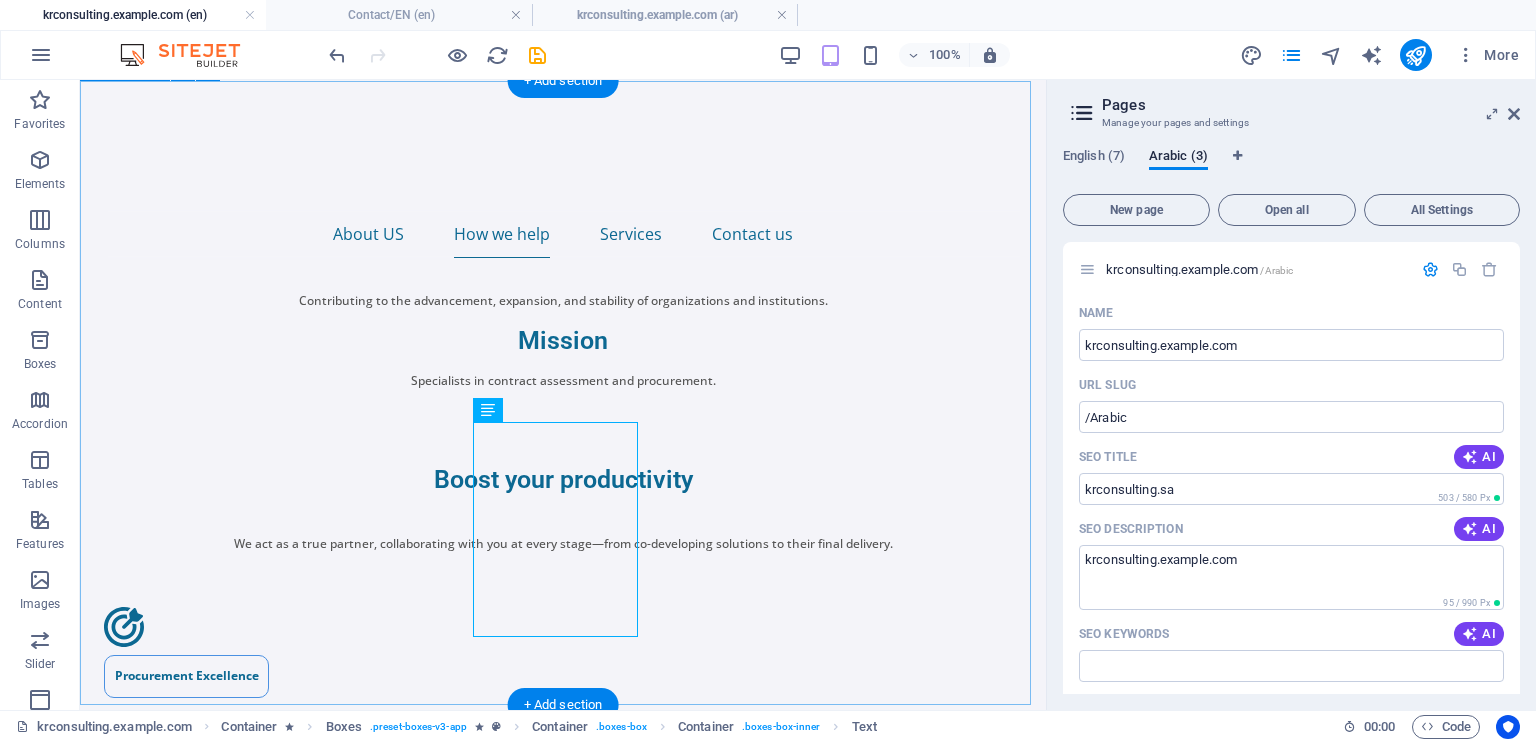 click on "Boost your productivity We act as a true partner, collaborating with you at every stage—from co-developing solutions to their final delivery. Procurement Excellence Excellence in procurement requires flexible, comprehensive target operating models and careful evaluation of critical elements. Procurement Sustainability Procurement plays a key role in promoting sustainability across sectors. We help you create robust tools and methods for a more sustainable supply chain. Cost Optimization We’ll help you implement cost reduction strategies that lead to sustainable commercial improvements, including expense cuts and stronger supplier relationships." at bounding box center (563, 1038) 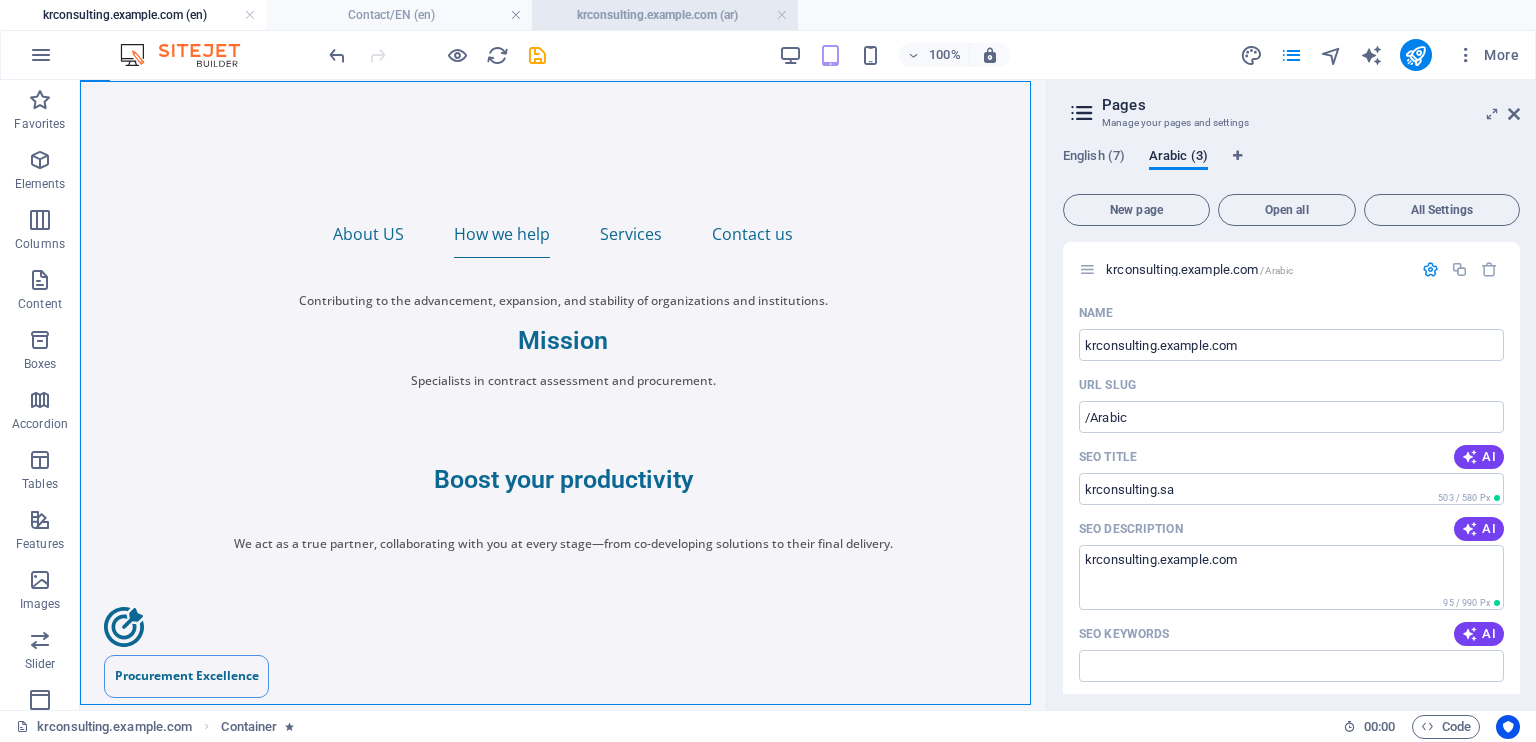 click on "krconsulting.example.com (ar)" at bounding box center [665, 15] 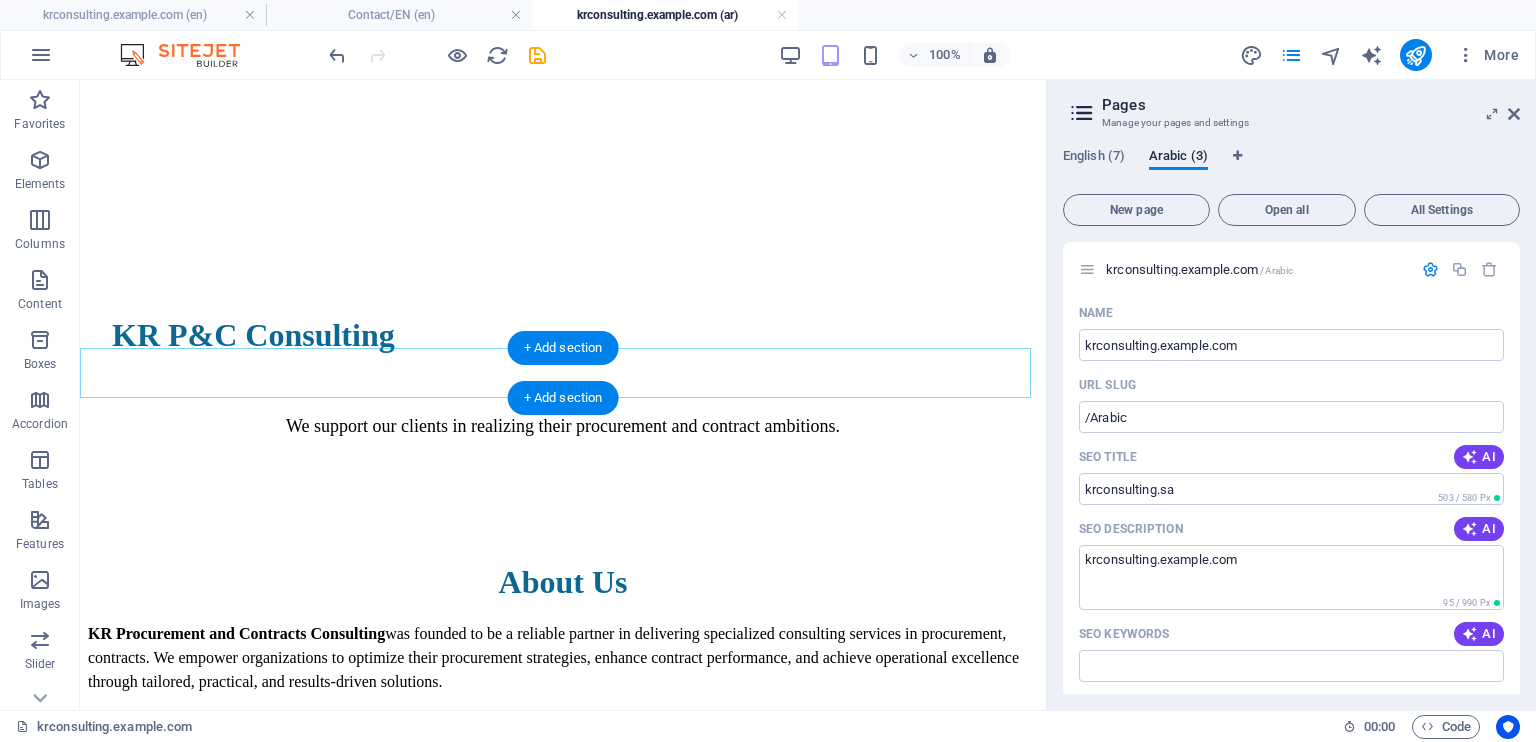 scroll, scrollTop: 797, scrollLeft: 0, axis: vertical 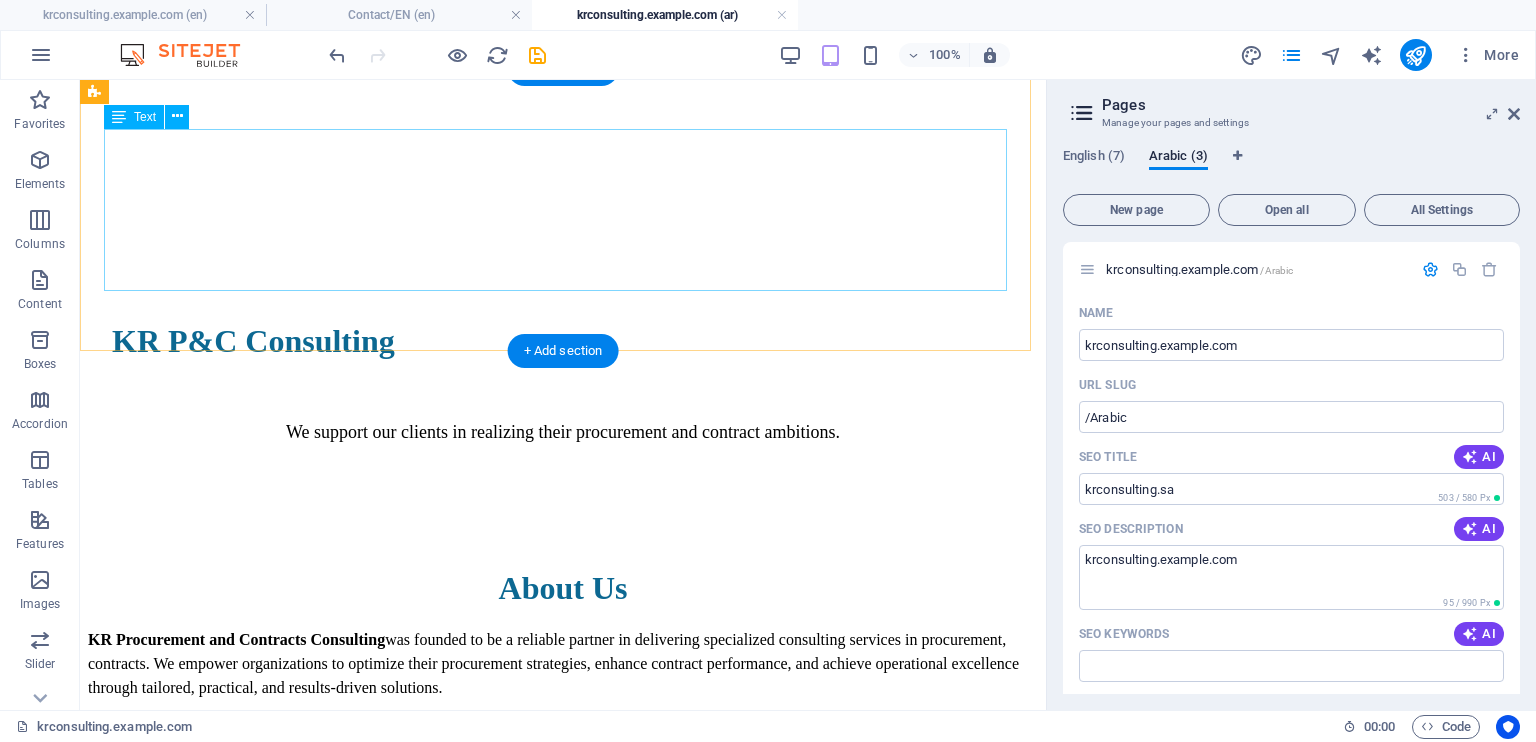 click on "KR Procurement and Contracts Consulting  was founded to be a reliable partner in delivering specialized consulting services in procurement, contracts. We empower organizations to optimize their procurement strategies, enhance contract performance, and achieve operational excellence through tailored, practical, and results-driven solutions. Our team of experienced consultants brings deep industry knowledge and hands-on expertise in procurement planning, contract lifecycle management, vendor evaluation, risk mitigation, and compliance. We work closely with our clients to understand their specific needs and deliver actionable insights that drive measurable value." at bounding box center [563, 768] 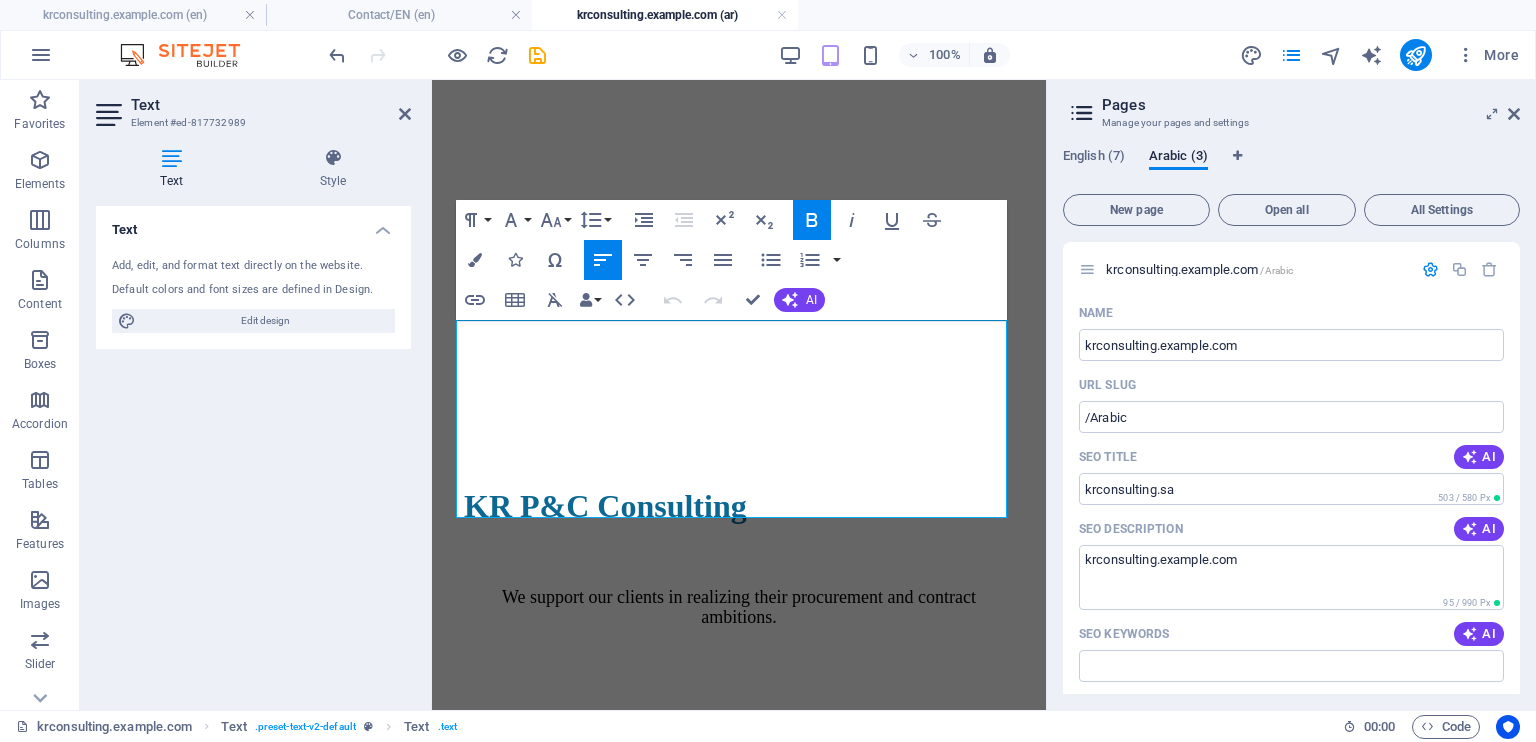 scroll, scrollTop: 607, scrollLeft: 0, axis: vertical 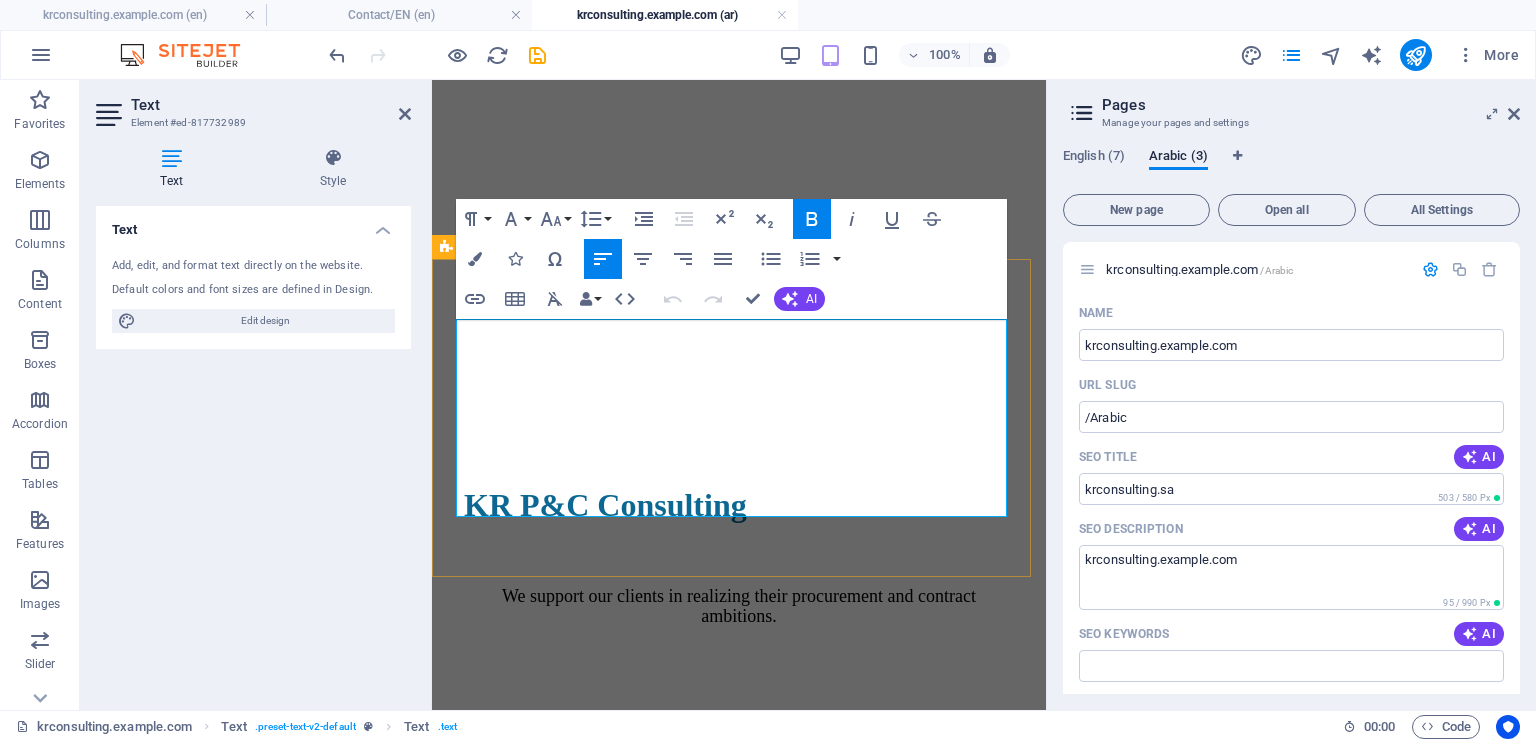 drag, startPoint x: 456, startPoint y: 327, endPoint x: 763, endPoint y: 470, distance: 338.67093 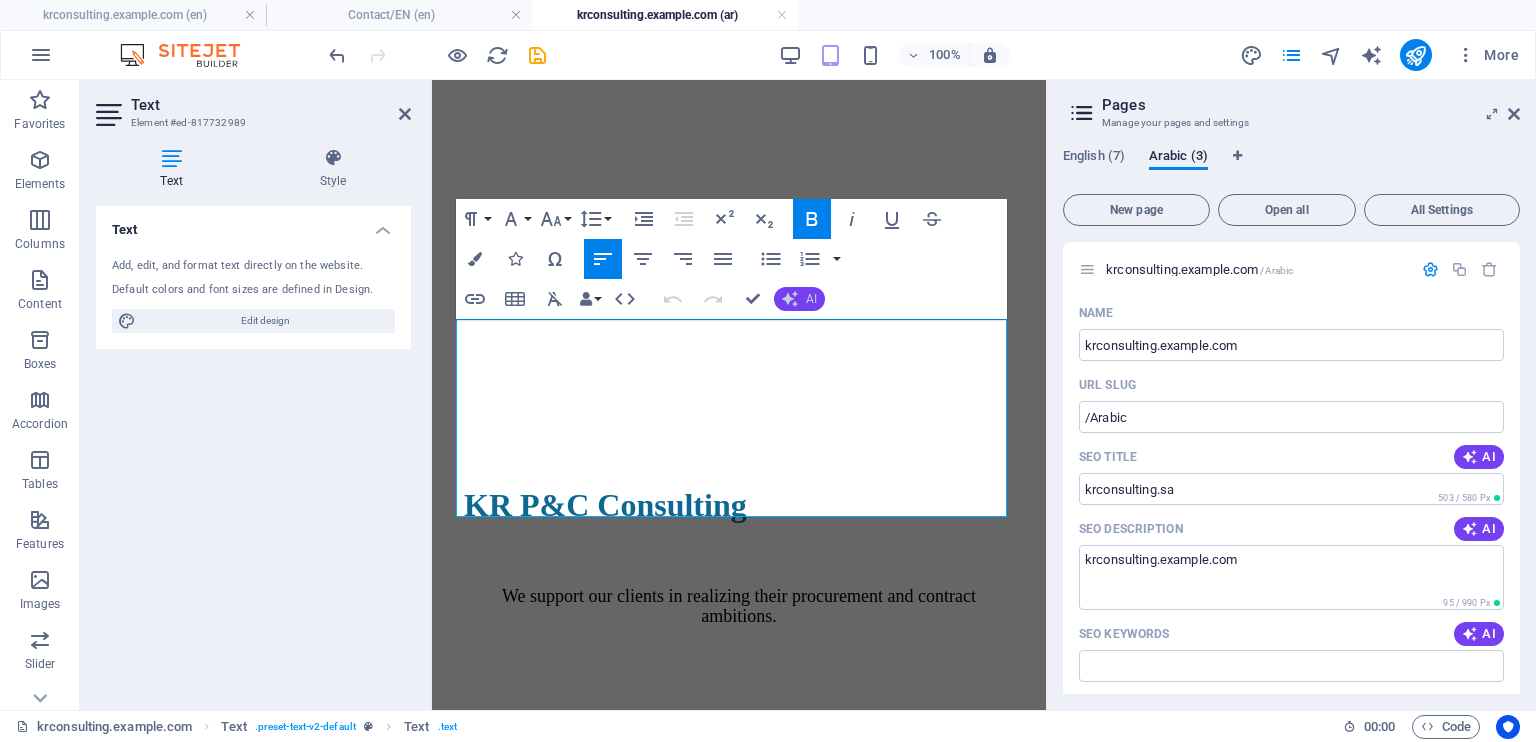 click on "AI" at bounding box center [799, 299] 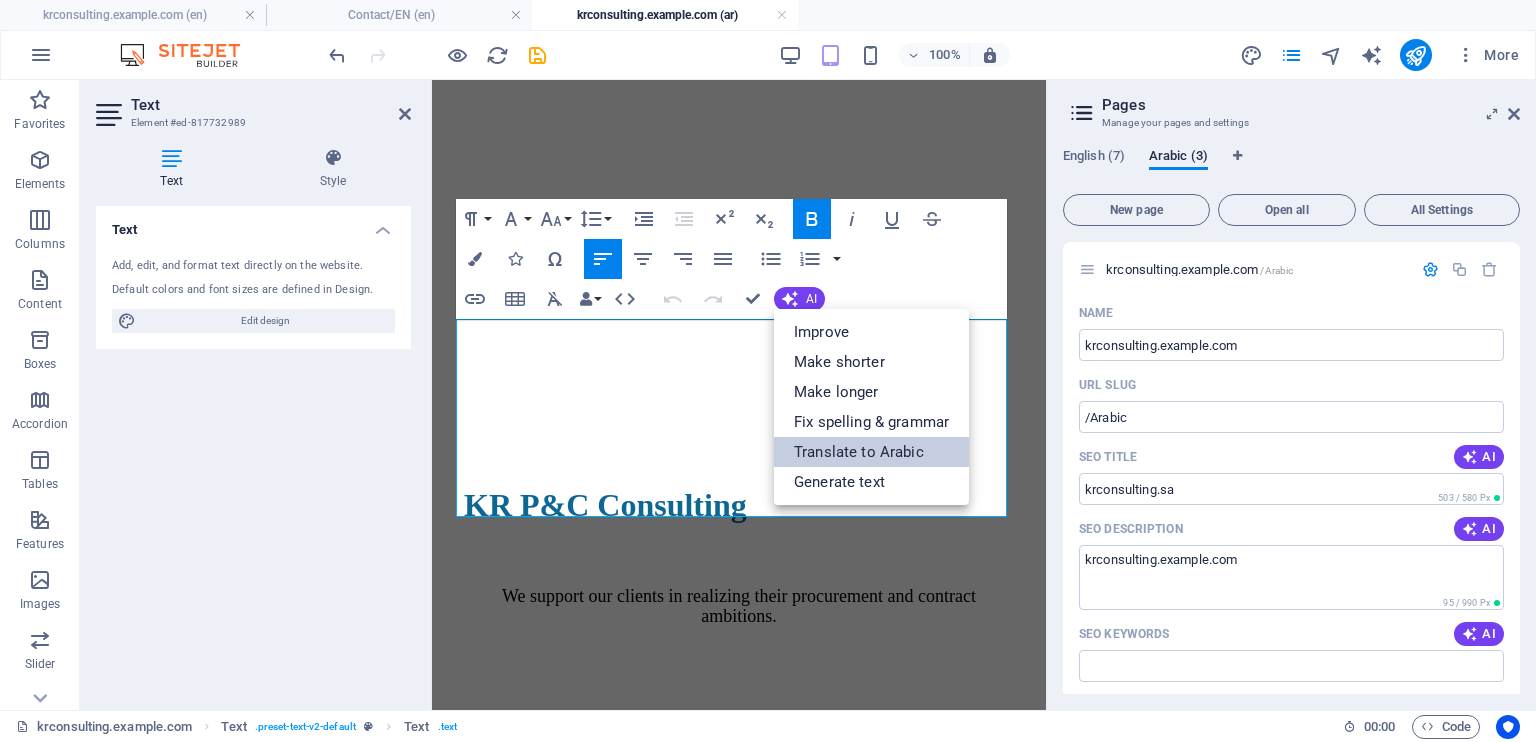 click on "Translate to Arabic" at bounding box center [871, 452] 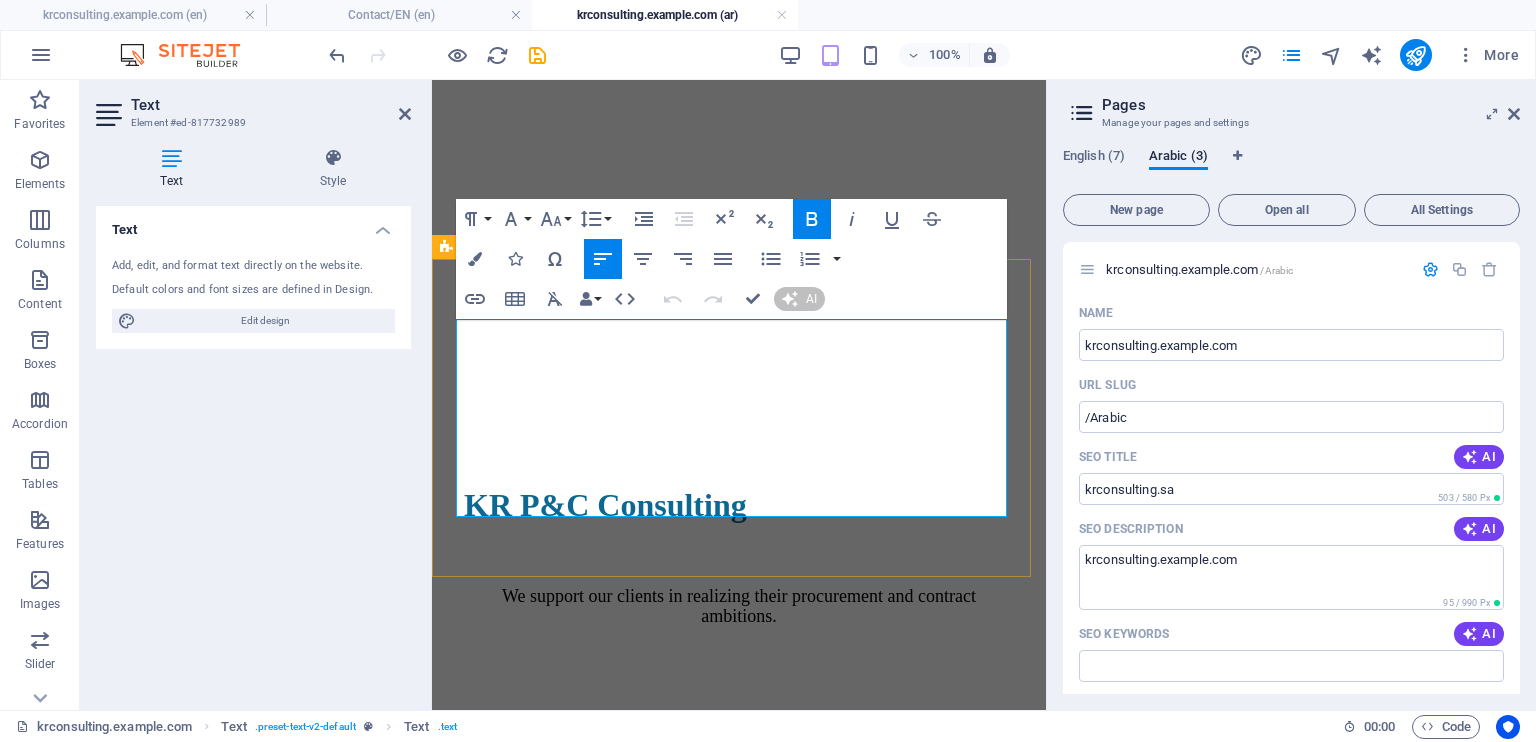 type 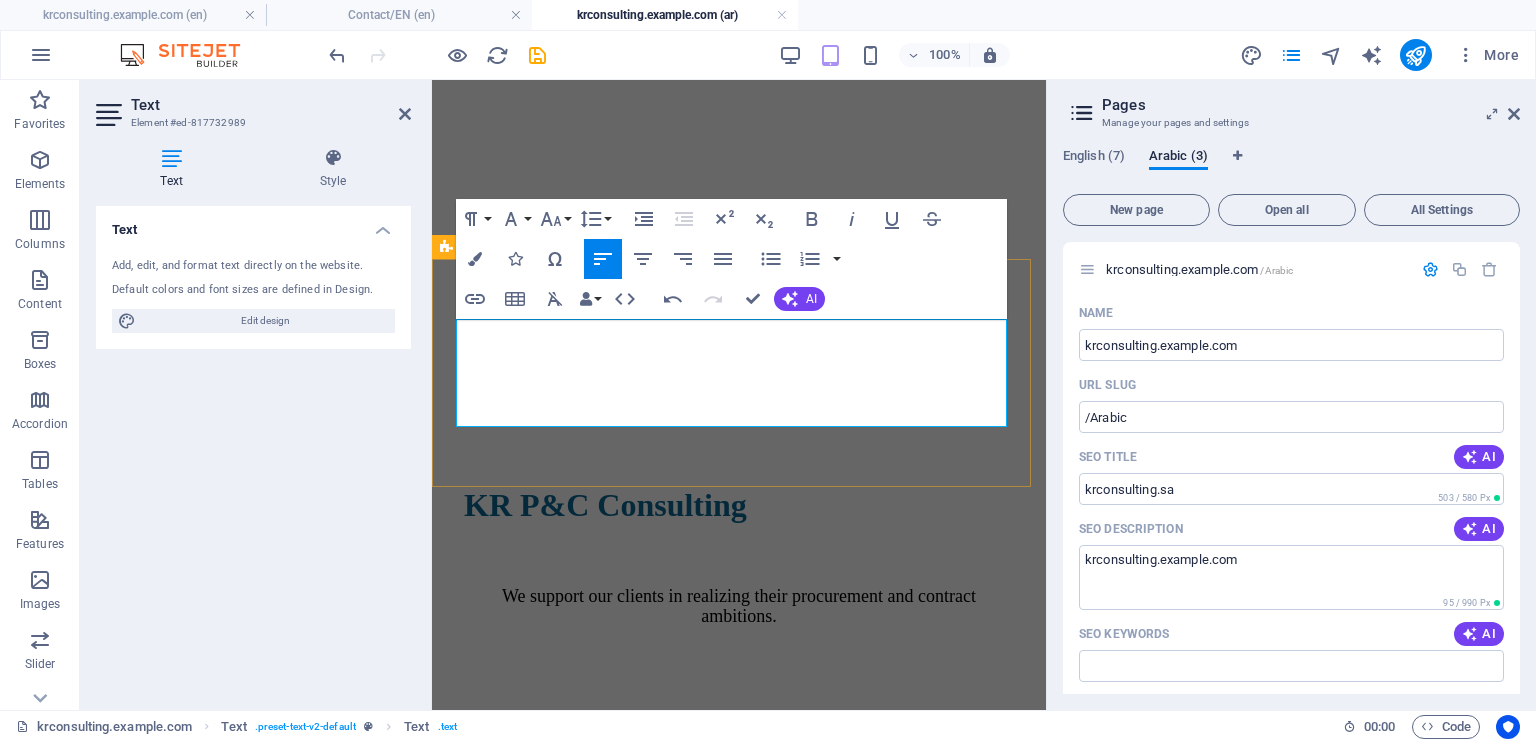 click on "تأسست شركة KR للاستشارات في المشتريات والعقود لتكون شريكًا موثوقًا في تقديم خدمات استشارية متخصصة في مجال المشتريات والعقود. نعمل على تمكين المنظمات من تحسين استراتيجيات المشتريات، وتعزيز أداء العقود، وتحقيق التميز التشغيلي من خلال حلول مصممة خصيصًا، وعملية، مدفوعة بالنتائج. يقدم فريقنا من الاستشاريين ذوي الخبرة معرفة عميقة بالصناعة وخبرة عملية في تخطيط المشتريات، وإدارة دورة حياة العقود، وتقييم البائعين، وتخفيف المخاطر، والامتثال. نعمل عن كثب مع عملائنا لفهم احتياجاتهم المحددة وتقديم رؤى قابلة للتنفيذ تساهم في تحقيق قيمة قابلة للقياس." at bounding box center [739, 945] 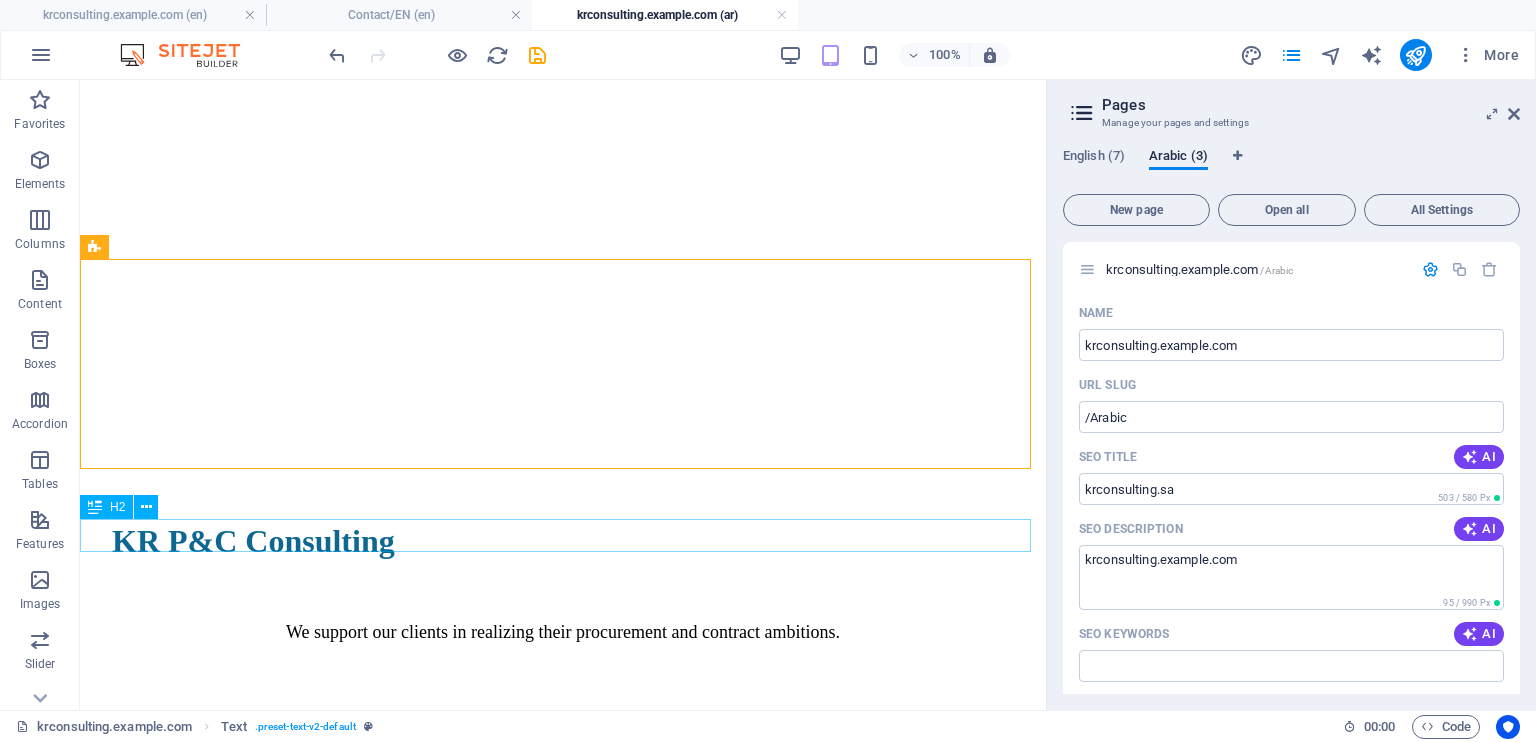 click on "Vision" at bounding box center (563, 1095) 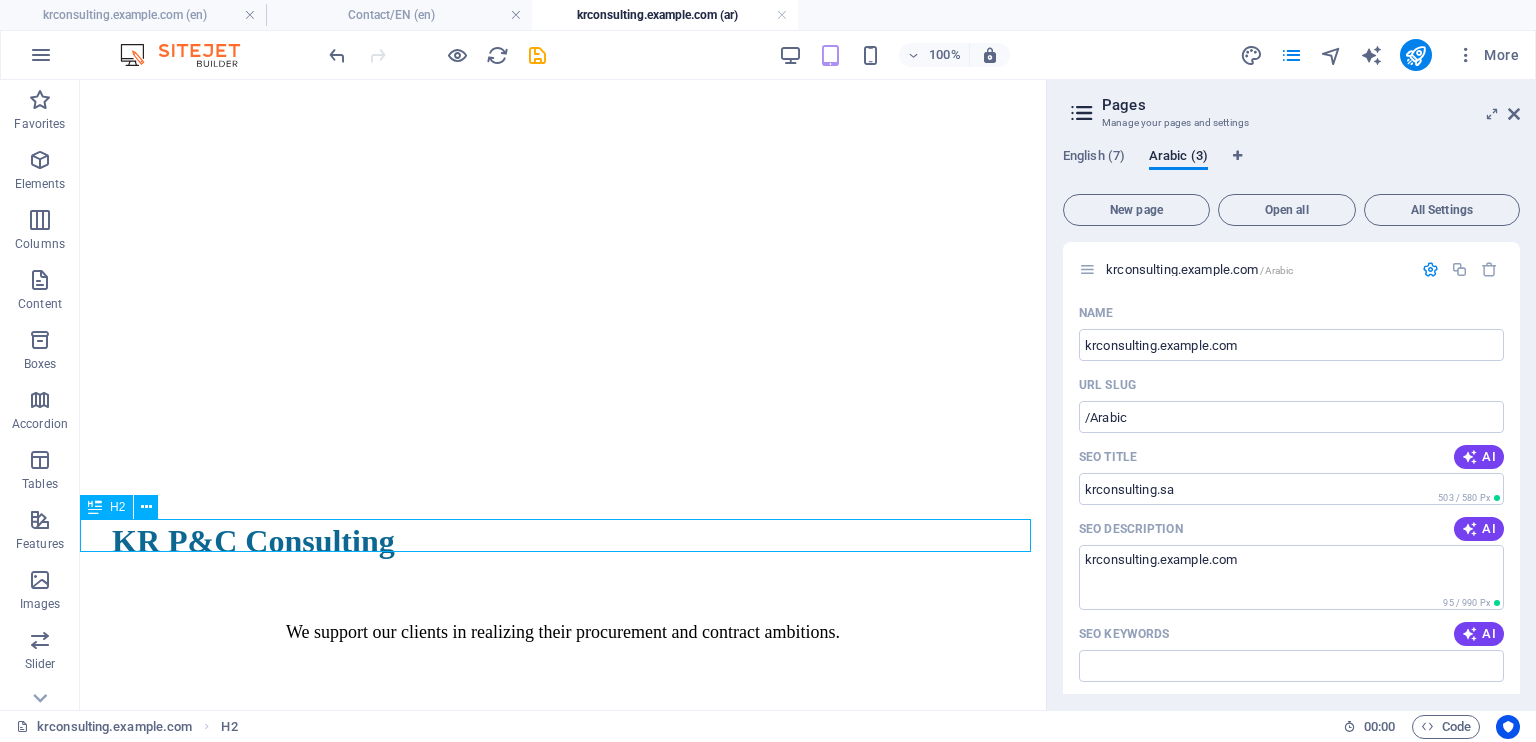 click on "Vision" at bounding box center [563, 1095] 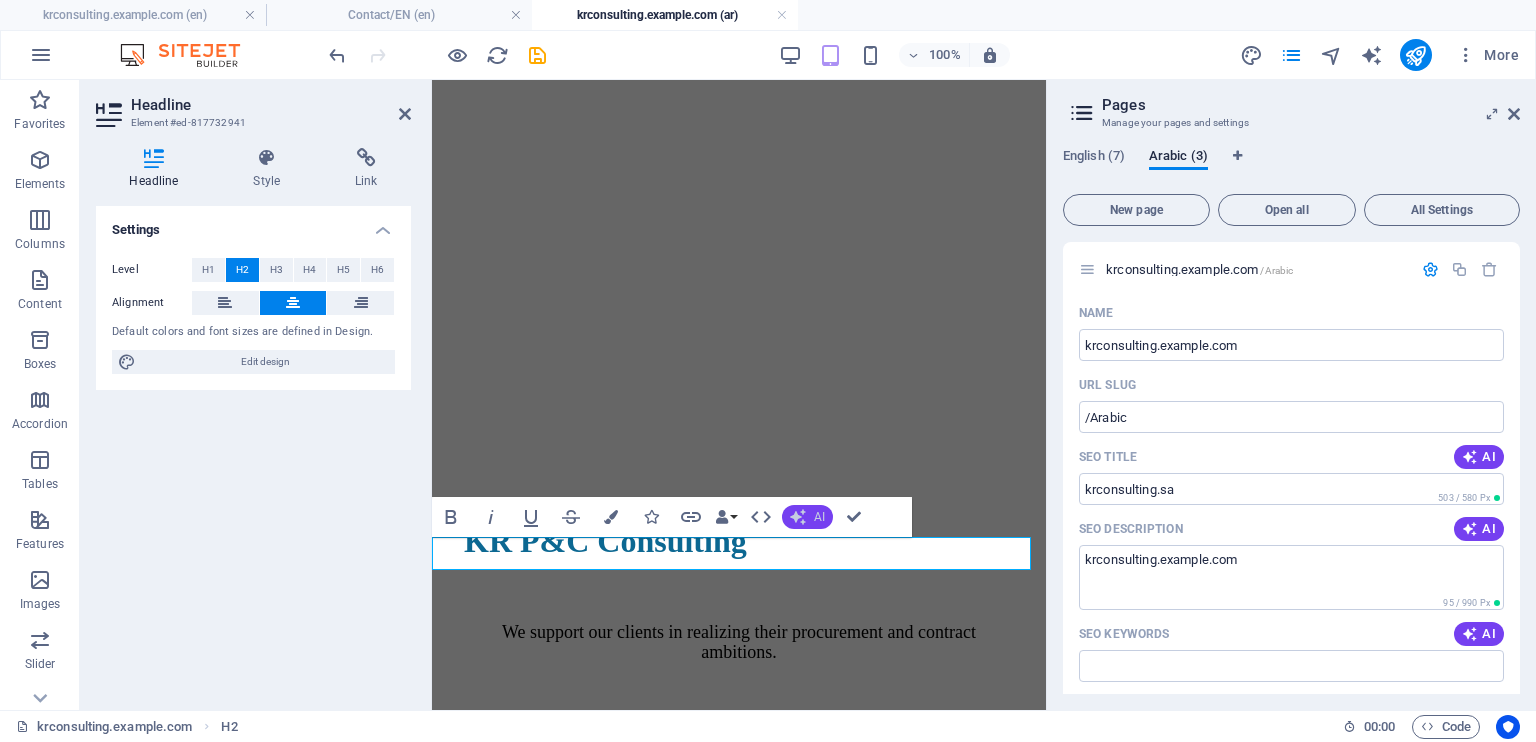 click 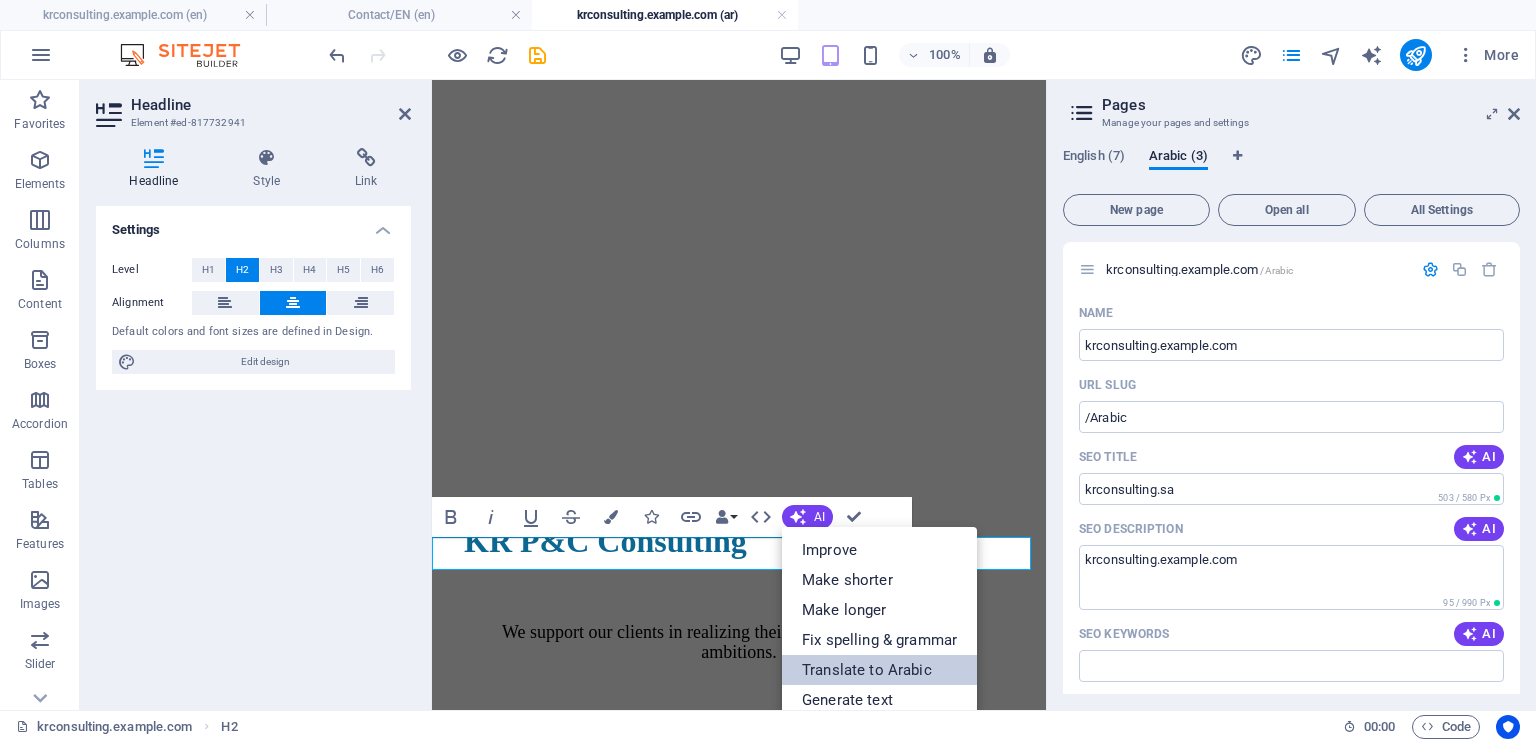 click on "Translate to Arabic" at bounding box center [879, 670] 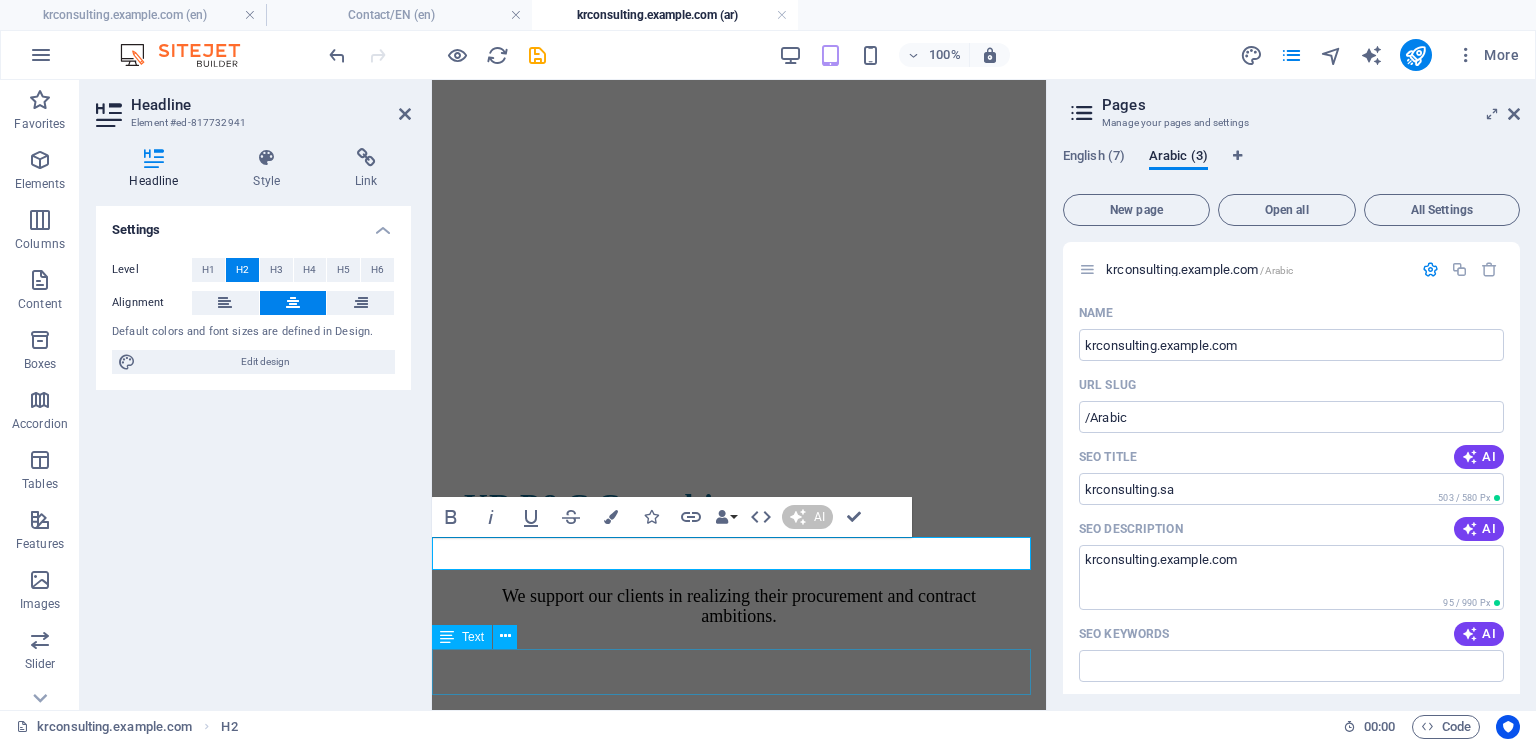 type 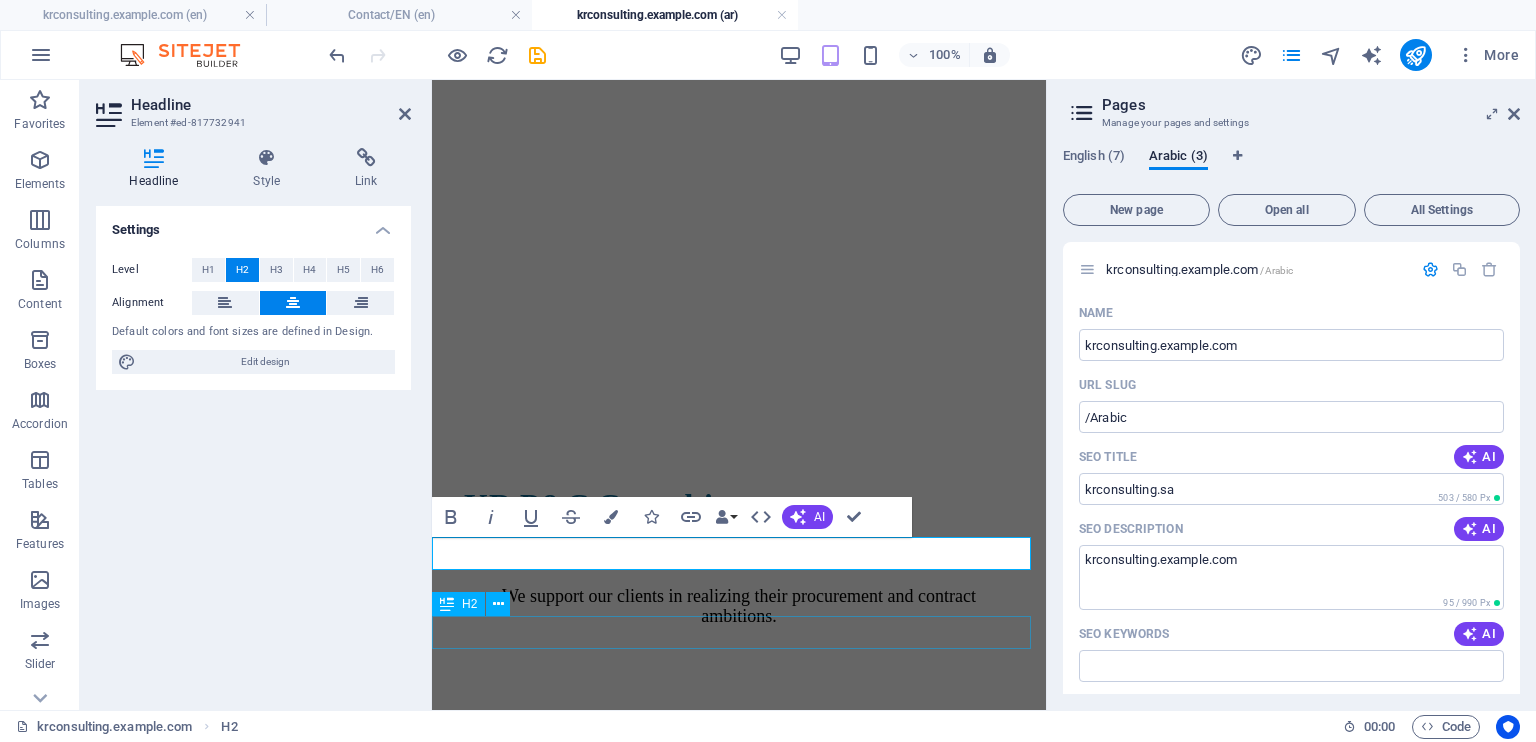 click on "Mission" at bounding box center [739, 1265] 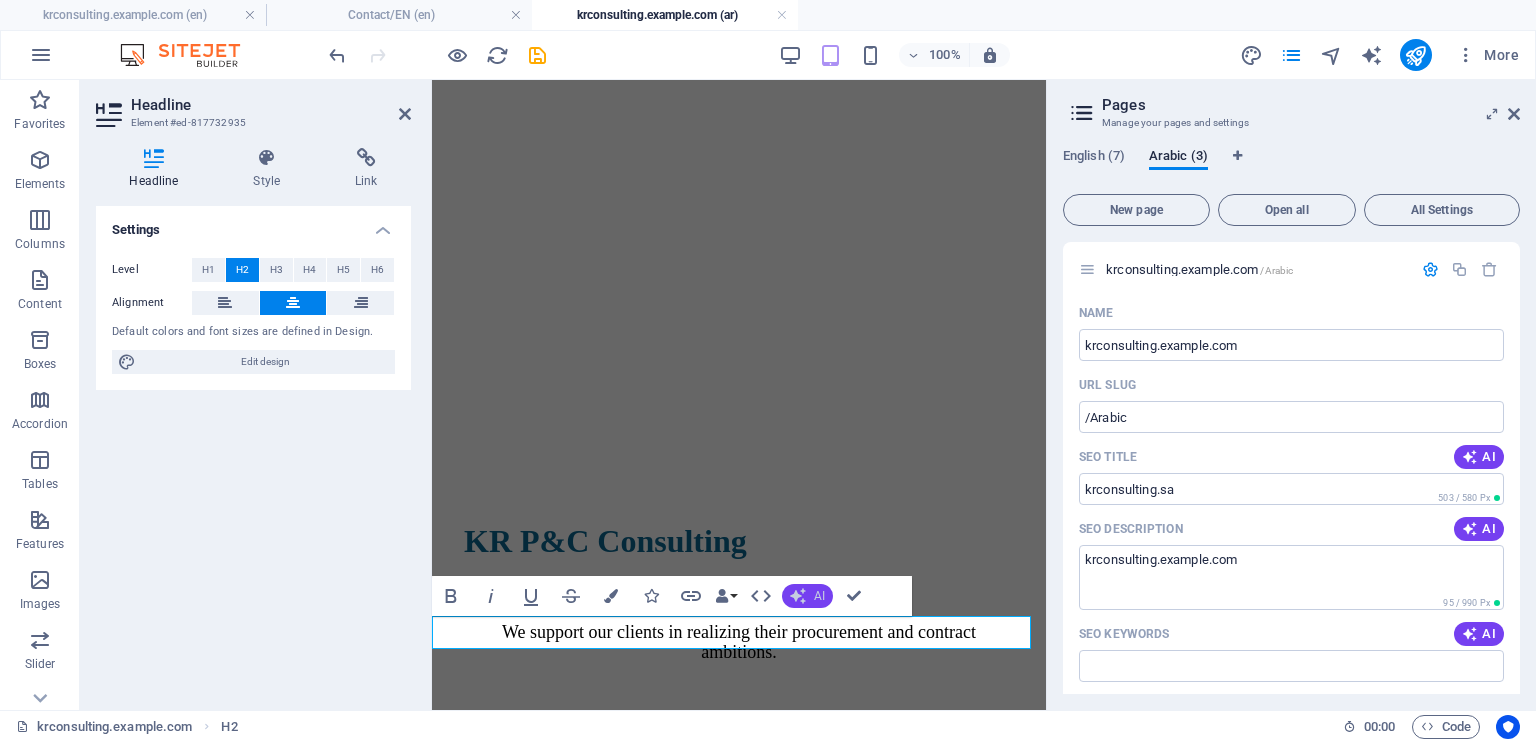 click on "AI" at bounding box center (807, 596) 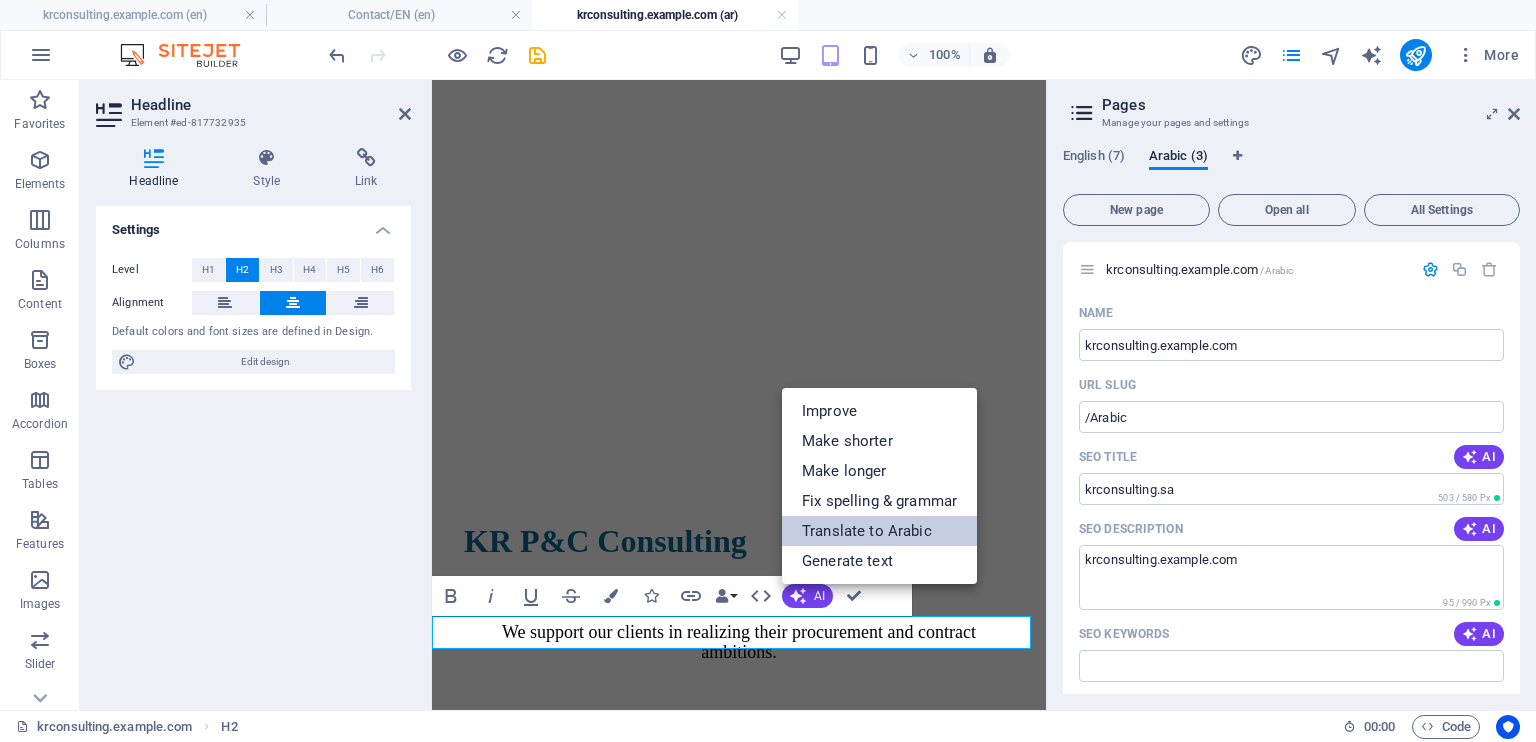 click on "Translate to Arabic" at bounding box center [879, 531] 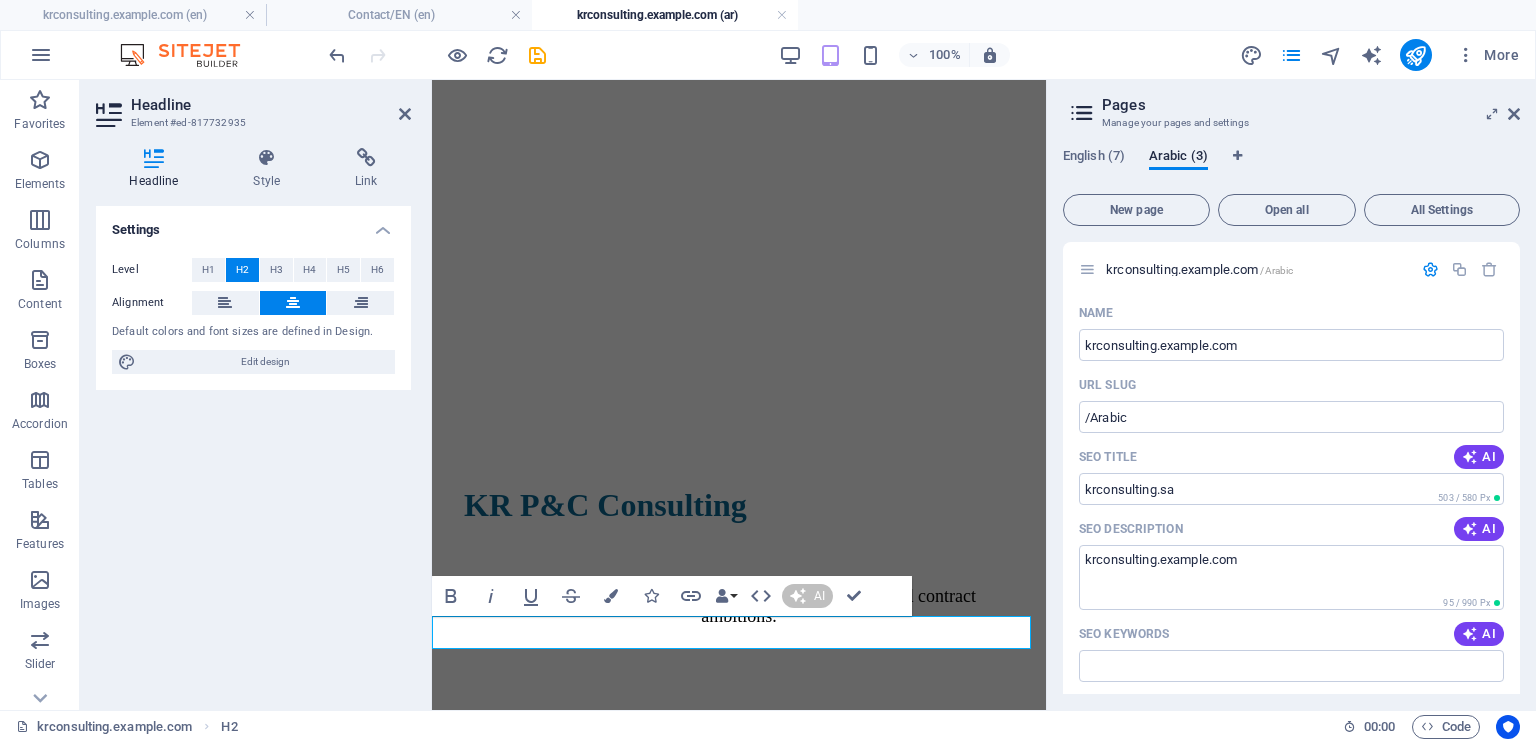 type 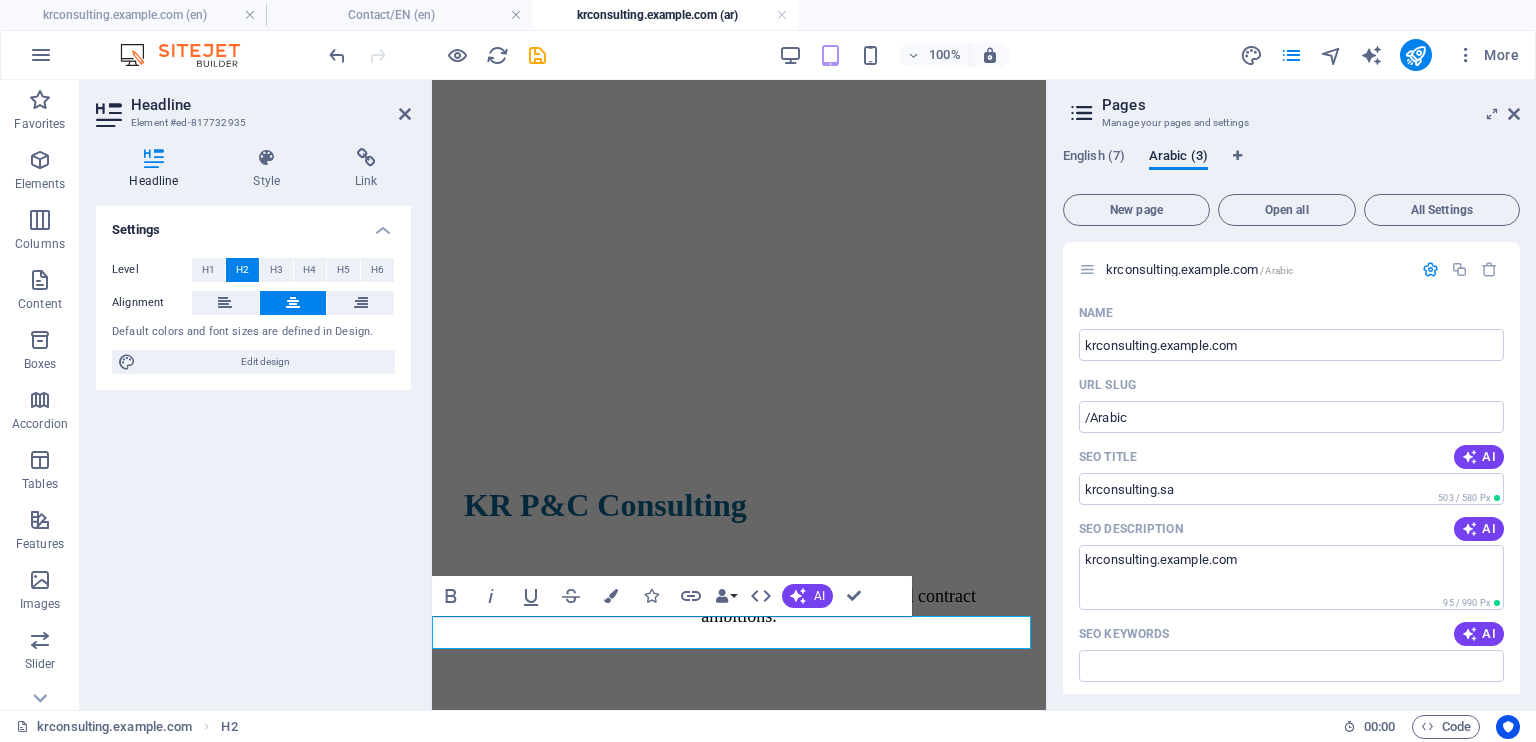 drag, startPoint x: 708, startPoint y: 633, endPoint x: 764, endPoint y: 631, distance: 56.0357 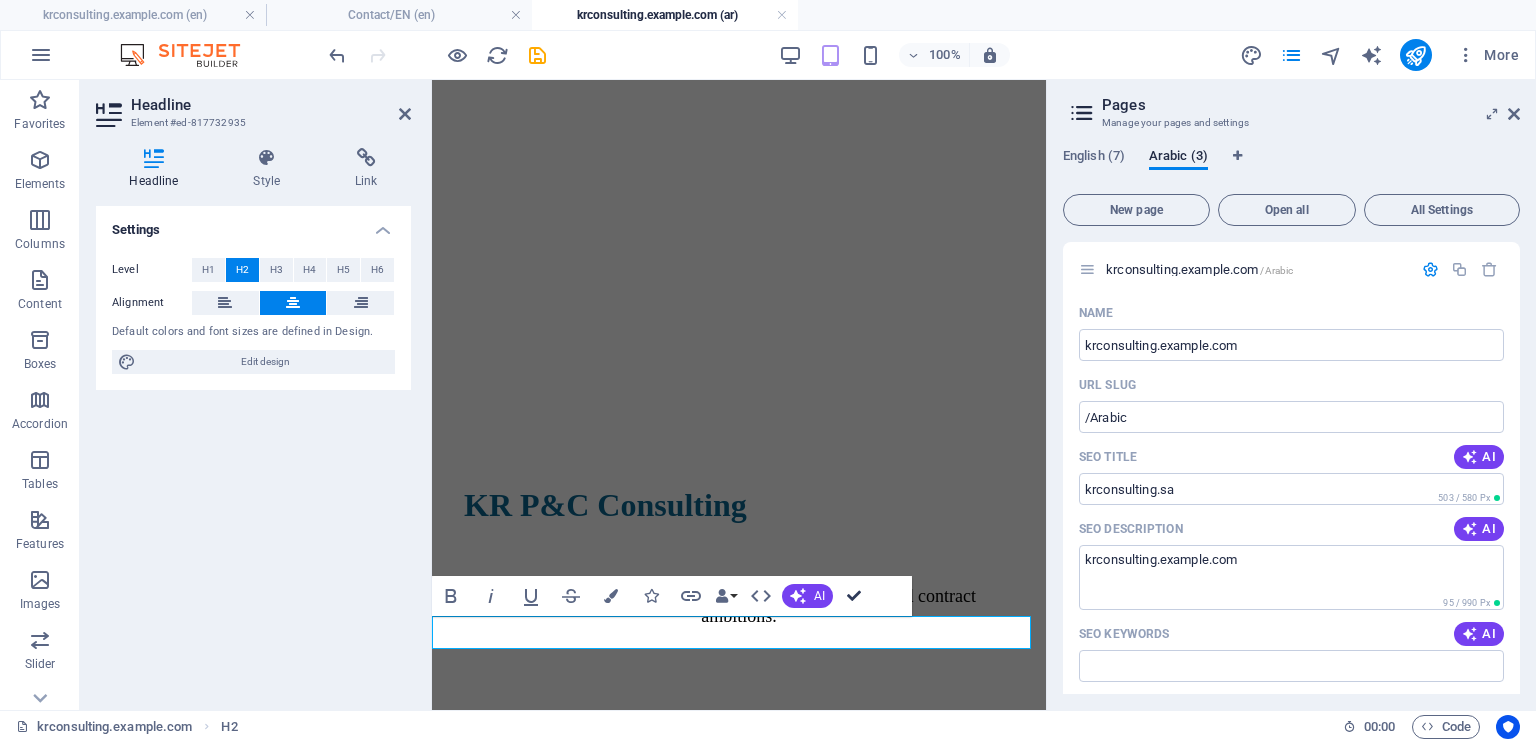 scroll, scrollTop: 589, scrollLeft: 0, axis: vertical 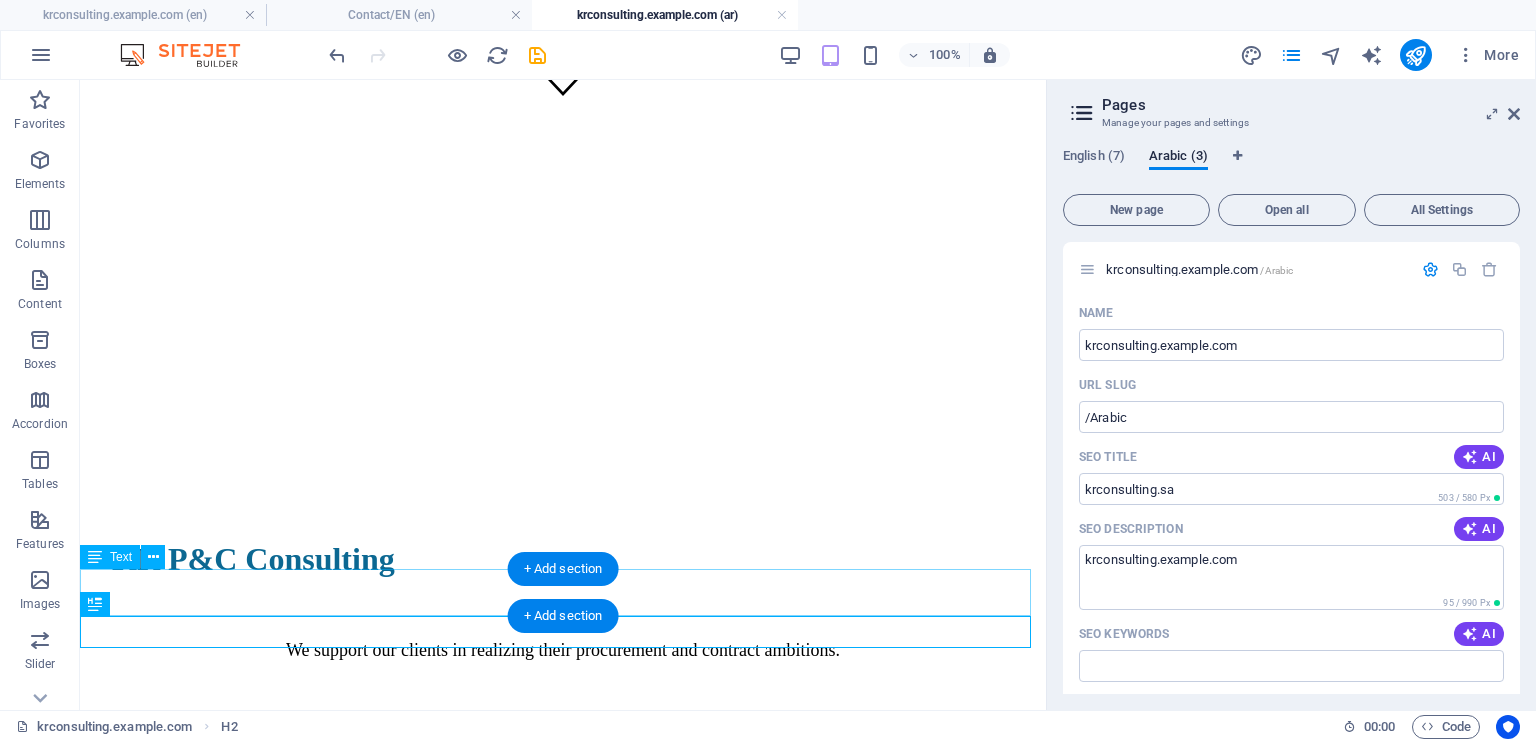 click on "Contributing to the advancement, expansion, and stability of organizations and institutions." at bounding box center [563, 1170] 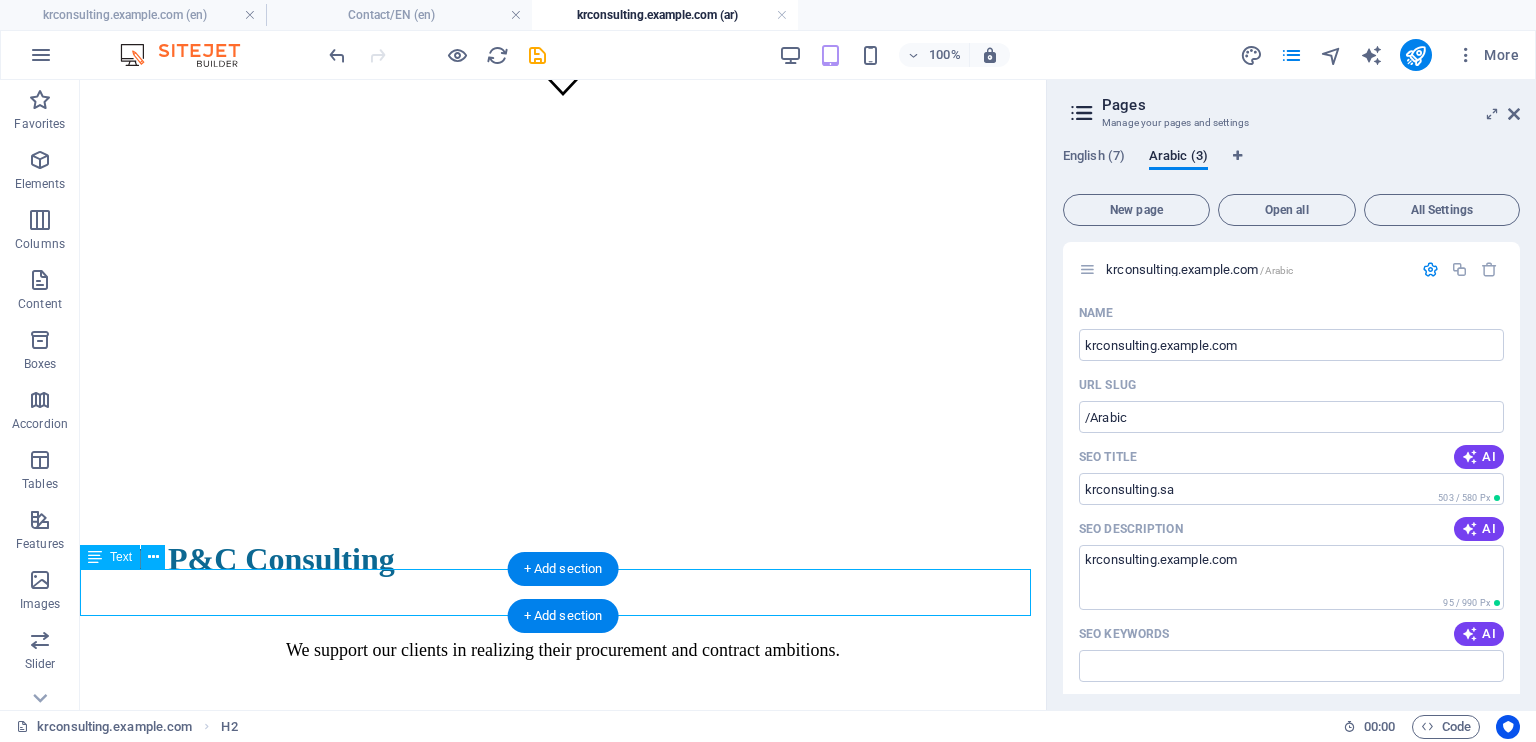click on "Contributing to the advancement, expansion, and stability of organizations and institutions." at bounding box center [563, 1170] 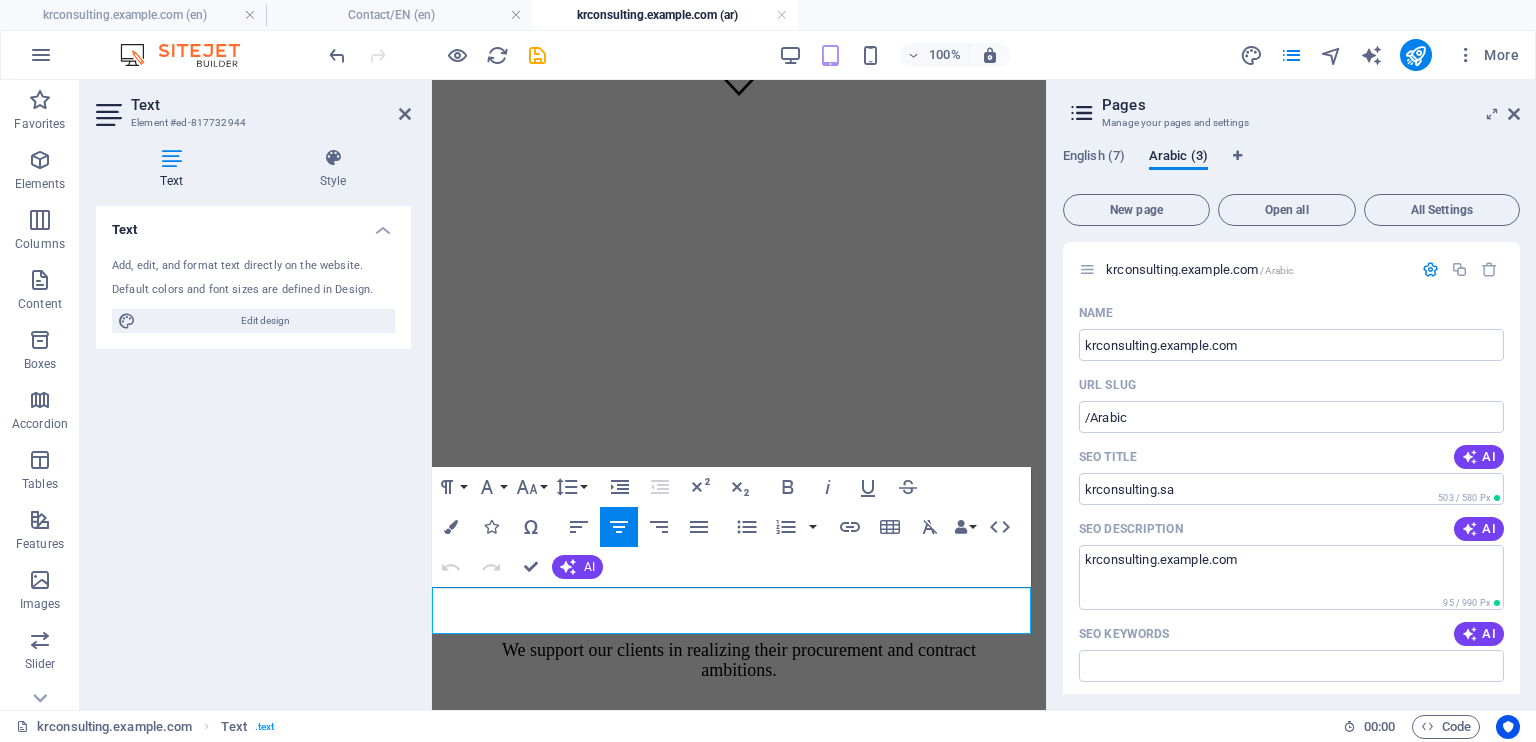 click on "Contributing to the advancement, expansion, and stability of organizations and institutions." at bounding box center (739, 1263) 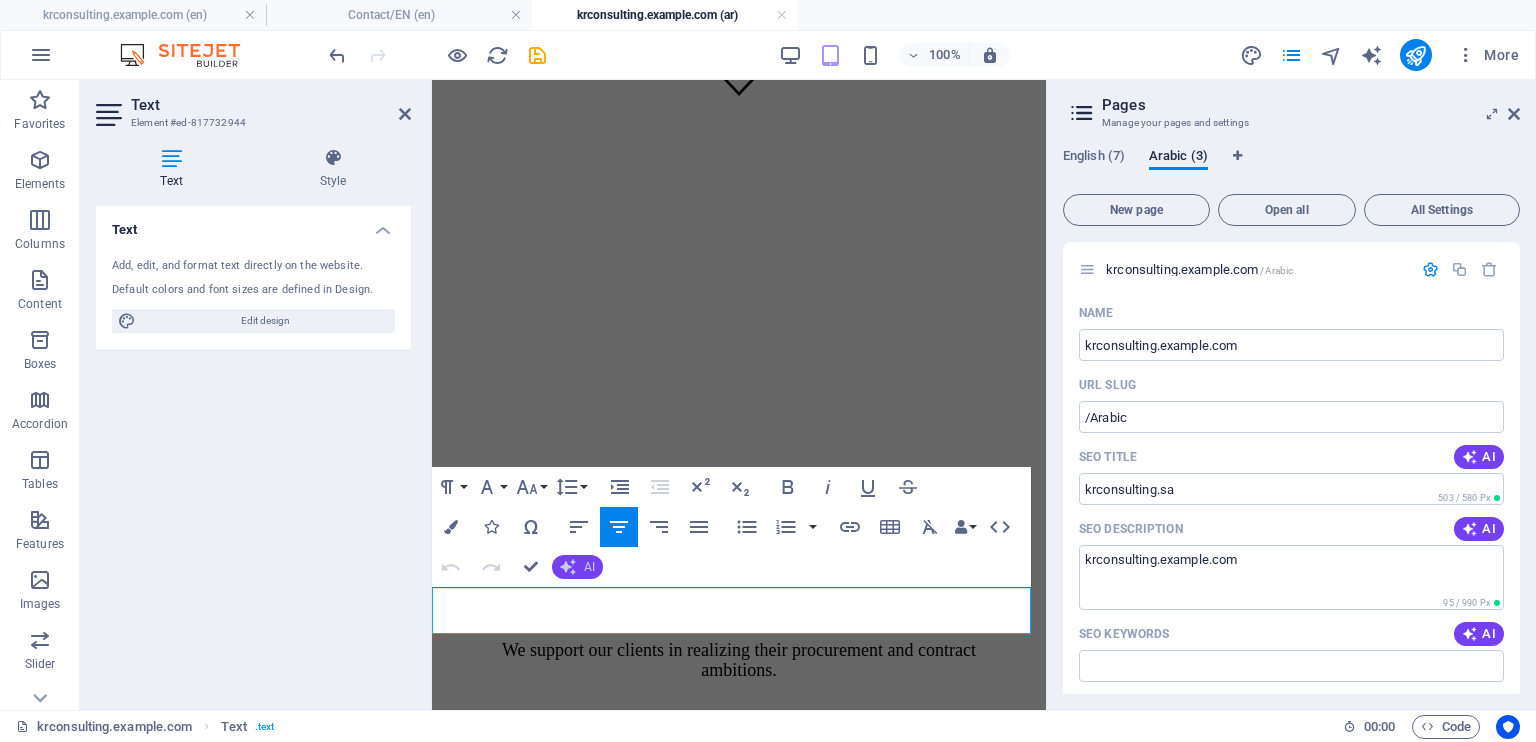 click 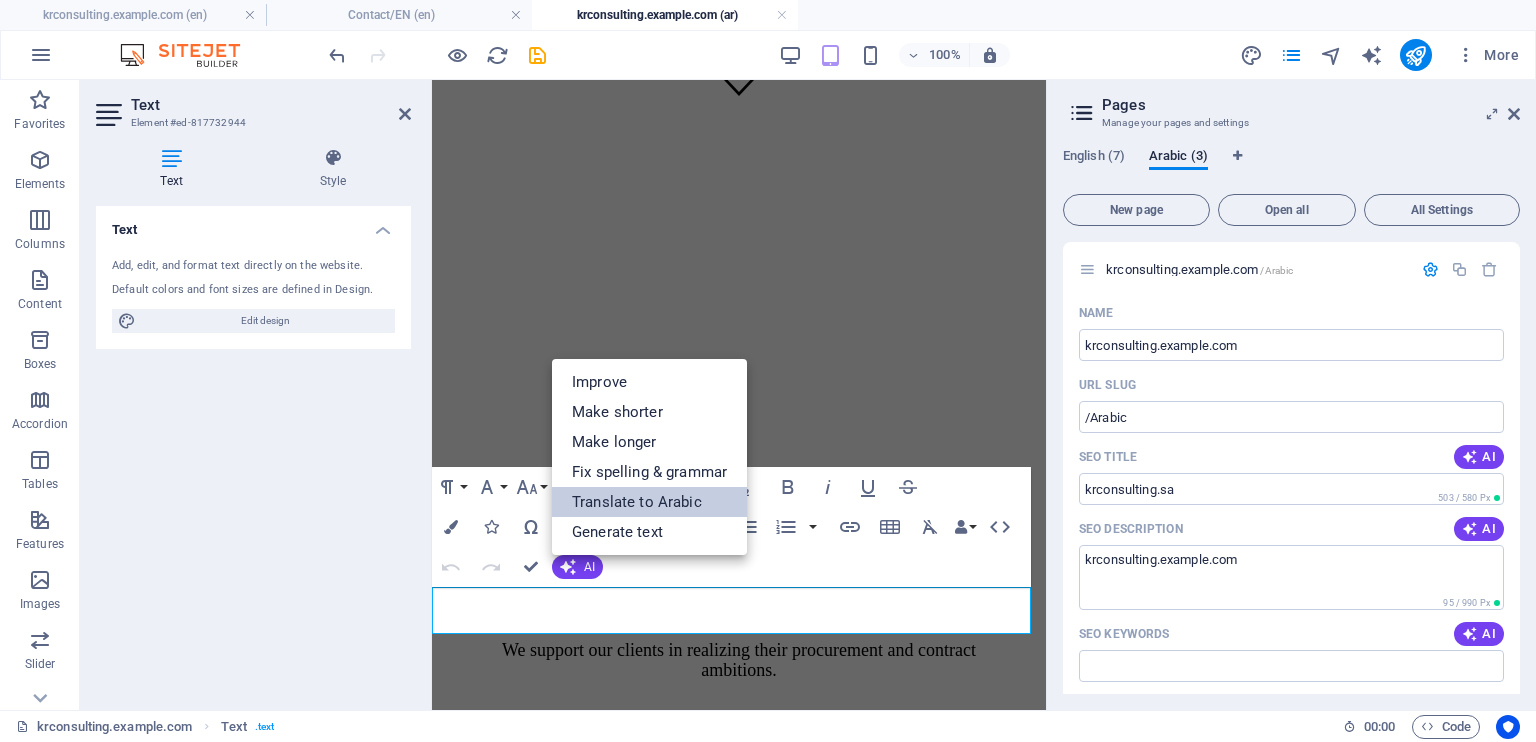 click on "Translate to Arabic" at bounding box center [649, 502] 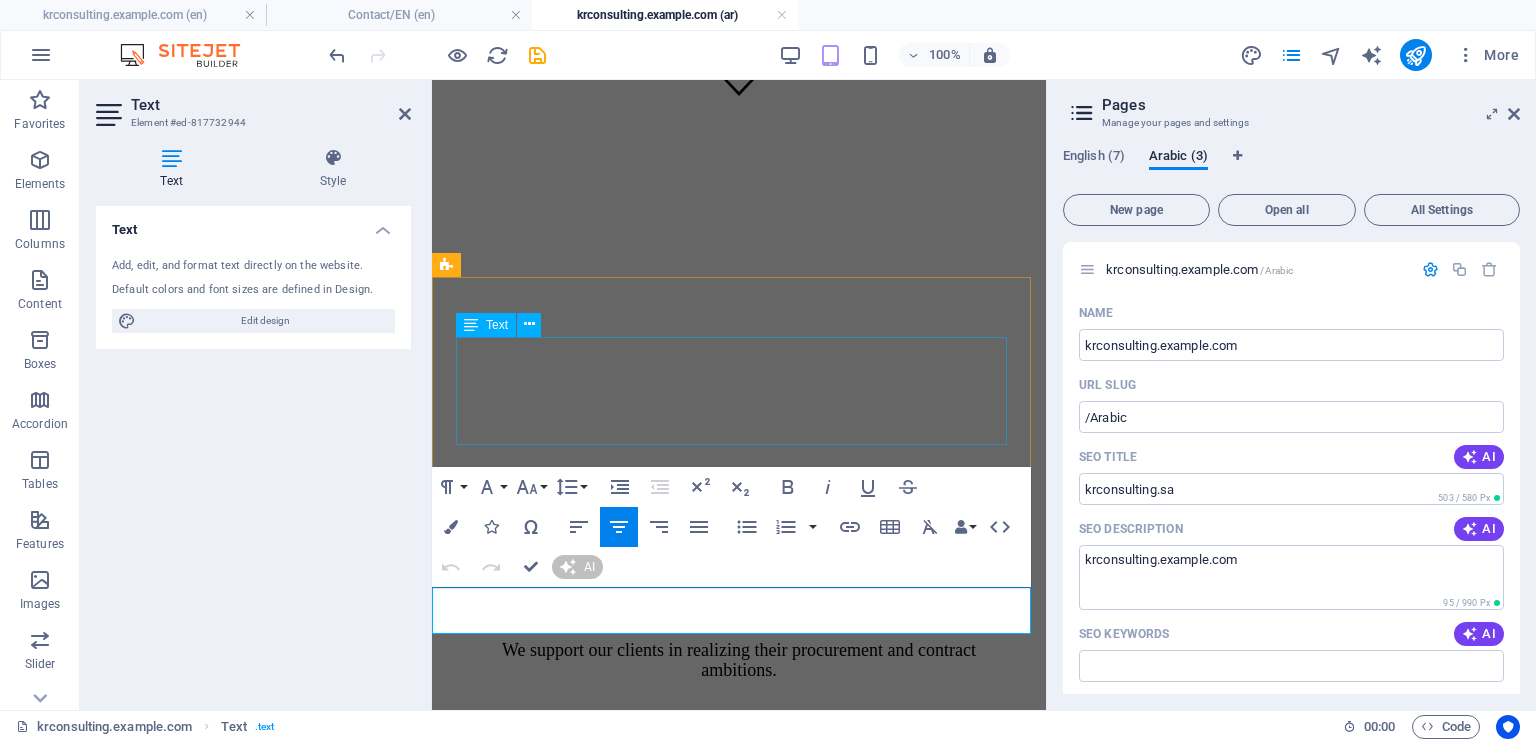 type 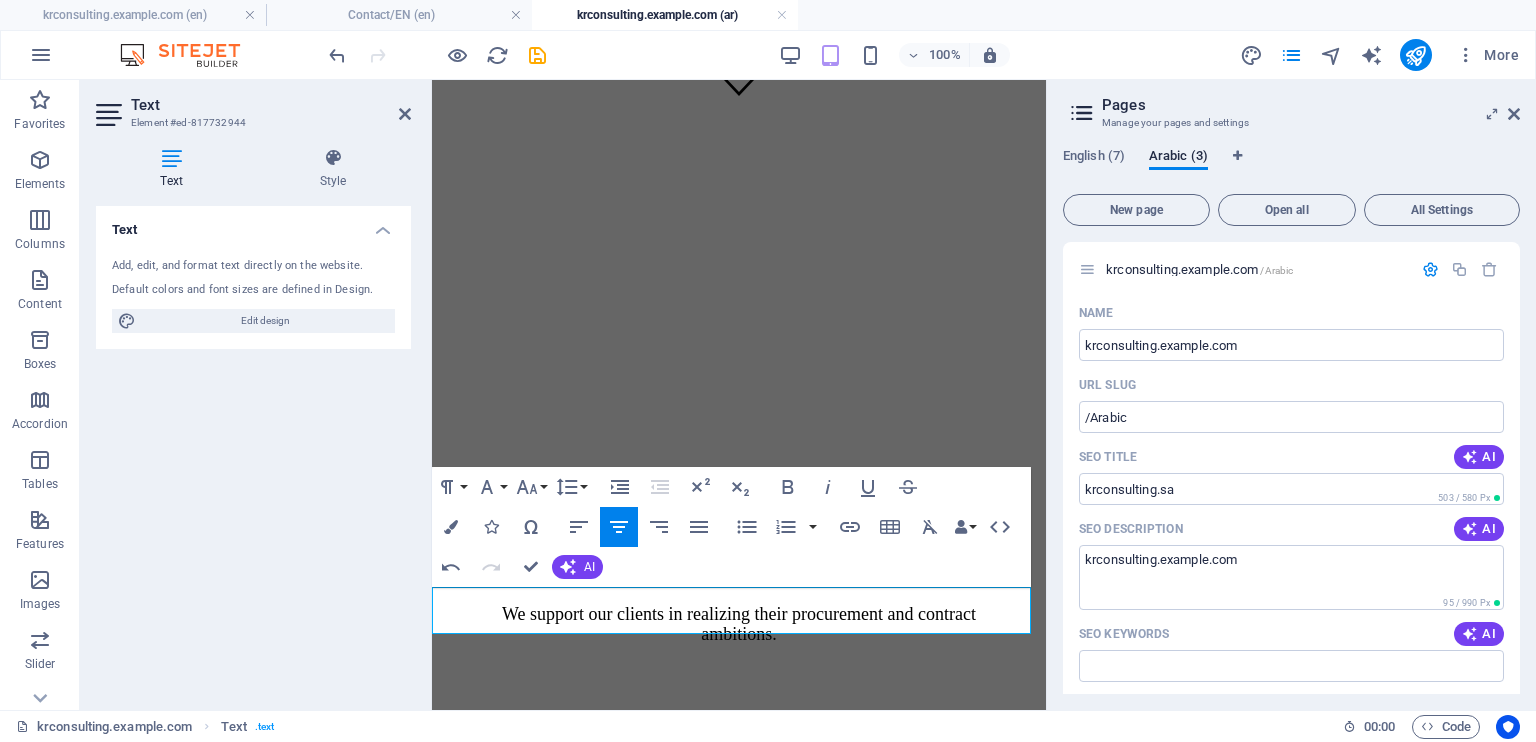 click on "المساهمة في تقدم وتوسع واستقرار المنظمات والمؤسسات" at bounding box center (739, 1227) 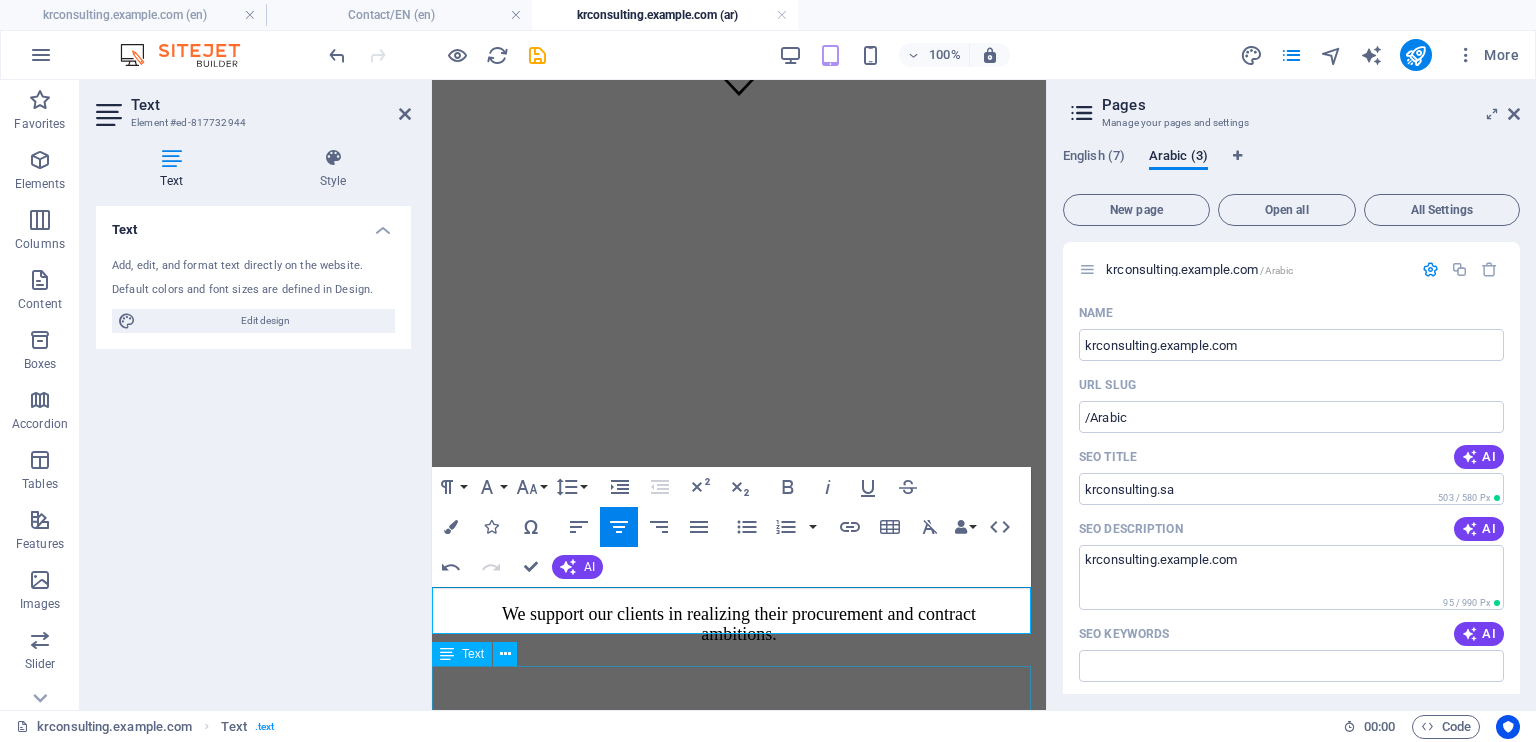 click on "الرسالة" at bounding box center [739, 1283] 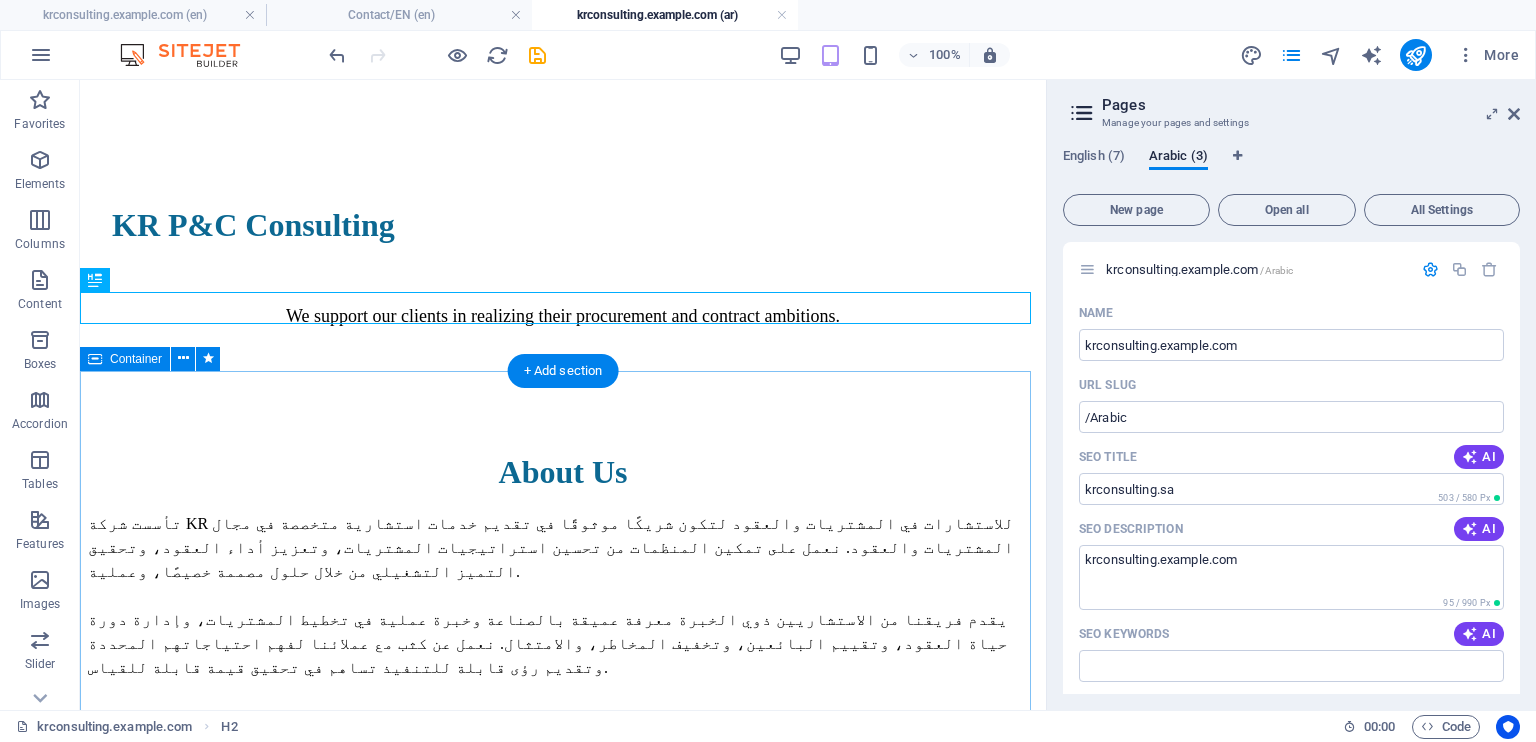 scroll, scrollTop: 917, scrollLeft: 0, axis: vertical 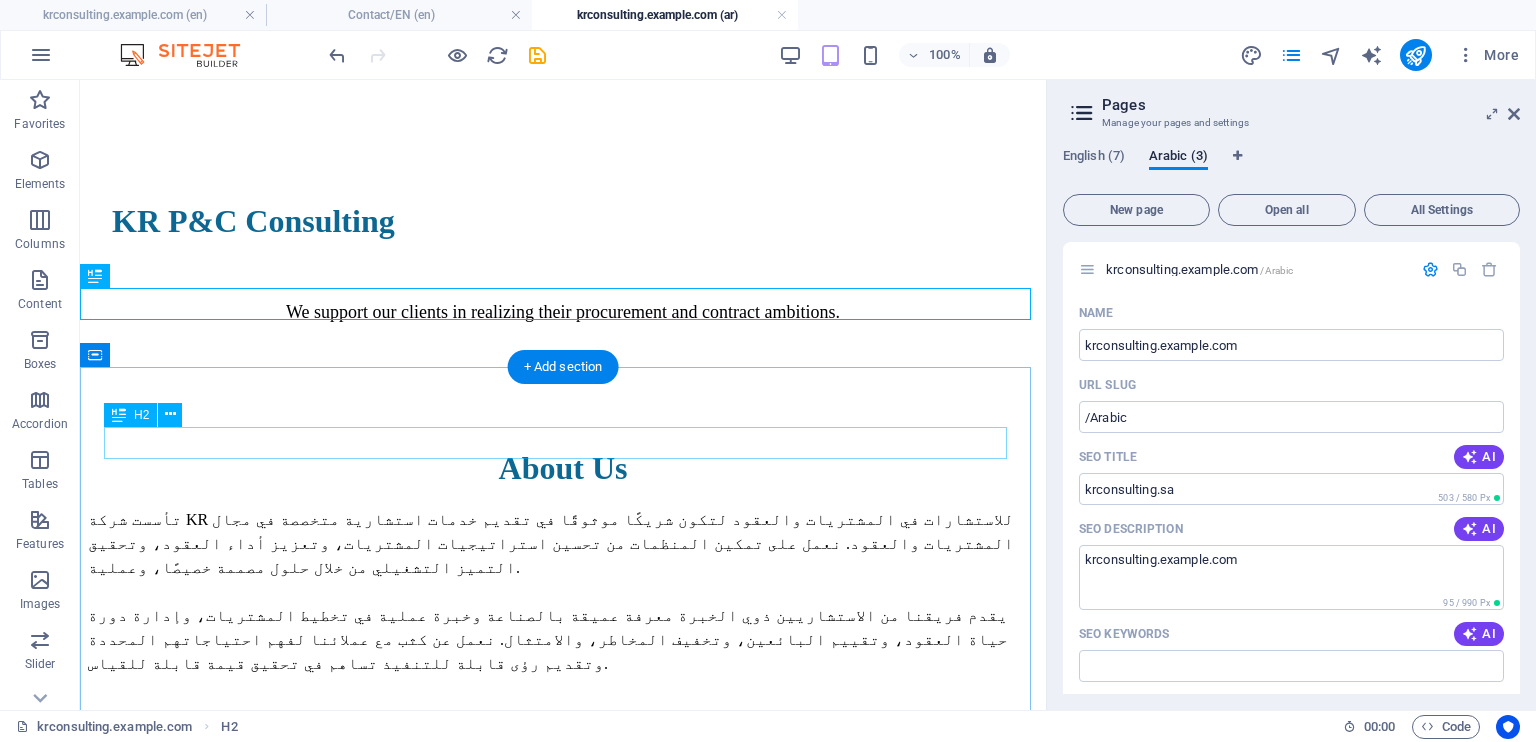 click on "Boost your productivity" at bounding box center [563, 1002] 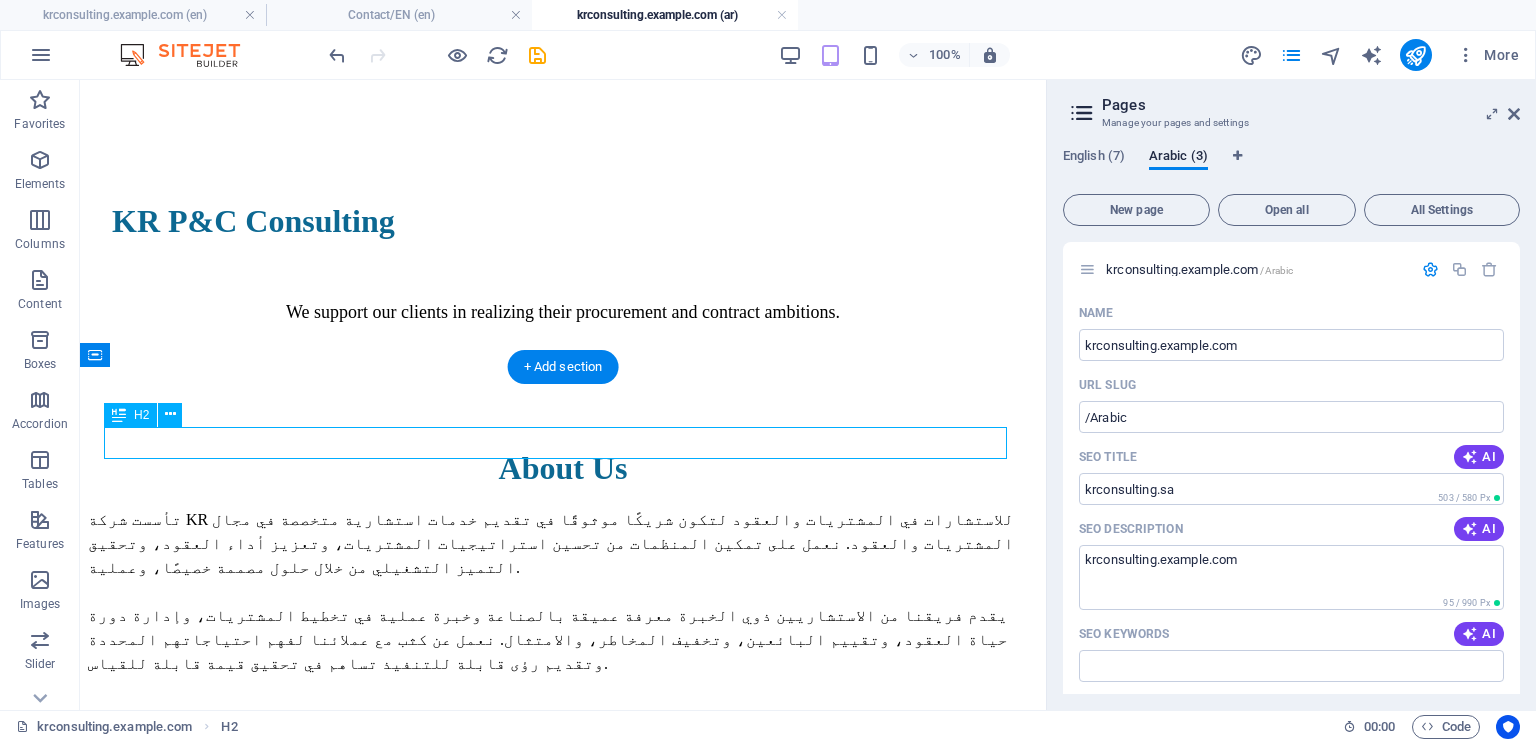 click on "Boost your productivity" at bounding box center (563, 1002) 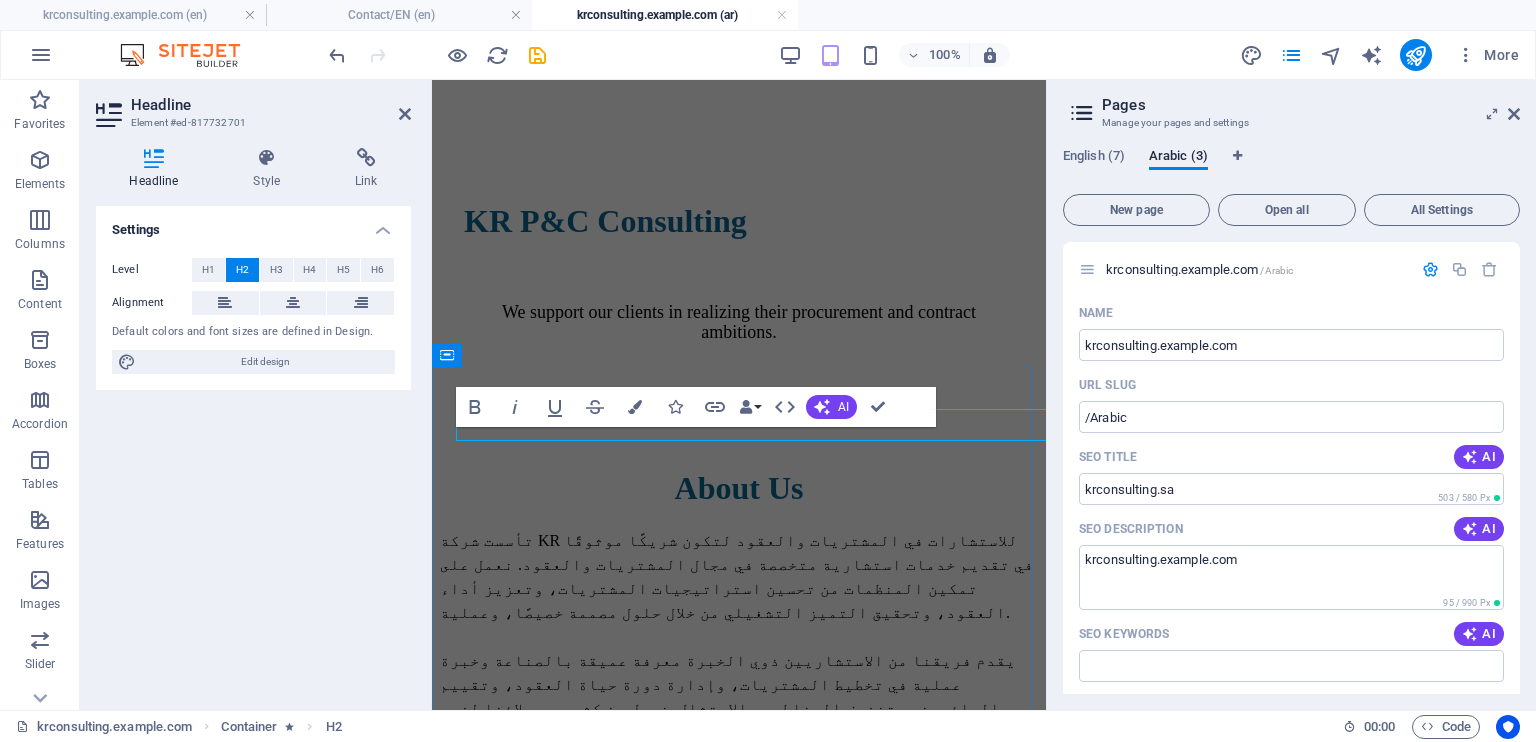 scroll, scrollTop: 936, scrollLeft: 0, axis: vertical 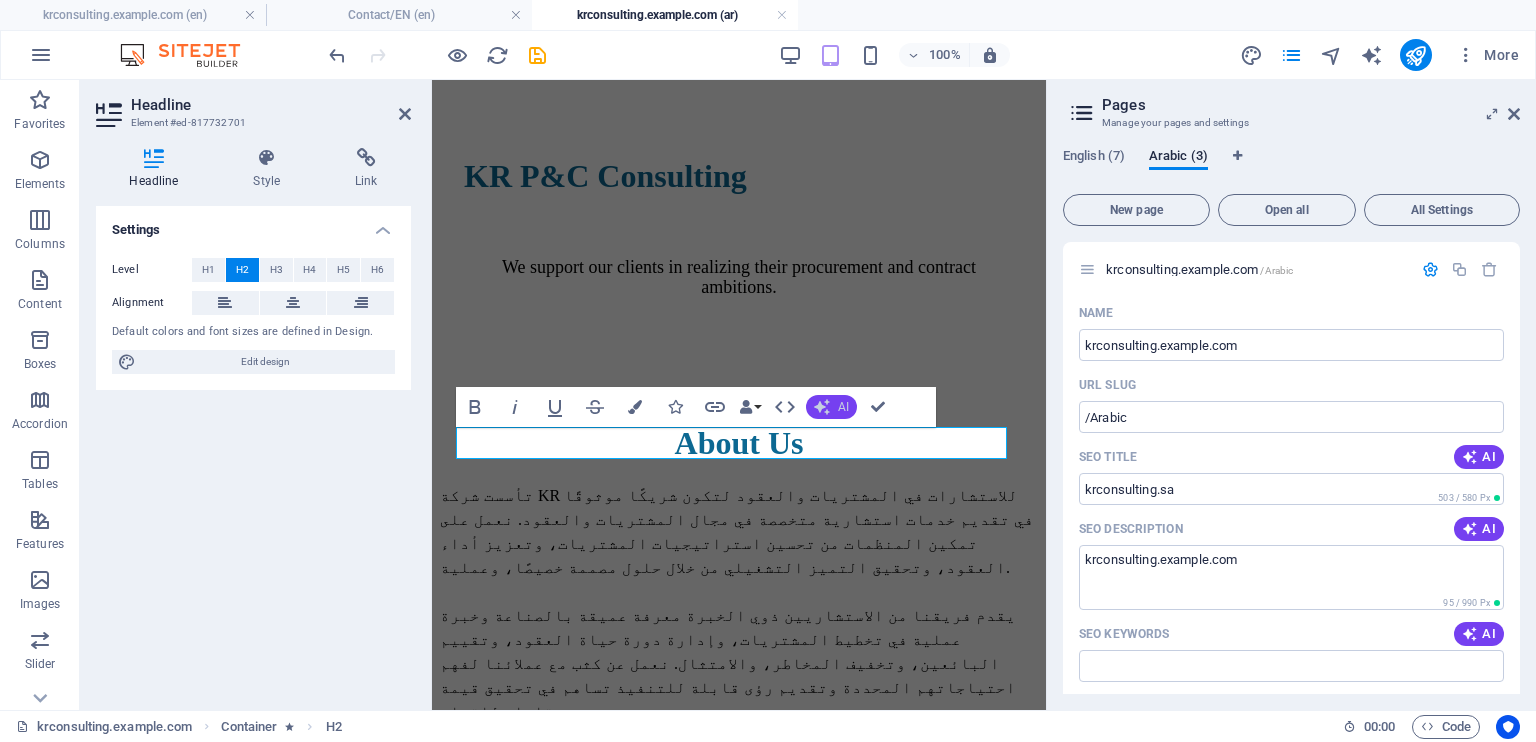 click 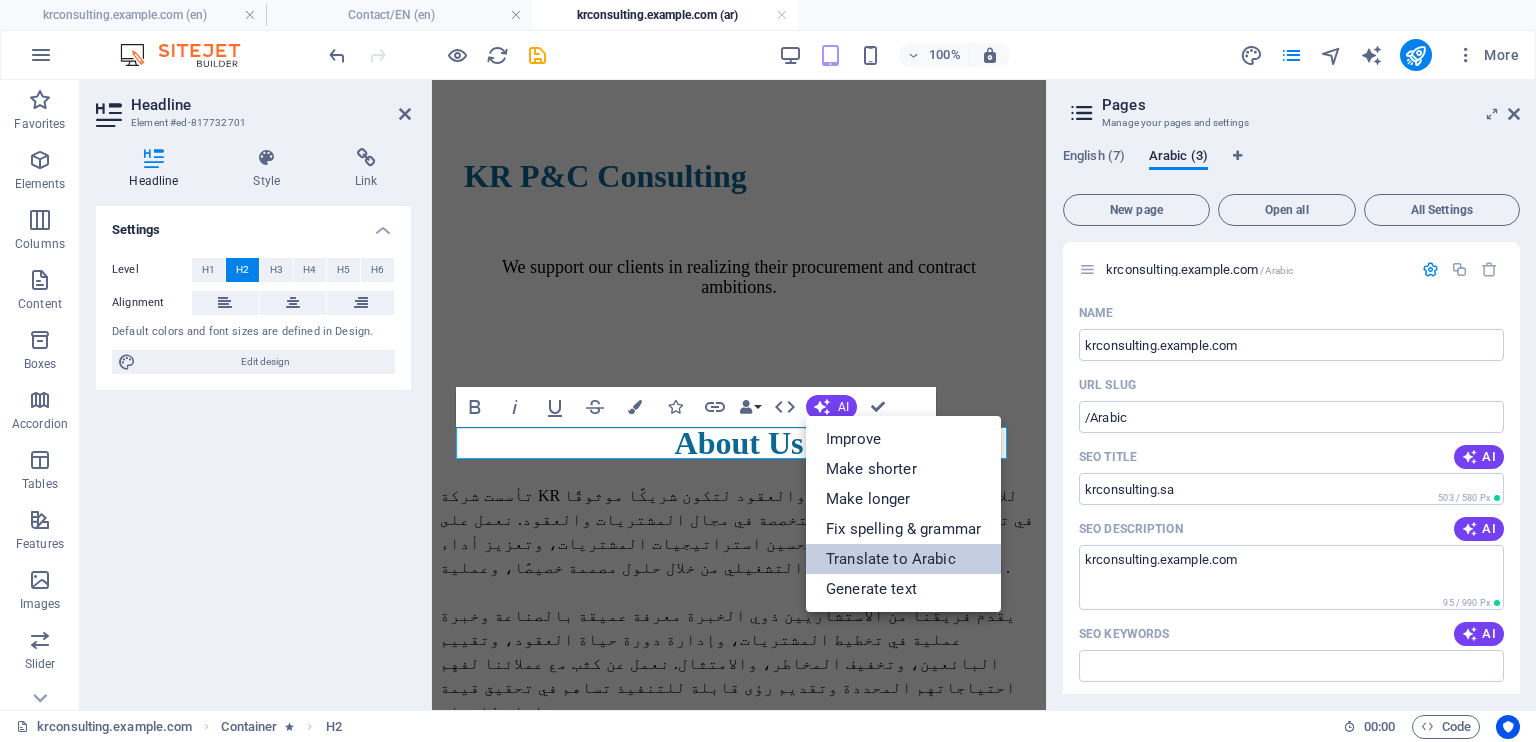 click on "Translate to Arabic" at bounding box center (903, 559) 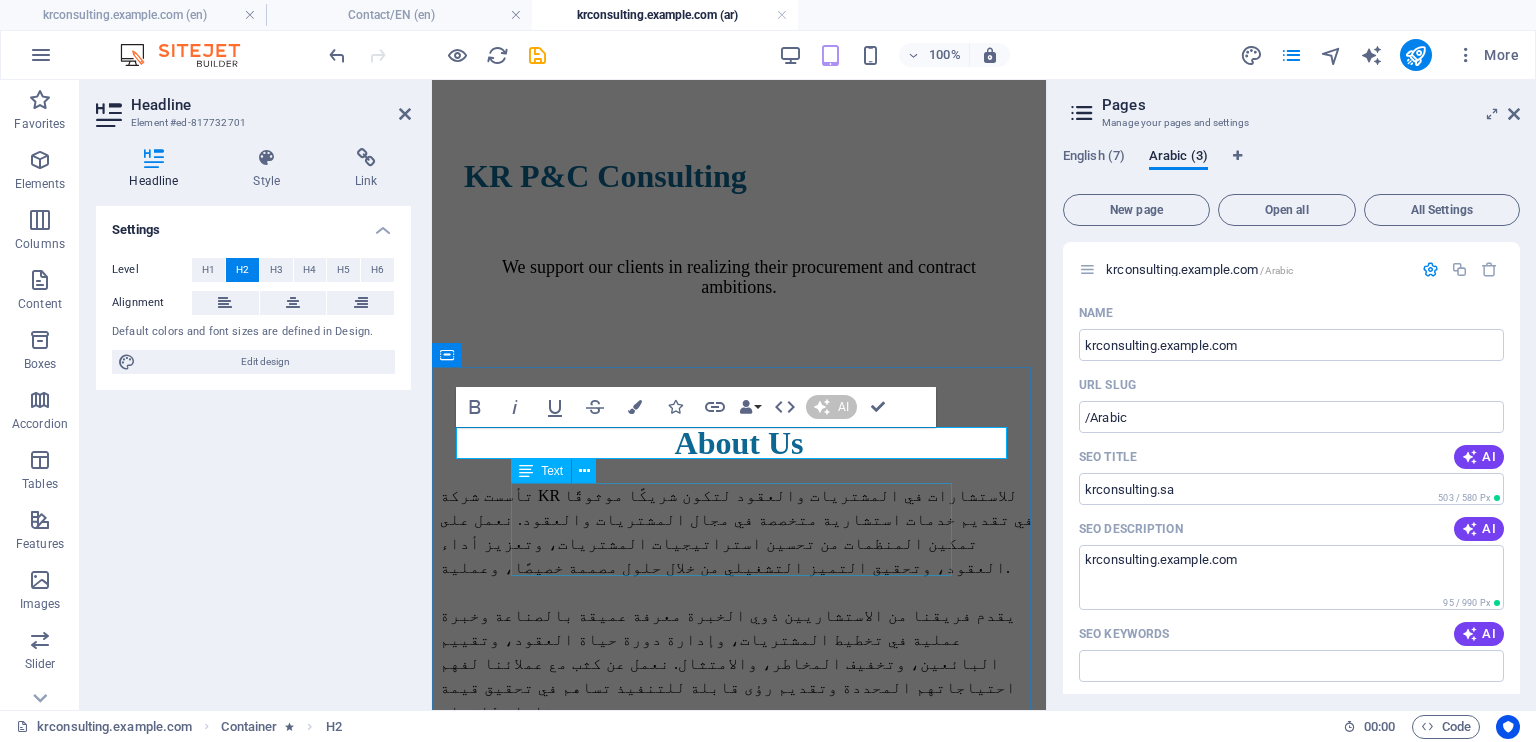 type 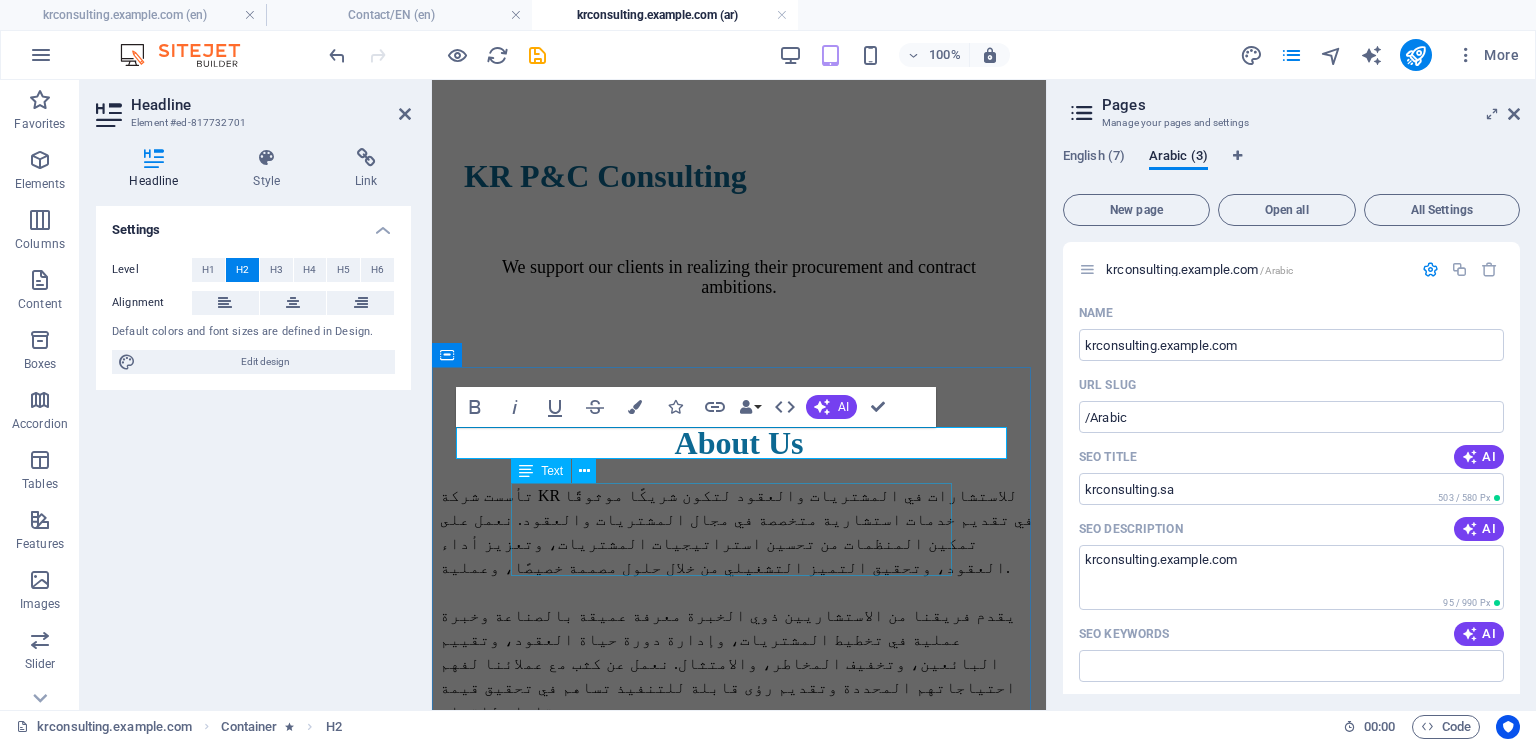 click on "We act as a true partner, collaborating with you at every stage—from co-developing solutions to their final delivery." at bounding box center [739, 1154] 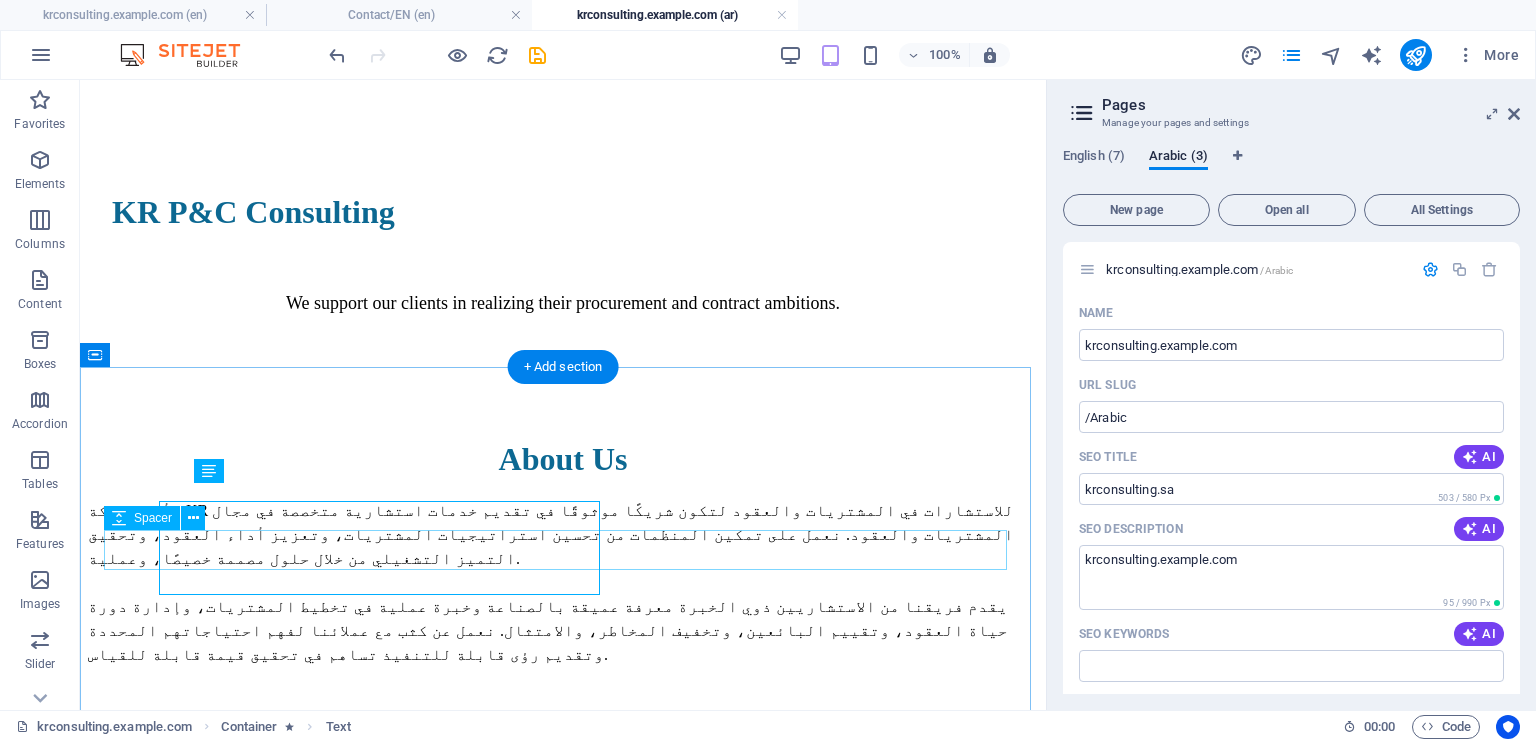 scroll, scrollTop: 917, scrollLeft: 0, axis: vertical 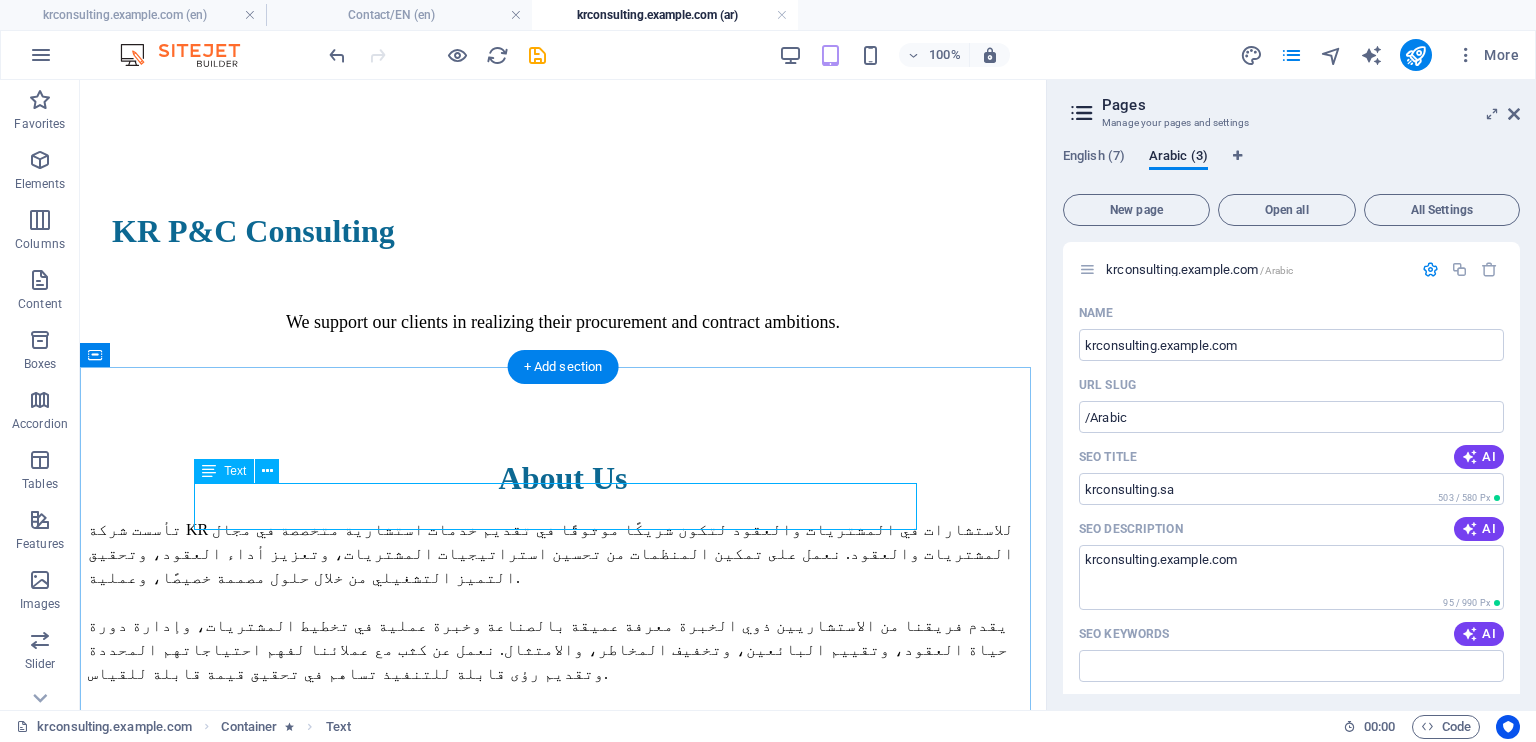 click on "We act as a true partner, collaborating with you at every stage—from co-developing solutions to their final delivery." at bounding box center (563, 1093) 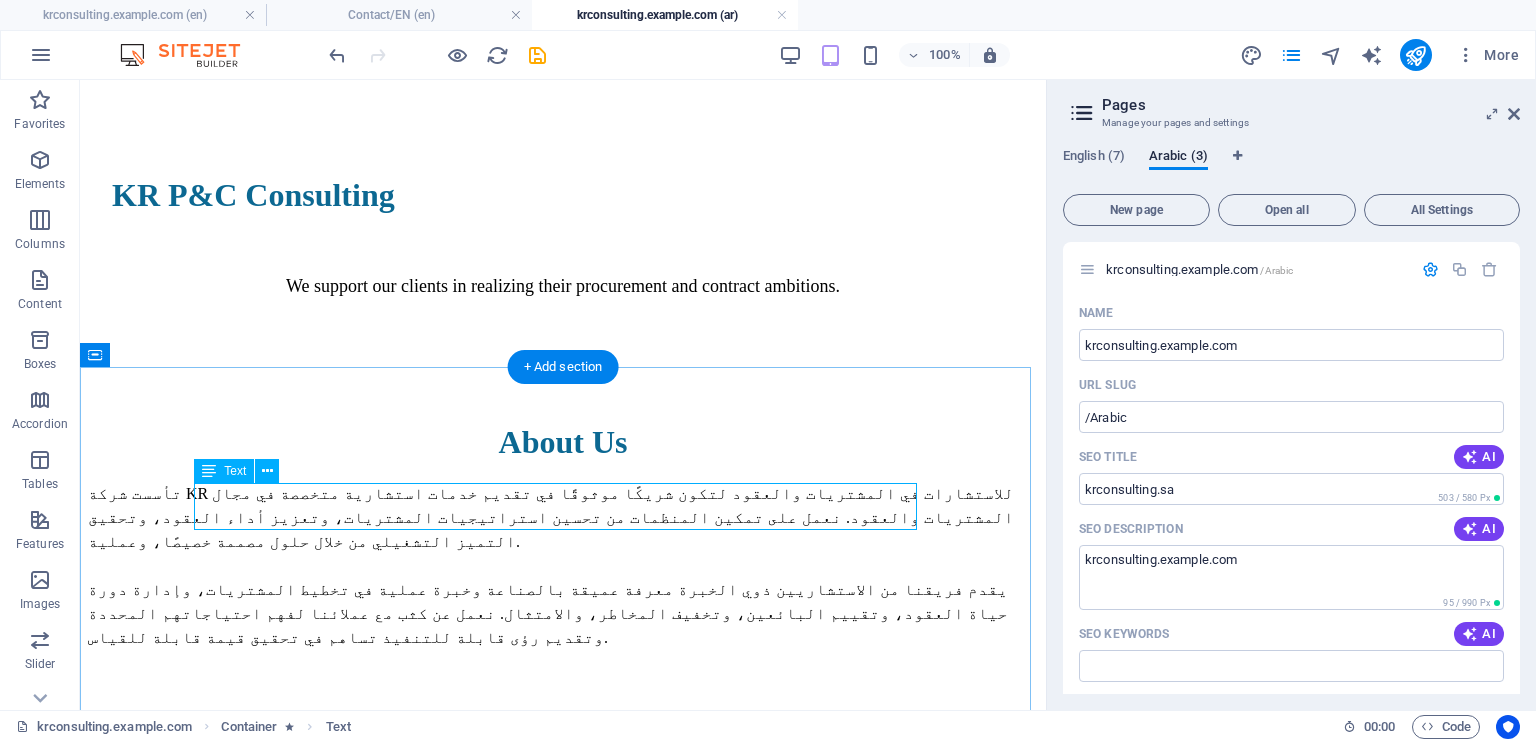 scroll, scrollTop: 936, scrollLeft: 0, axis: vertical 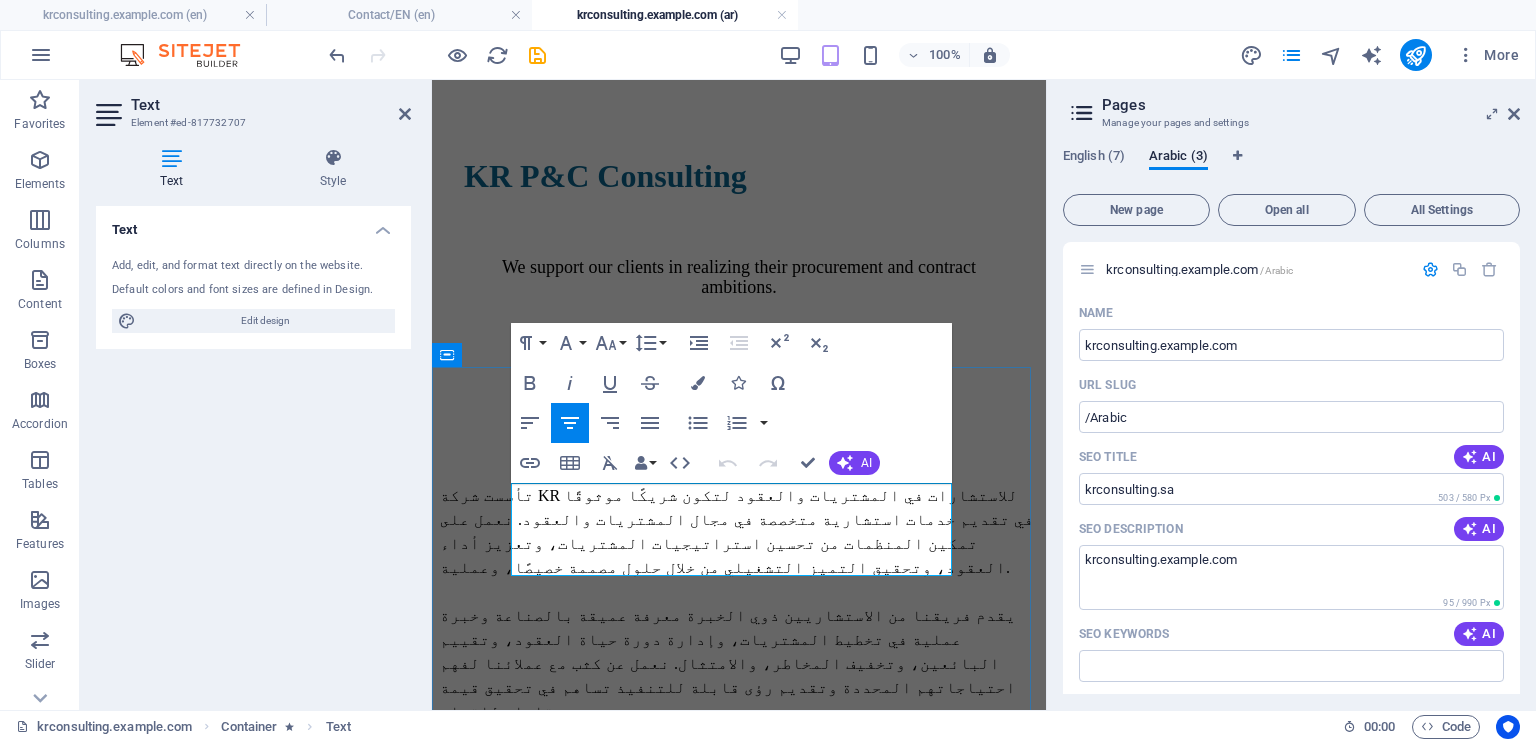click on "We act as a true partner, collaborating with you at every stage—from co-developing solutions to their final delivery." at bounding box center (739, 1154) 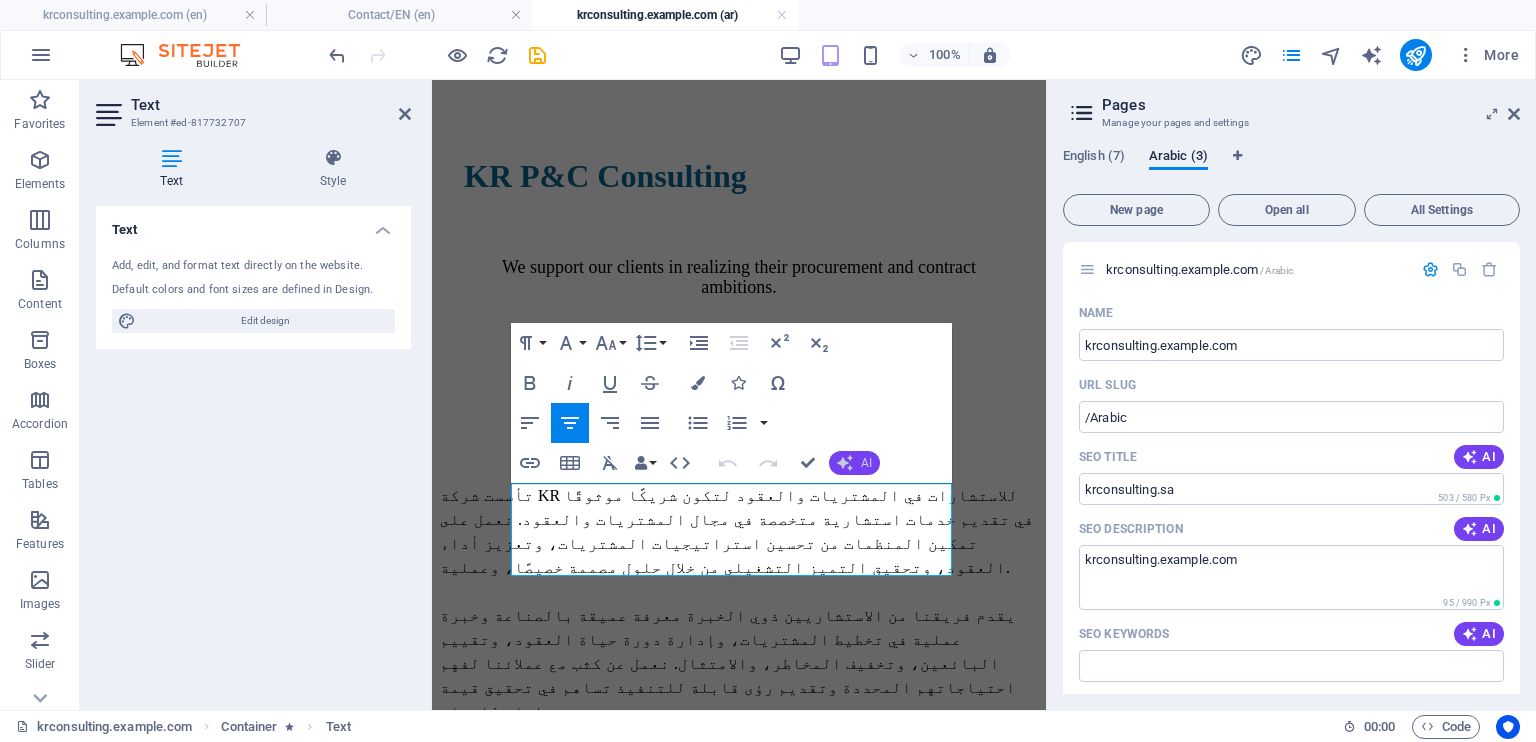 click 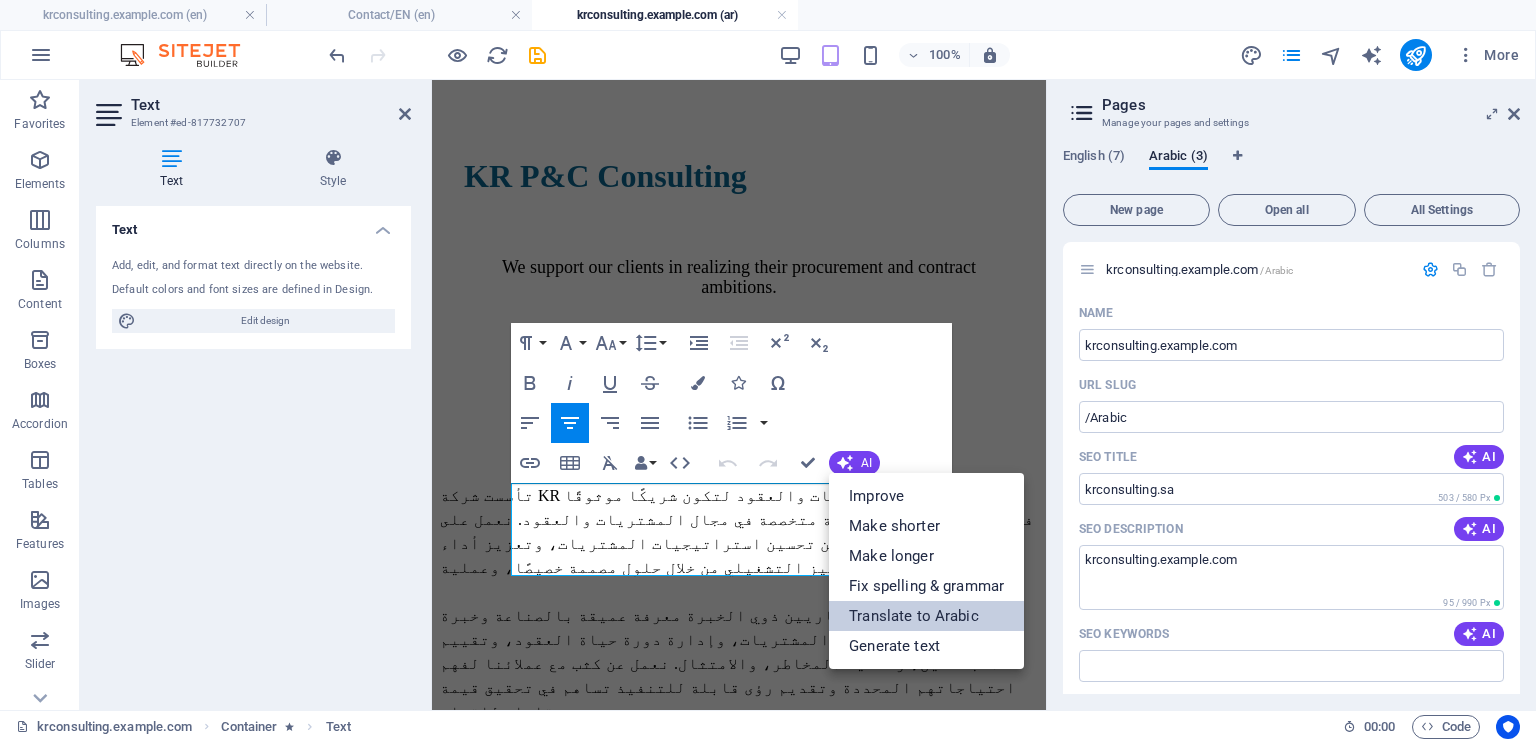 click on "Translate to Arabic" at bounding box center (926, 616) 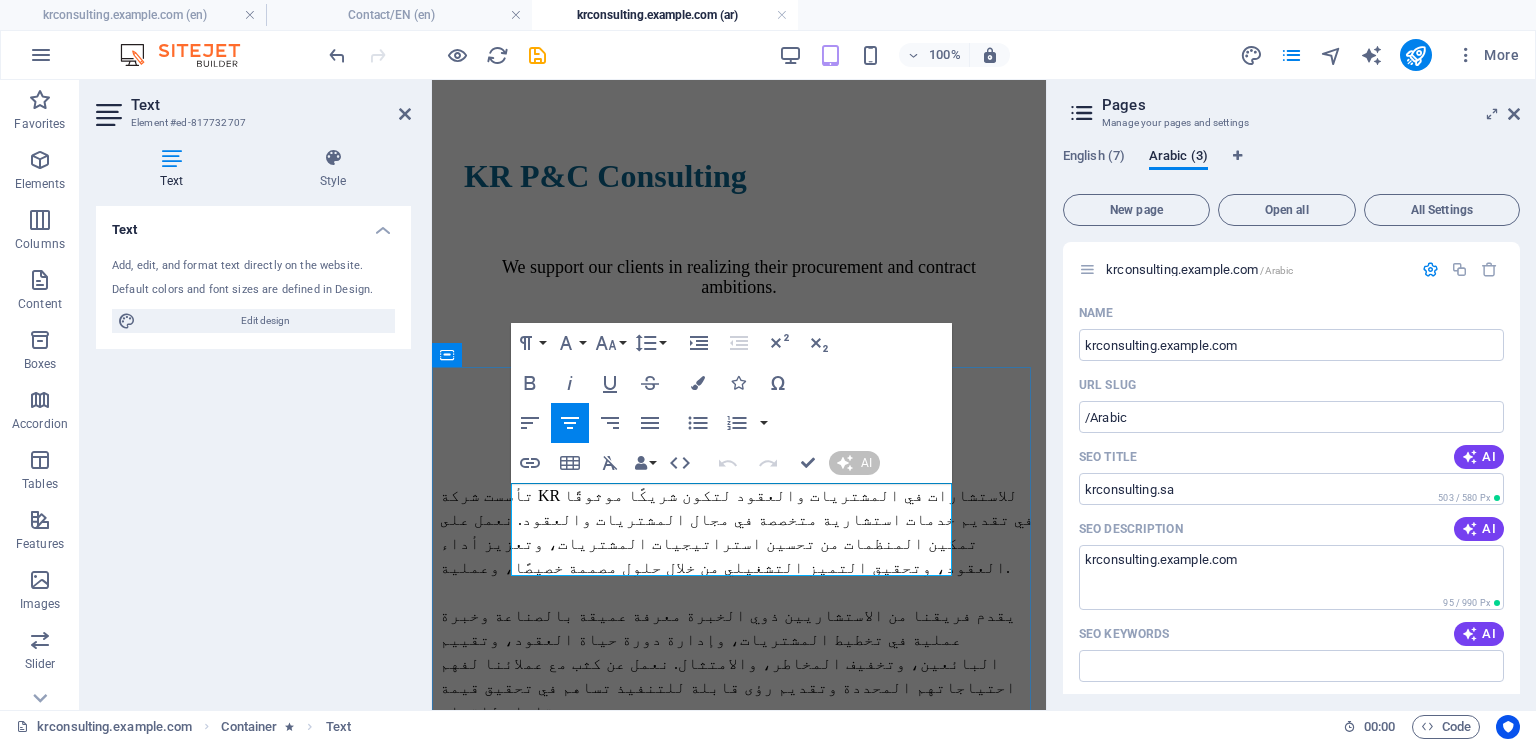 type 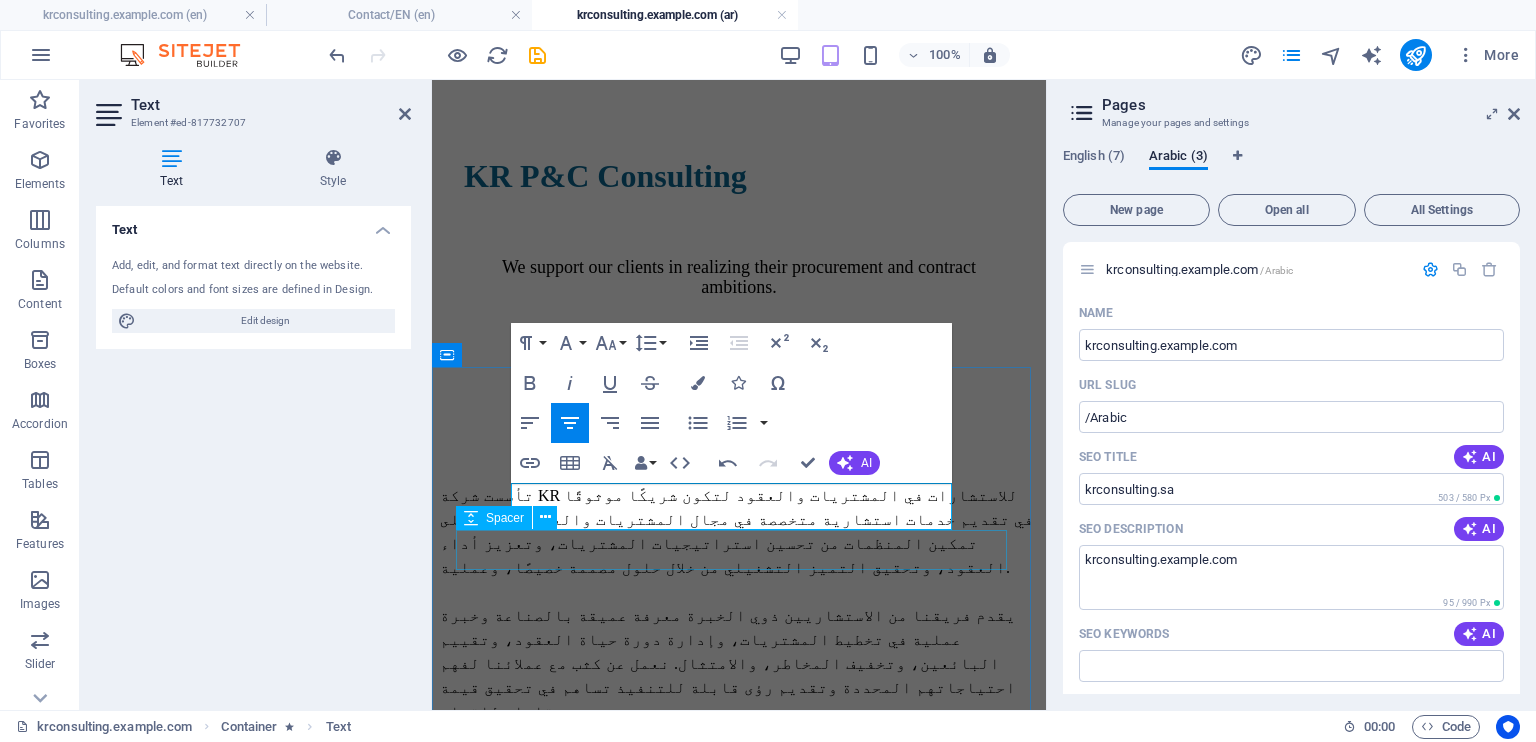 click at bounding box center (739, 1221) 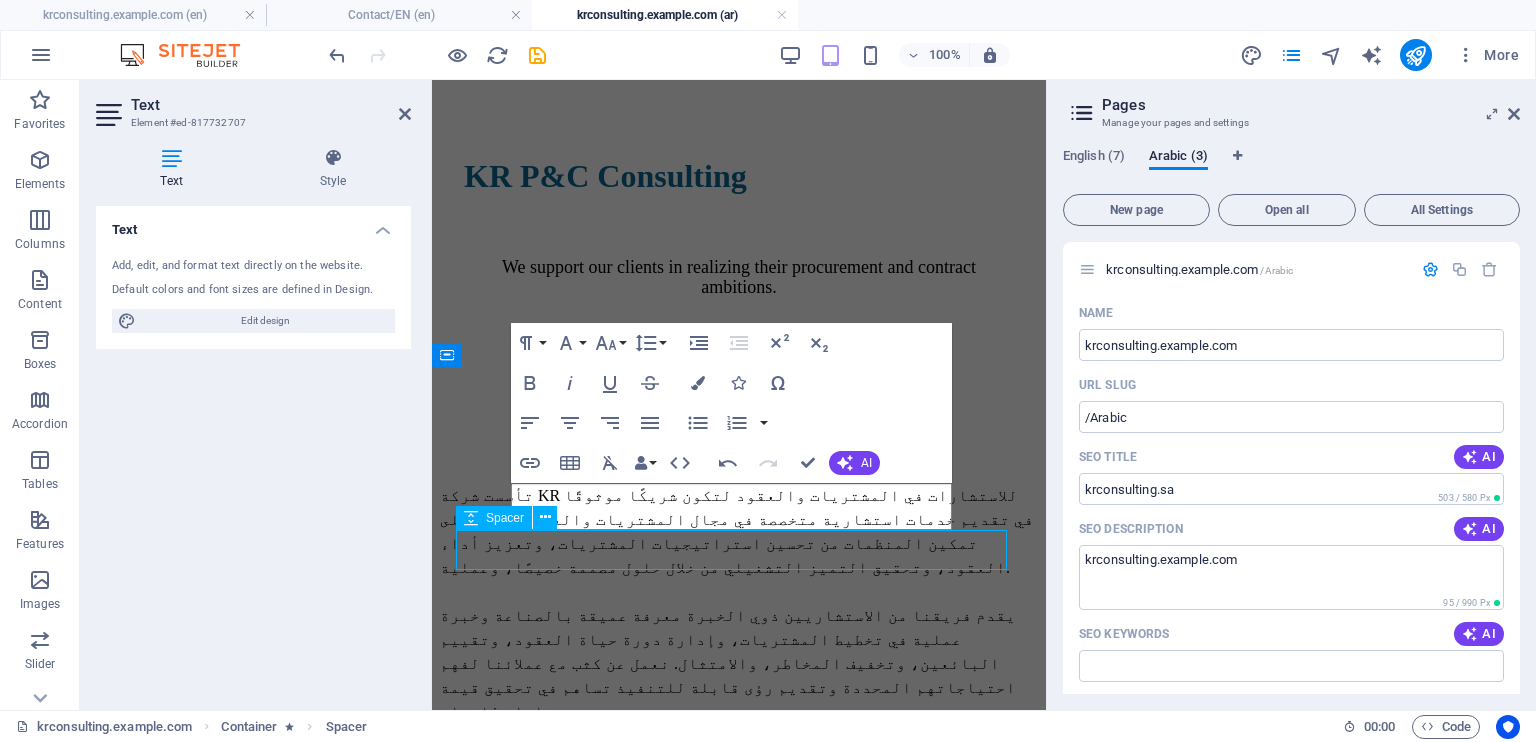 scroll, scrollTop: 917, scrollLeft: 0, axis: vertical 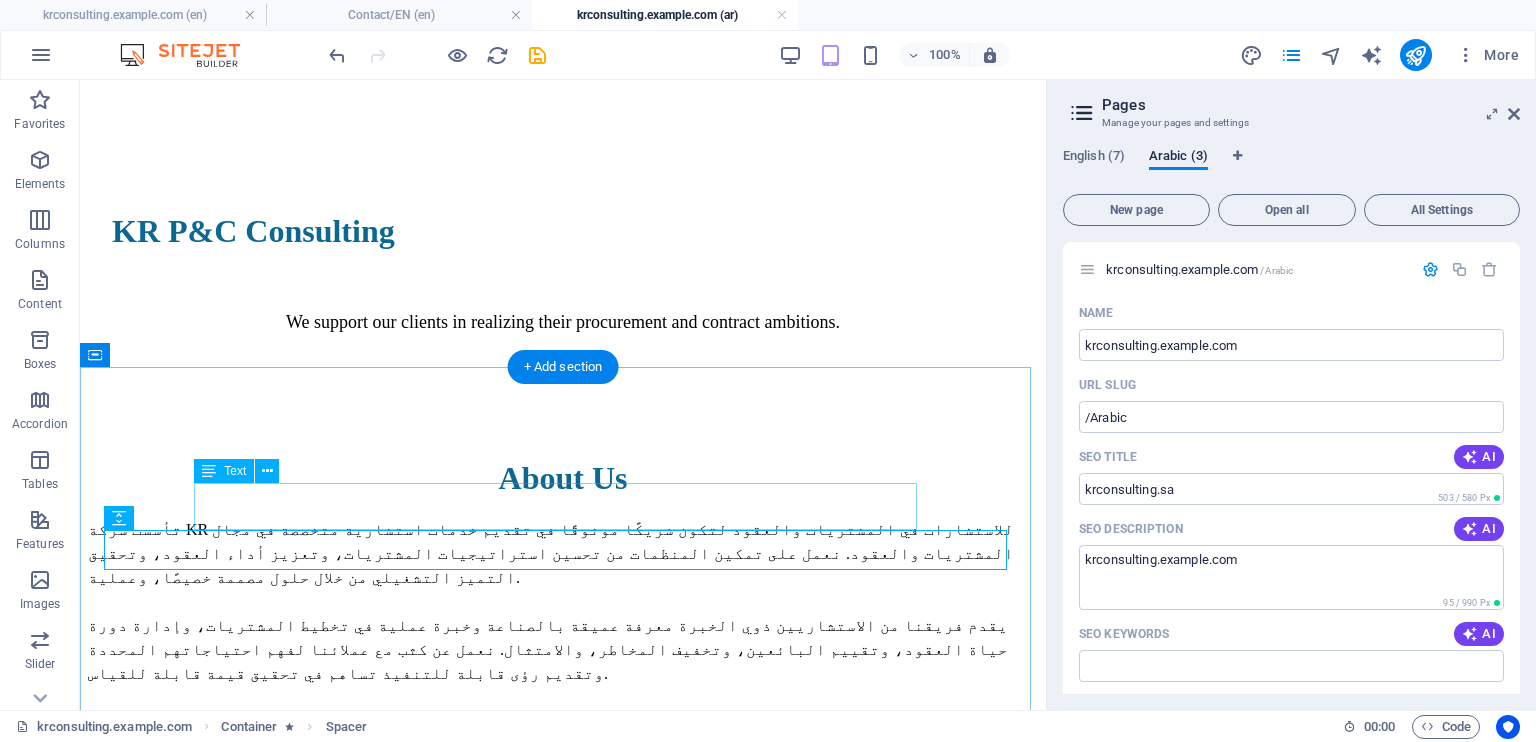 click on "نحن نعمل كشريك حقيقي، نتعاون معك في كل مرحلة - بدءًا من تطوير الحلول معًا وصولًا إلى تسليمها النهائي." at bounding box center [563, 1093] 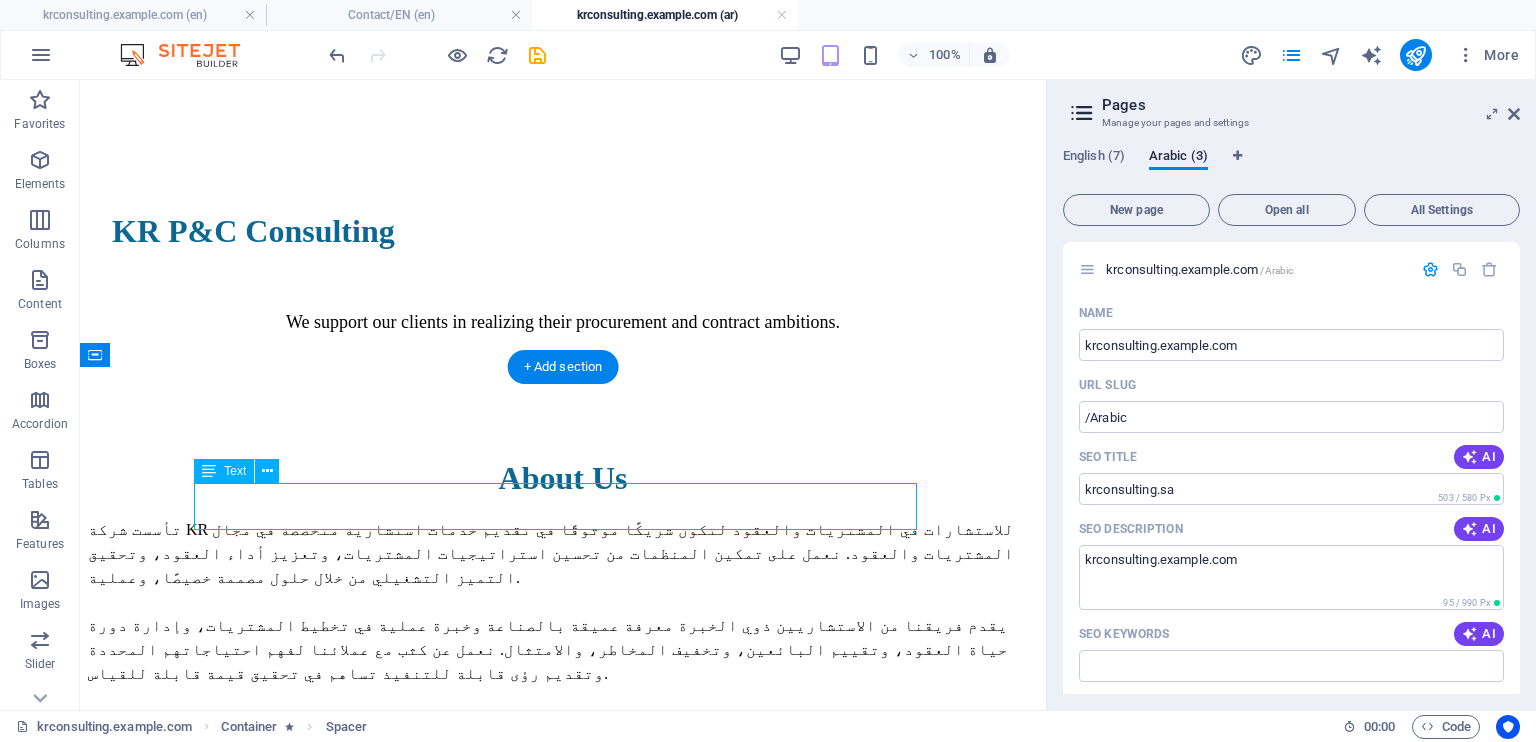 click on "نحن نعمل كشريك حقيقي، نتعاون معك في كل مرحلة - بدءًا من تطوير الحلول معًا وصولًا إلى تسليمها النهائي." at bounding box center (563, 1093) 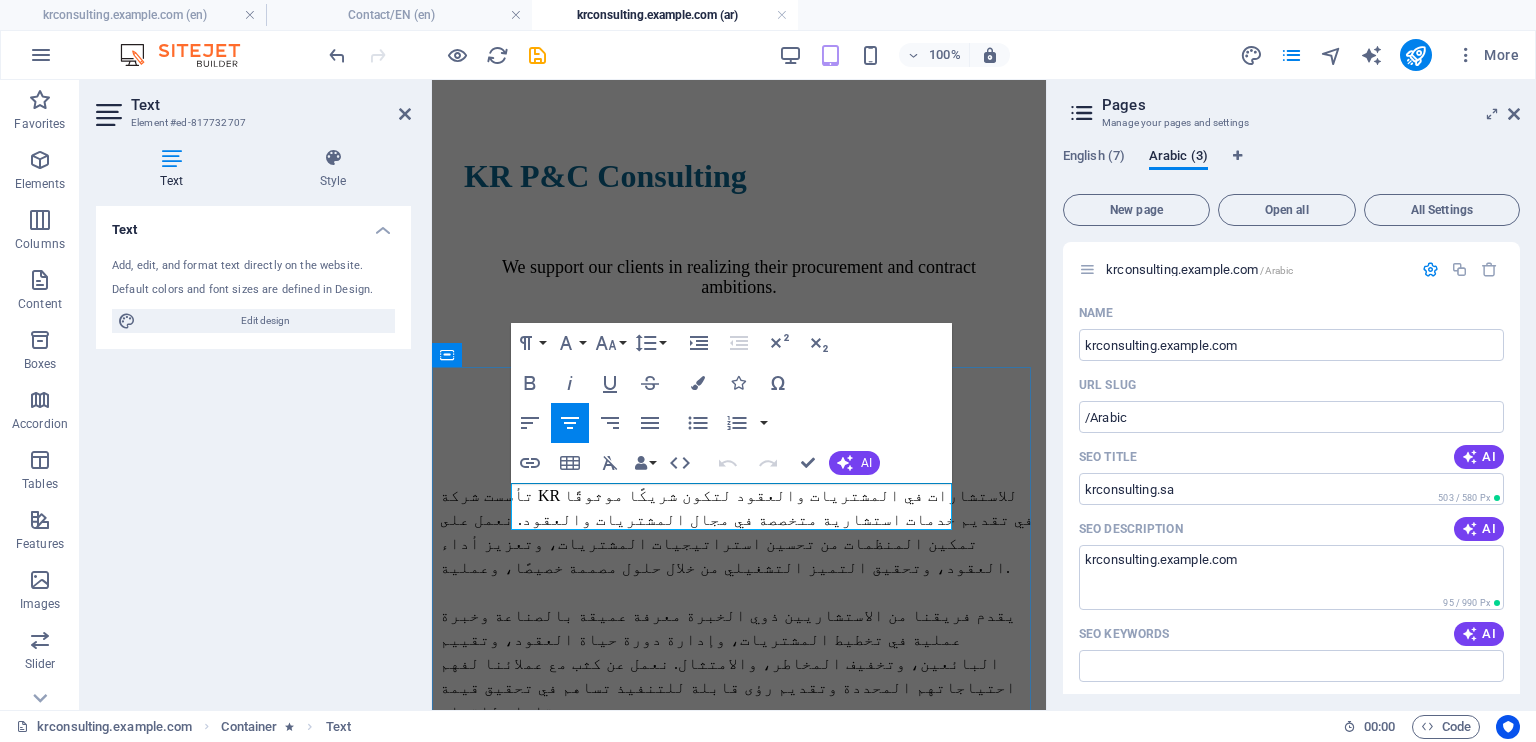 click on "نحن نعمل كشريك حقيقي، نتعاون معك في كل مرحلة - بدءًا من تطوير الحلول معًا وصولًا إلى تسليمها النهائي." at bounding box center (739, 1154) 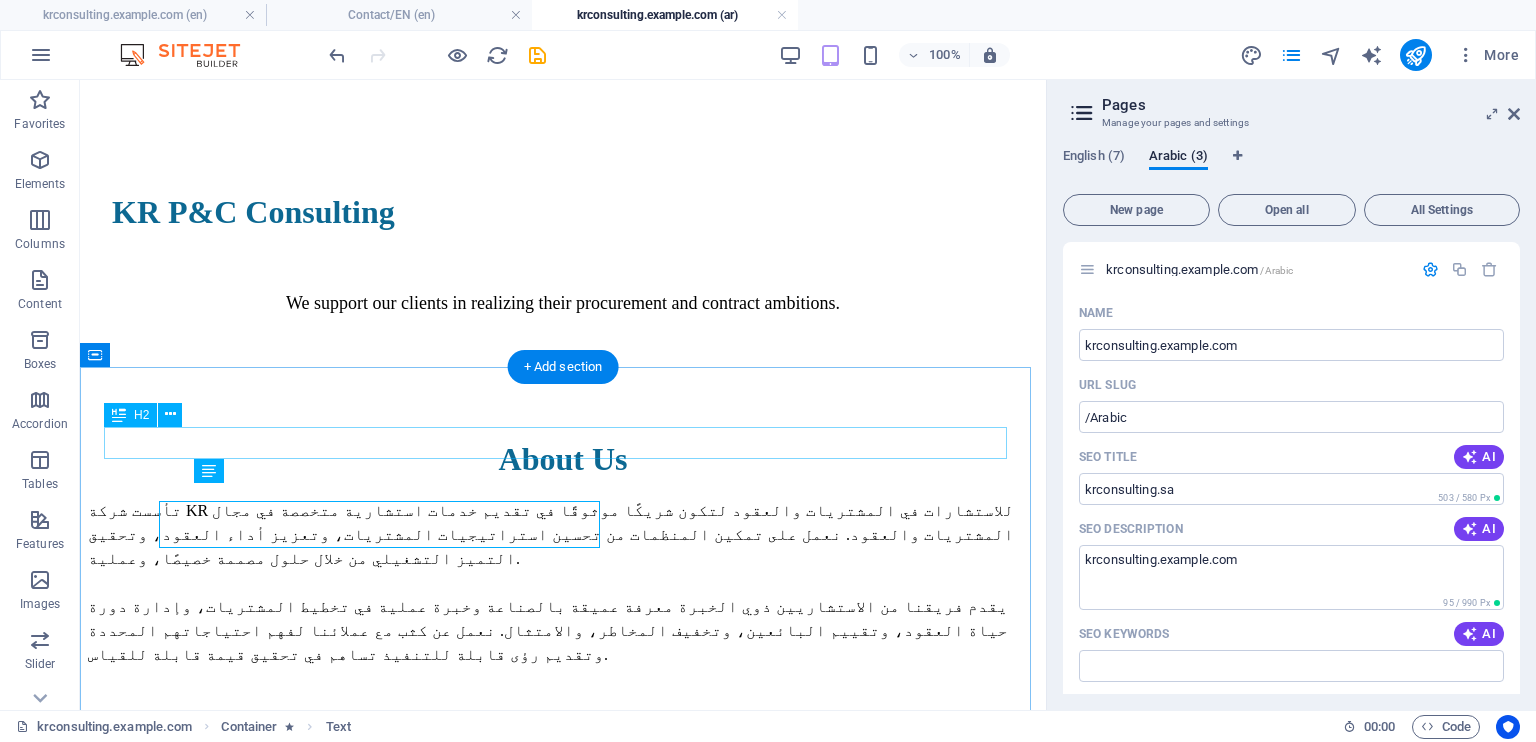 scroll, scrollTop: 917, scrollLeft: 0, axis: vertical 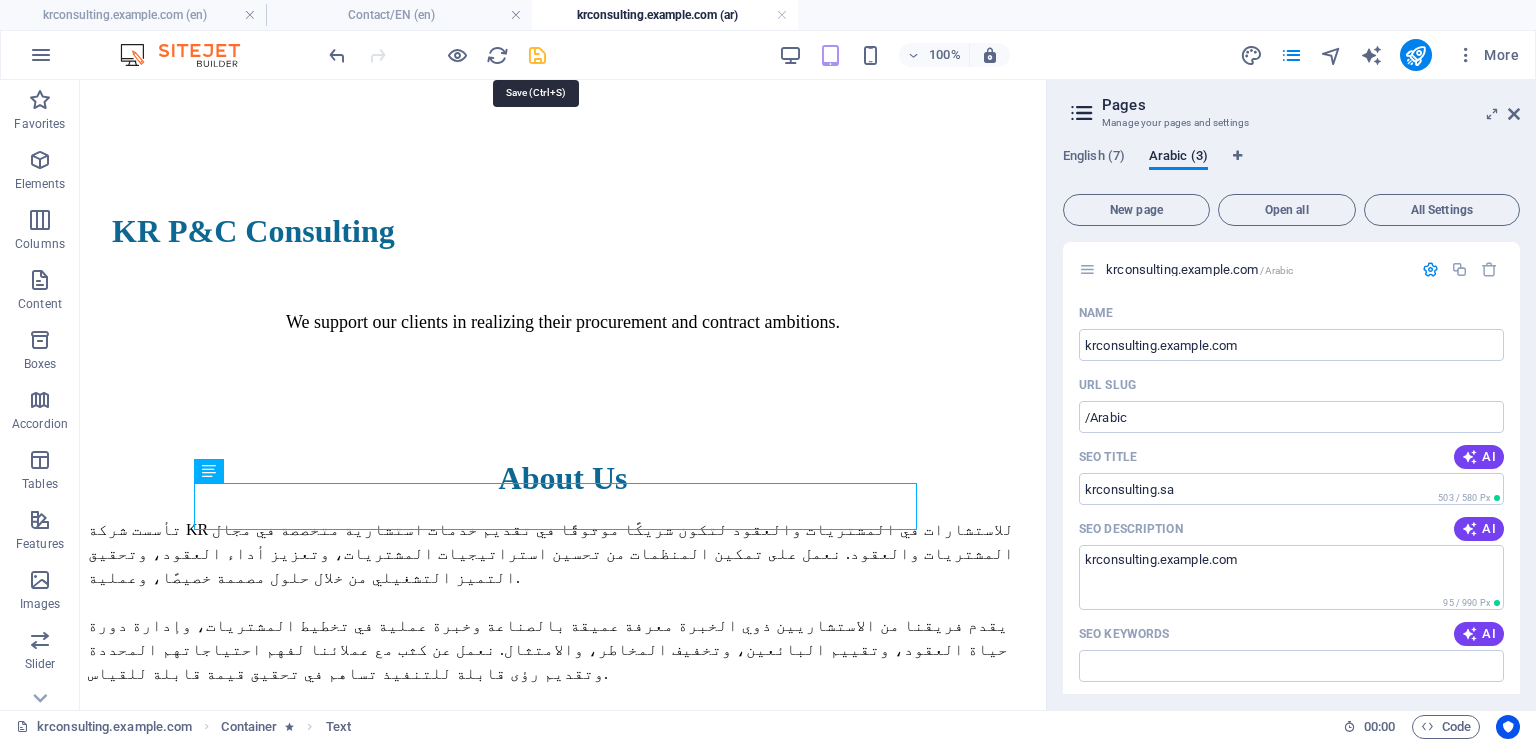 click at bounding box center [537, 55] 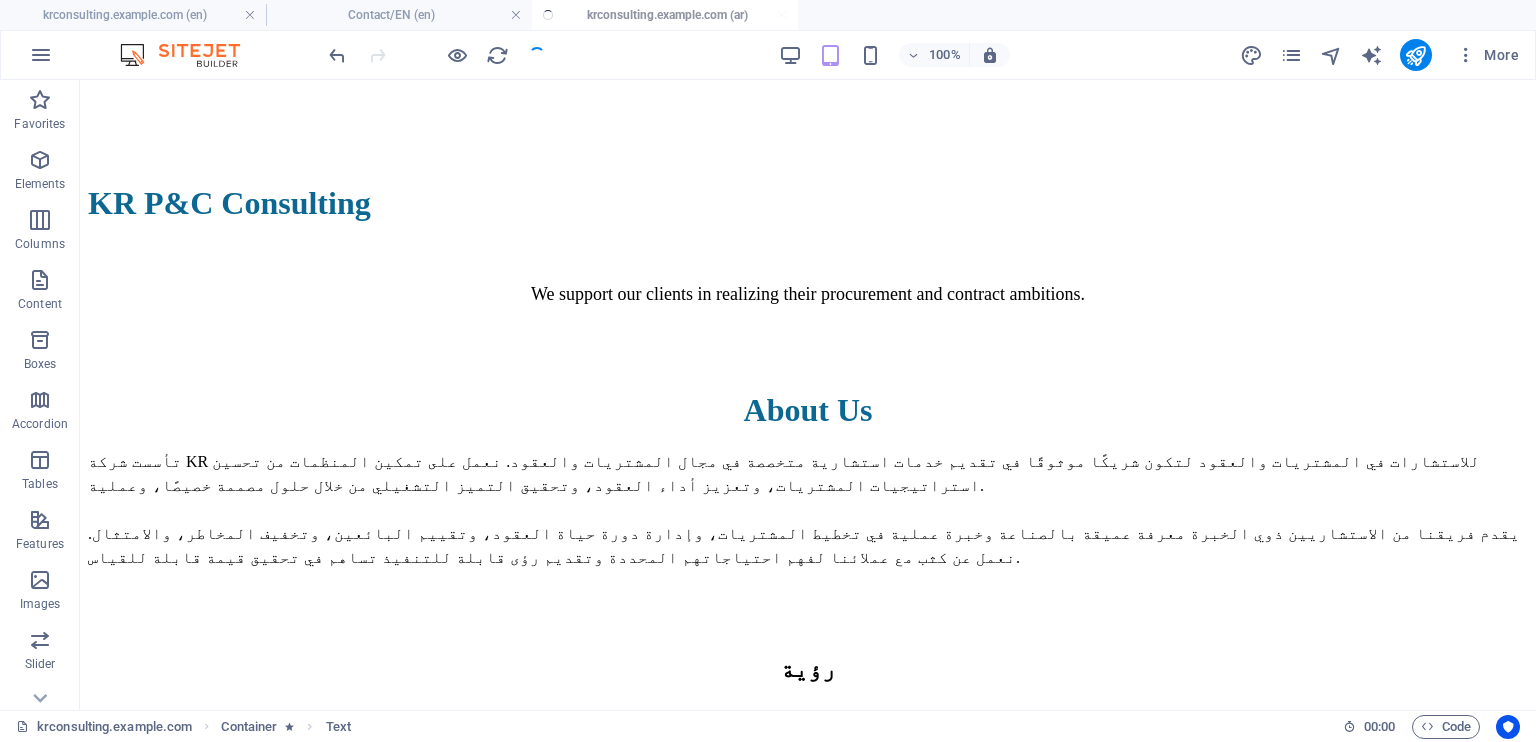 scroll, scrollTop: 919, scrollLeft: 0, axis: vertical 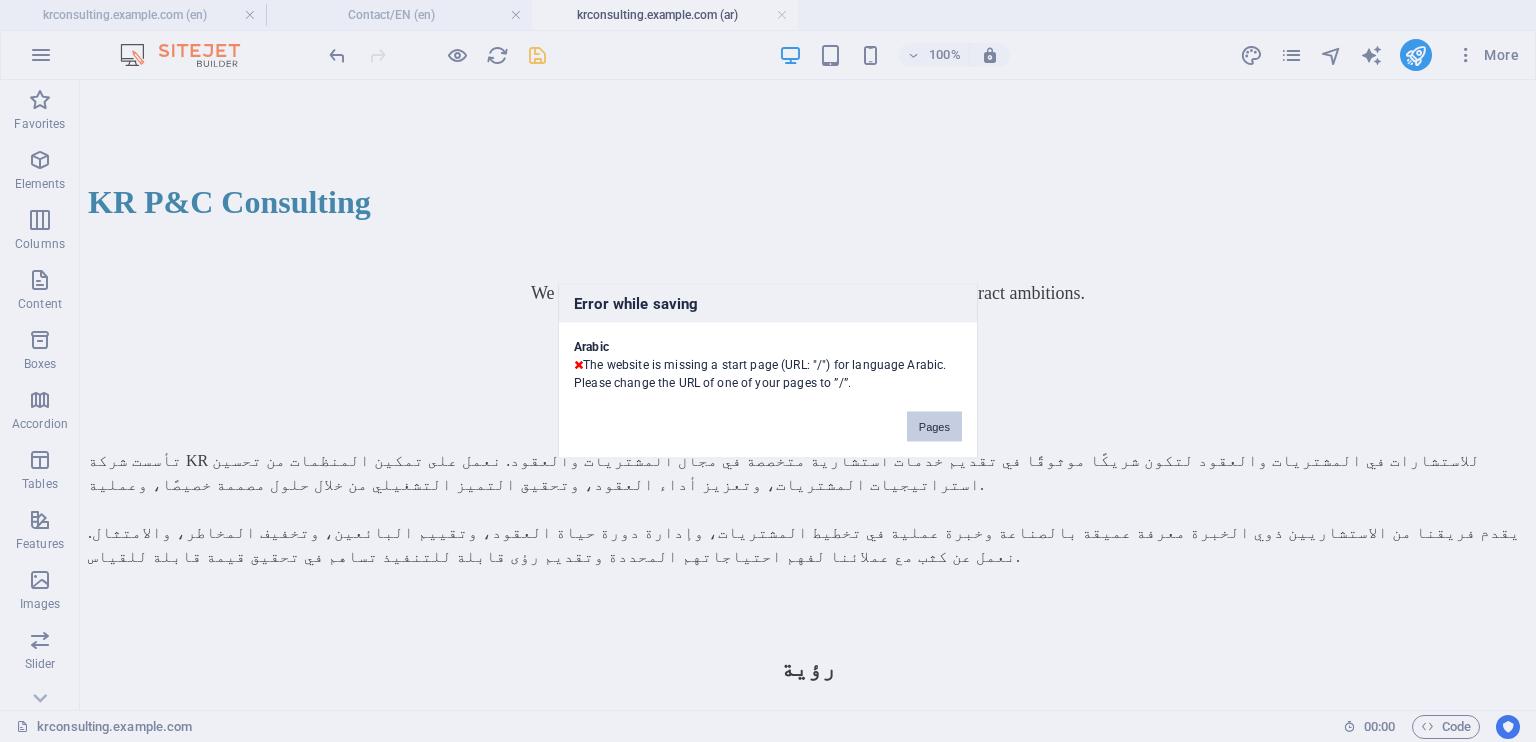 click on "Pages" at bounding box center [934, 427] 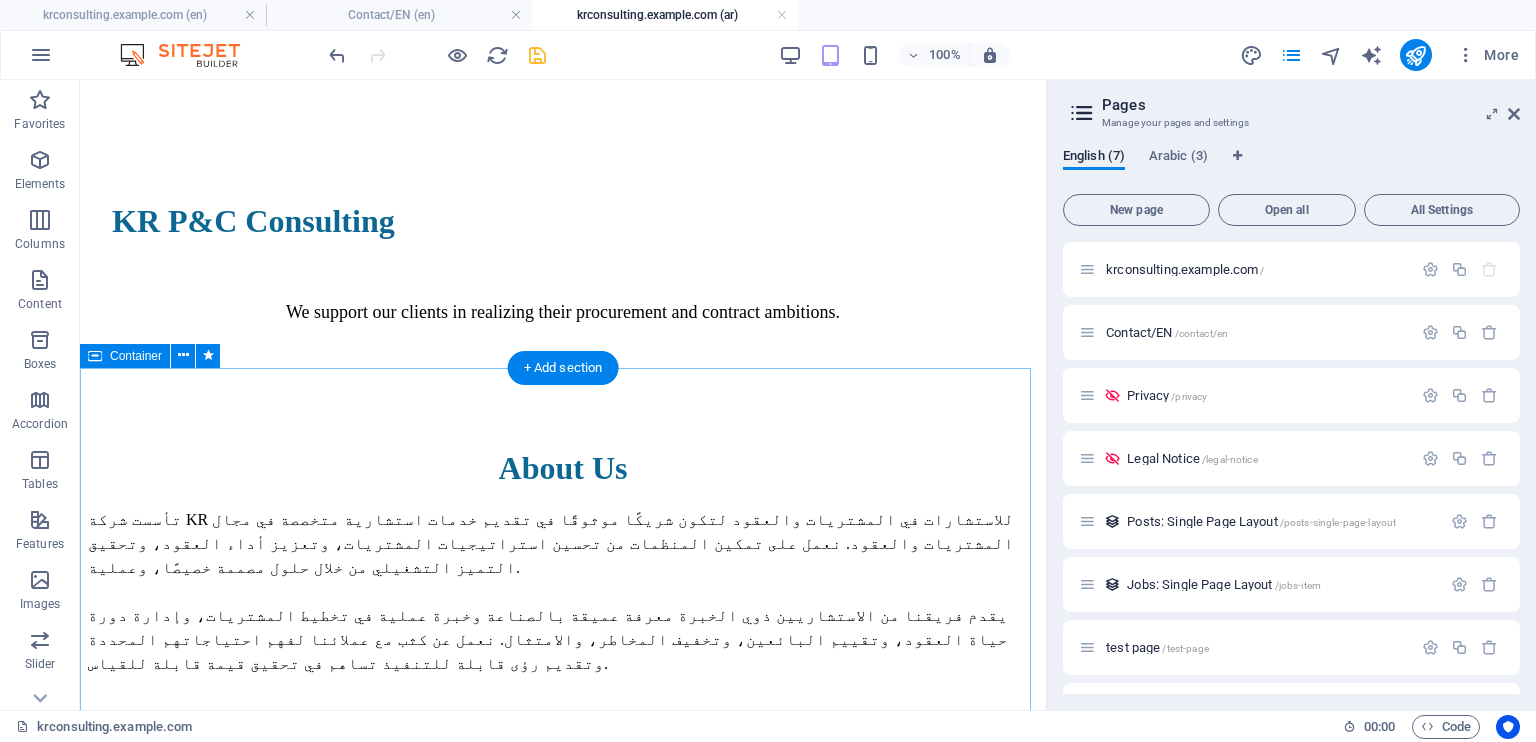 scroll, scrollTop: 916, scrollLeft: 0, axis: vertical 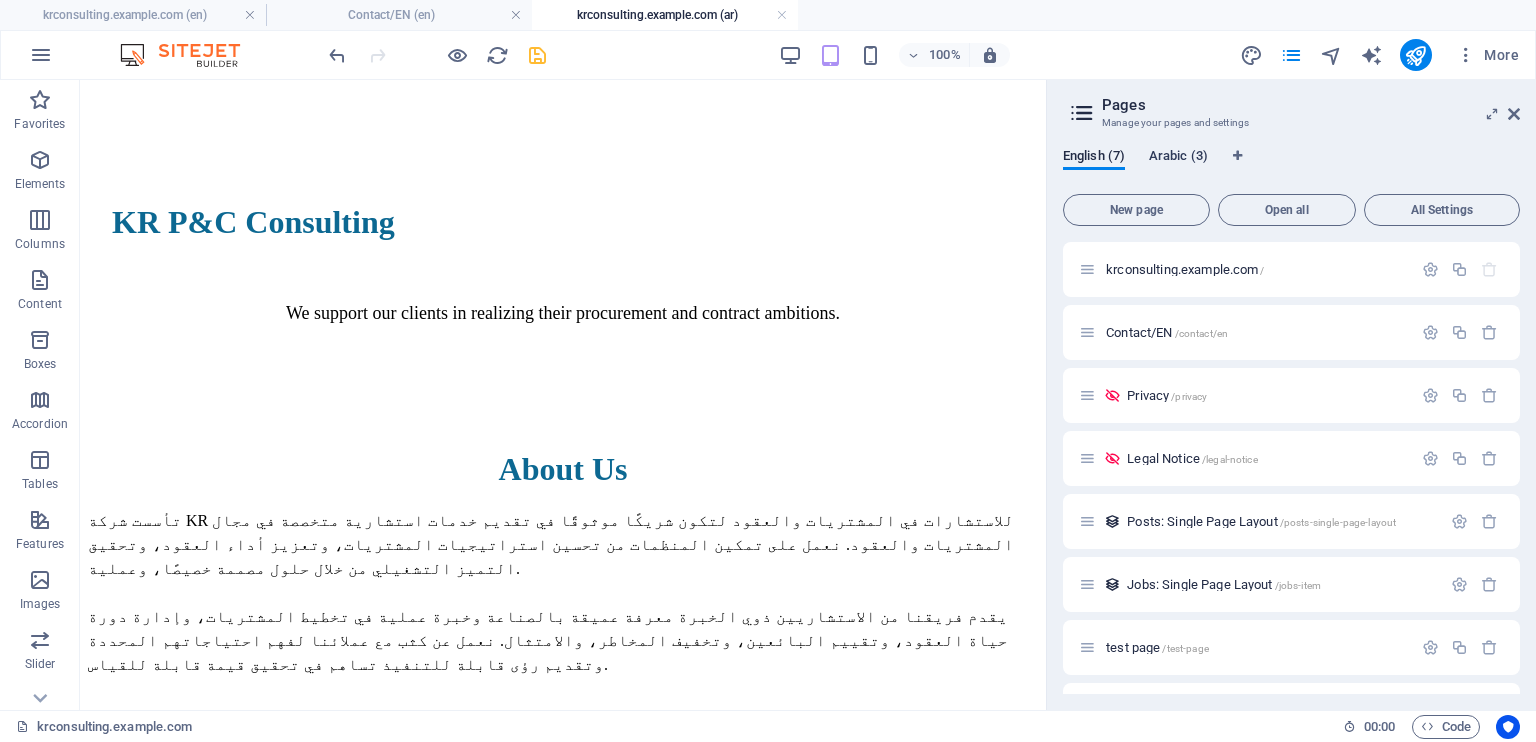 click on "Arabic (3)" at bounding box center (1178, 158) 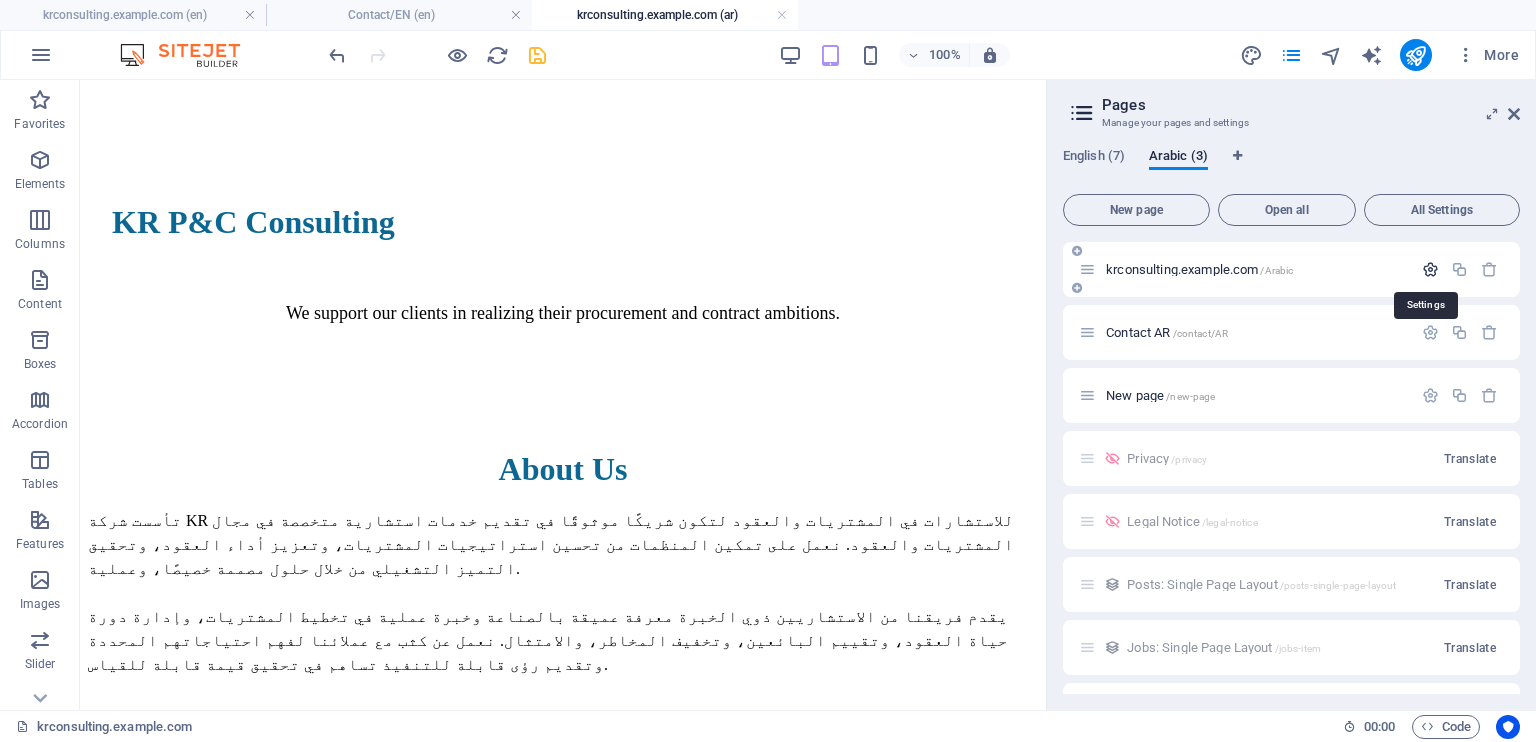 click at bounding box center [1430, 269] 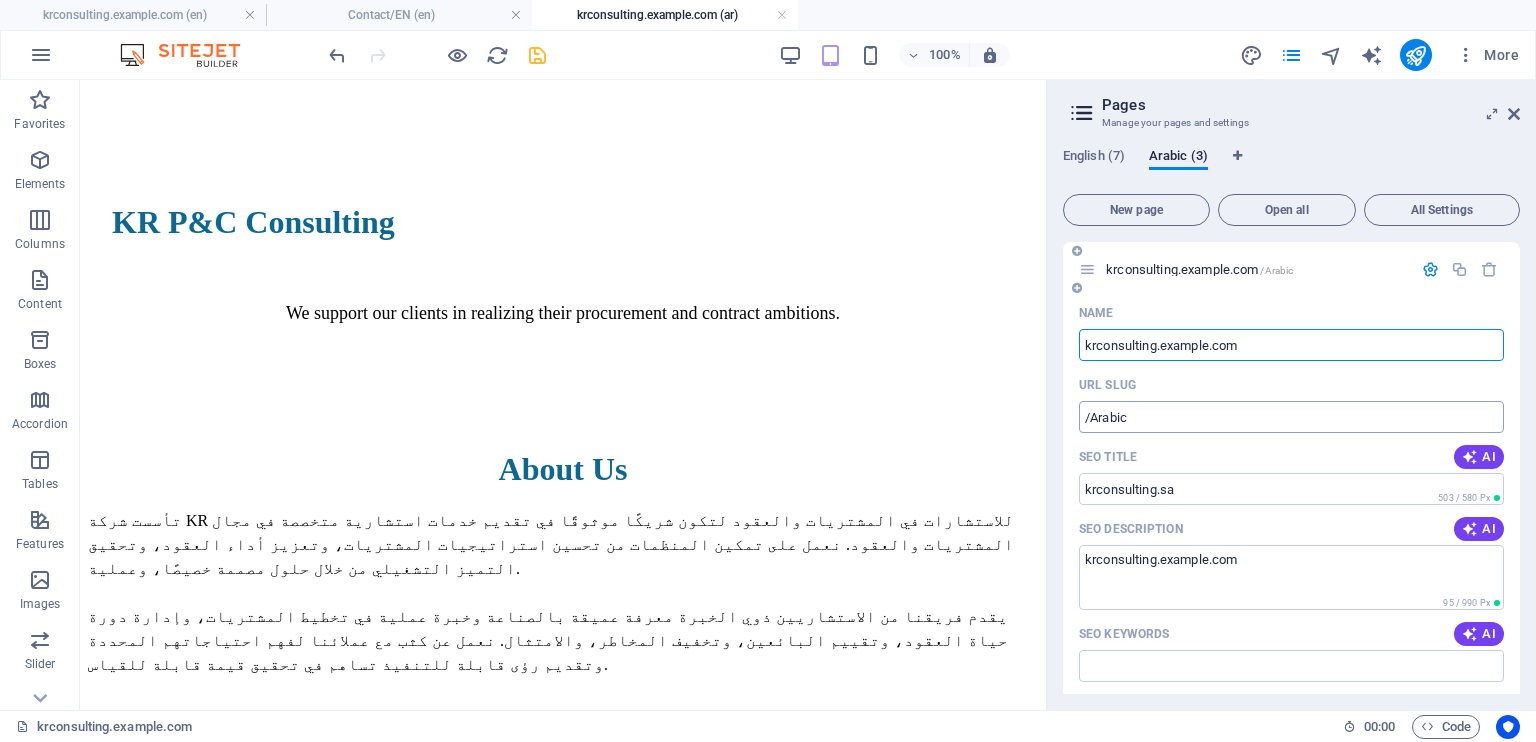 click on "/Arabic" at bounding box center (1291, 417) 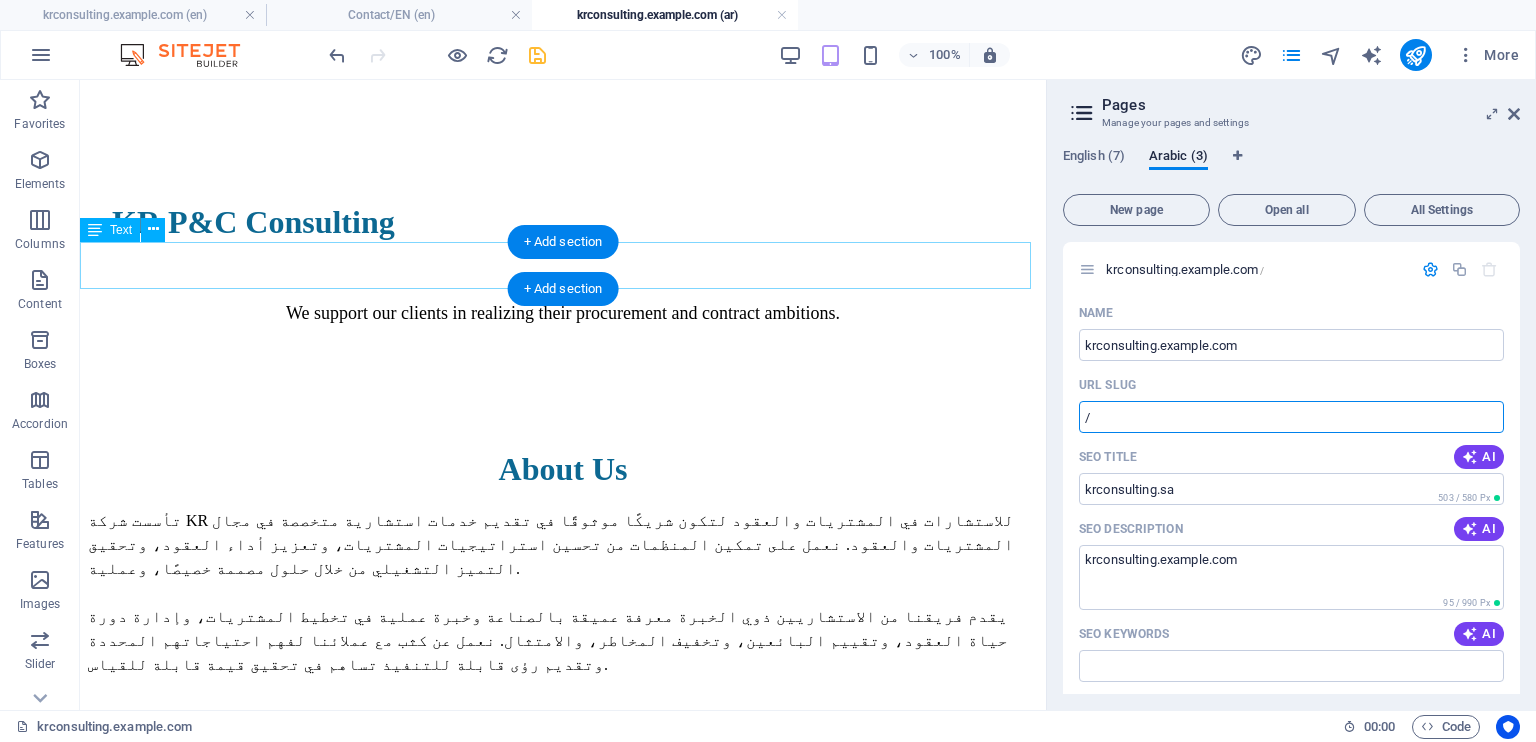 type on "/" 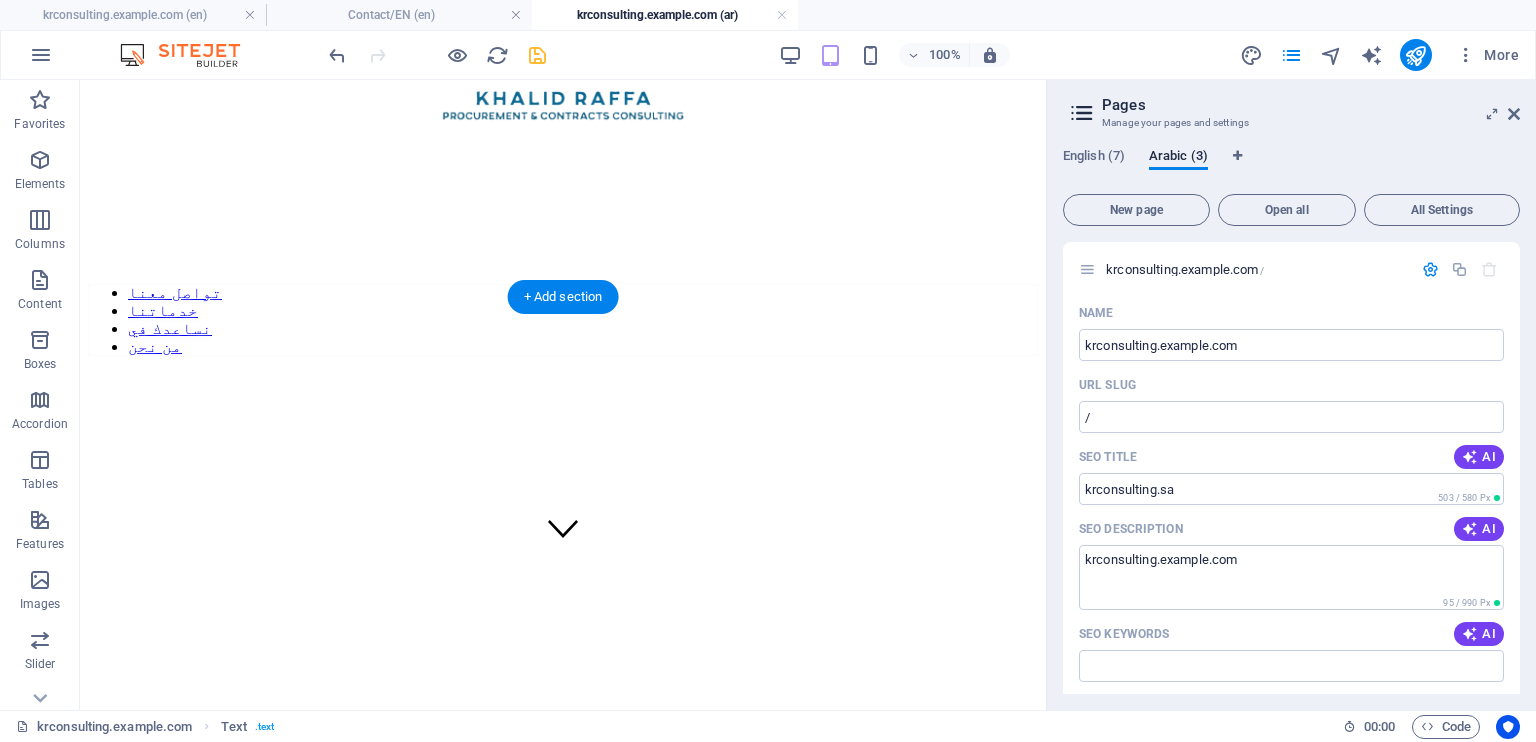 scroll, scrollTop: 0, scrollLeft: 0, axis: both 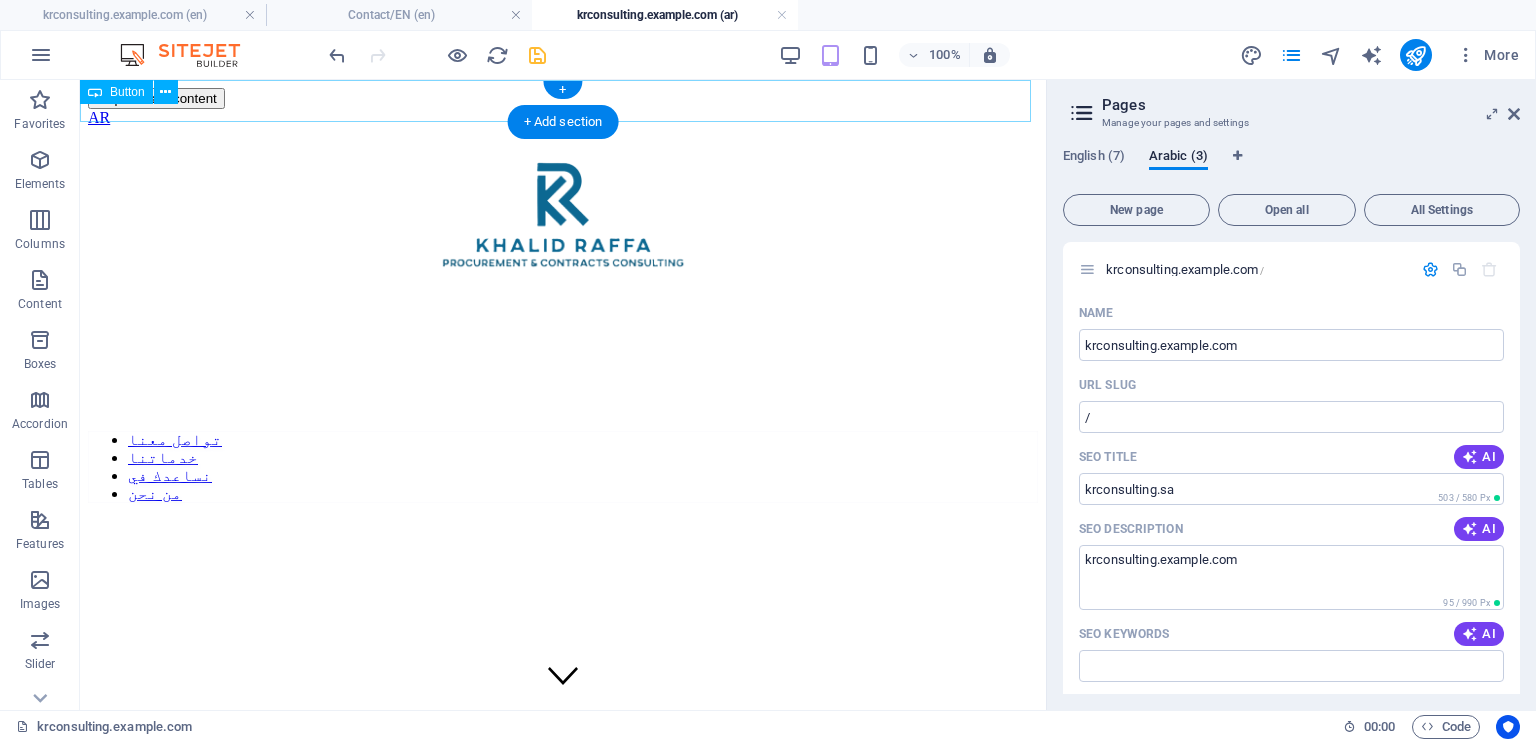click on "AR" at bounding box center [563, 118] 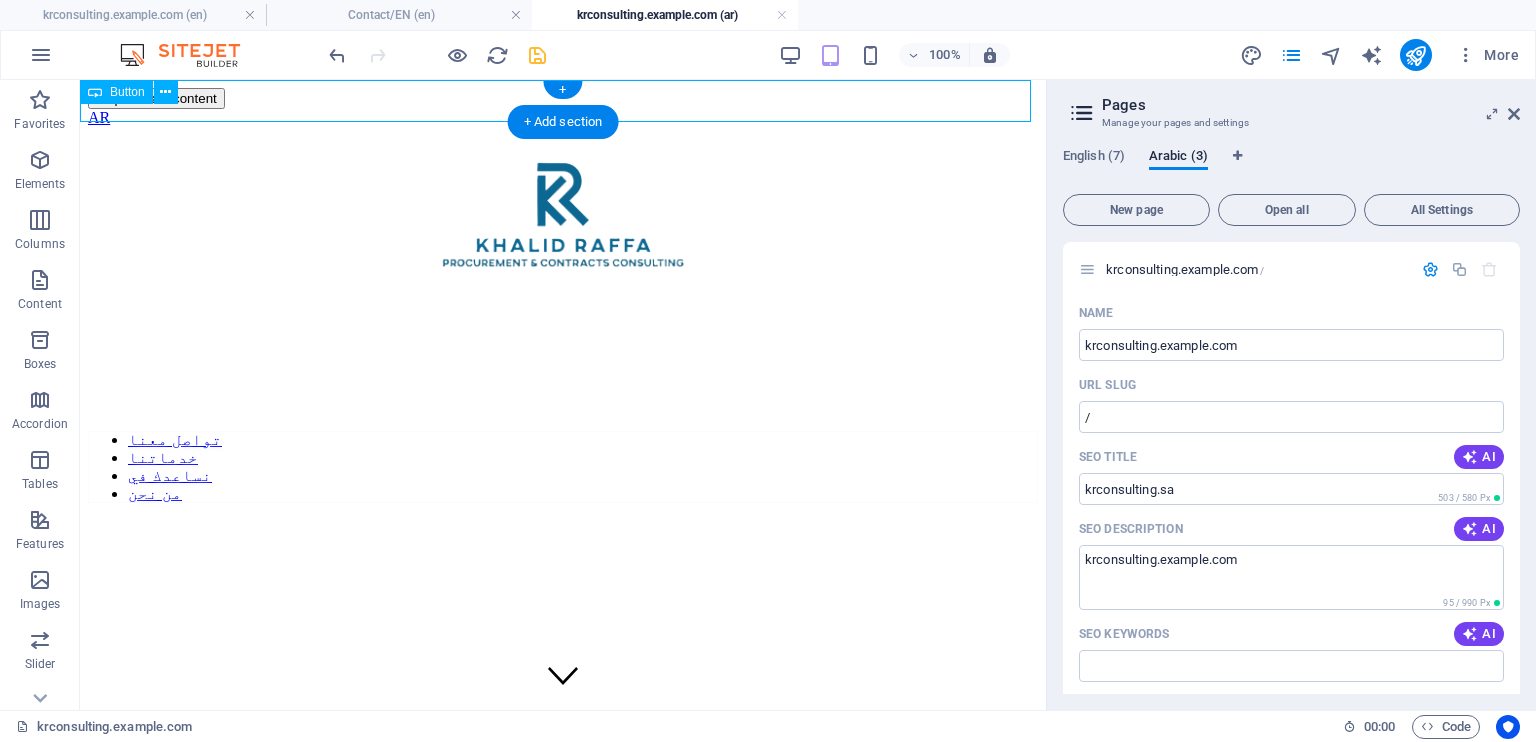 click on "AR" at bounding box center [563, 118] 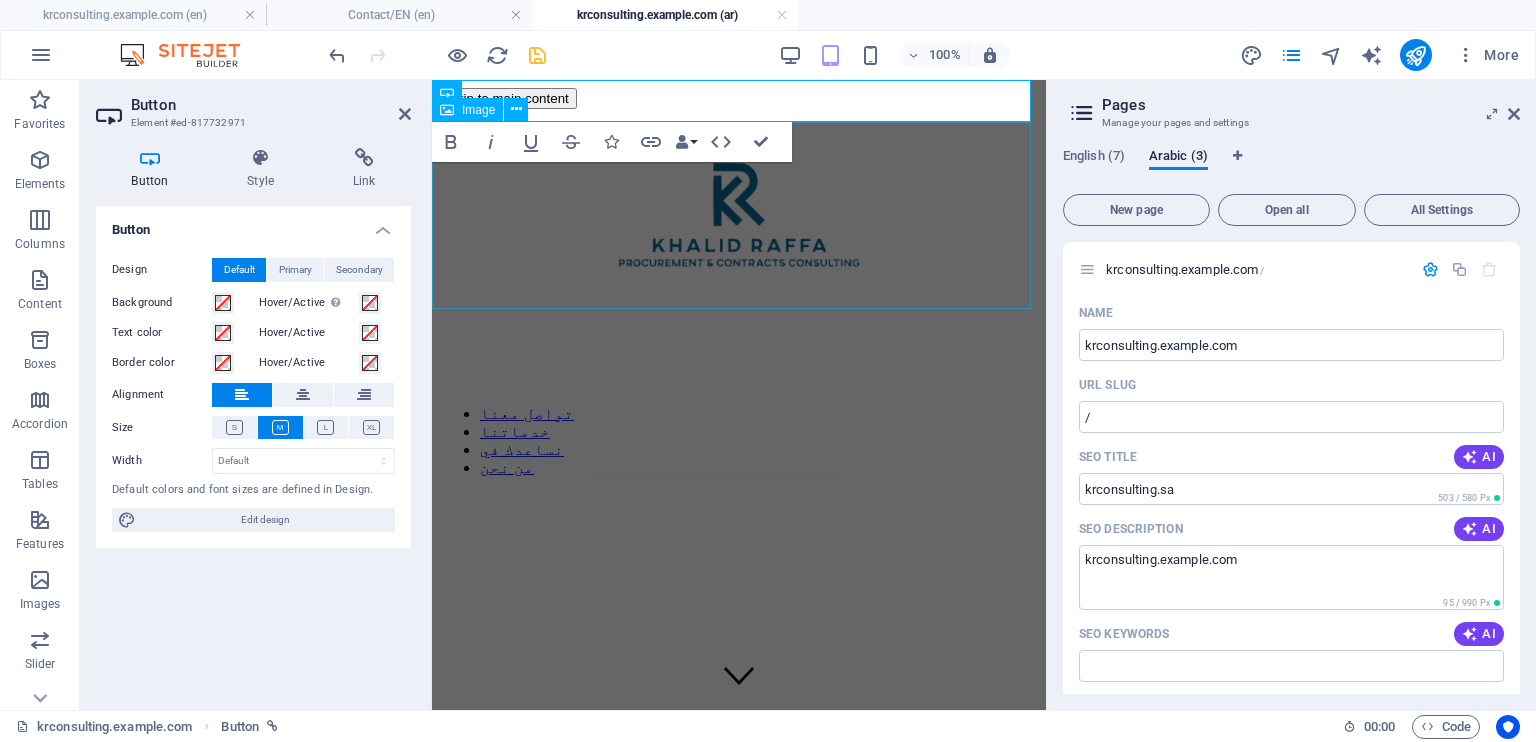 type 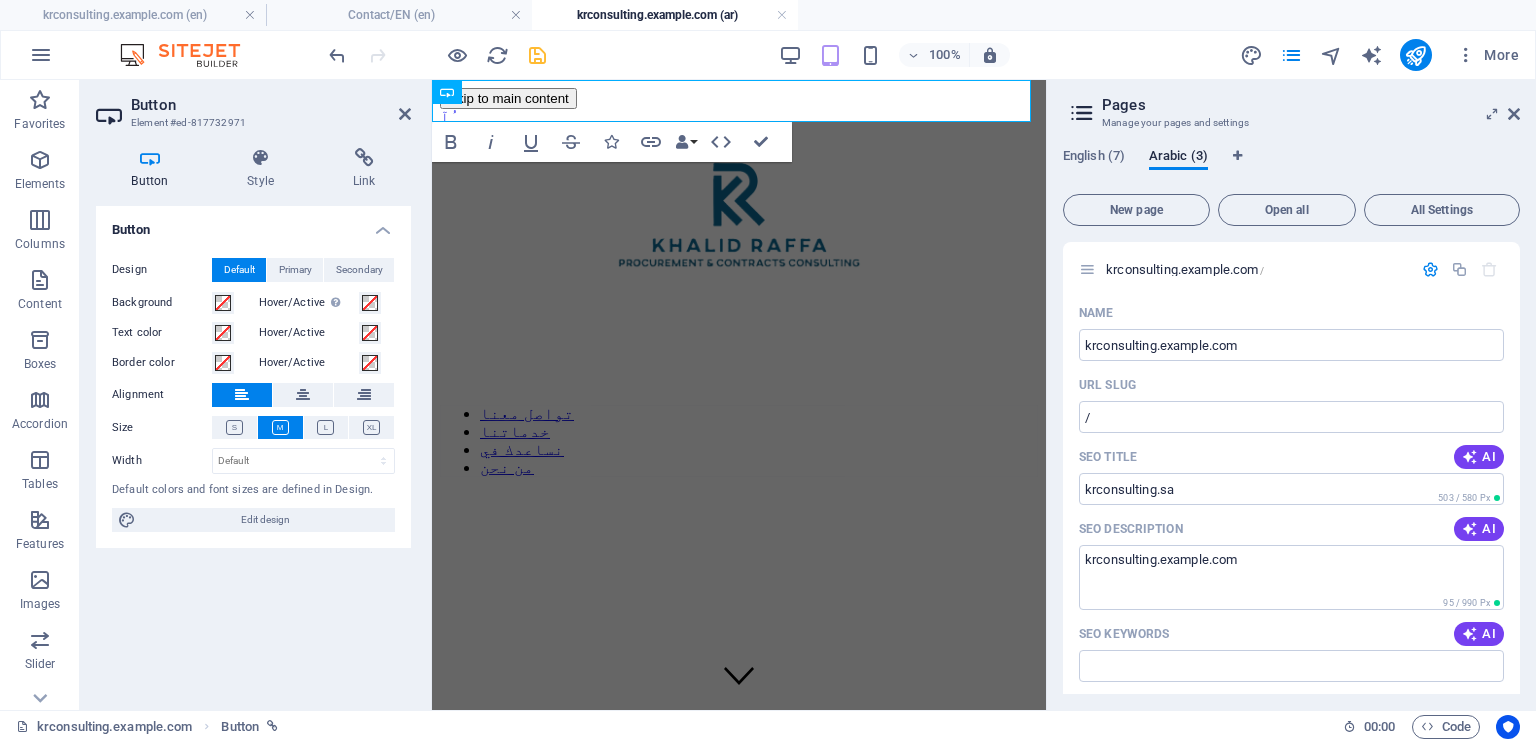 click at bounding box center [739, 524] 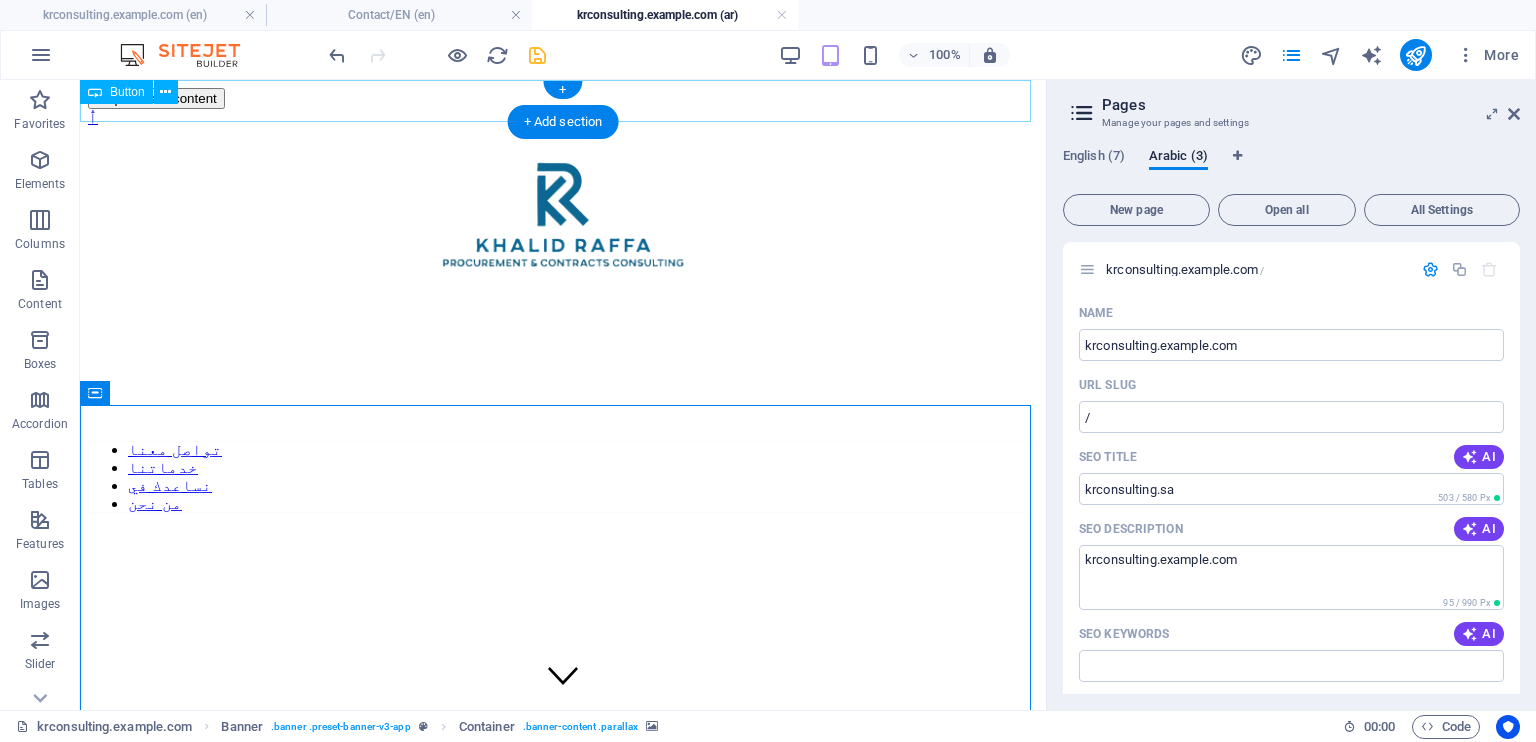 click on "ُآ" at bounding box center [563, 118] 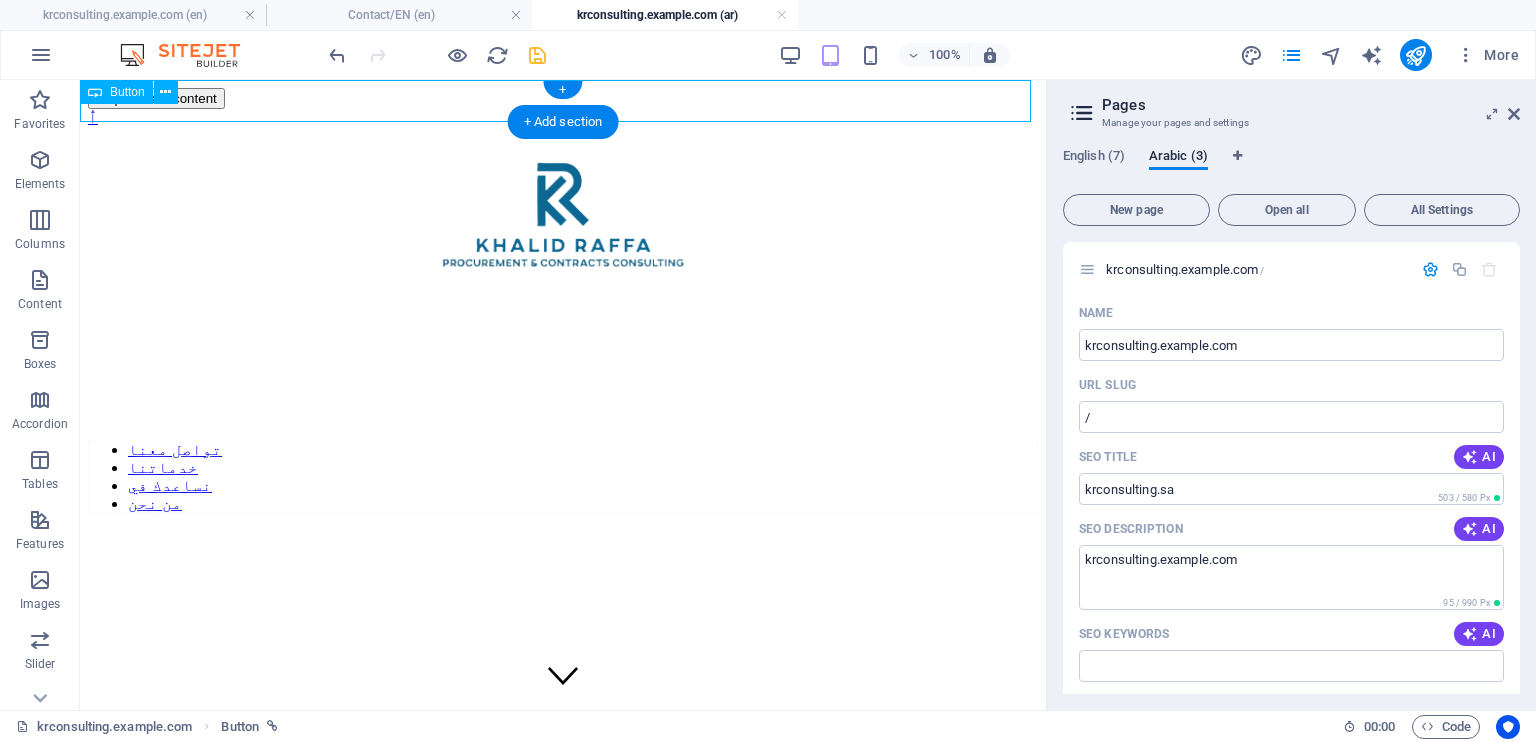 click on "ُآ" at bounding box center [563, 118] 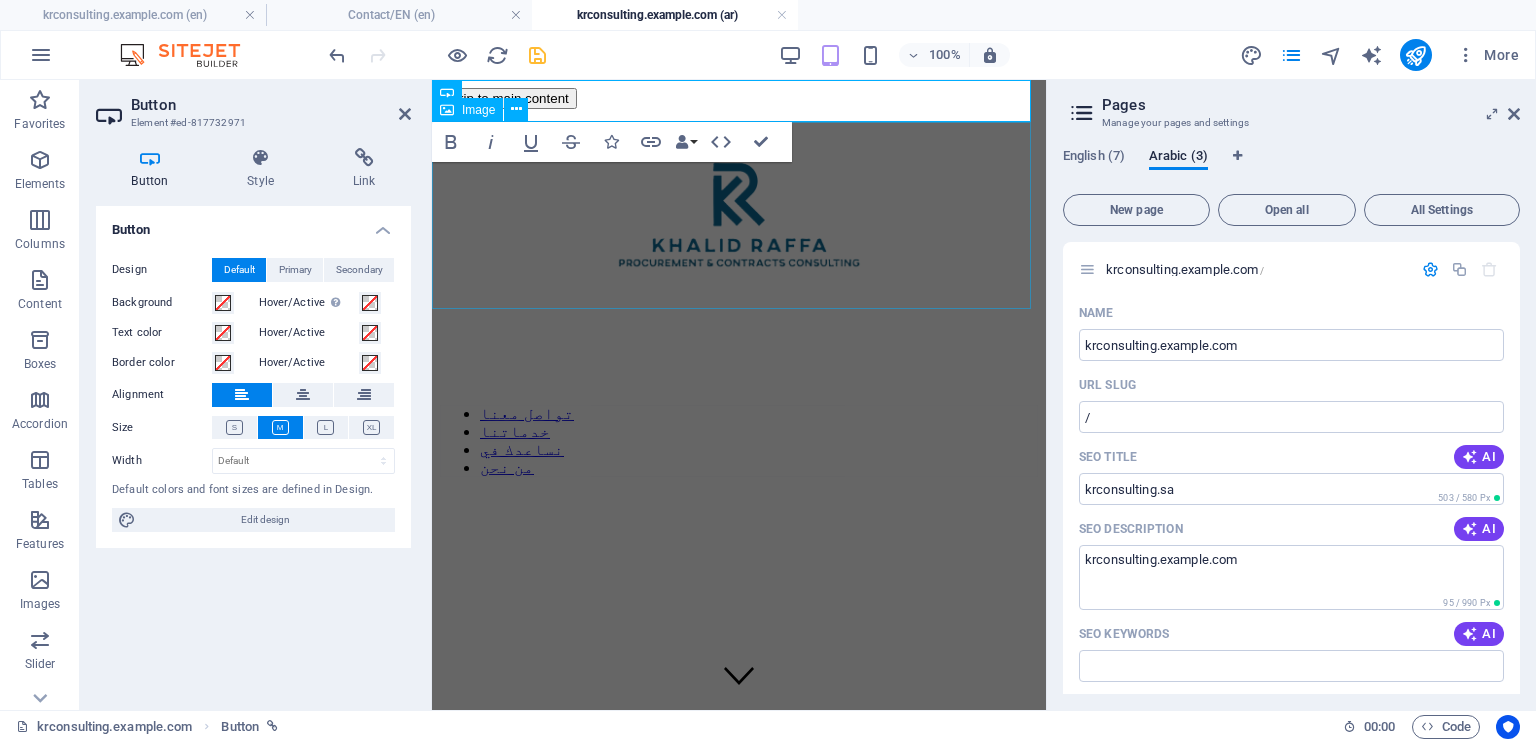 type 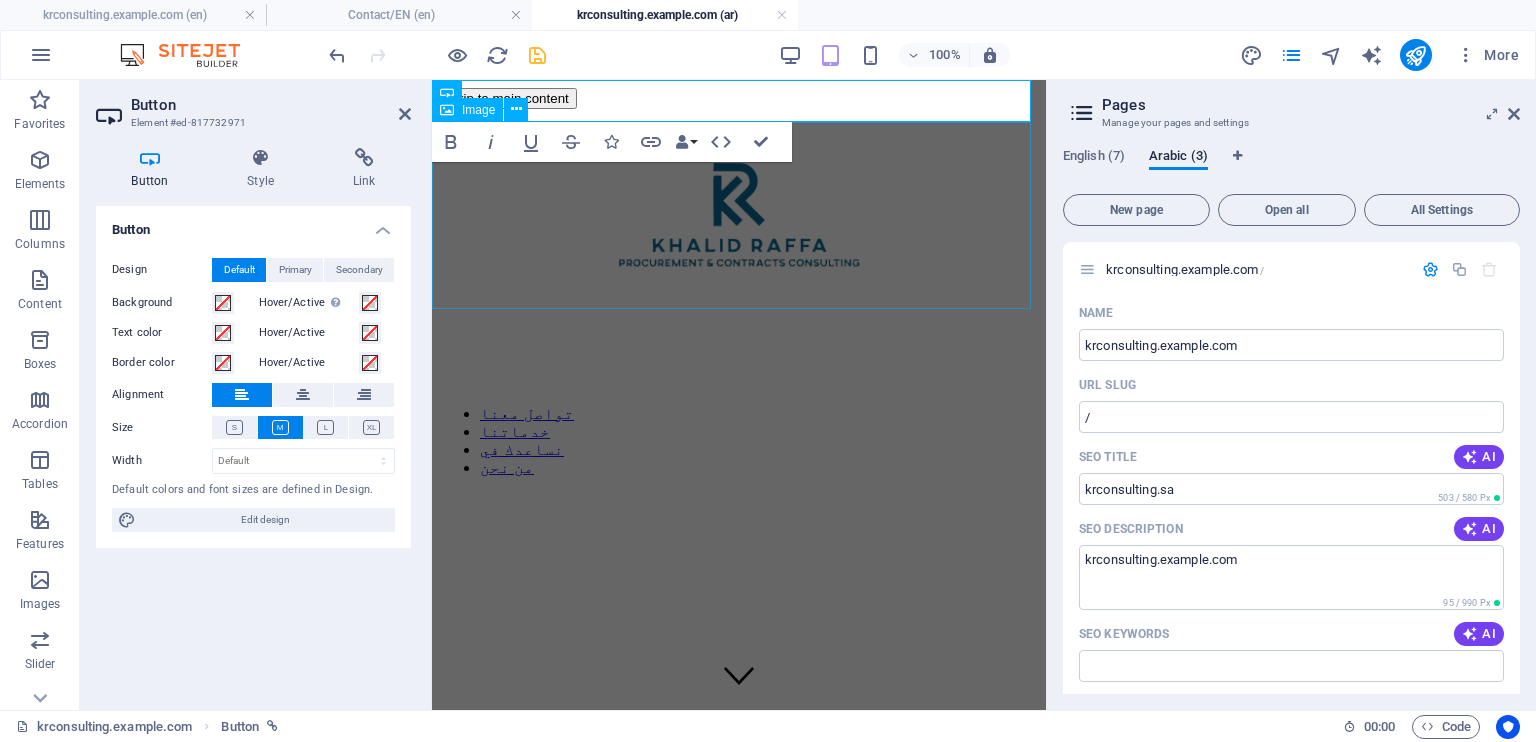 click at bounding box center [739, 223] 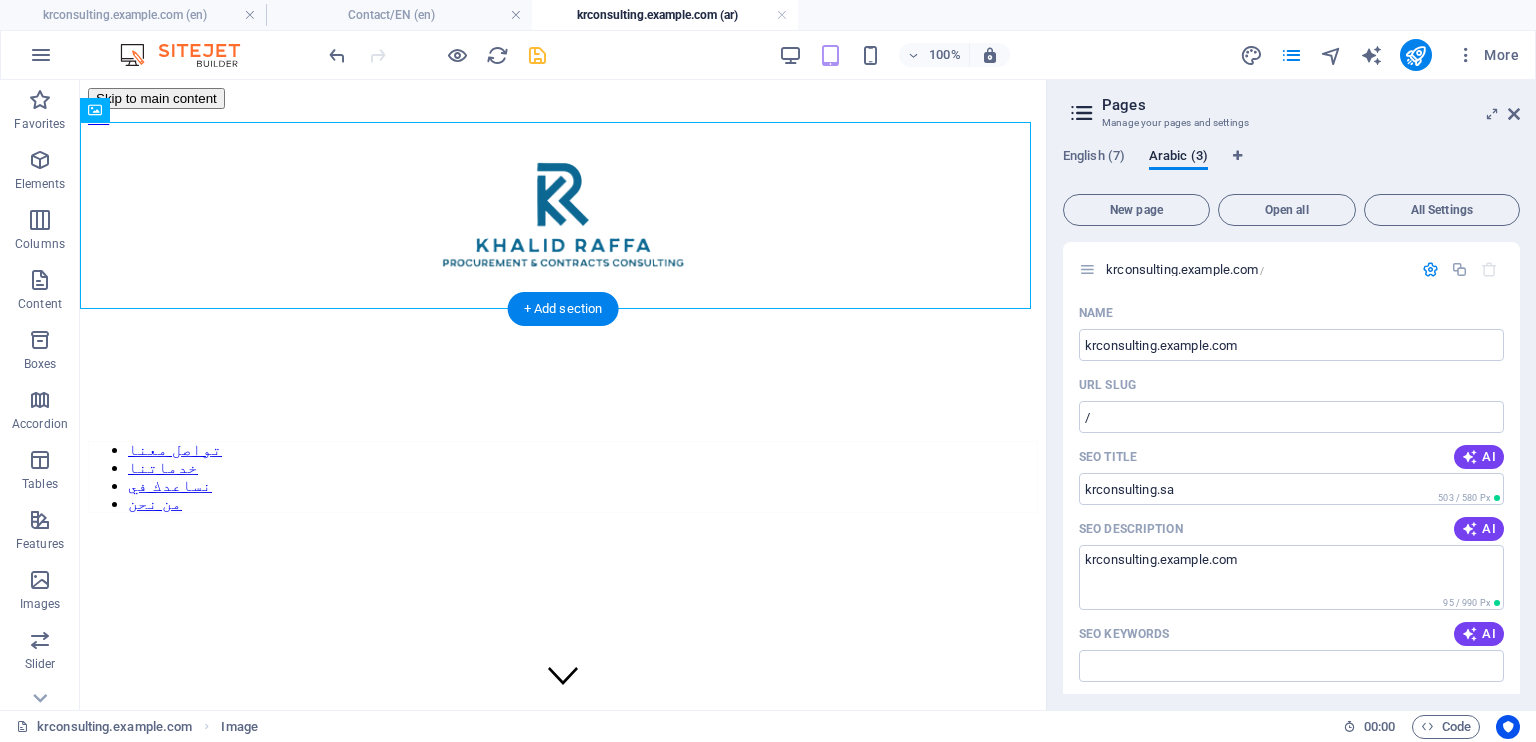 click at bounding box center [563, 634] 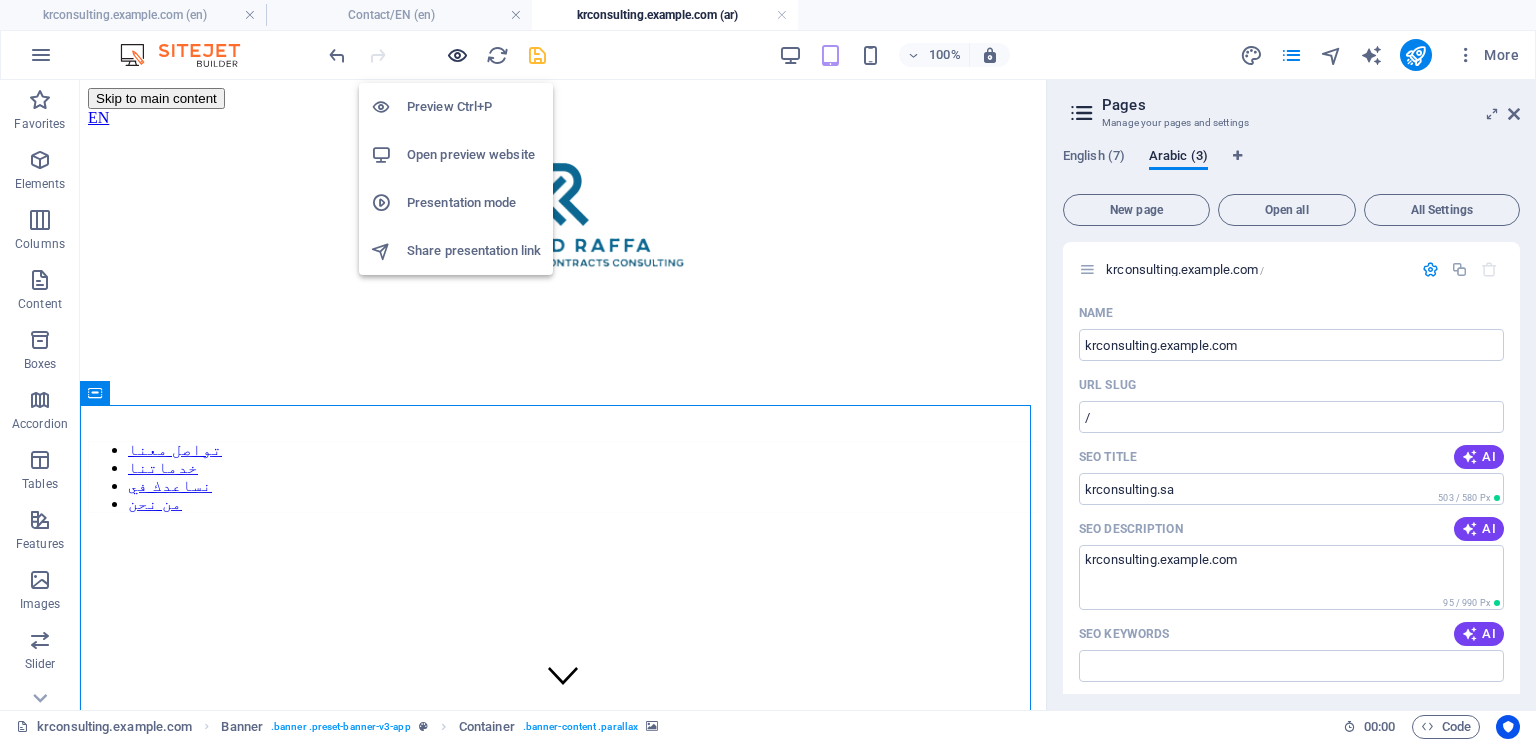 click at bounding box center [457, 55] 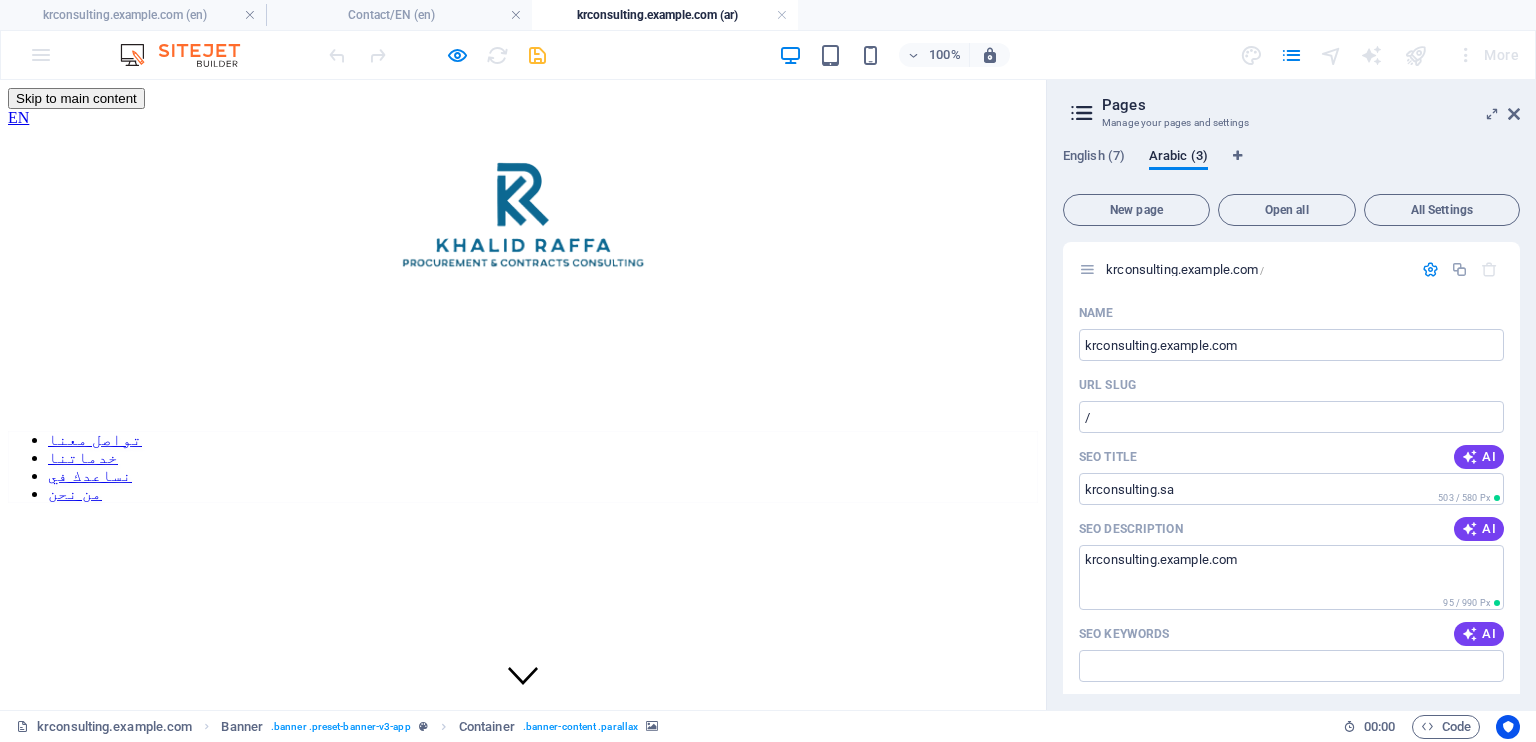 click on "EN" at bounding box center [18, 117] 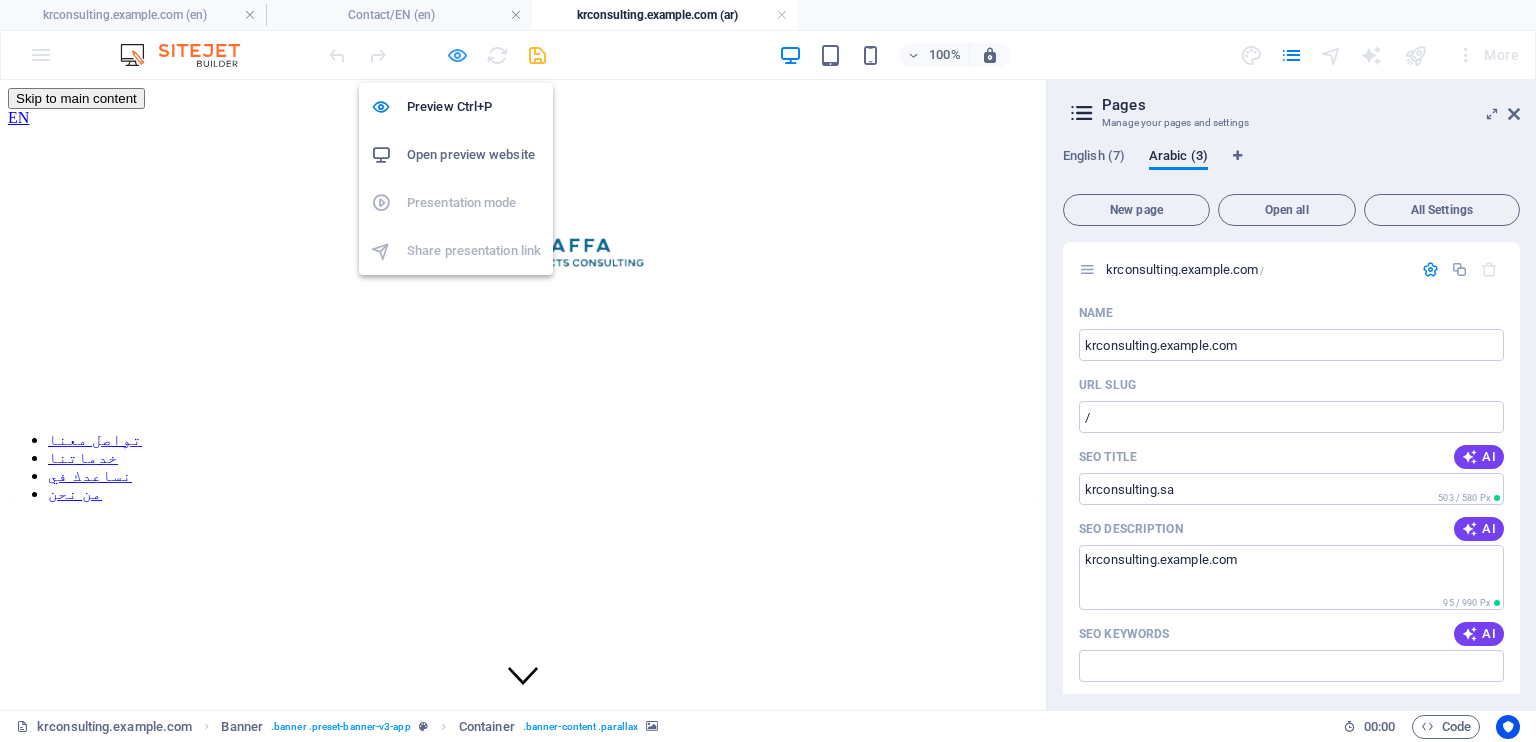 click at bounding box center (457, 55) 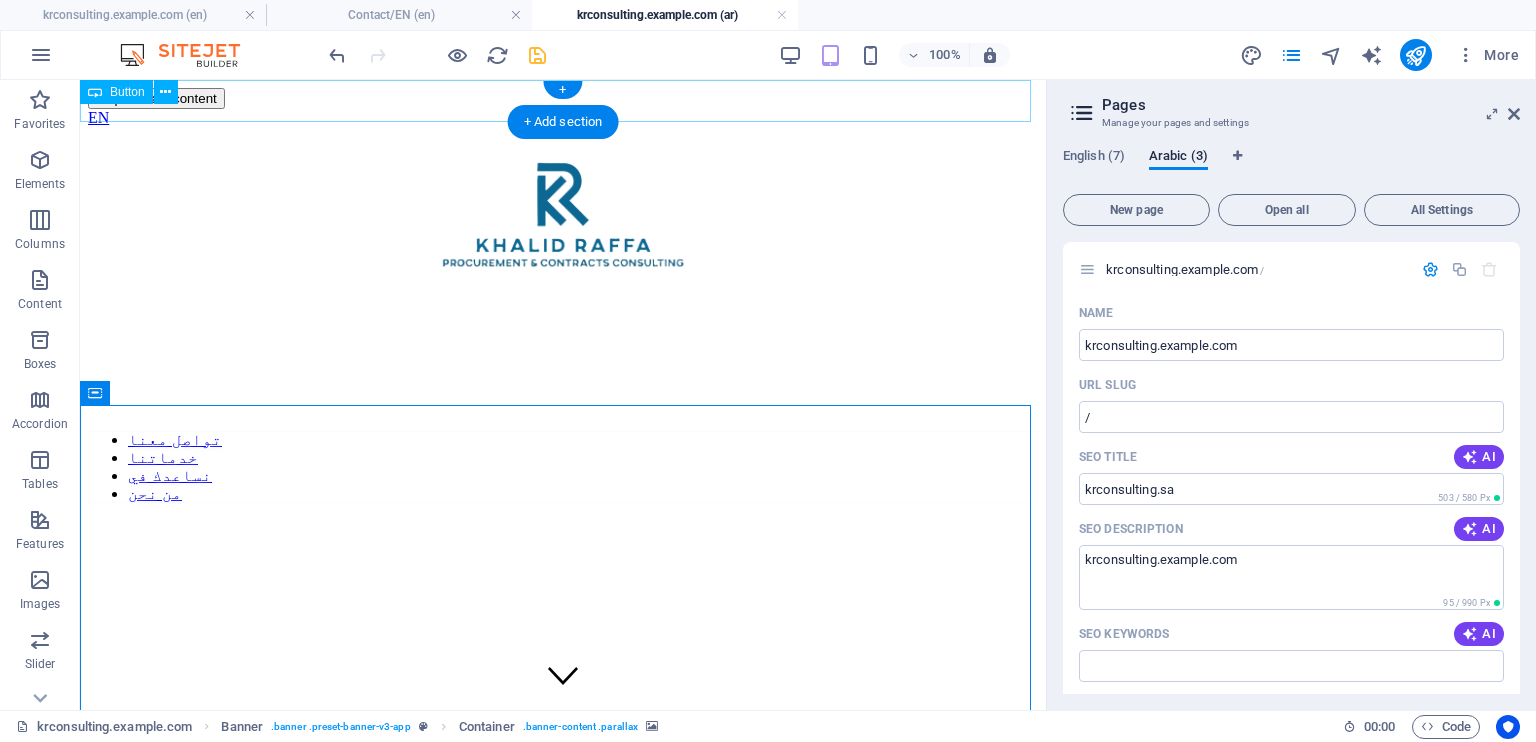 click on "EN" at bounding box center (563, 118) 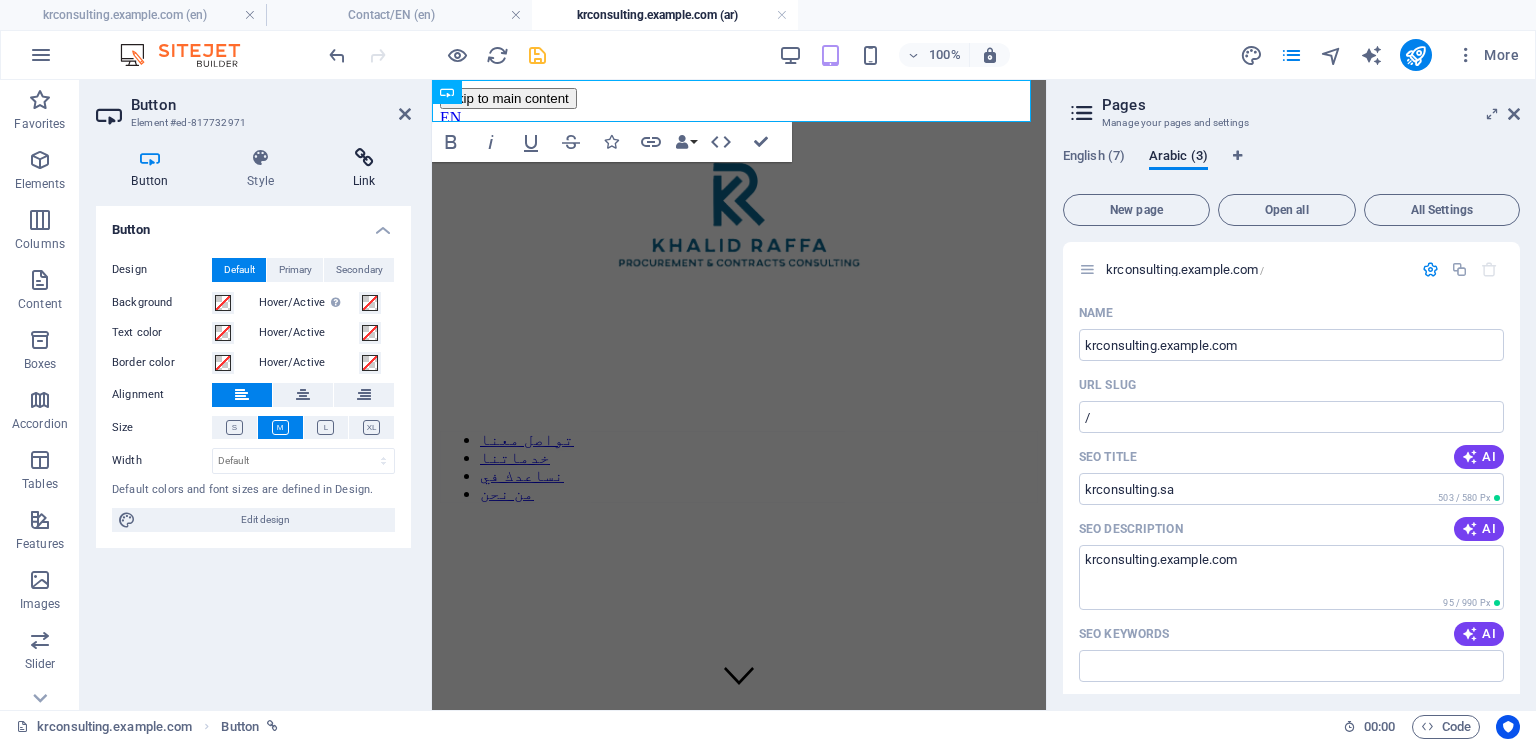 click at bounding box center [364, 158] 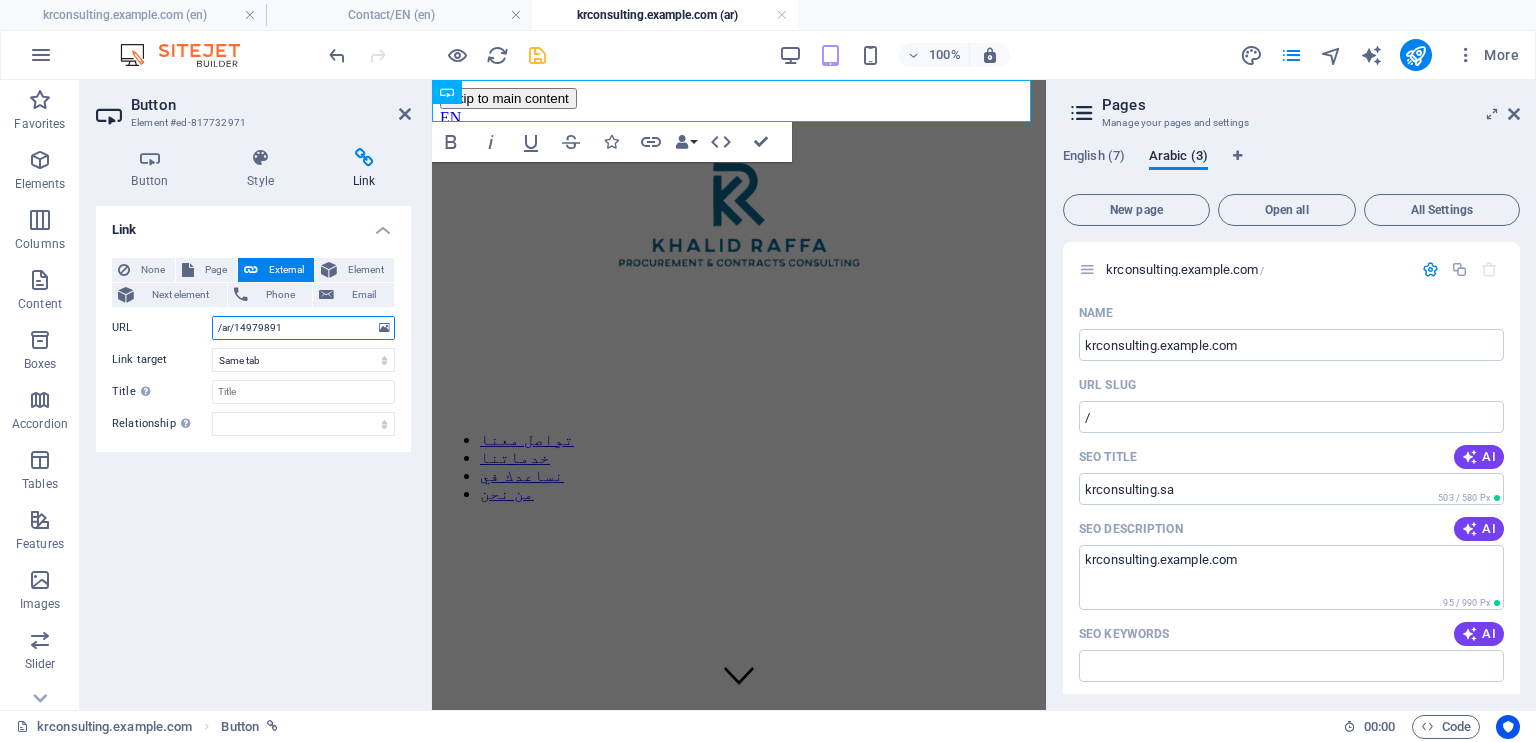 drag, startPoint x: 351, startPoint y: 325, endPoint x: 193, endPoint y: 319, distance: 158.11388 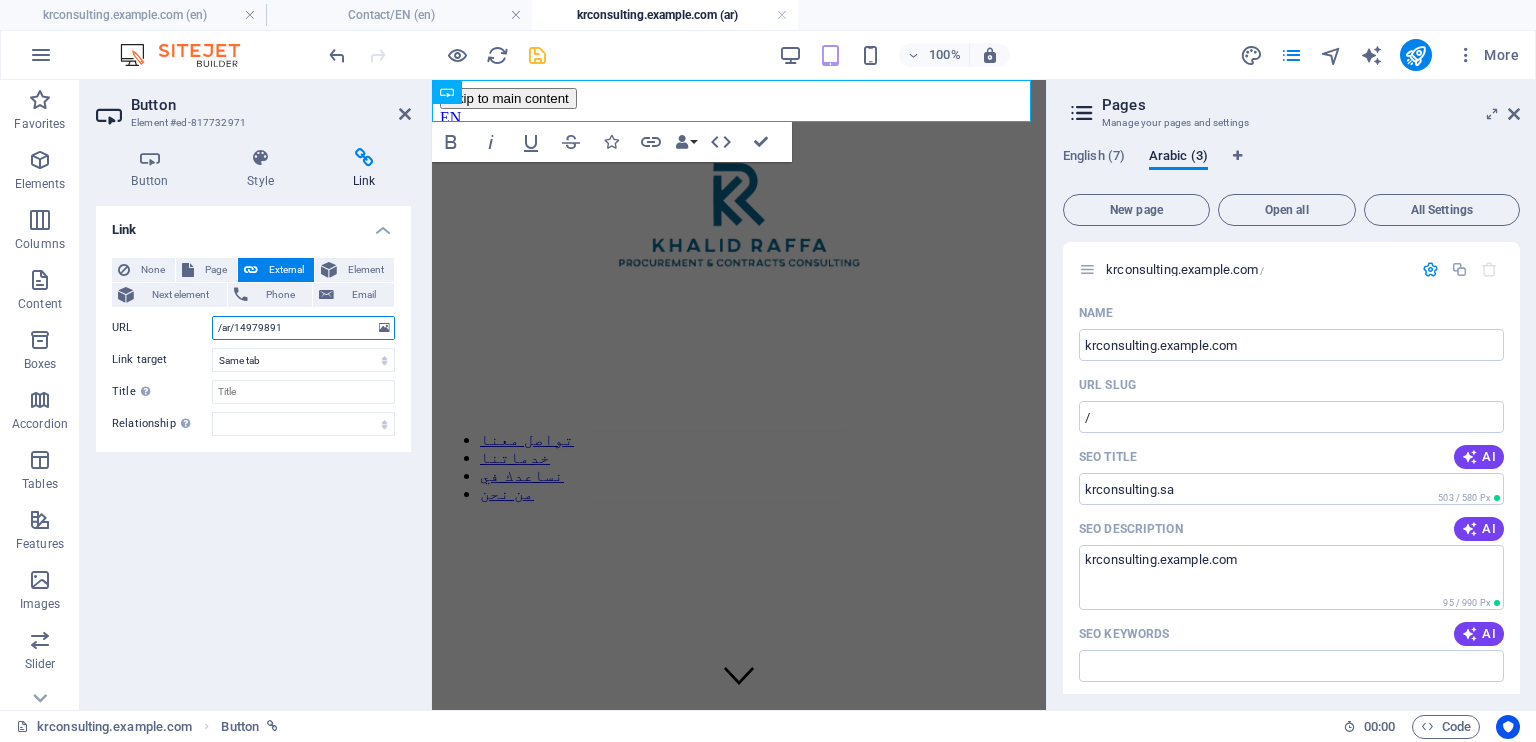 type 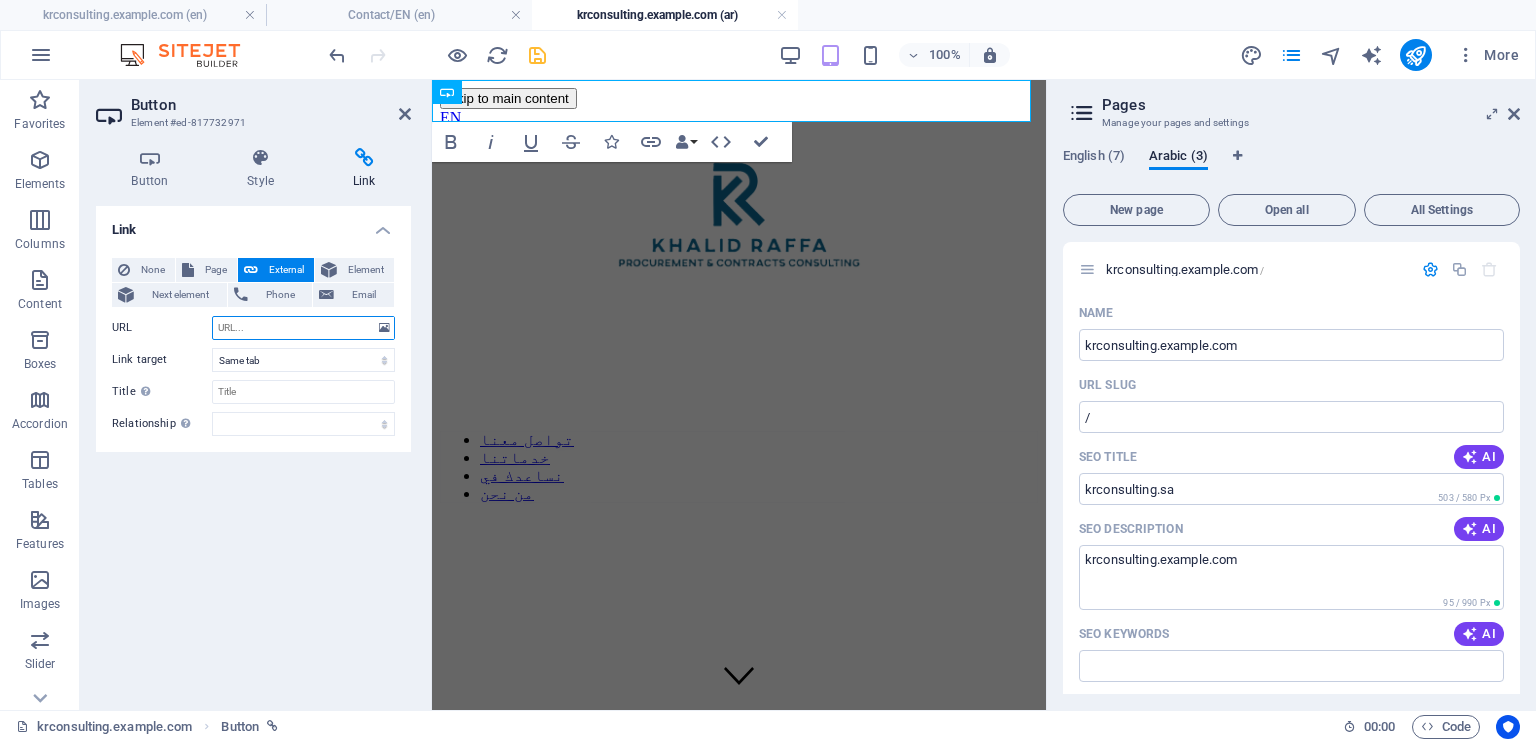 select 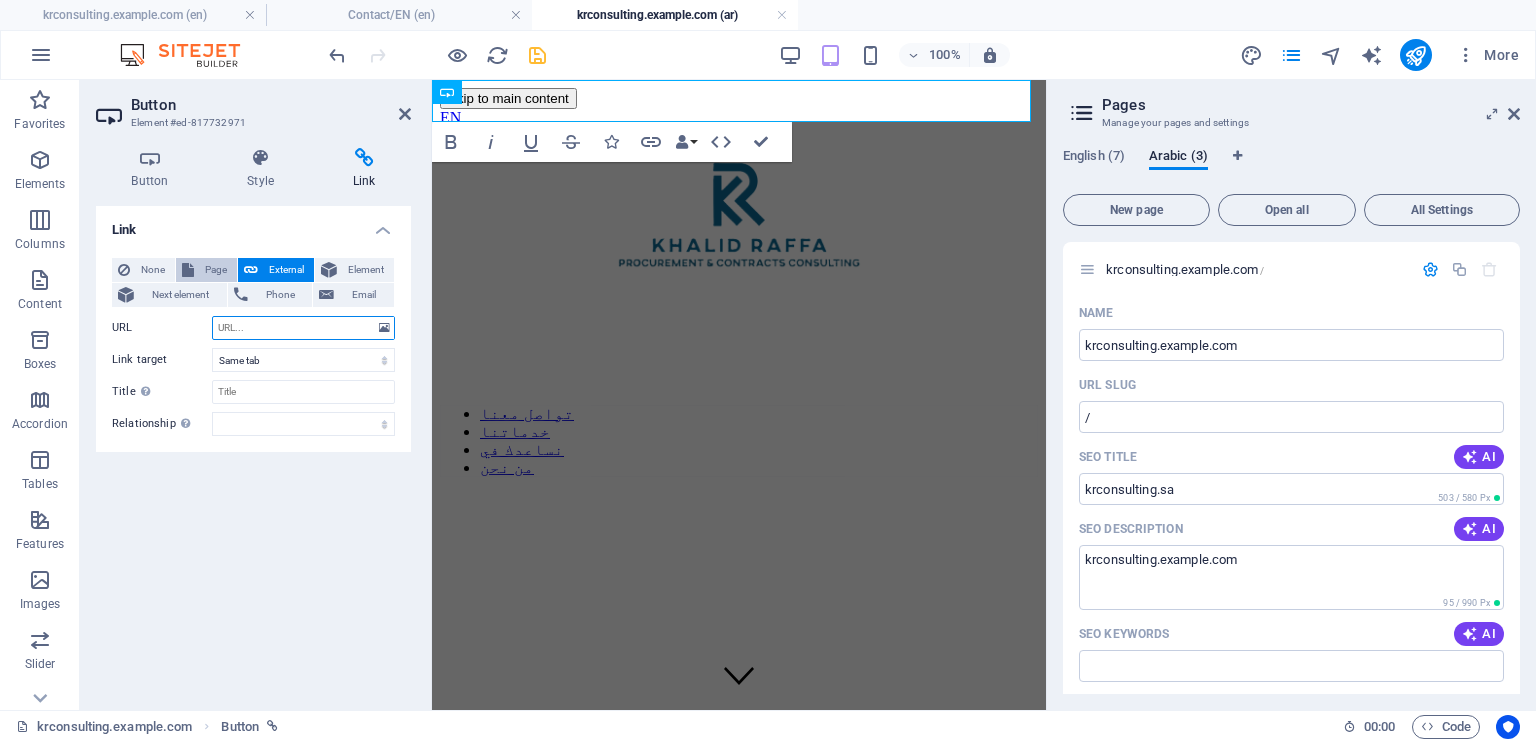 type 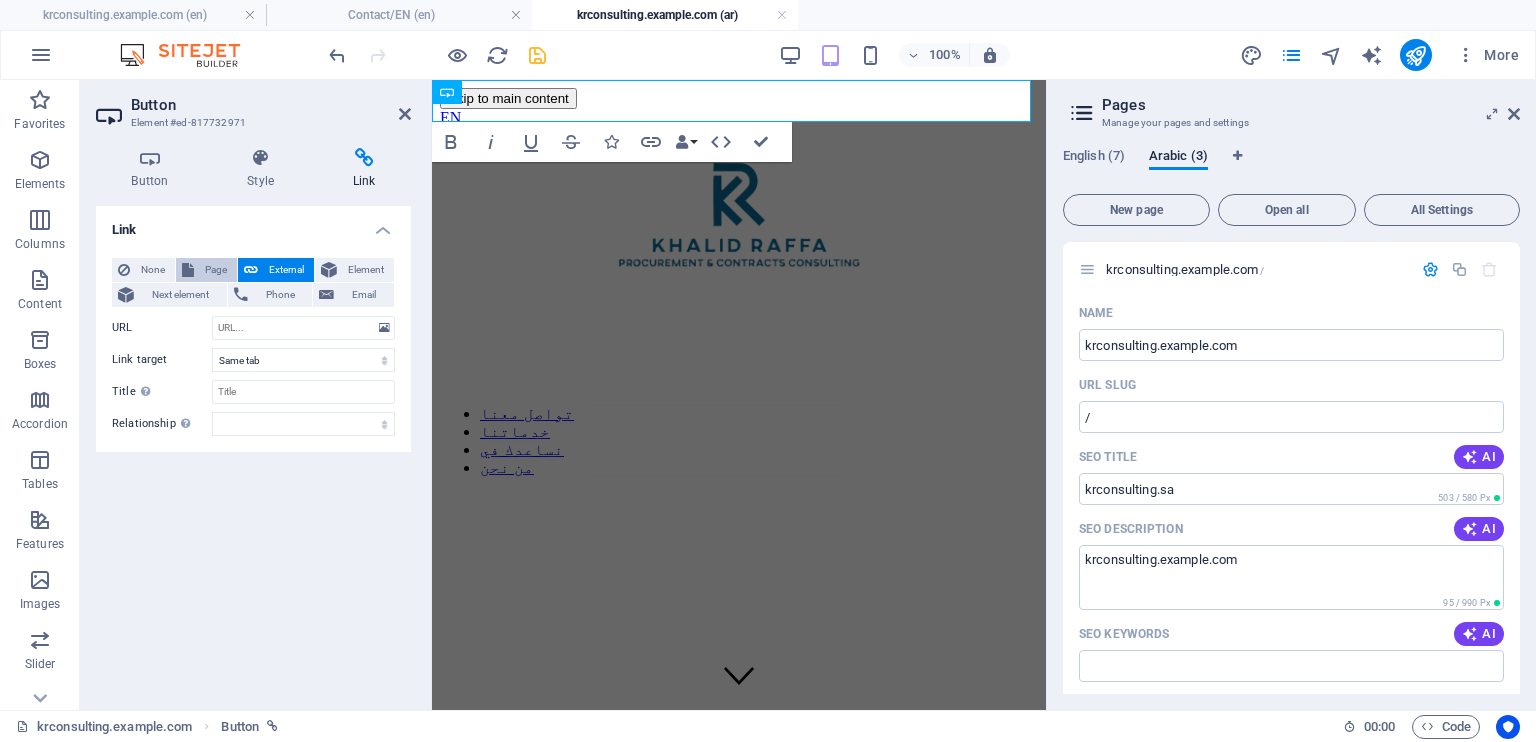 click on "Page" at bounding box center [215, 270] 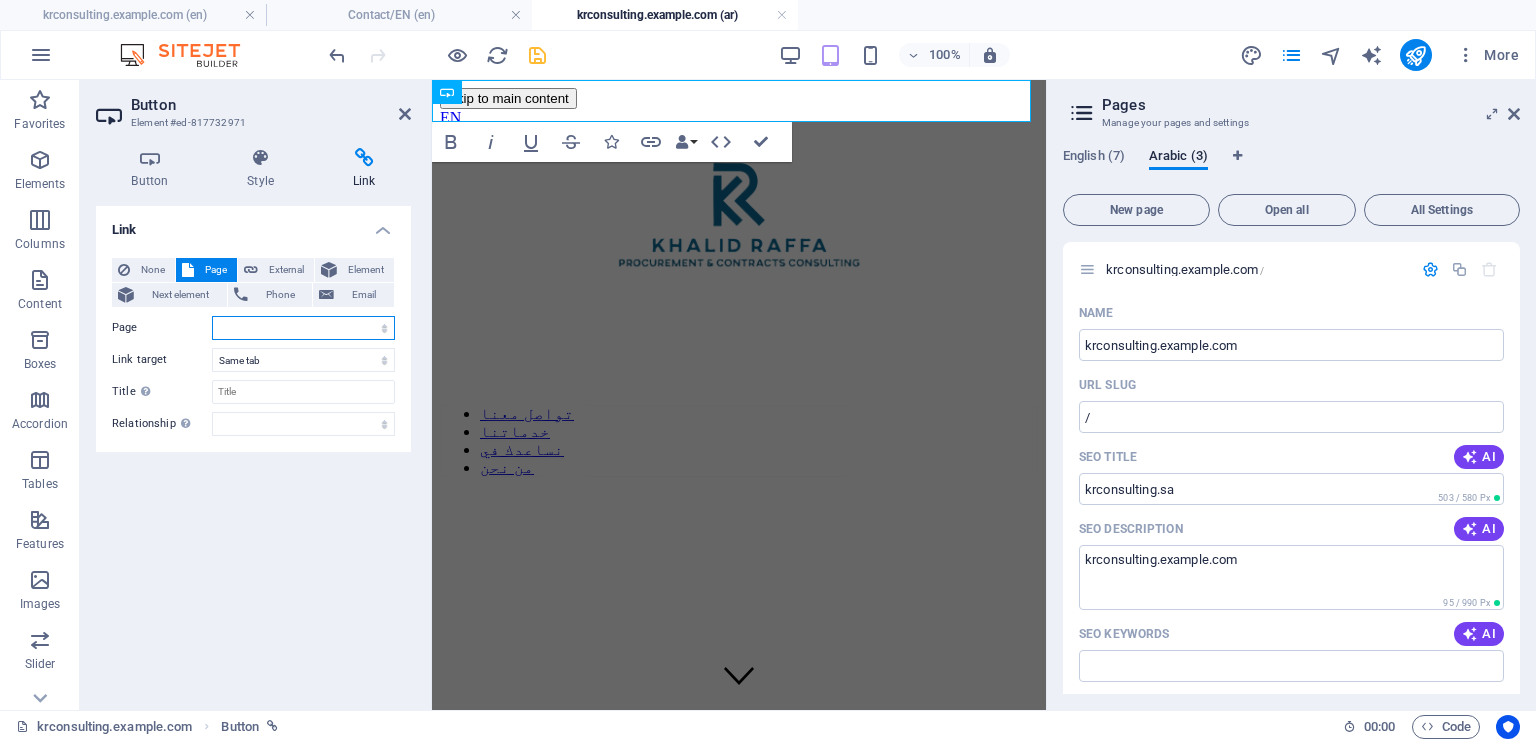 click on "krconsulting.example.com Contact/EN Privacy Legal Notice test page krconsulting.example.com Contact AR New page" at bounding box center [303, 328] 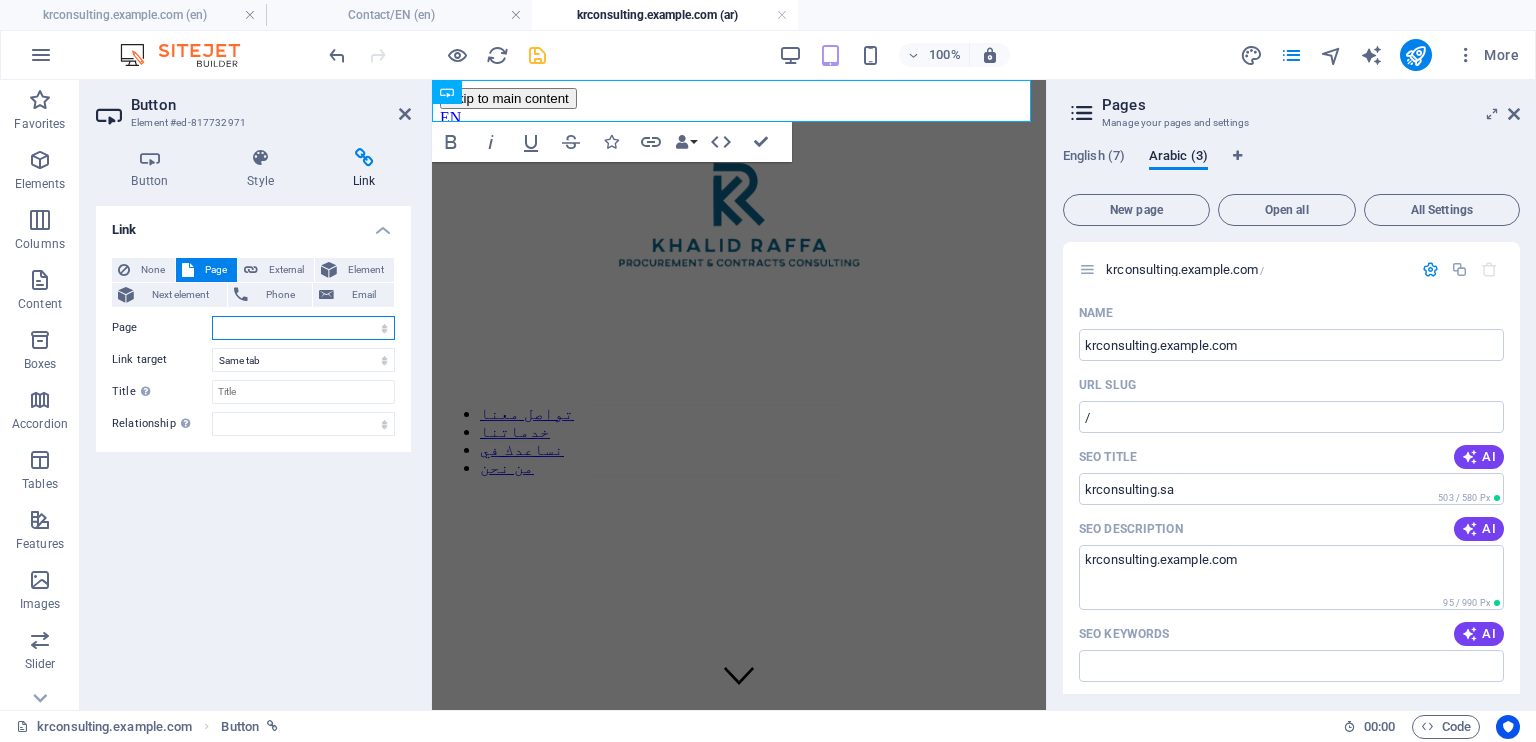 select on "0" 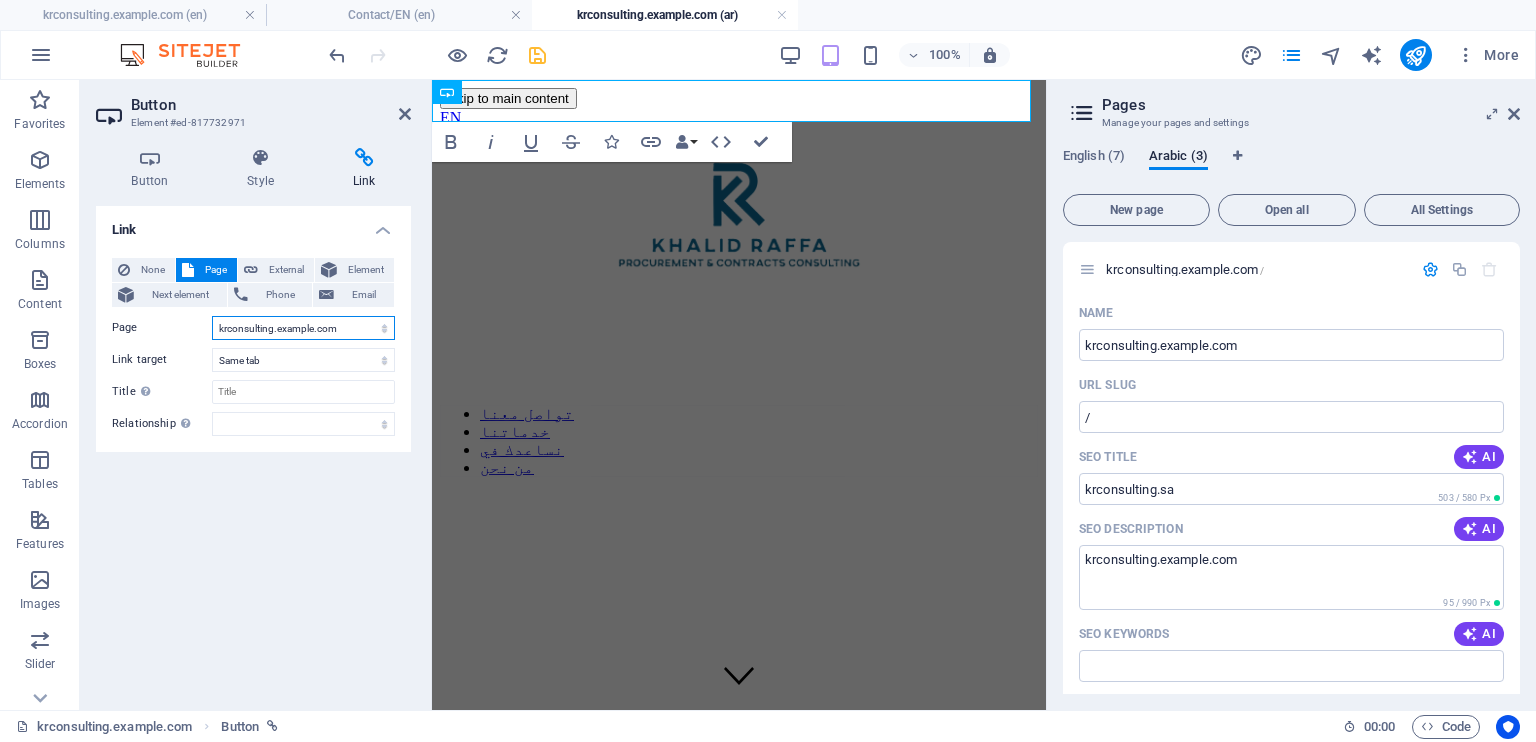 click on "krconsulting.example.com Contact/EN Privacy Legal Notice test page krconsulting.example.com Contact AR New page" at bounding box center (303, 328) 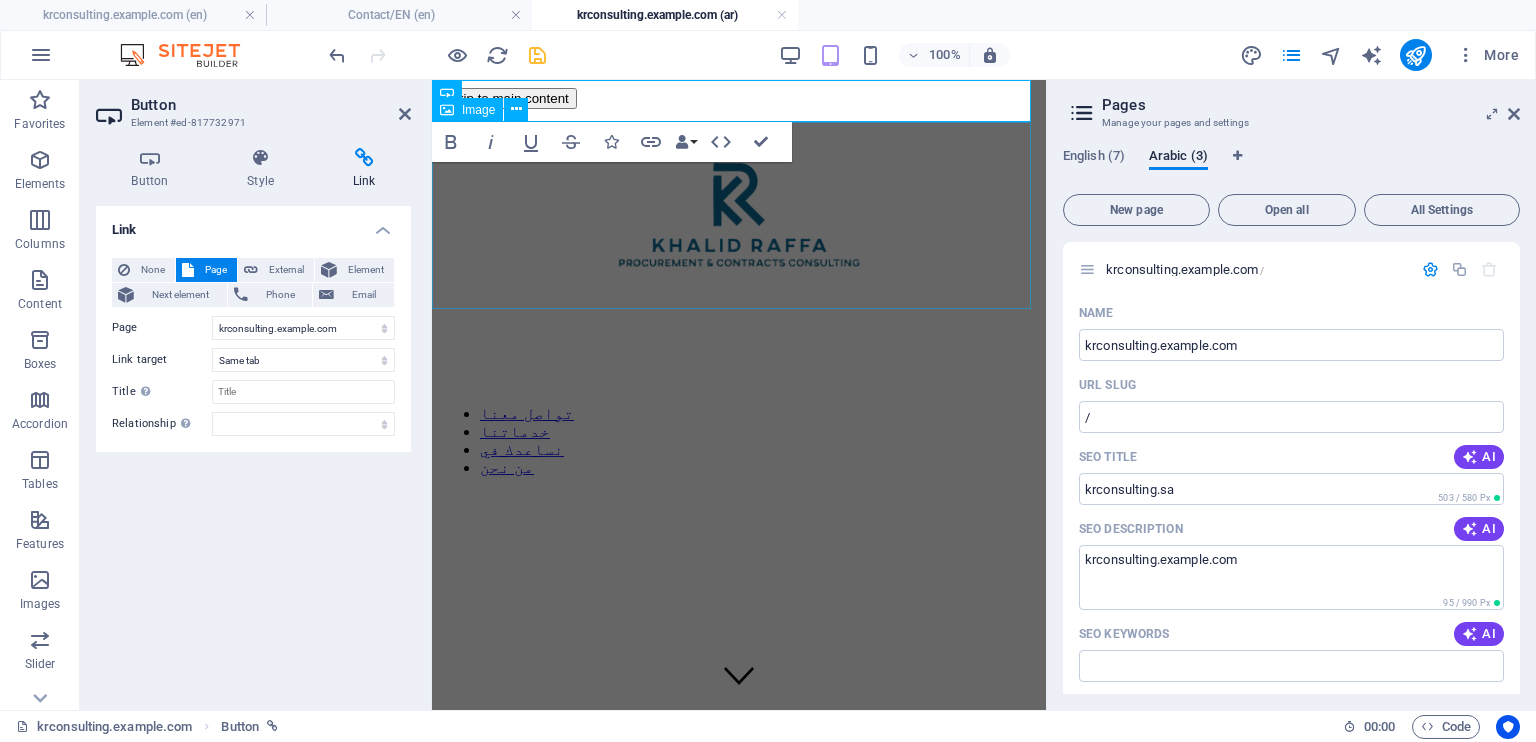 click at bounding box center (739, 223) 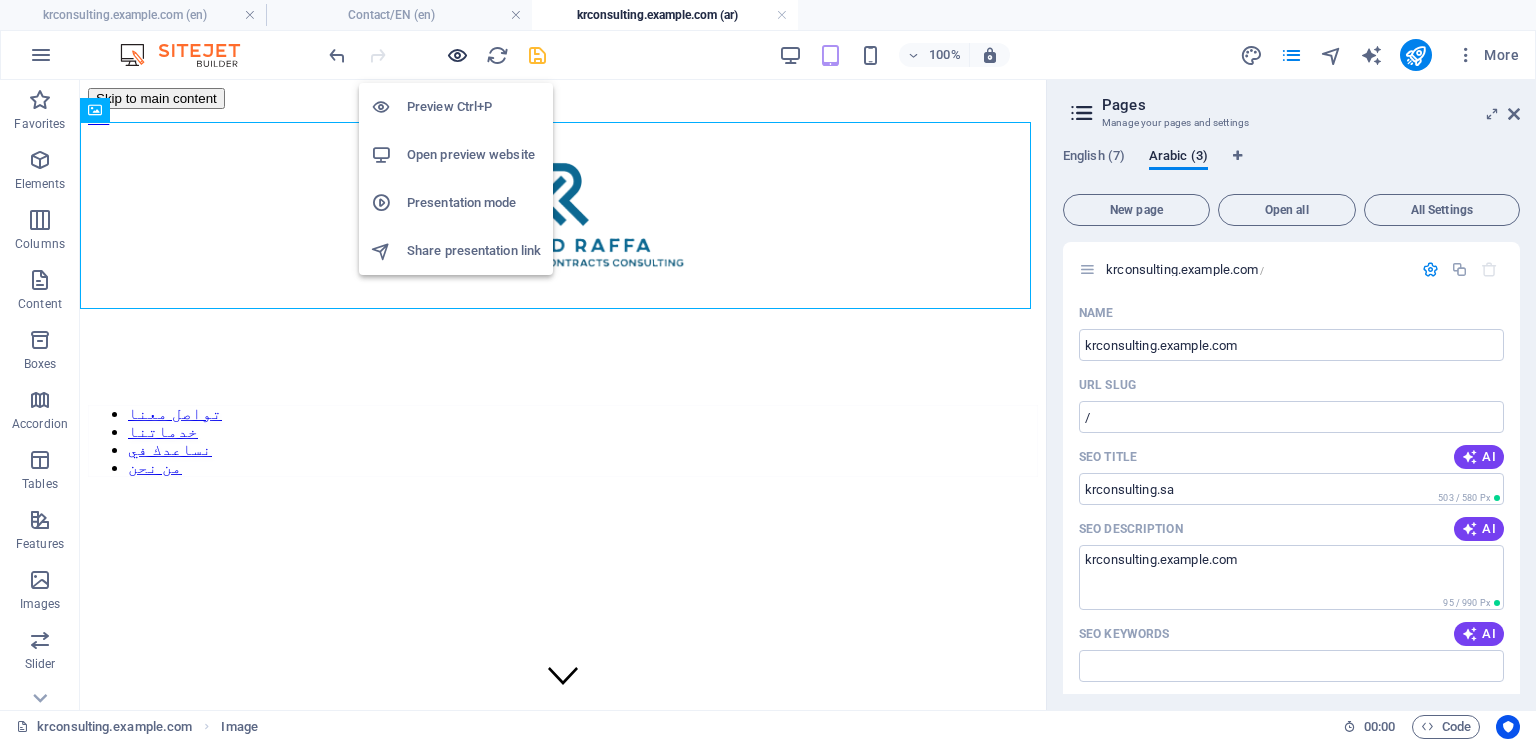 click at bounding box center (457, 55) 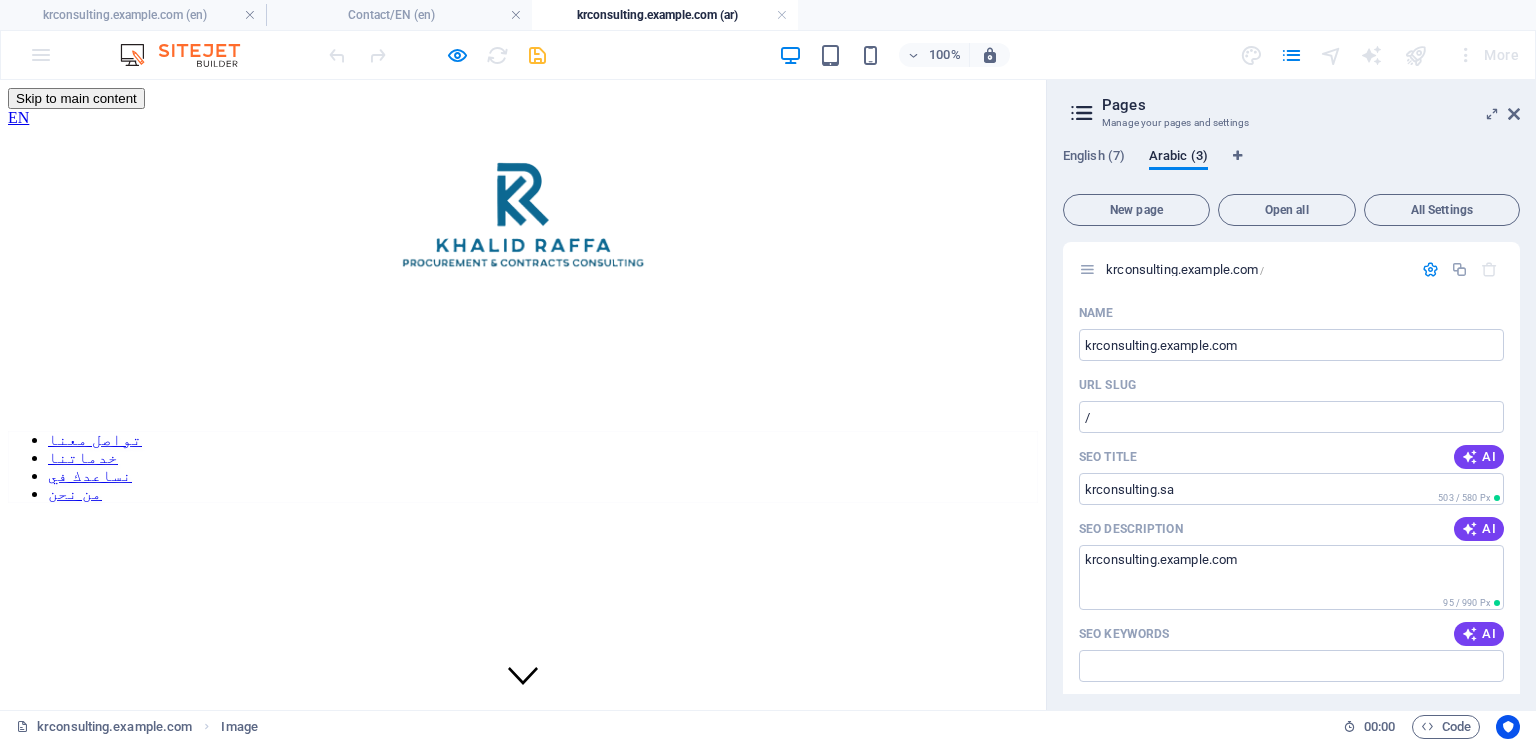 click on "EN" at bounding box center (18, 117) 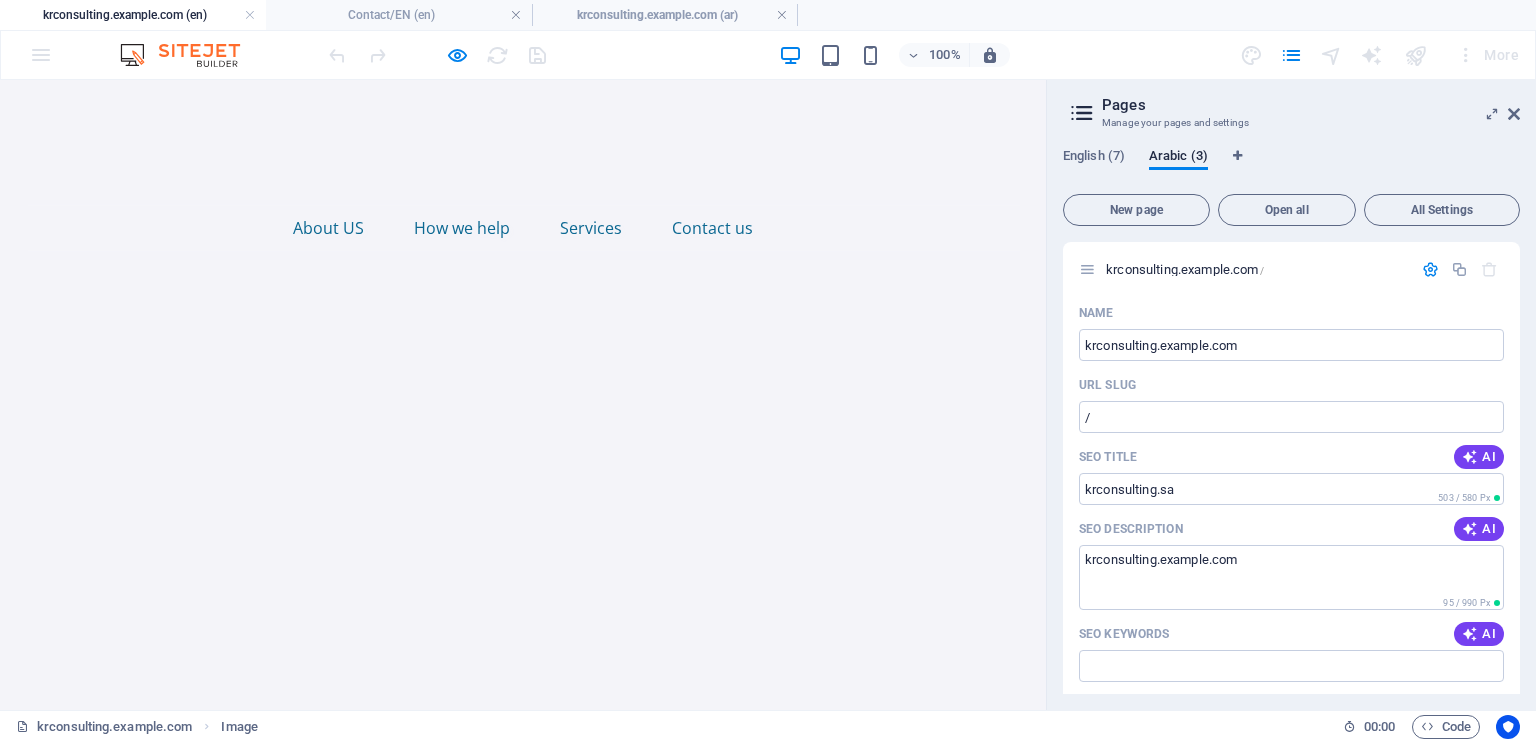 scroll, scrollTop: 224, scrollLeft: 0, axis: vertical 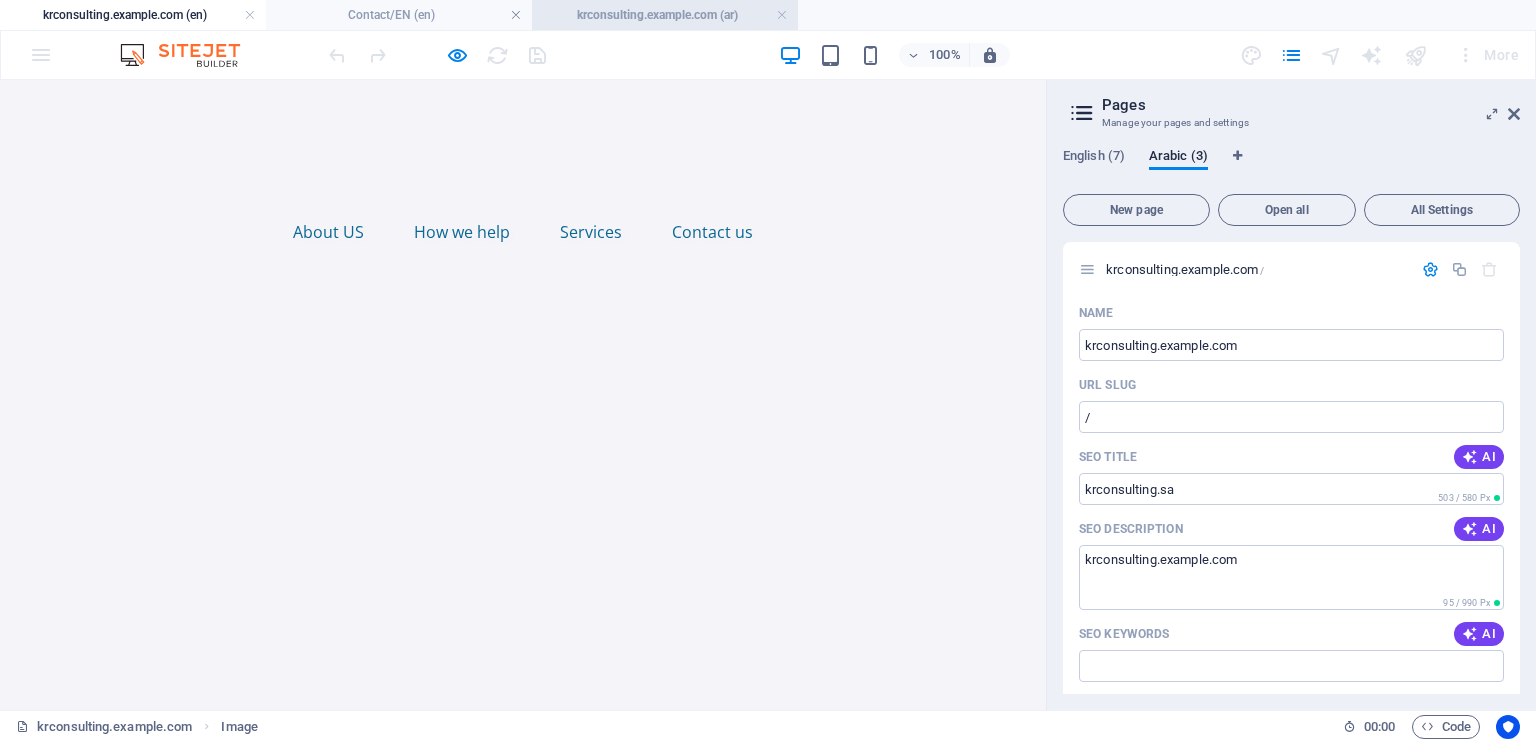 click on "krconsulting.example.com (ar)" at bounding box center (665, 15) 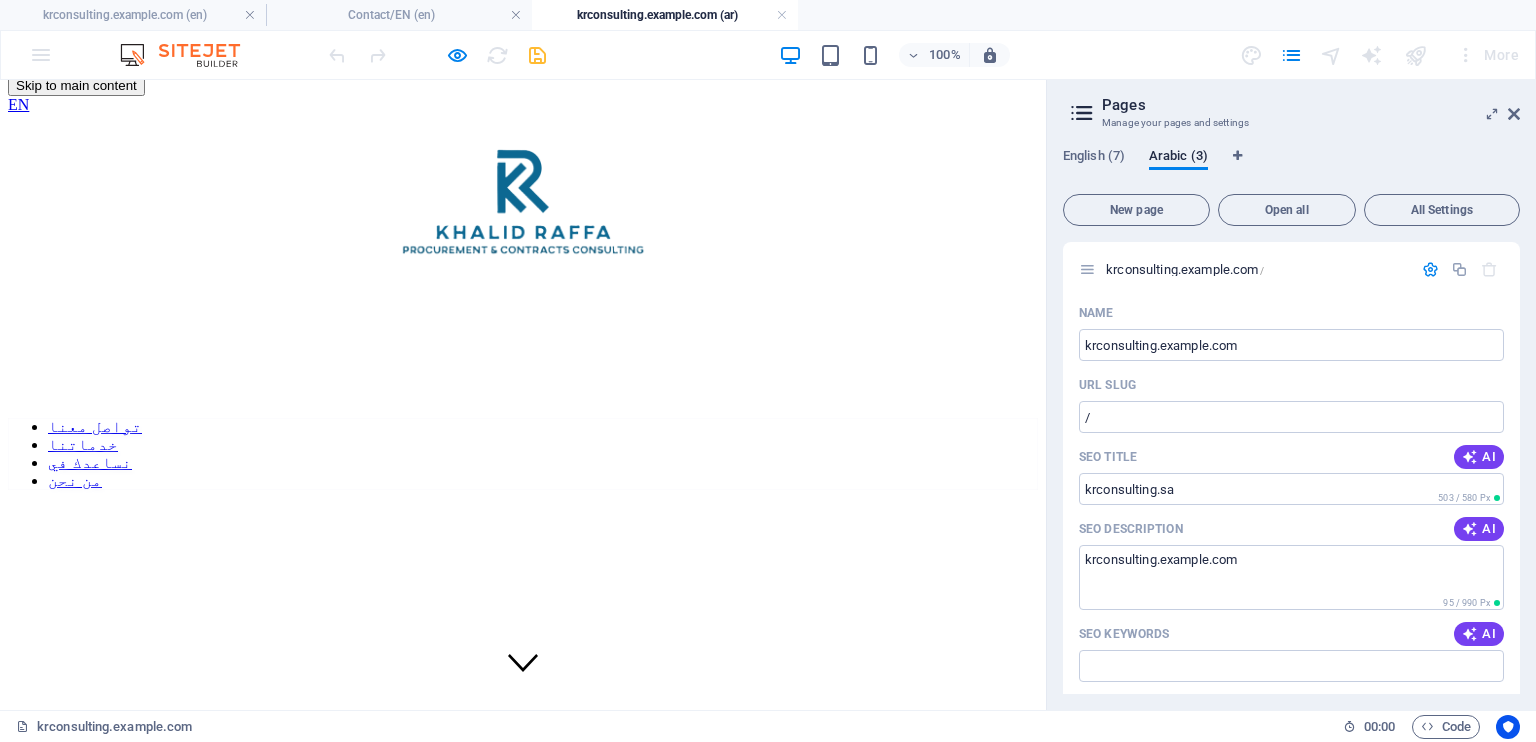 scroll, scrollTop: 0, scrollLeft: 0, axis: both 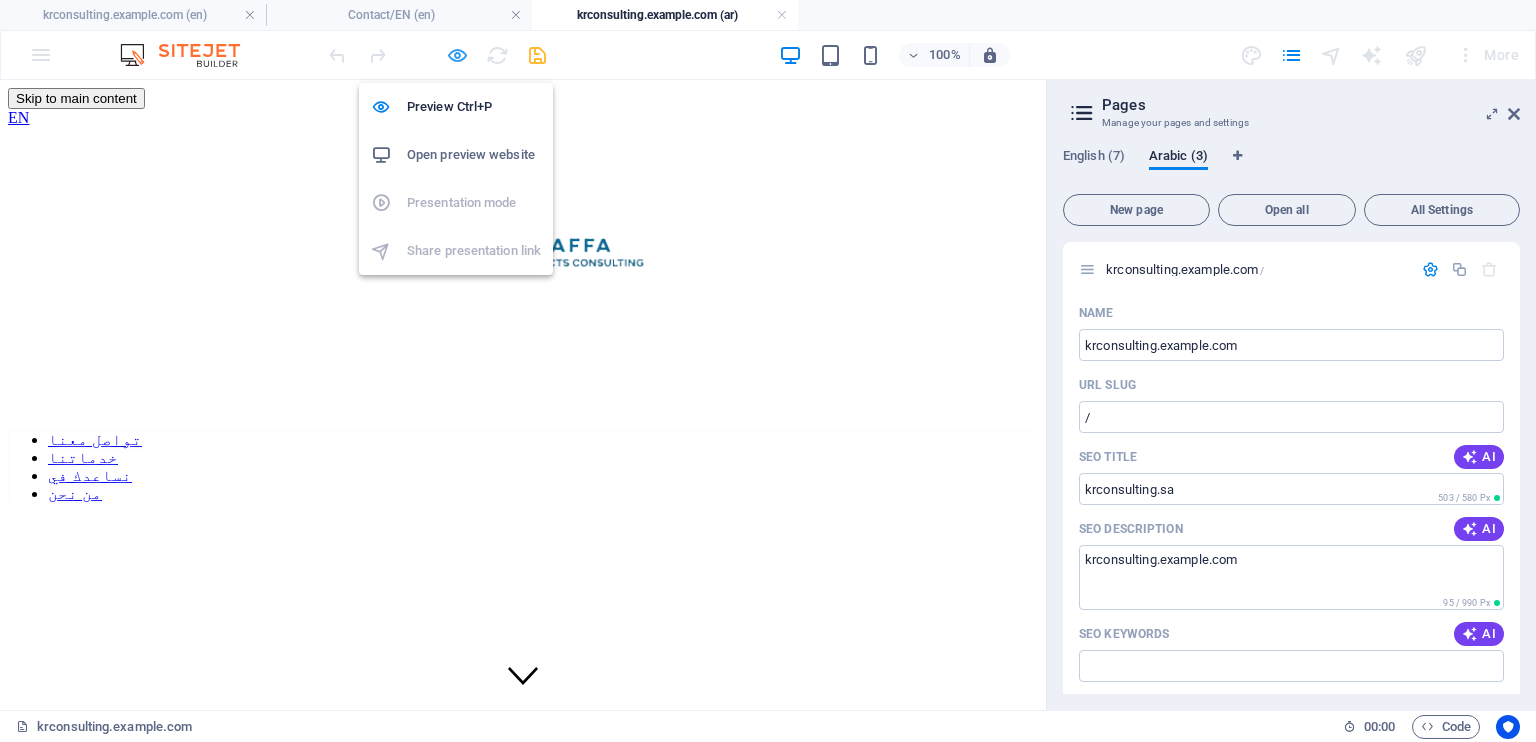 click at bounding box center [457, 55] 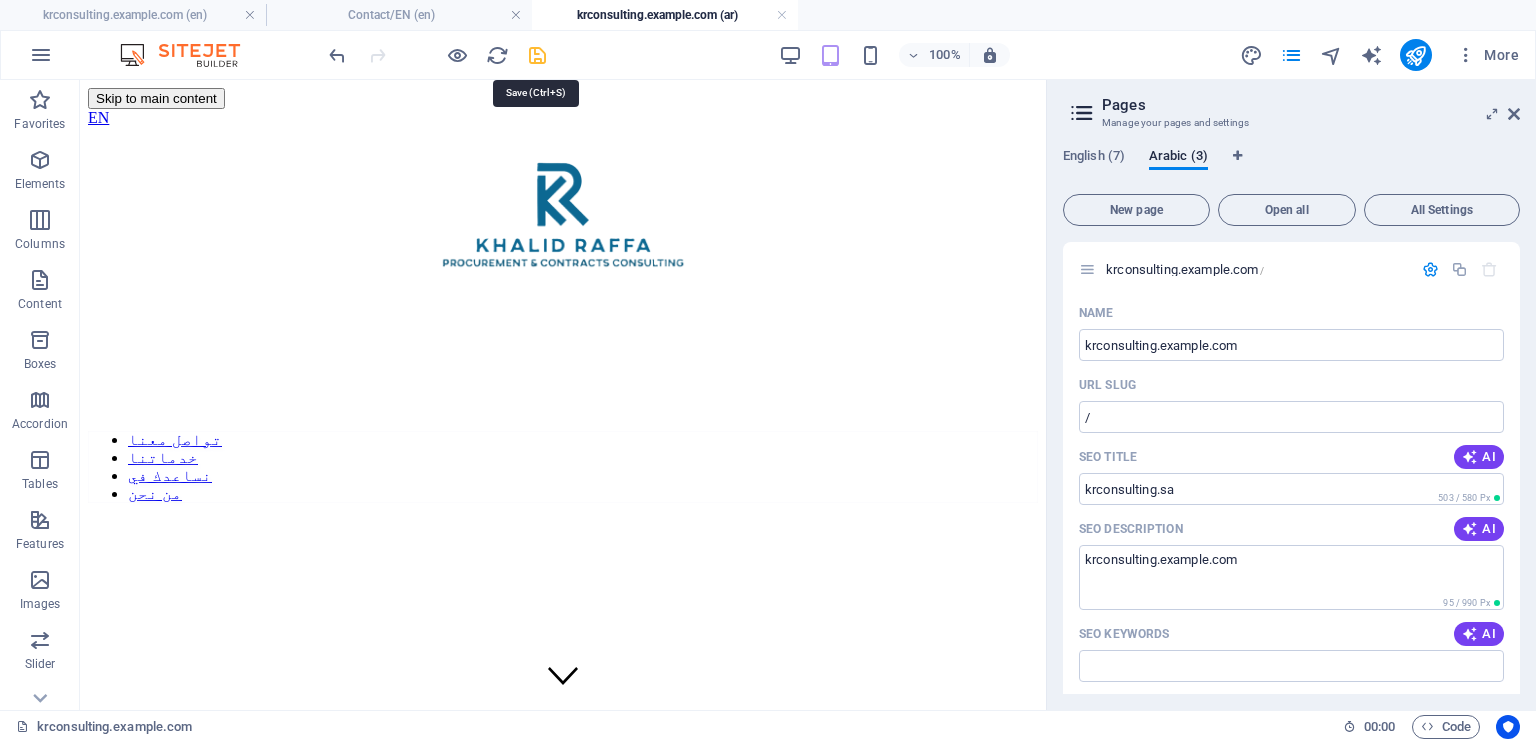 click at bounding box center [537, 55] 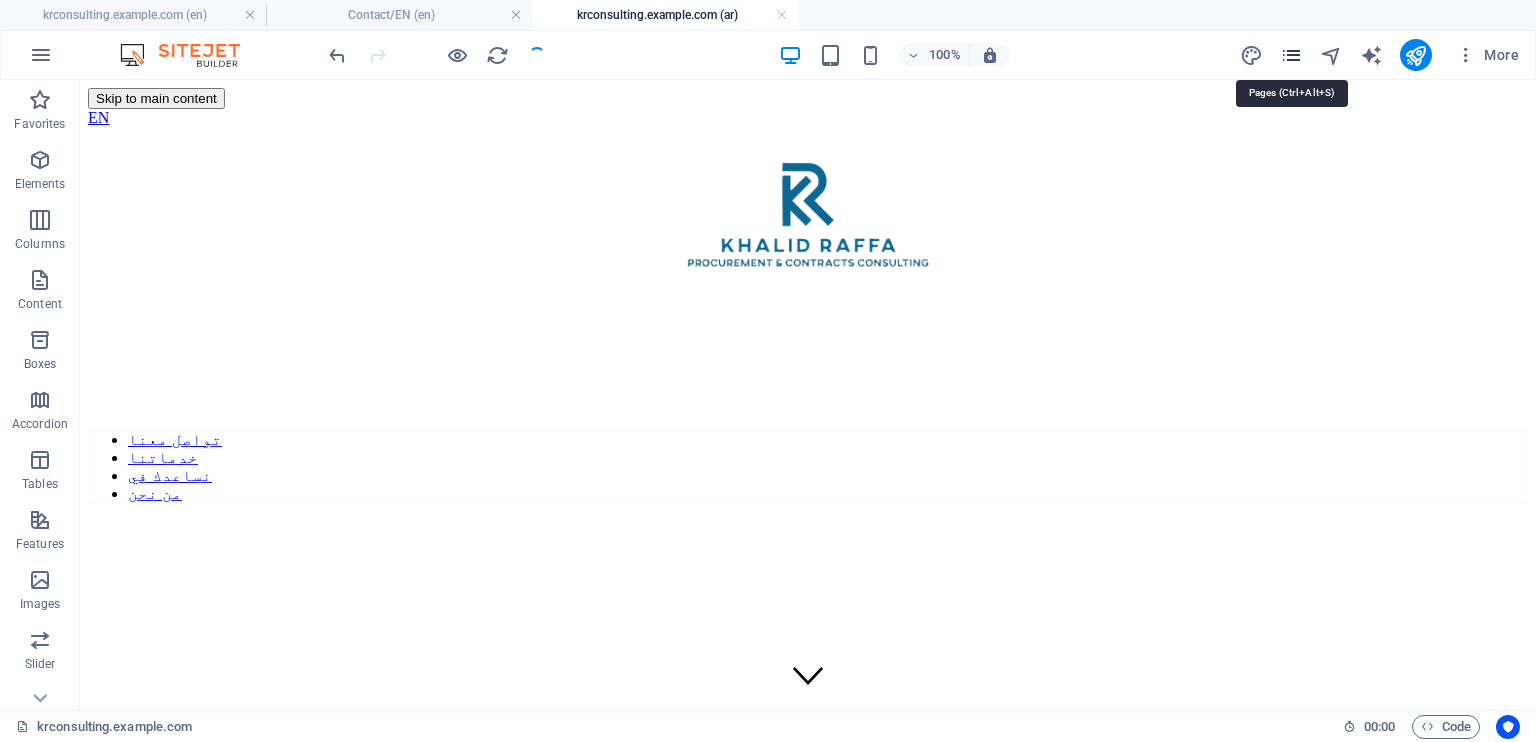 click at bounding box center [1291, 55] 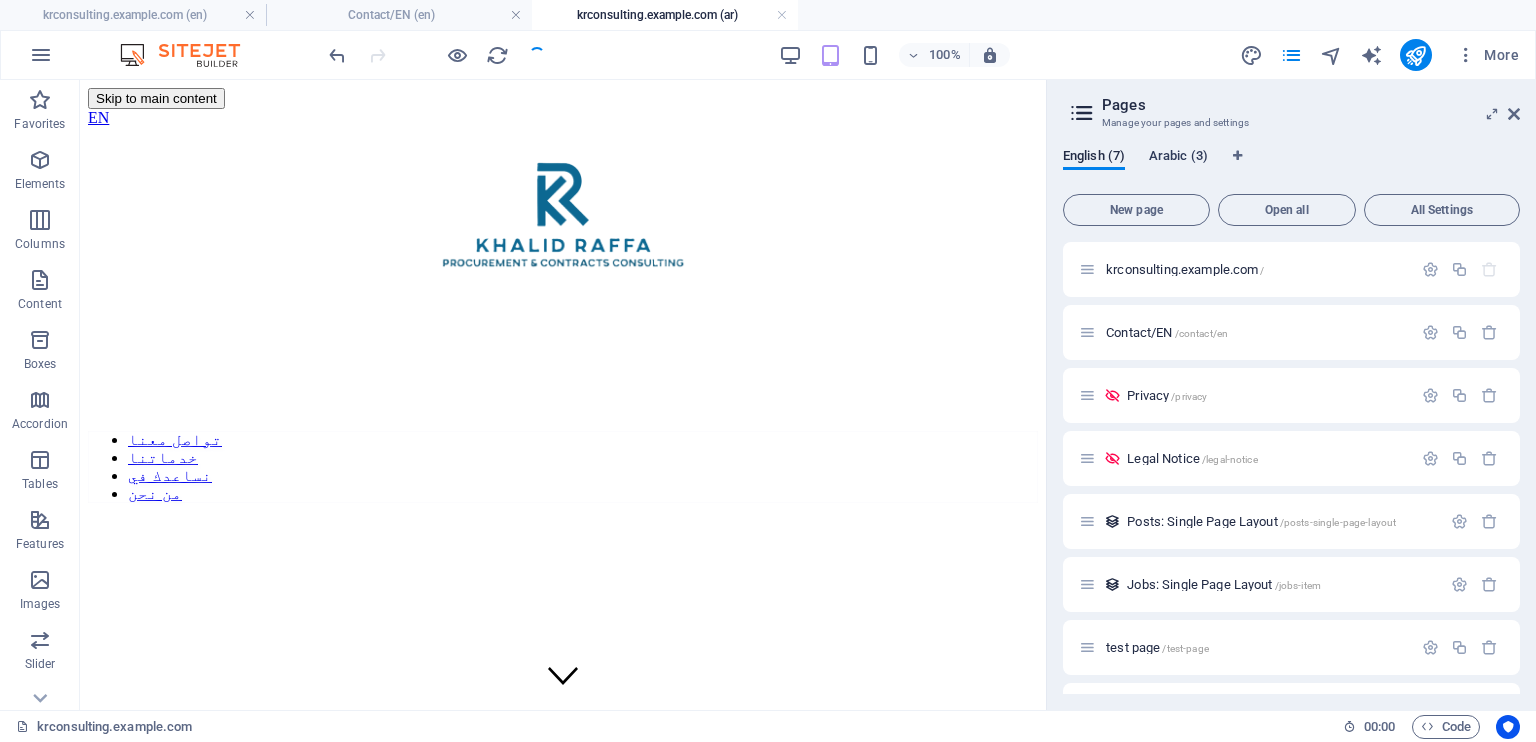 click on "Arabic (3)" at bounding box center [1178, 158] 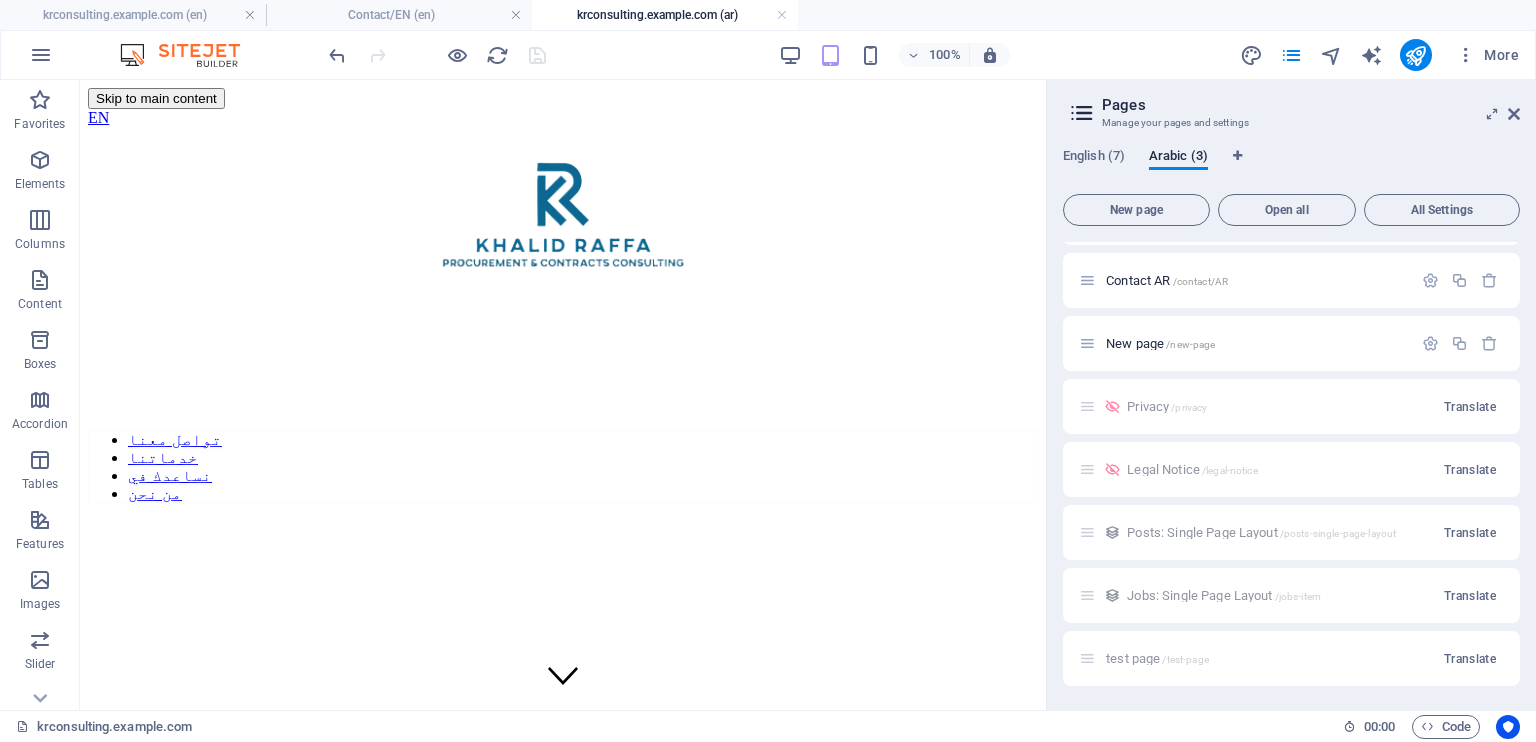 scroll, scrollTop: 0, scrollLeft: 0, axis: both 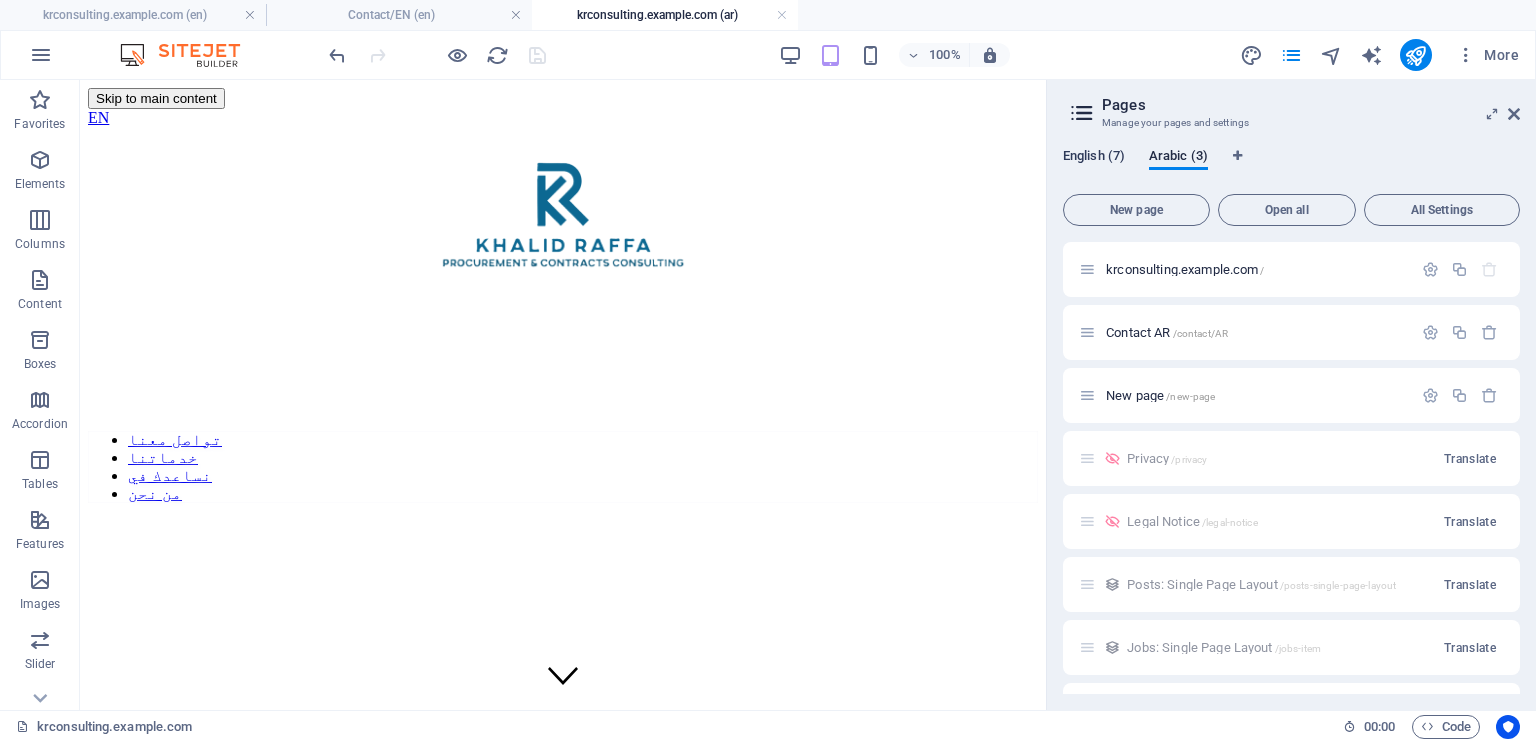 click on "English (7)" at bounding box center [1094, 158] 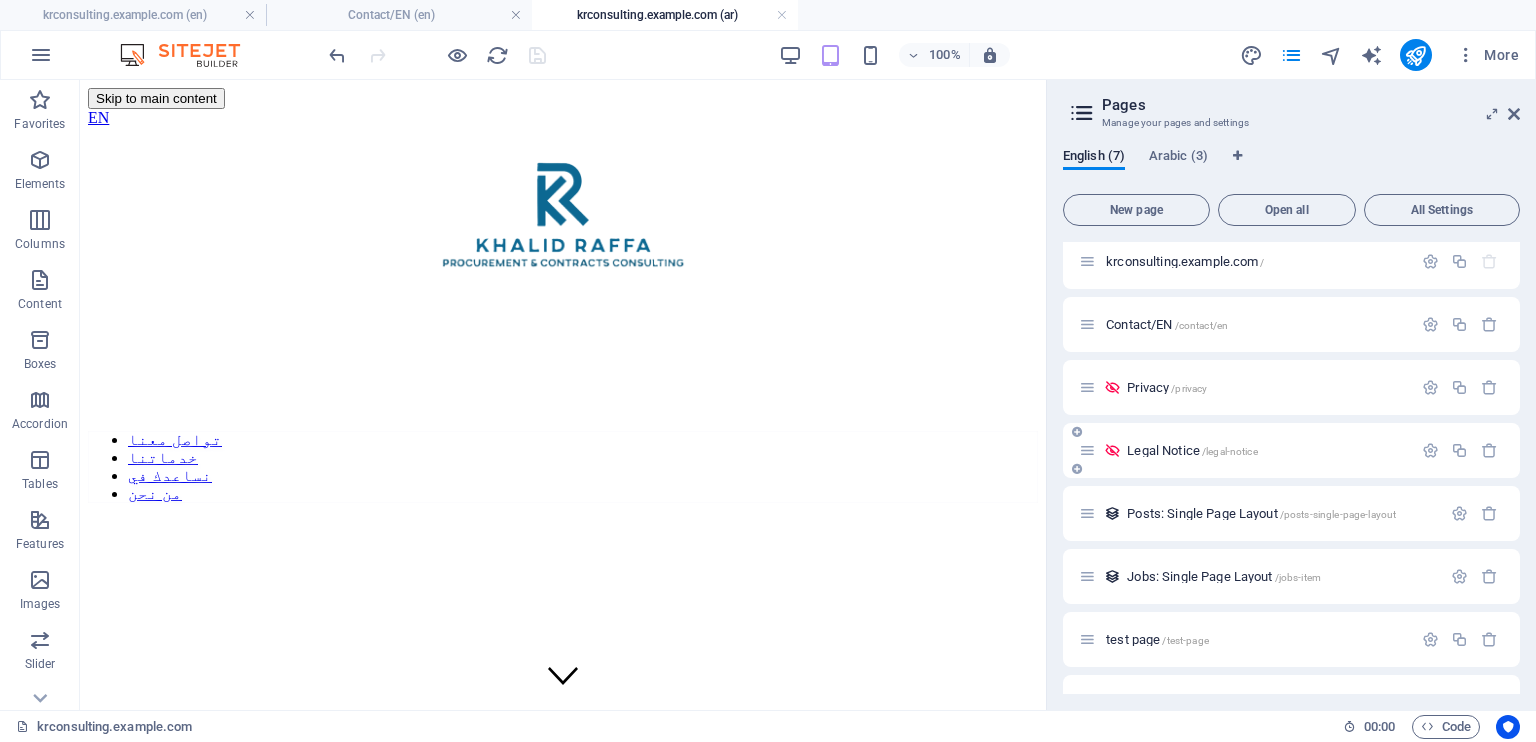 scroll, scrollTop: 0, scrollLeft: 0, axis: both 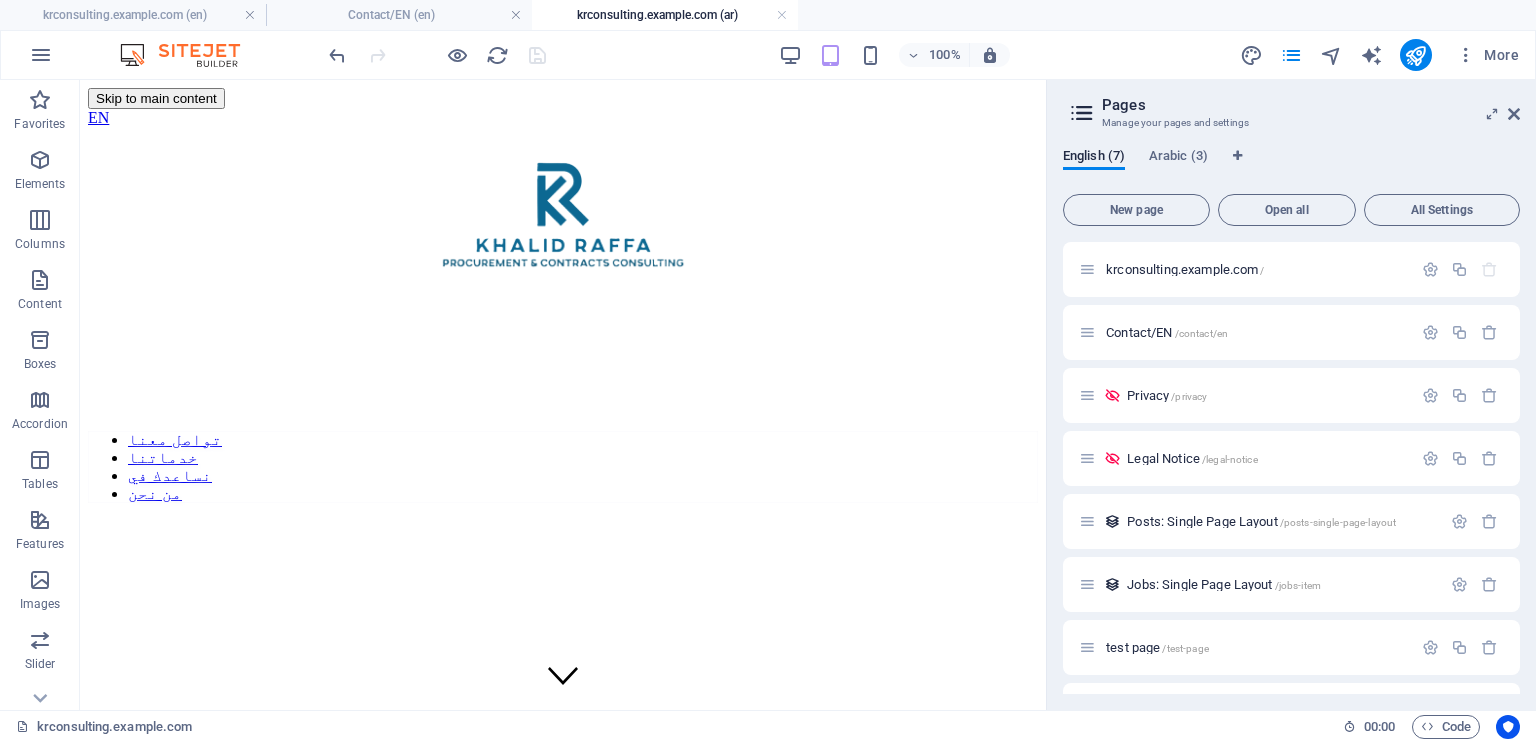 click on "English (7) Arabic (3)" at bounding box center (1291, 167) 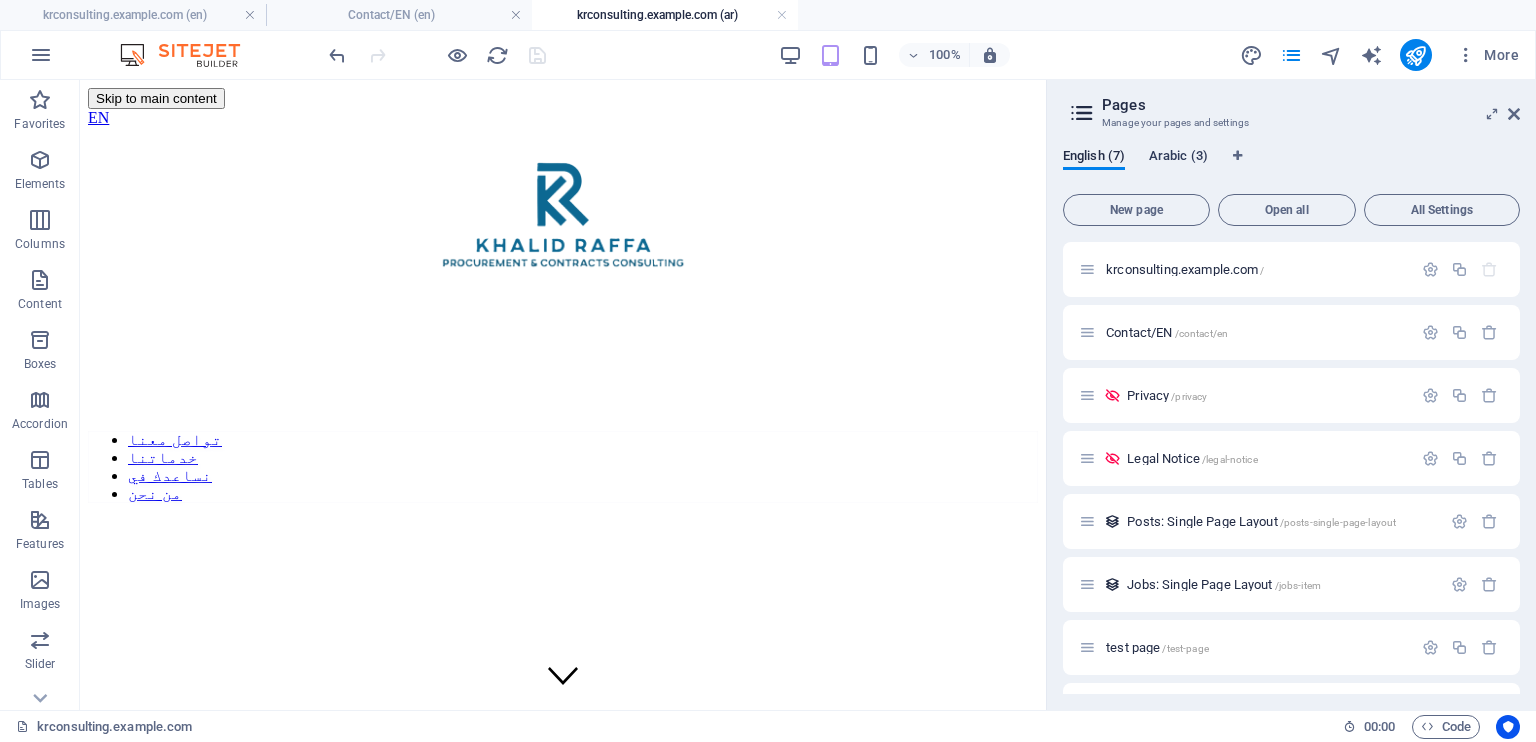 click on "Arabic (3)" at bounding box center [1178, 158] 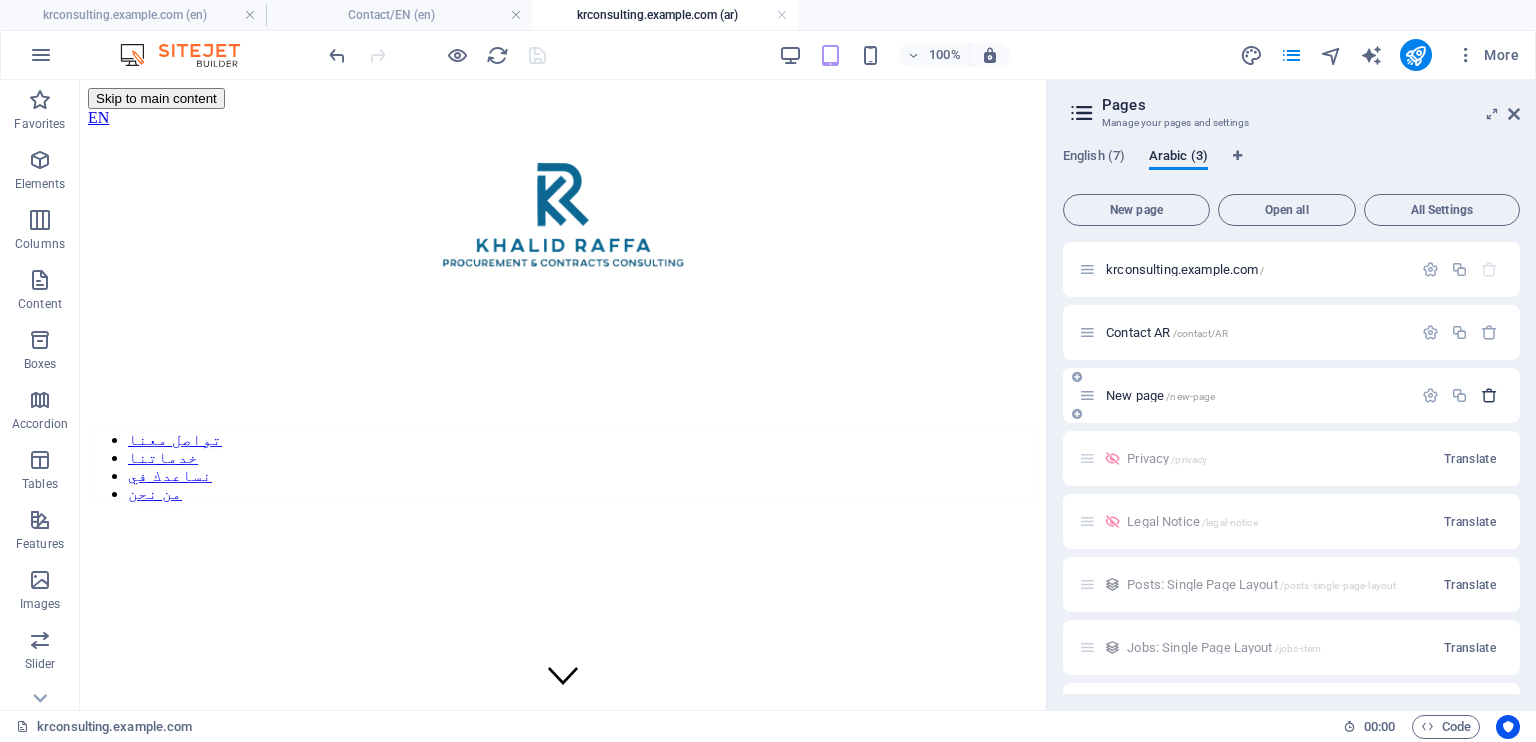 click at bounding box center (1489, 395) 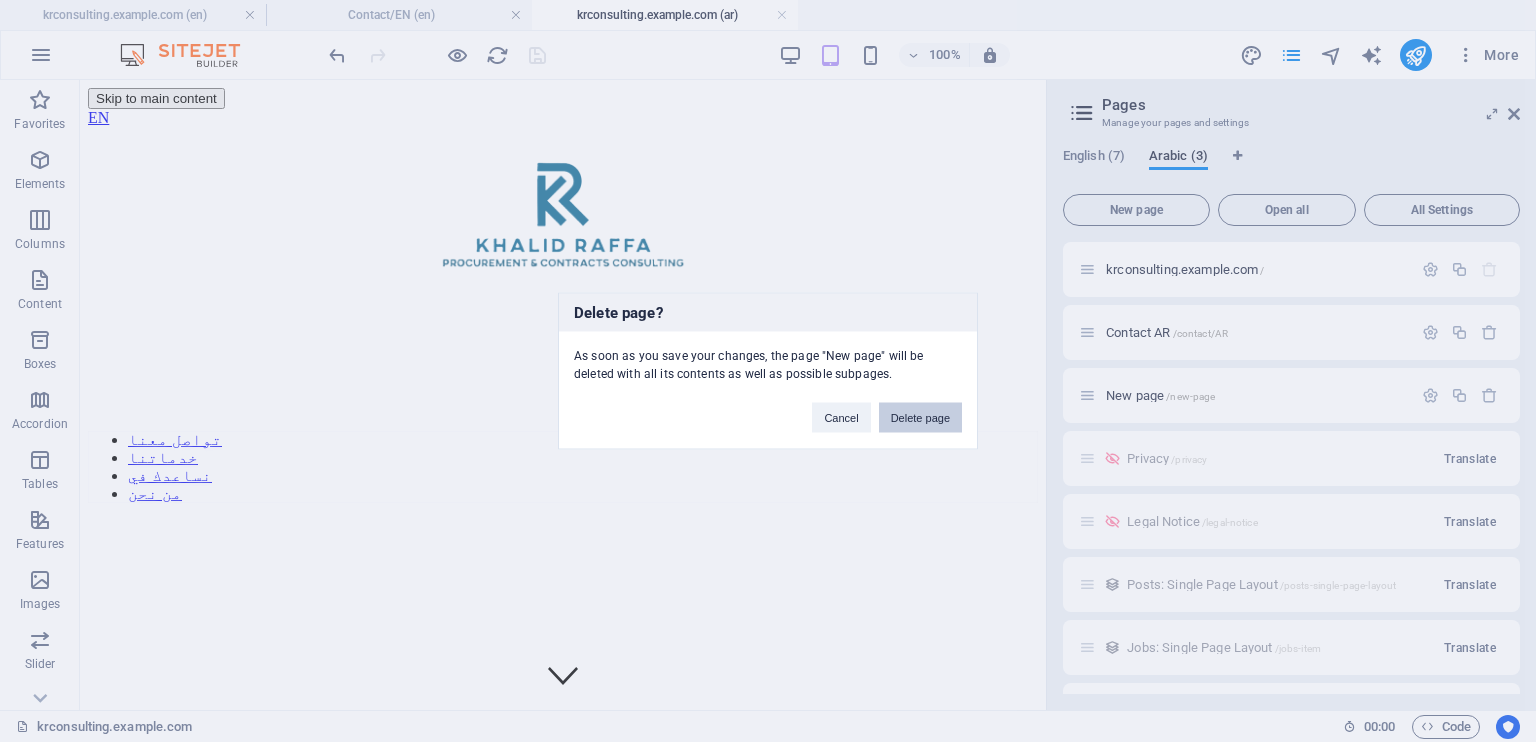click on "Delete page" at bounding box center [920, 418] 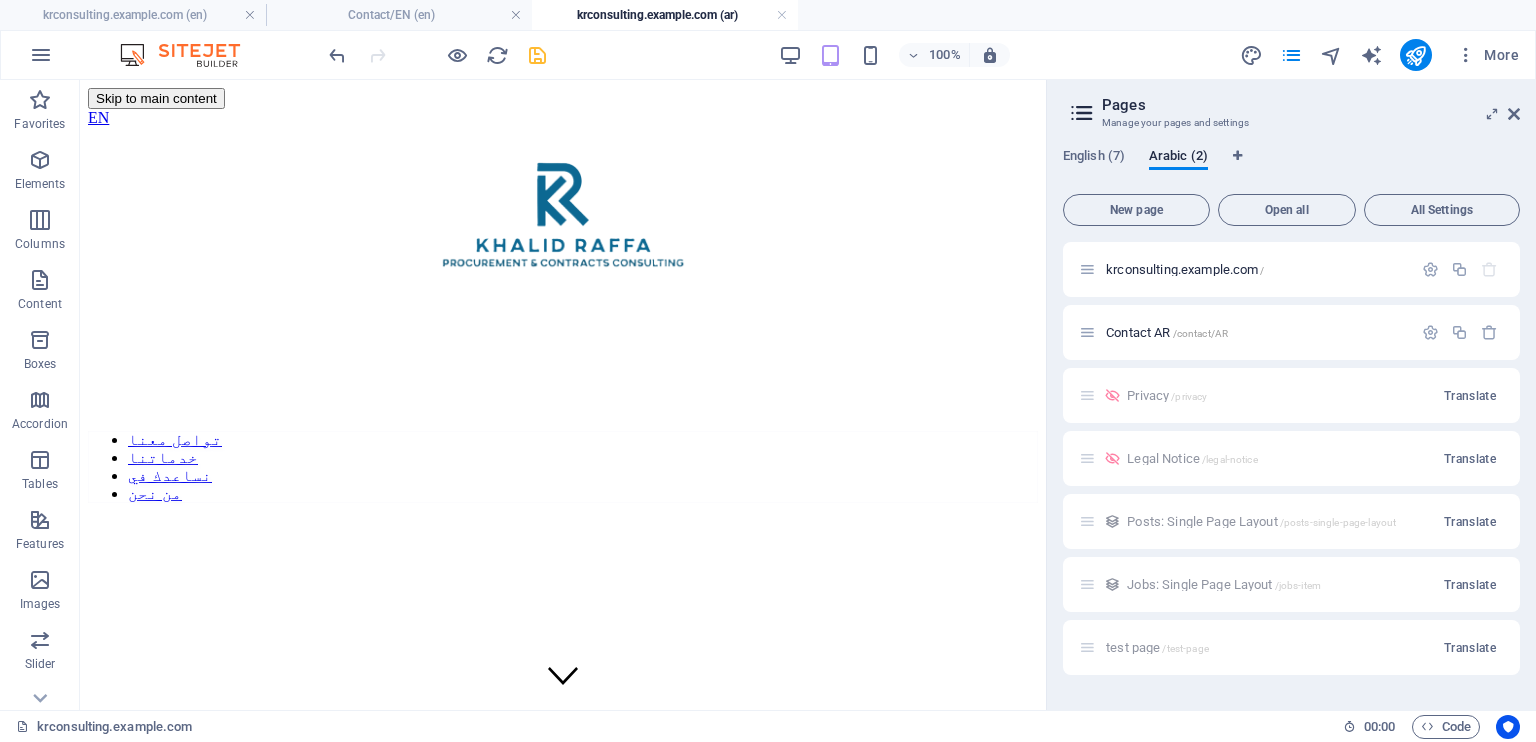 click at bounding box center [537, 55] 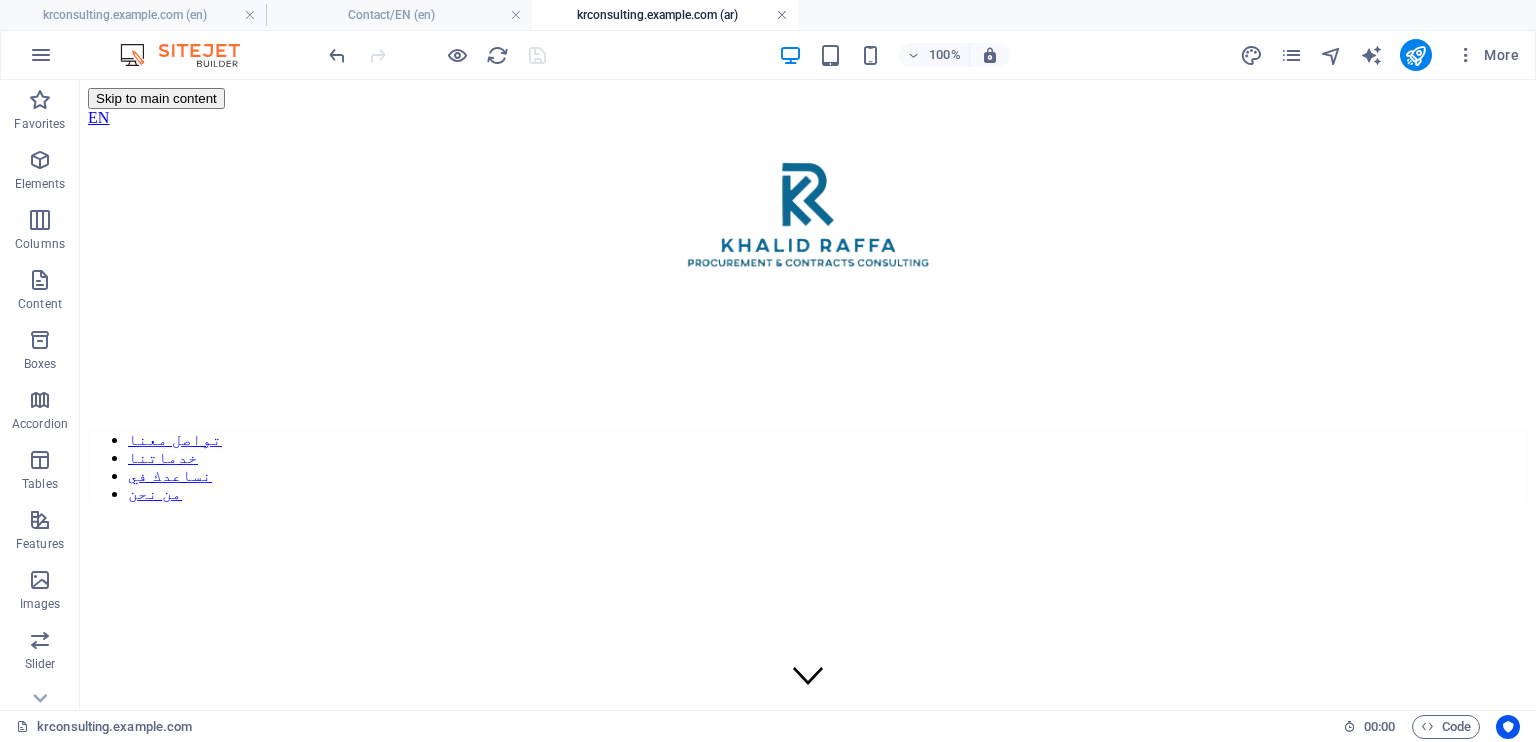click at bounding box center [782, 15] 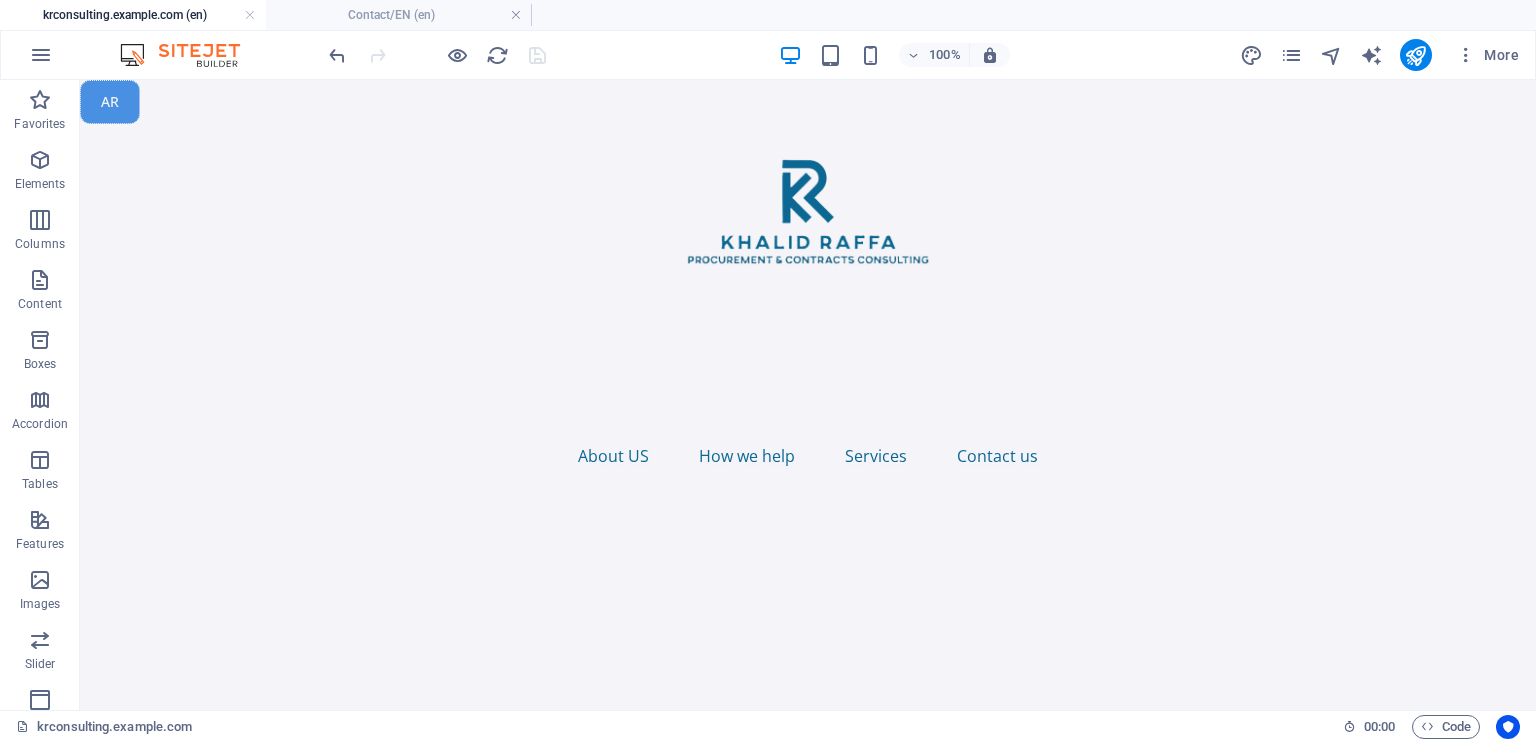 scroll, scrollTop: 224, scrollLeft: 0, axis: vertical 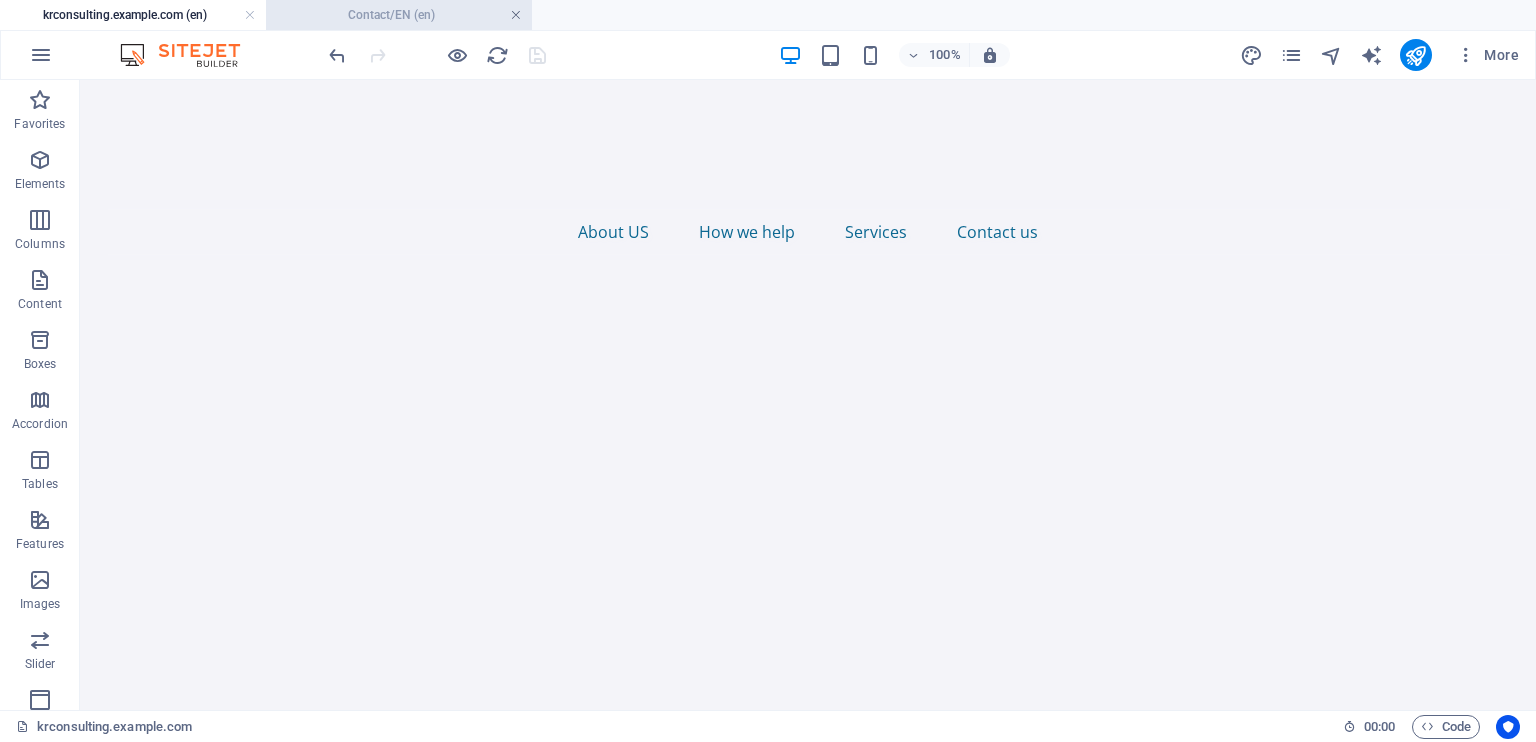 click at bounding box center (516, 15) 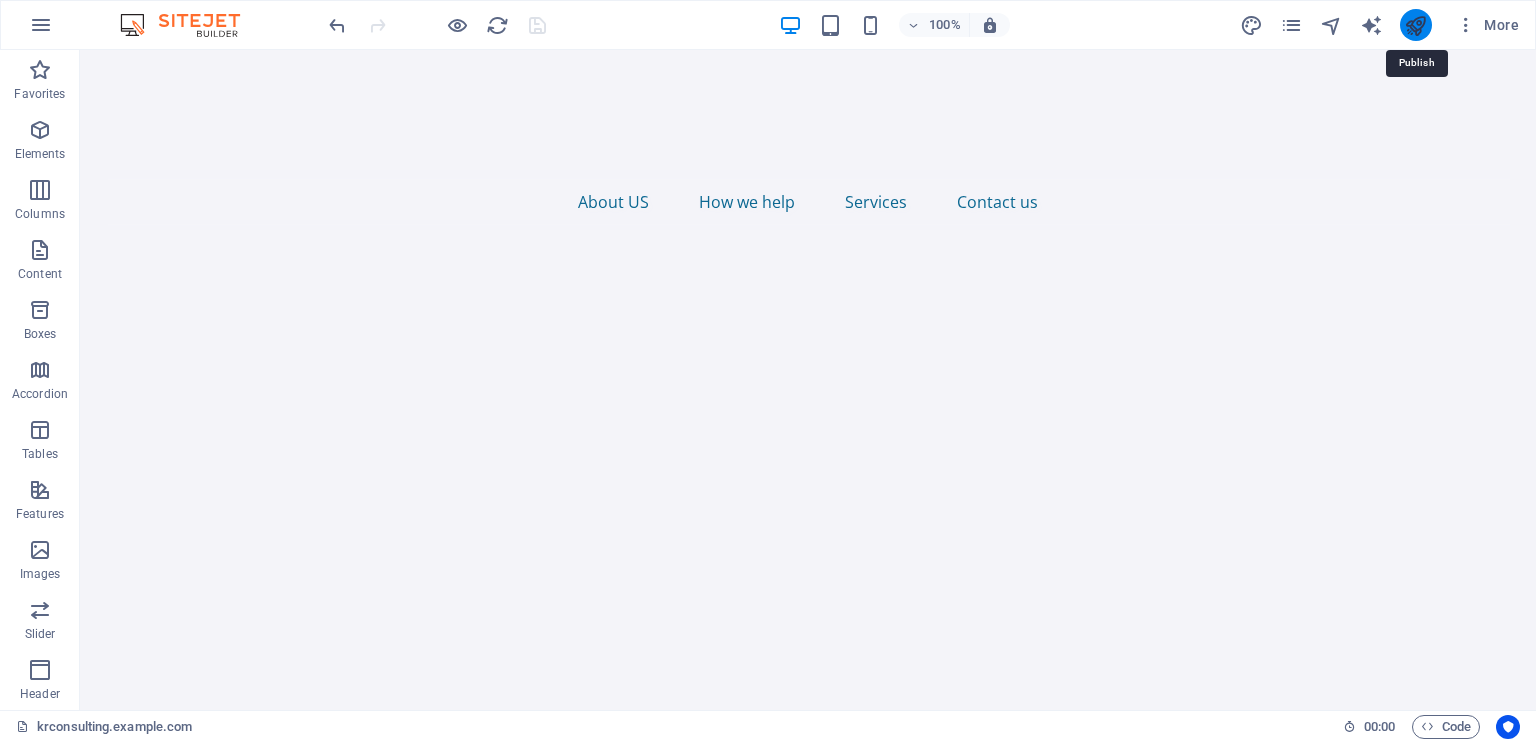 click at bounding box center [1415, 25] 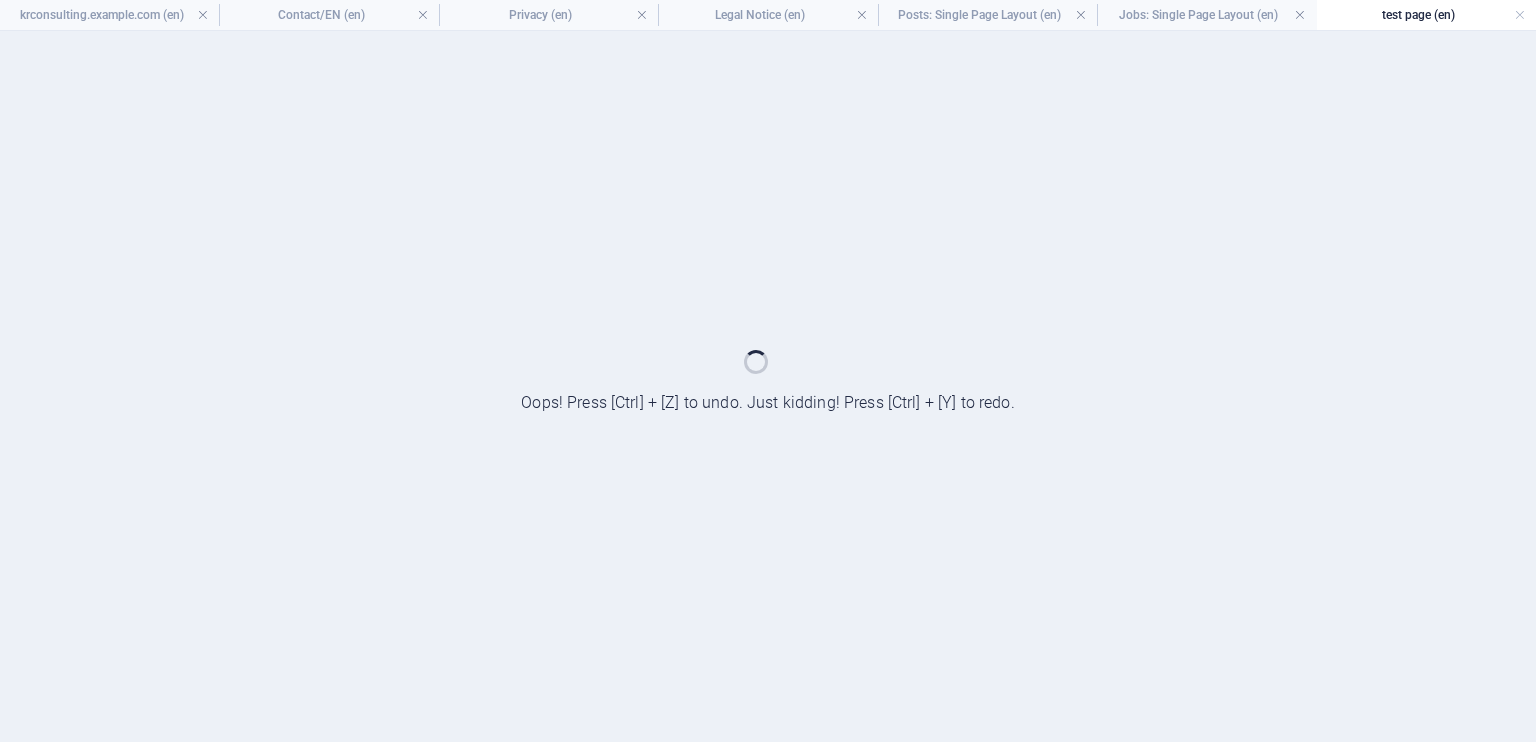 scroll, scrollTop: 0, scrollLeft: 0, axis: both 